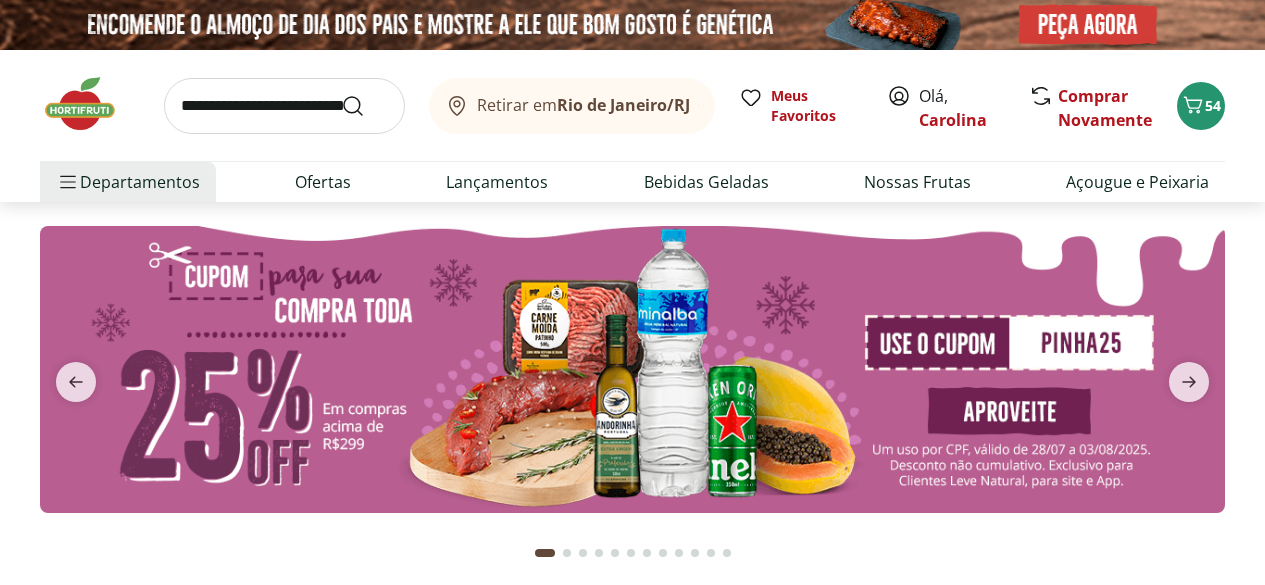 scroll, scrollTop: 0, scrollLeft: 0, axis: both 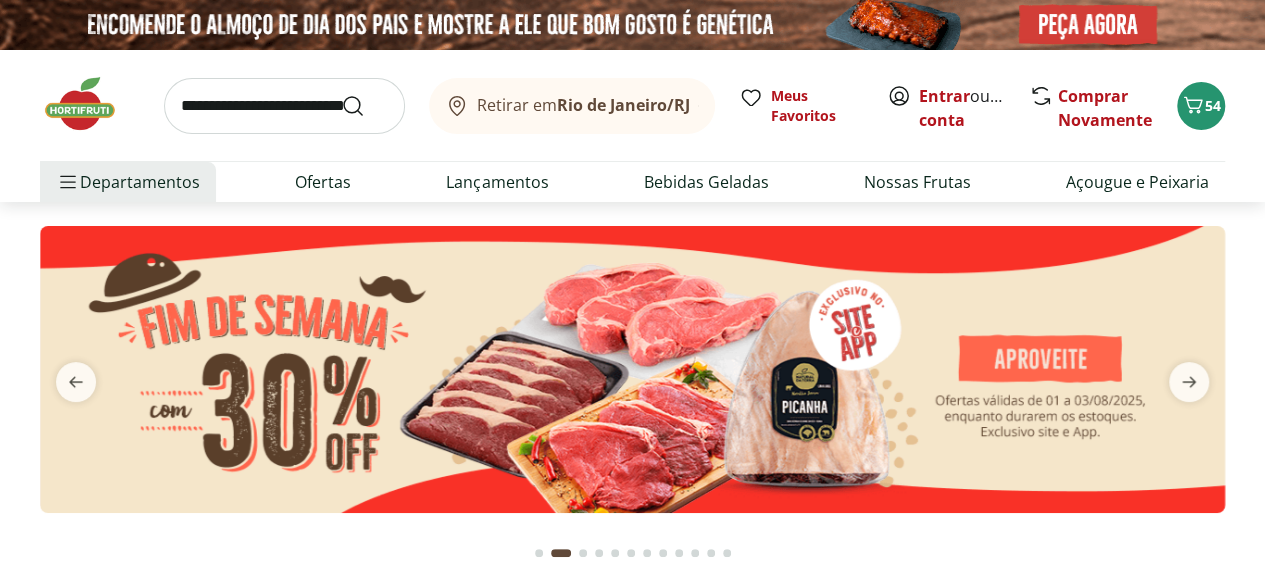 click 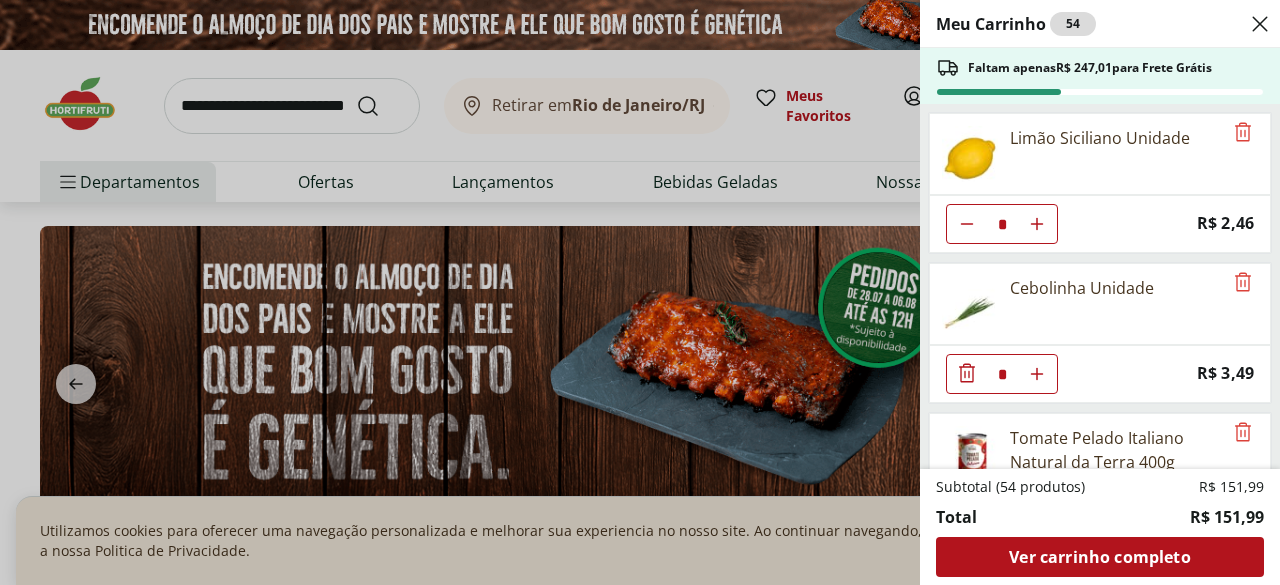 scroll, scrollTop: 320, scrollLeft: 0, axis: vertical 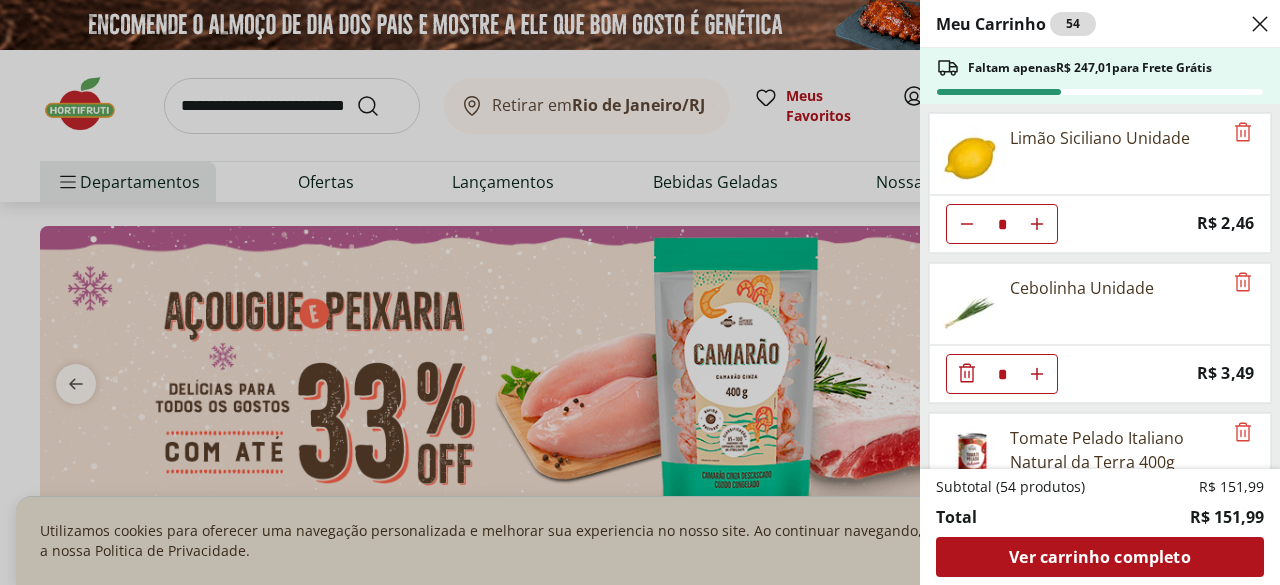 click on "Ver carrinho completo" at bounding box center (1100, 557) 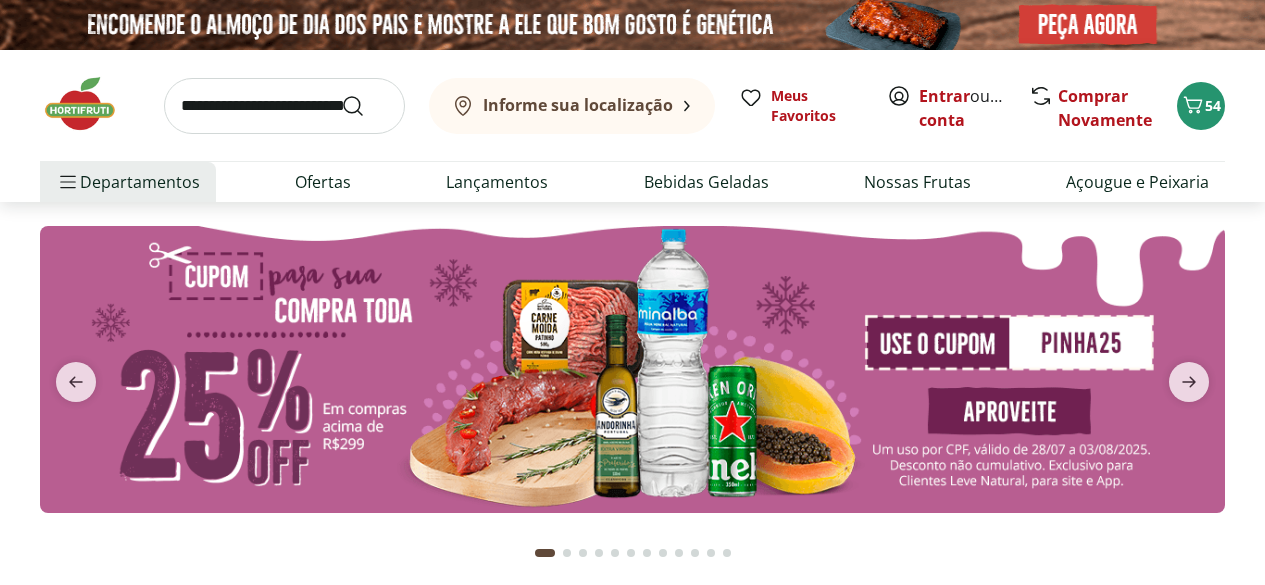 scroll, scrollTop: 0, scrollLeft: 0, axis: both 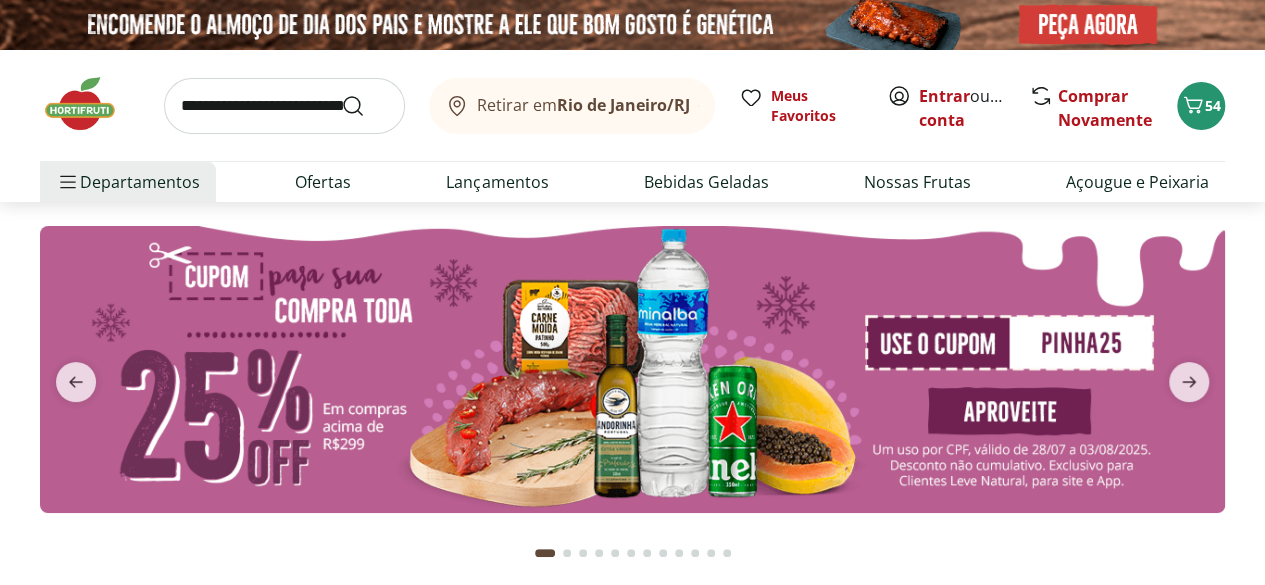 drag, startPoint x: 0, startPoint y: 0, endPoint x: 230, endPoint y: 79, distance: 243.18922 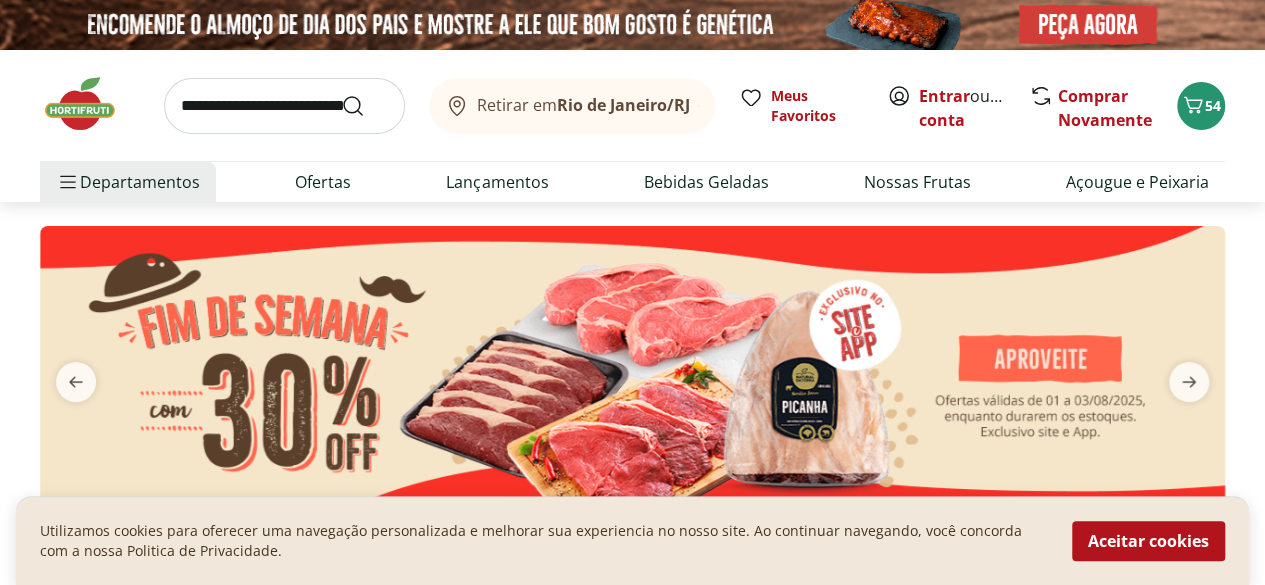 click on "Comprar Novamente" at bounding box center (1105, 108) 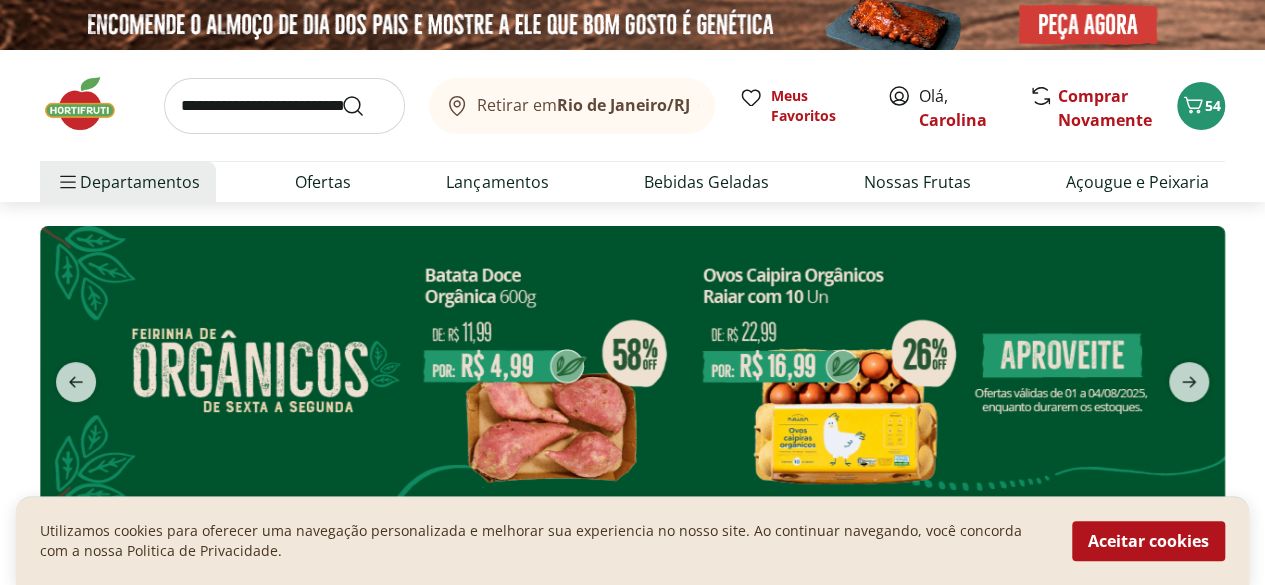 click on "54" at bounding box center [1213, 105] 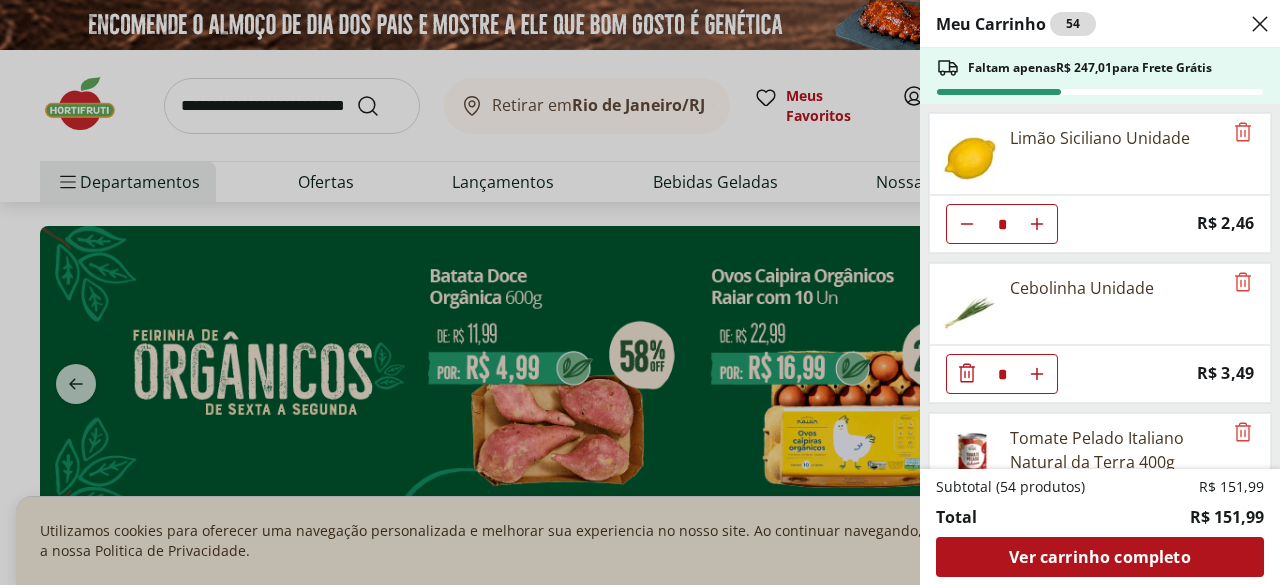 click at bounding box center (1100, 92) 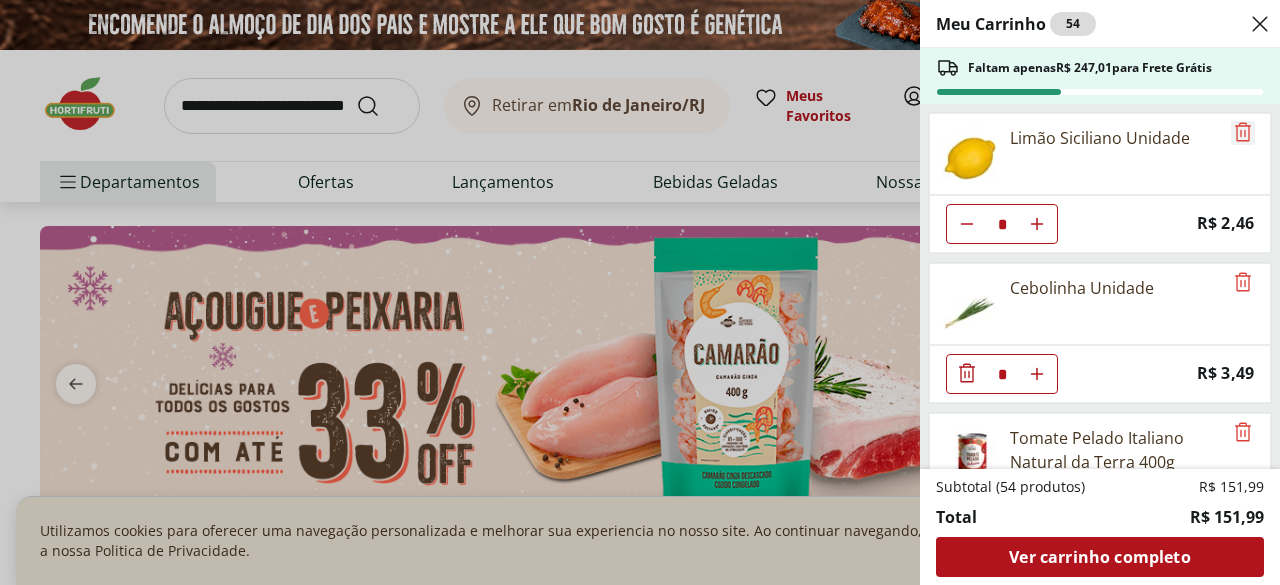 click 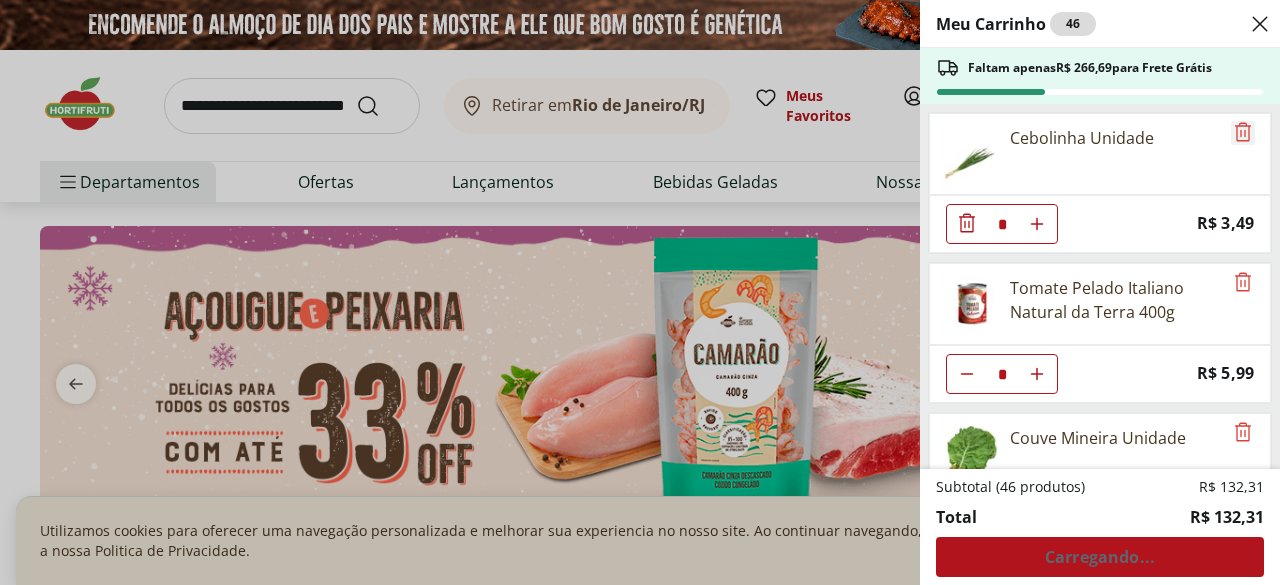 click 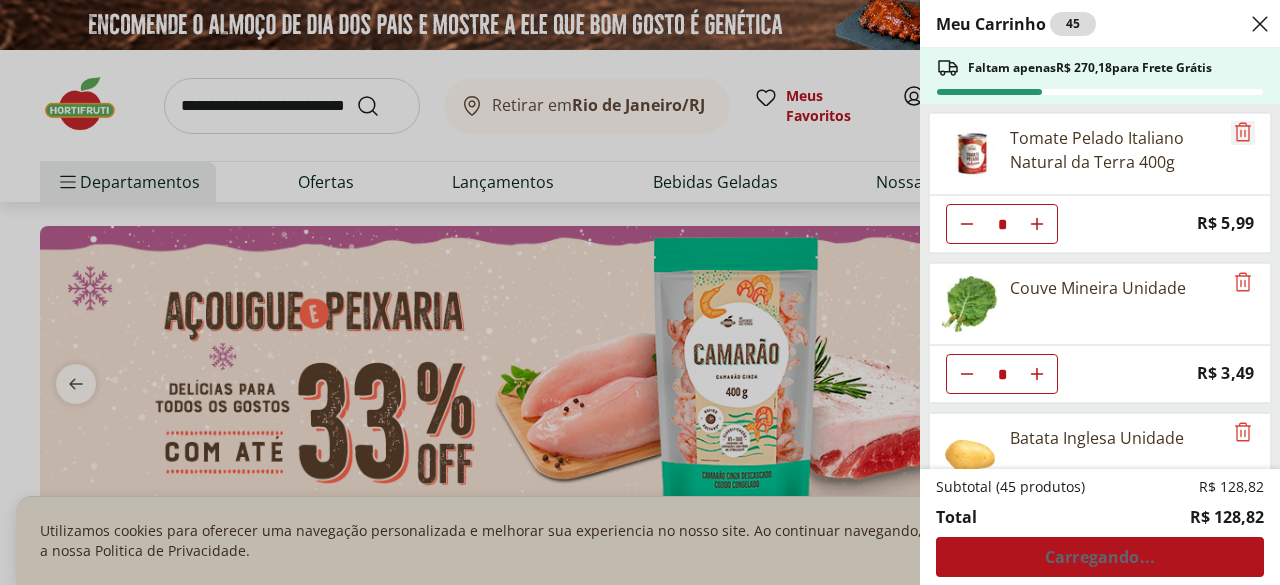 click 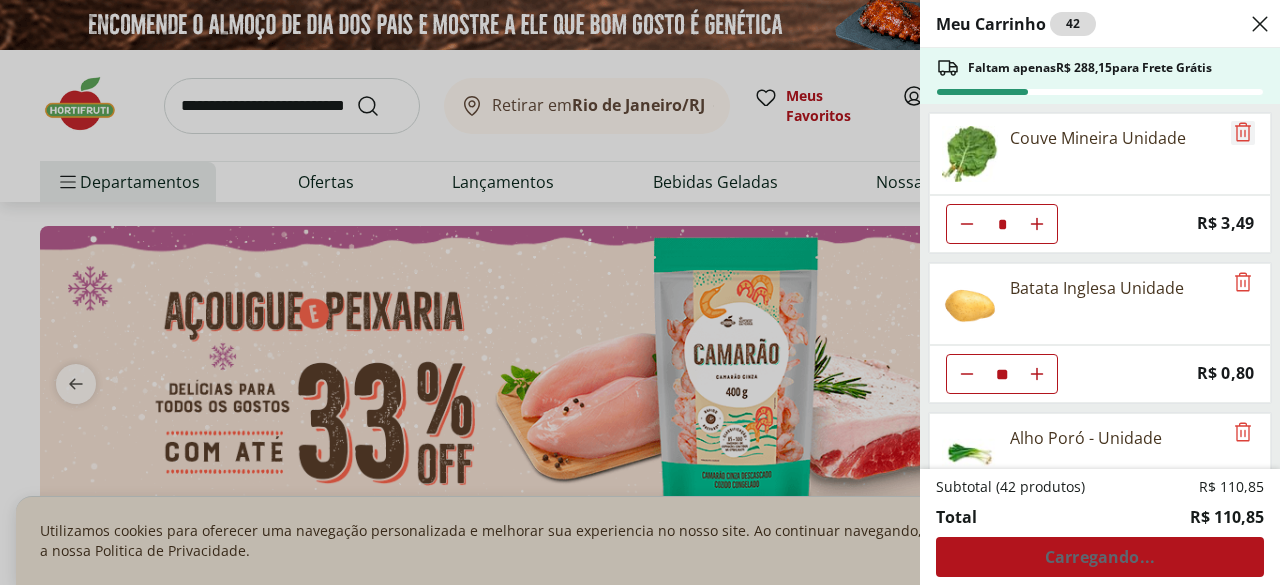 click 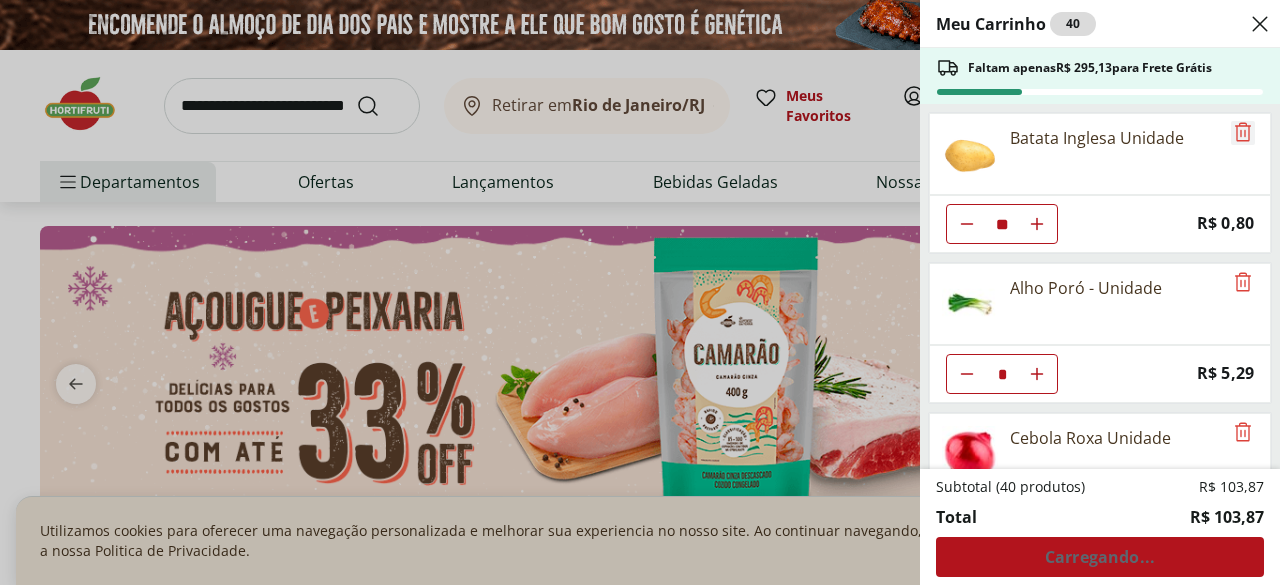 click 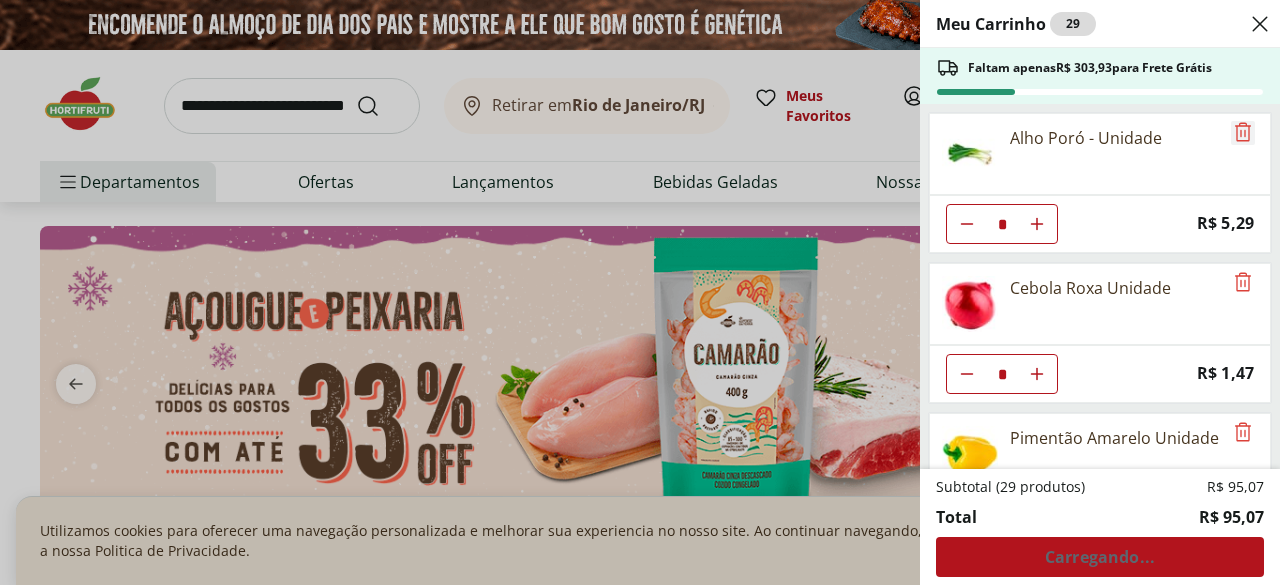 click 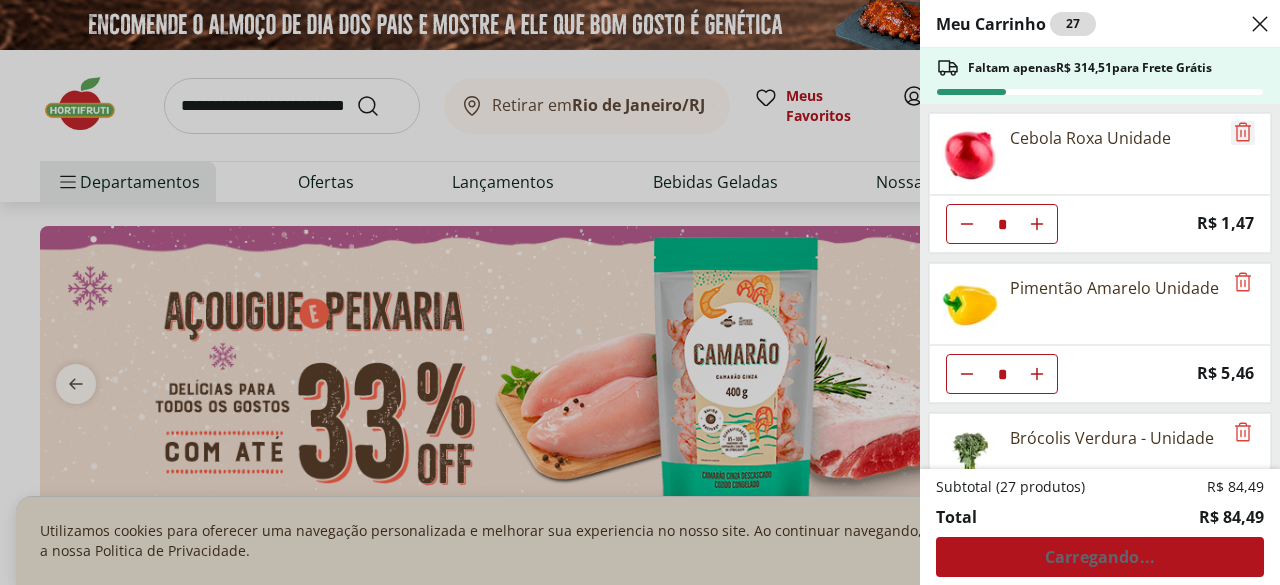 click 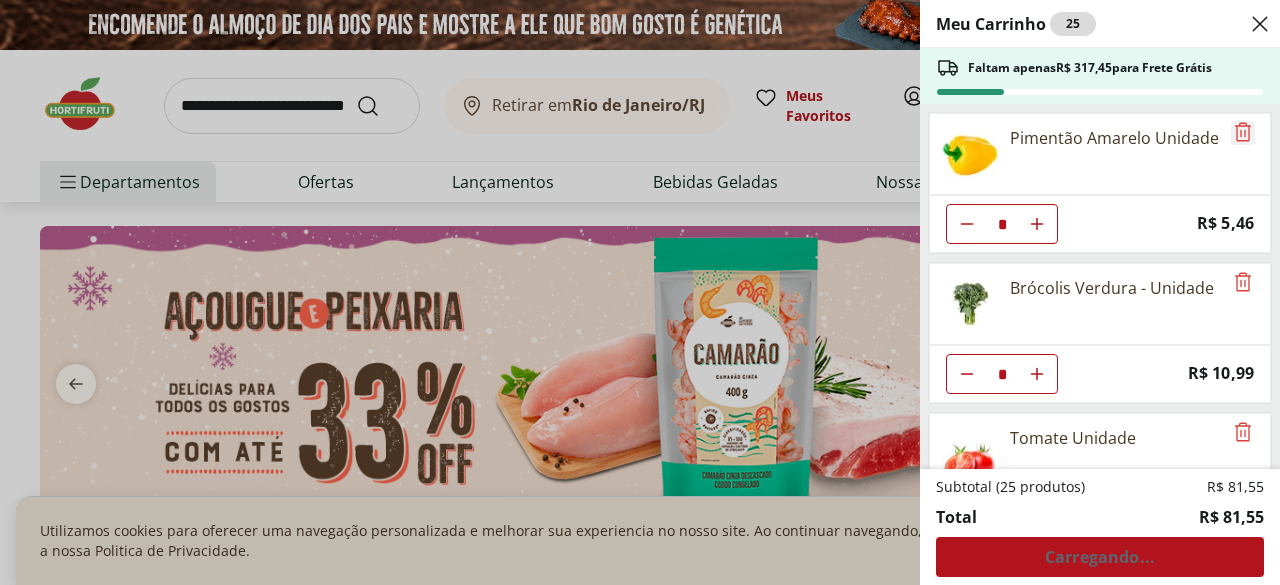 click 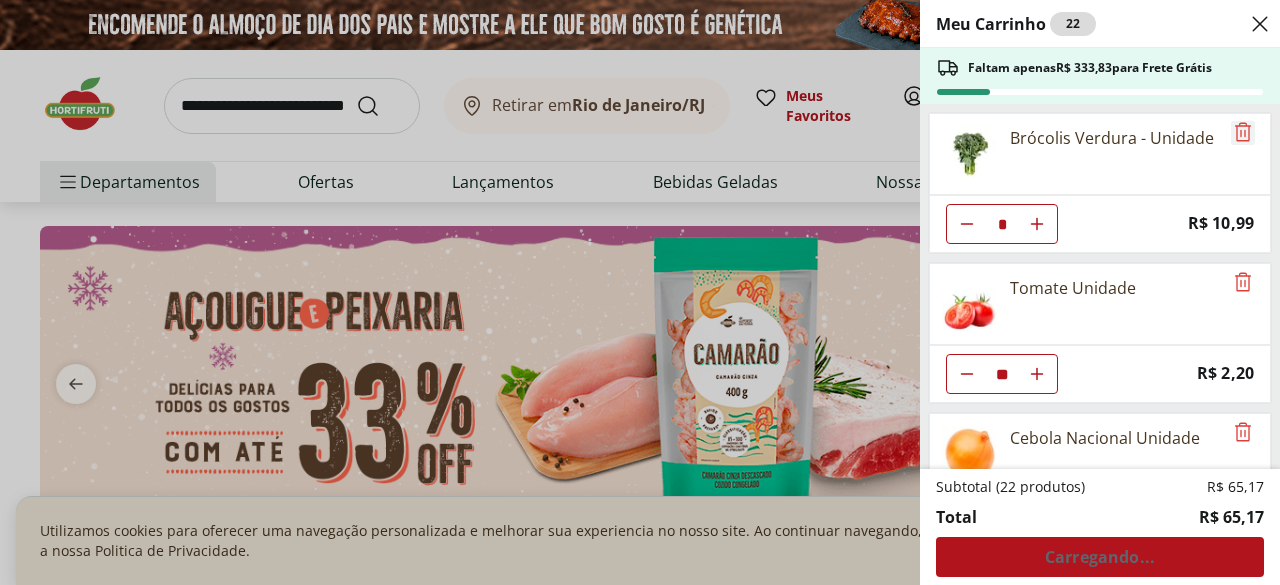 click 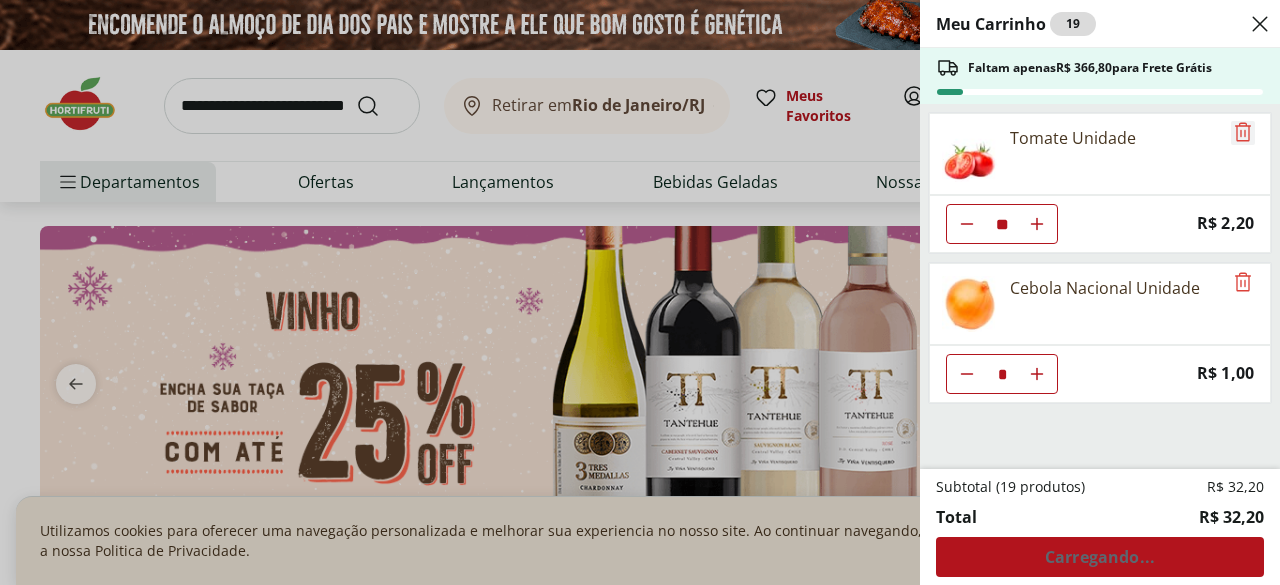 click 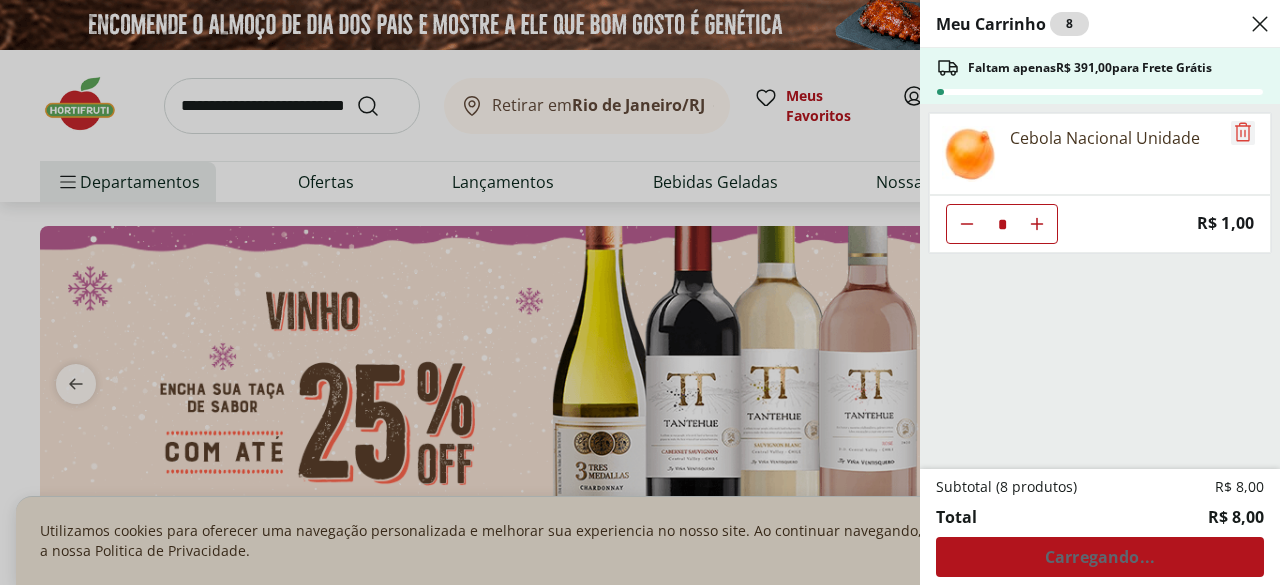 click 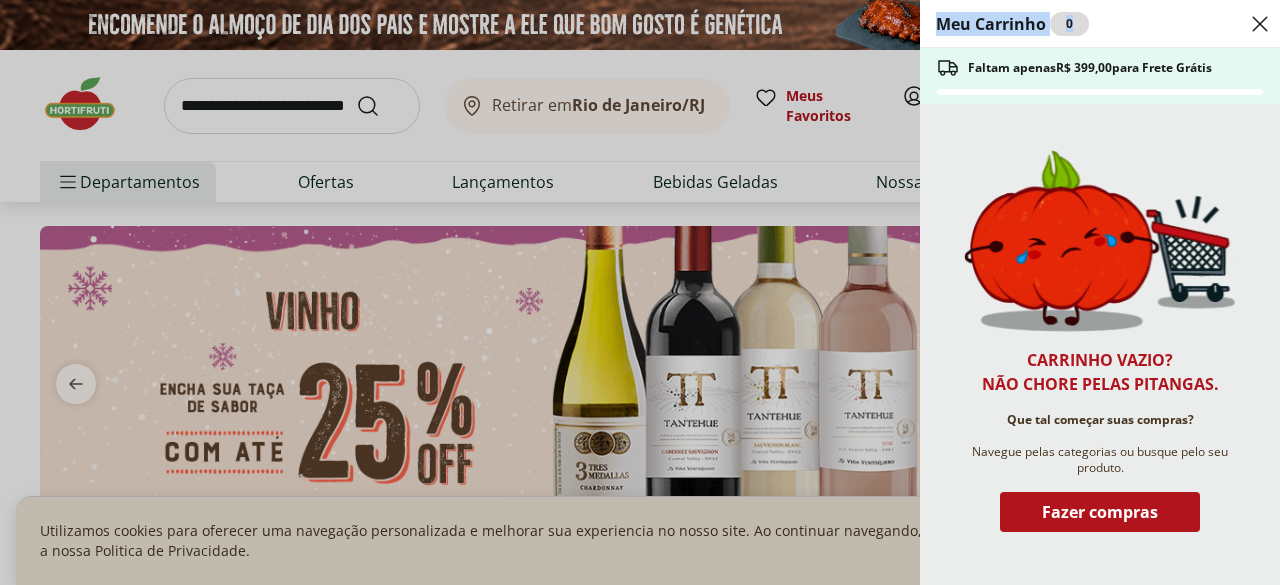 click on "Carrinho vazio?   Não chore pelas pitangas. Que tal começar suas compras? Navegue pelas categorias ou busque pelo seu produto. Fazer compras" at bounding box center (1100, 344) 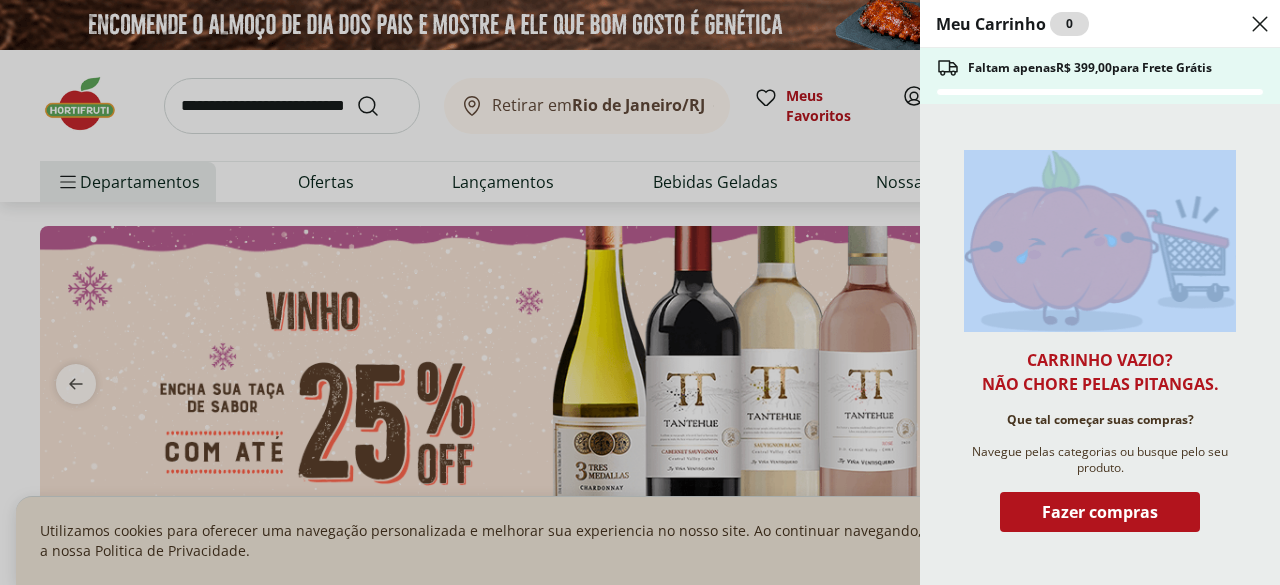 click on "Carrinho vazio?   Não chore pelas pitangas. Que tal começar suas compras? Navegue pelas categorias ou busque pelo seu produto. Fazer compras" at bounding box center [1100, 344] 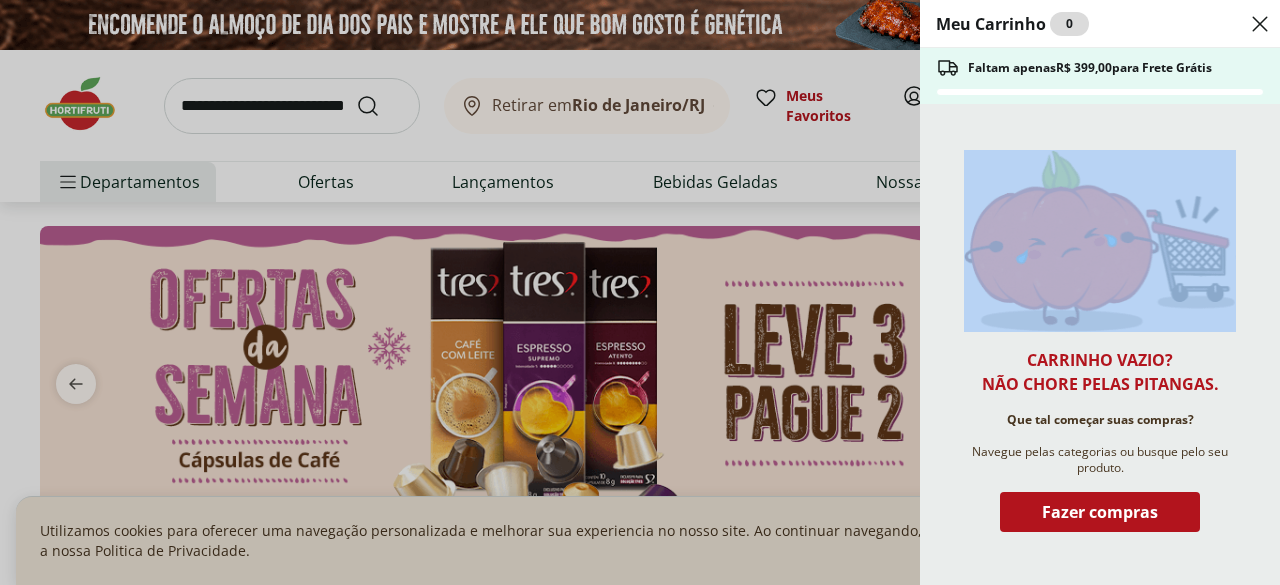 click on "Fazer compras" at bounding box center [1100, 512] 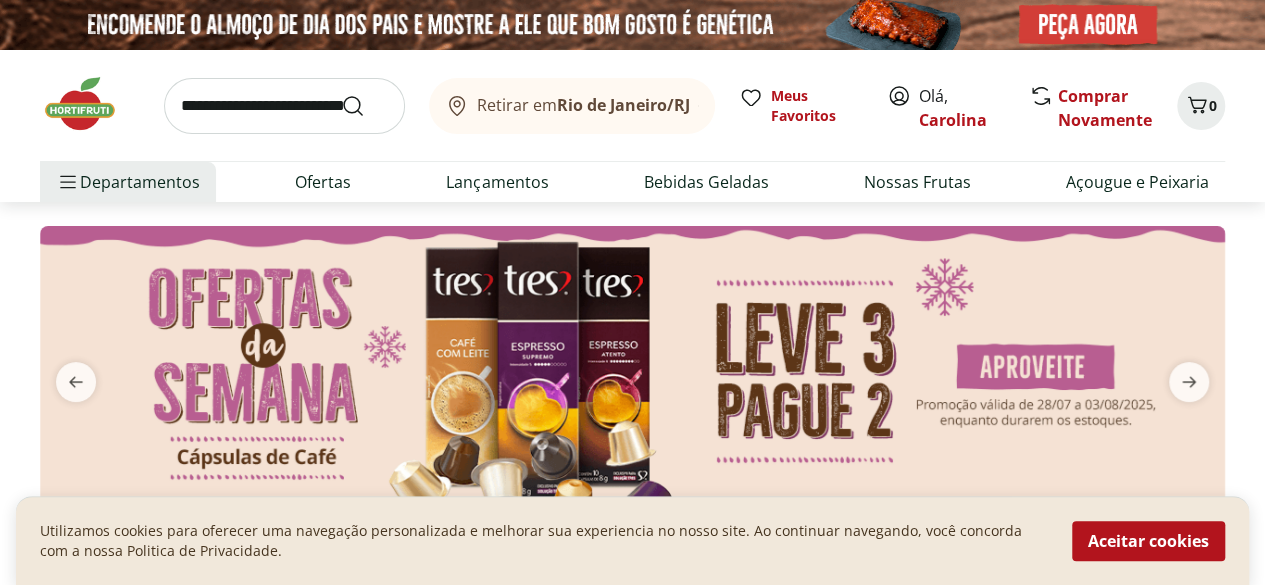 click on "Aceitar cookies" at bounding box center (1148, 541) 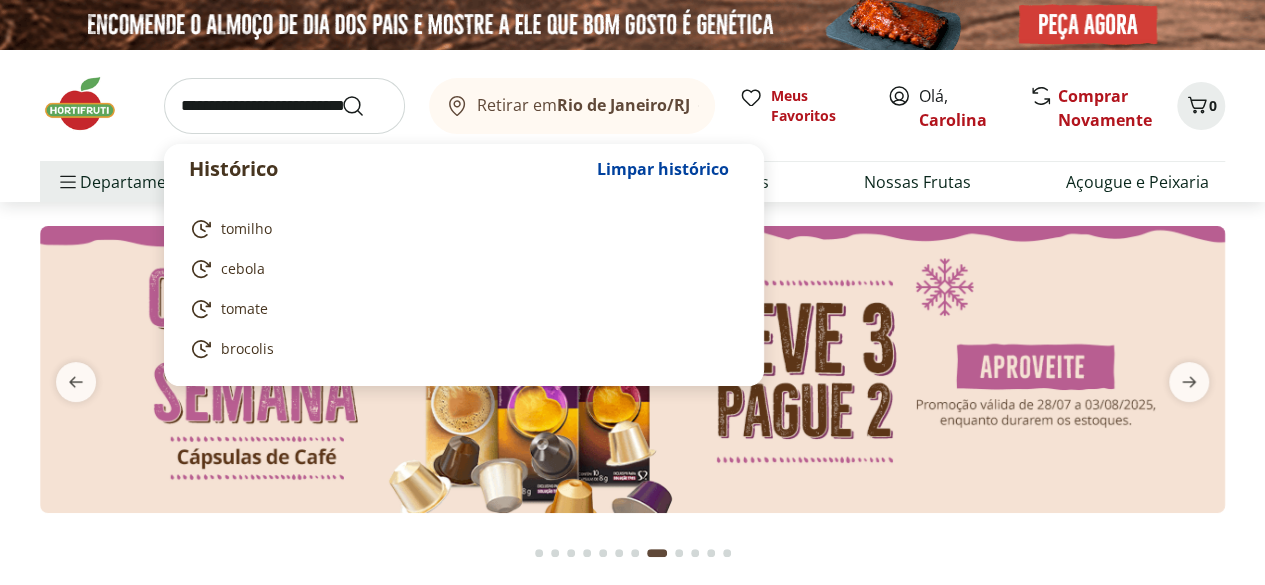 click at bounding box center [284, 106] 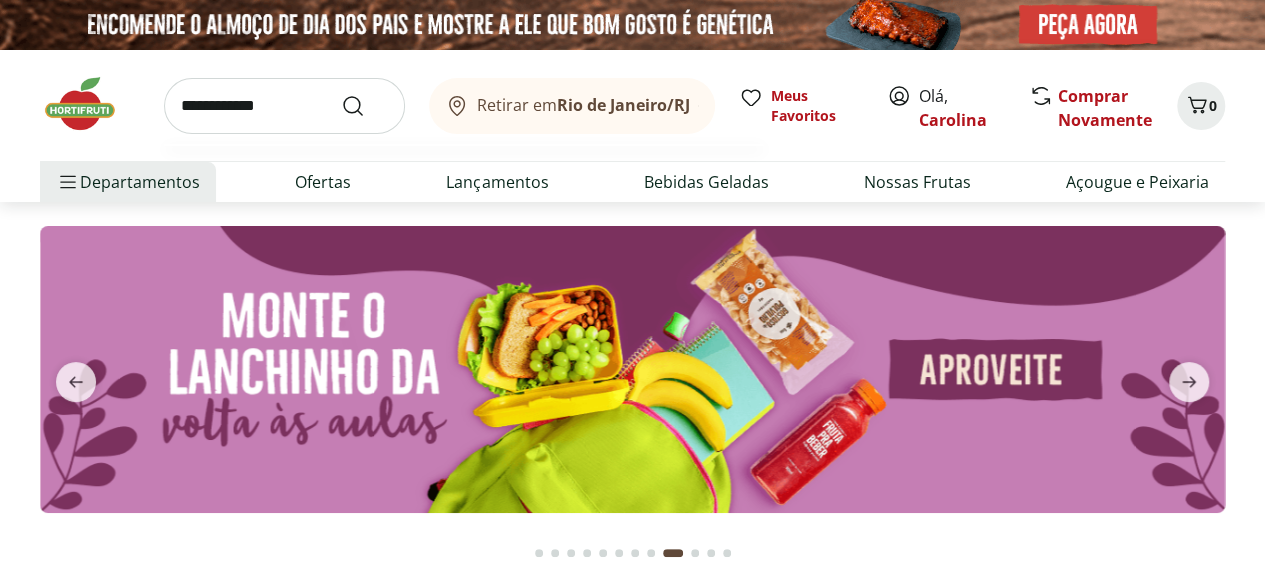type on "**********" 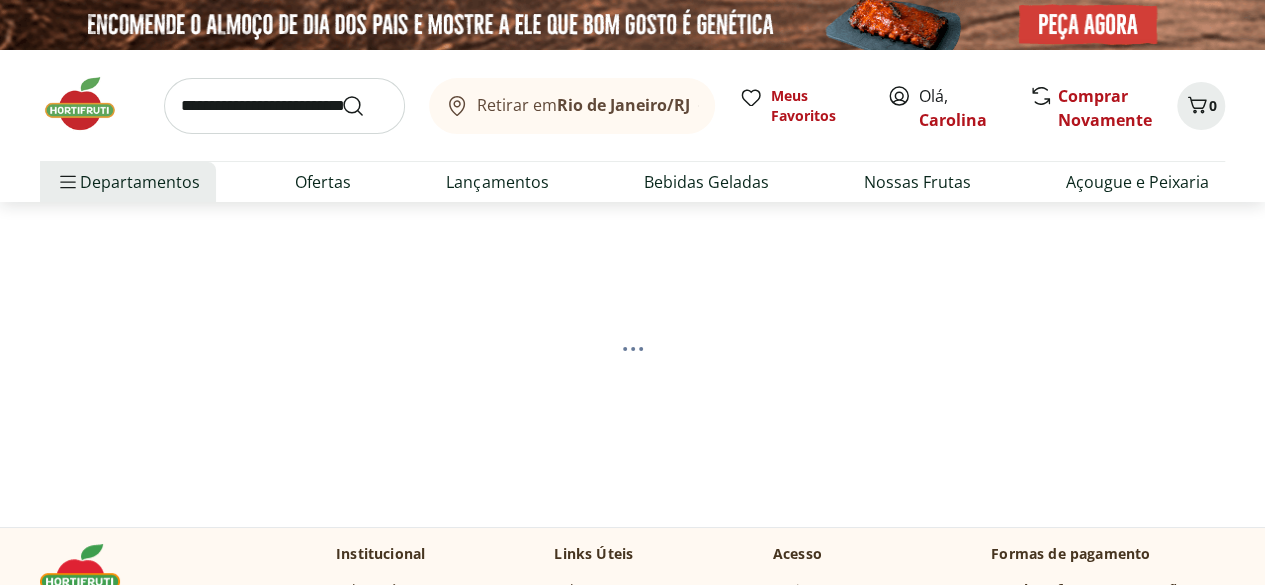 select on "**********" 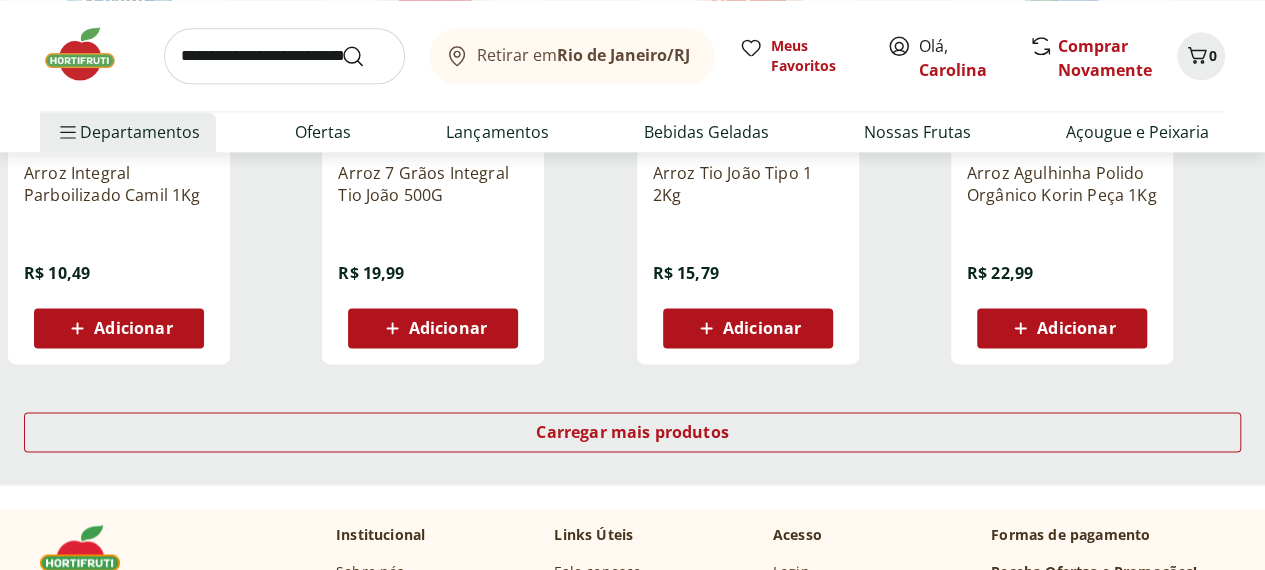 scroll, scrollTop: 1320, scrollLeft: 0, axis: vertical 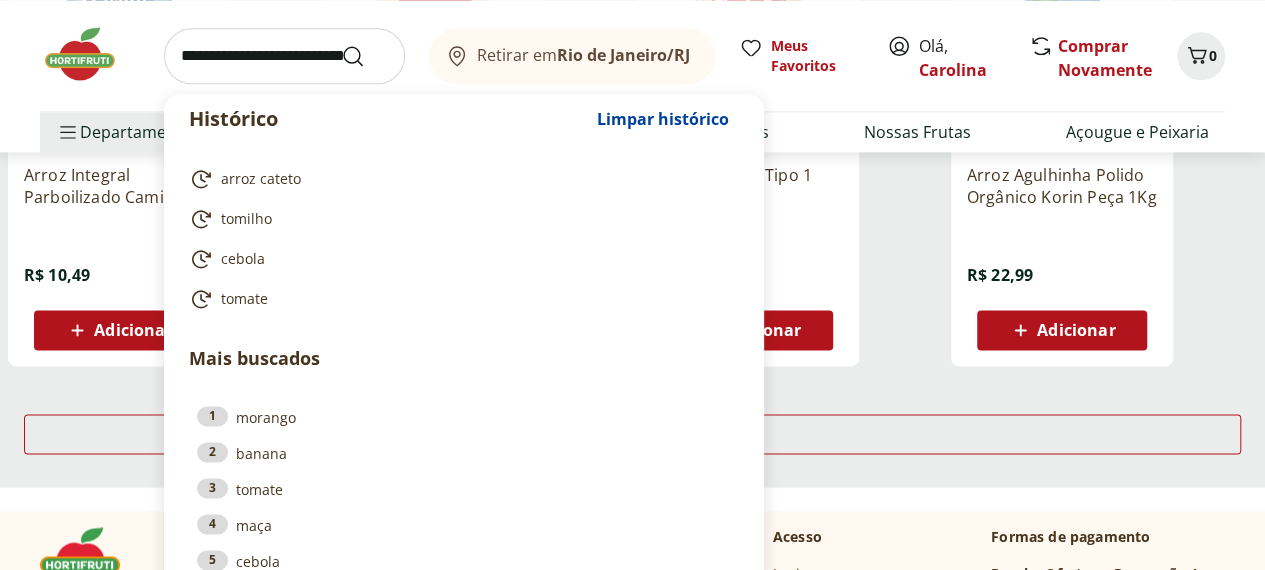click at bounding box center [284, 56] 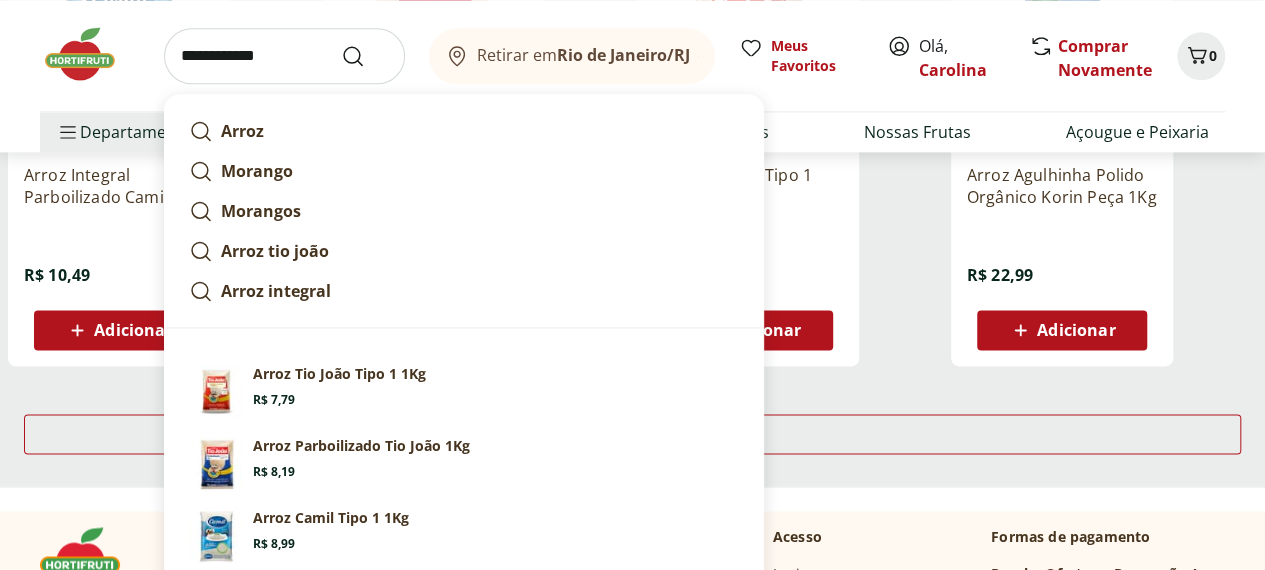 type on "**********" 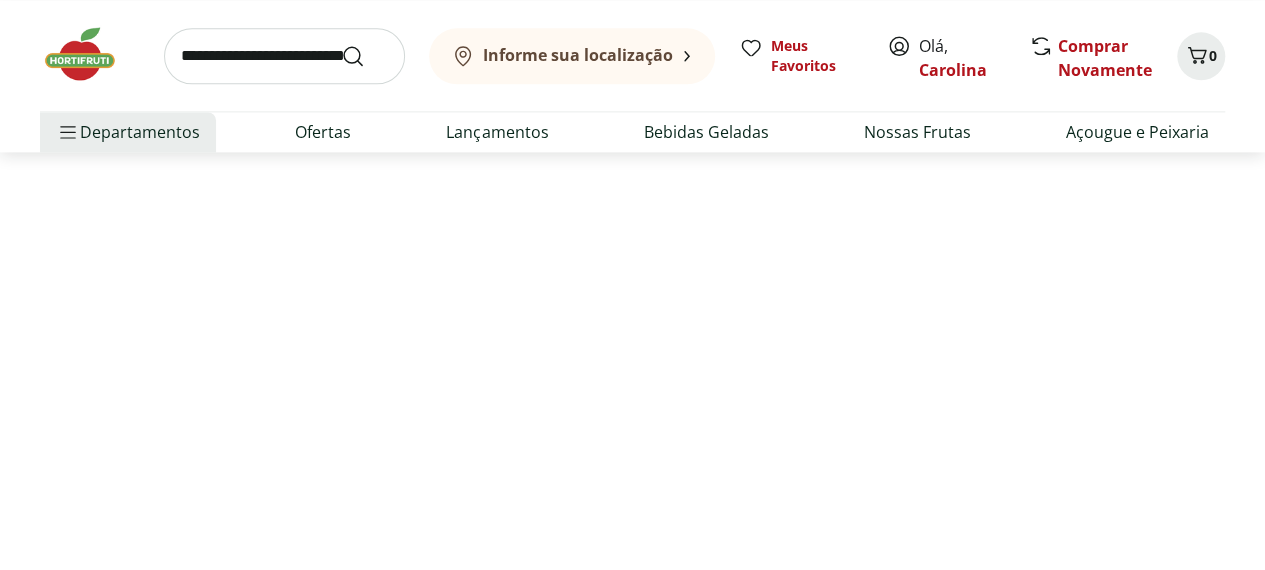 scroll, scrollTop: 0, scrollLeft: 0, axis: both 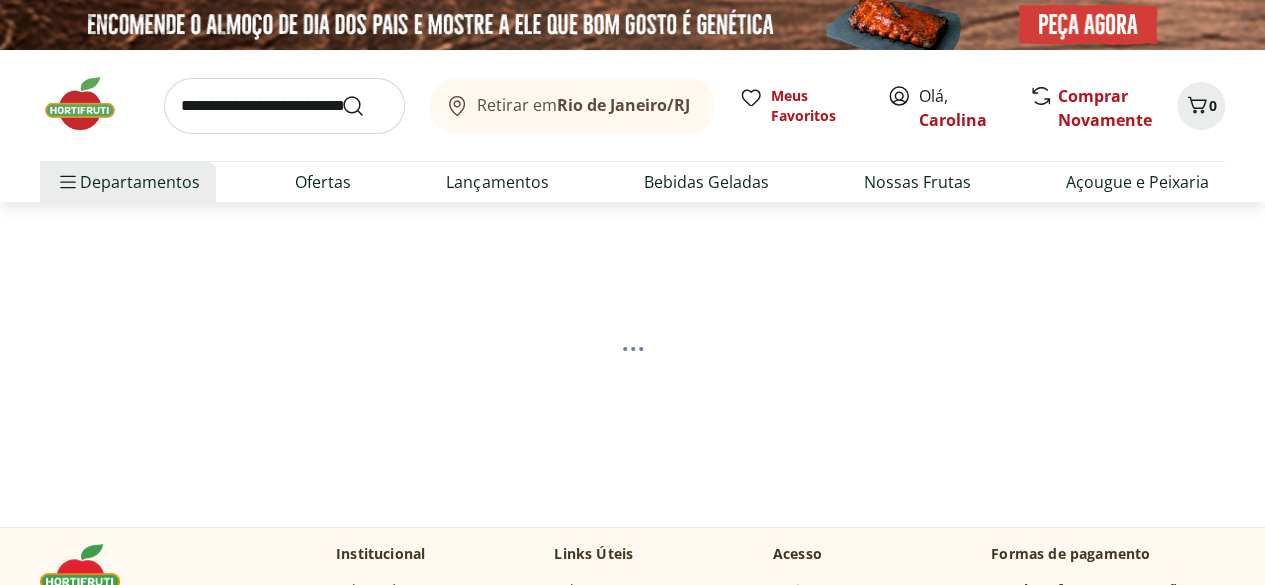 select on "**********" 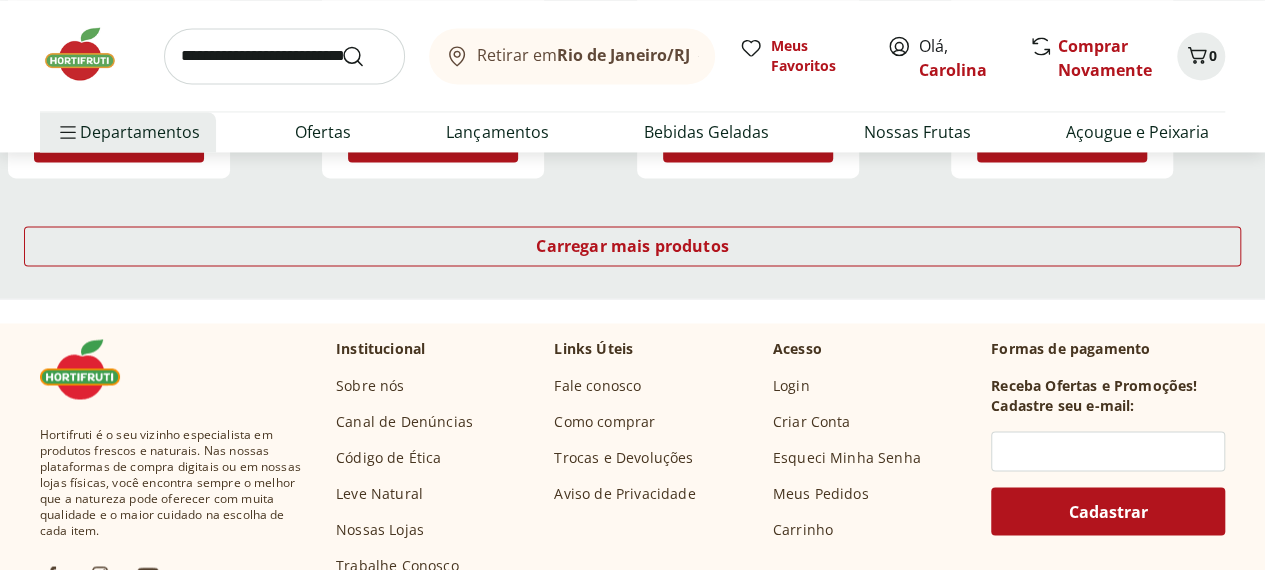 scroll, scrollTop: 1520, scrollLeft: 0, axis: vertical 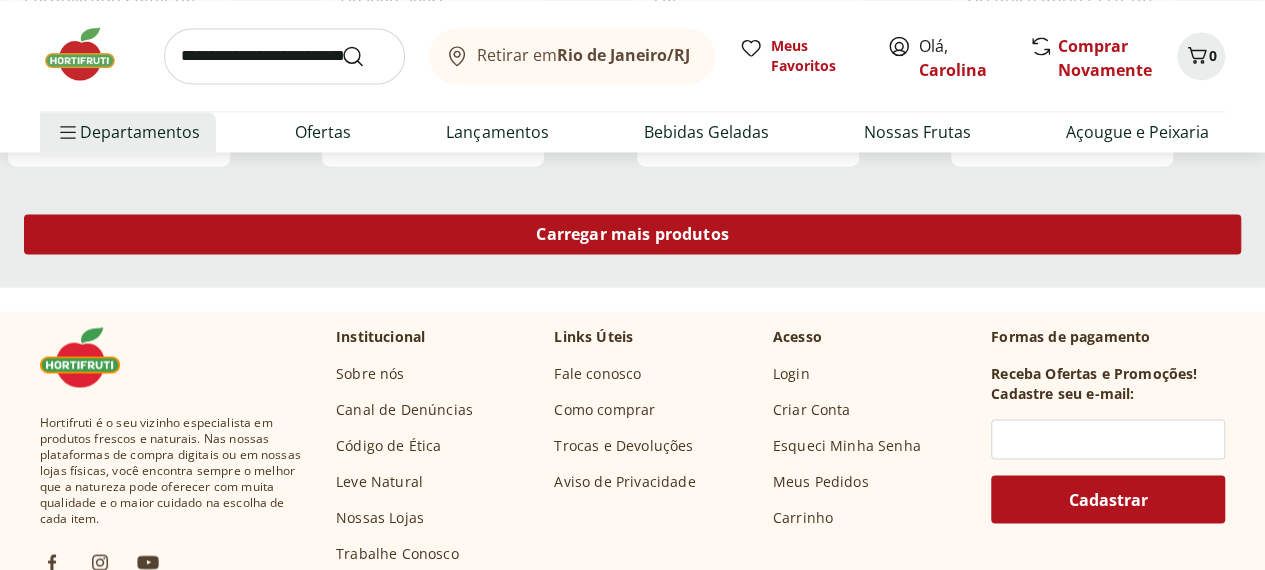 click on "Carregar mais produtos" at bounding box center [632, 234] 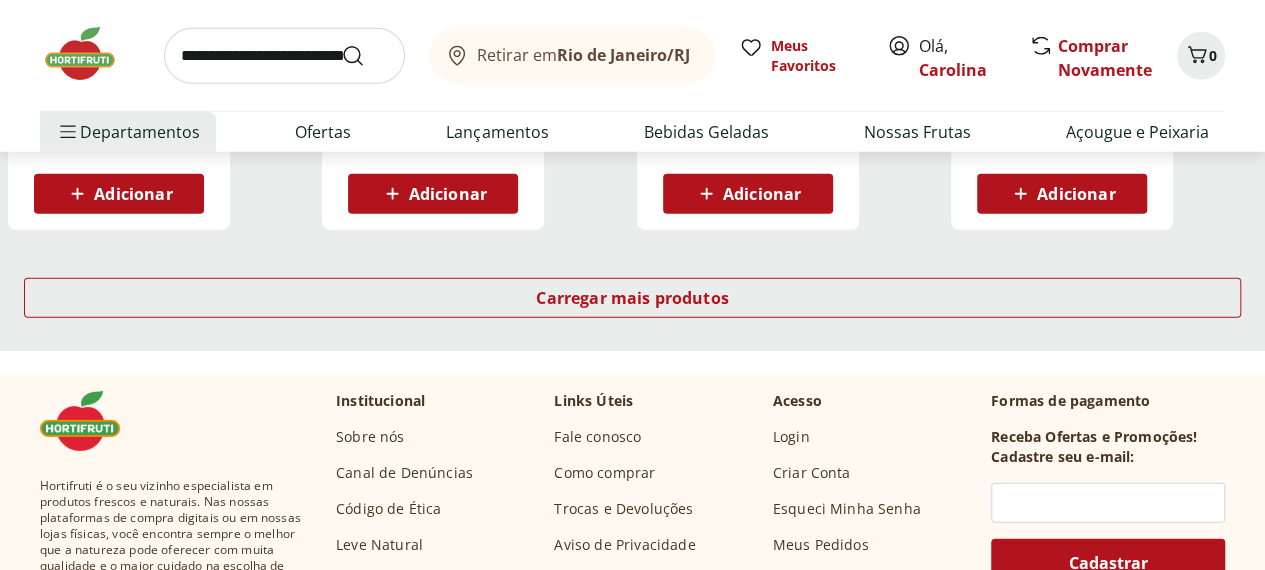 scroll, scrollTop: 2800, scrollLeft: 0, axis: vertical 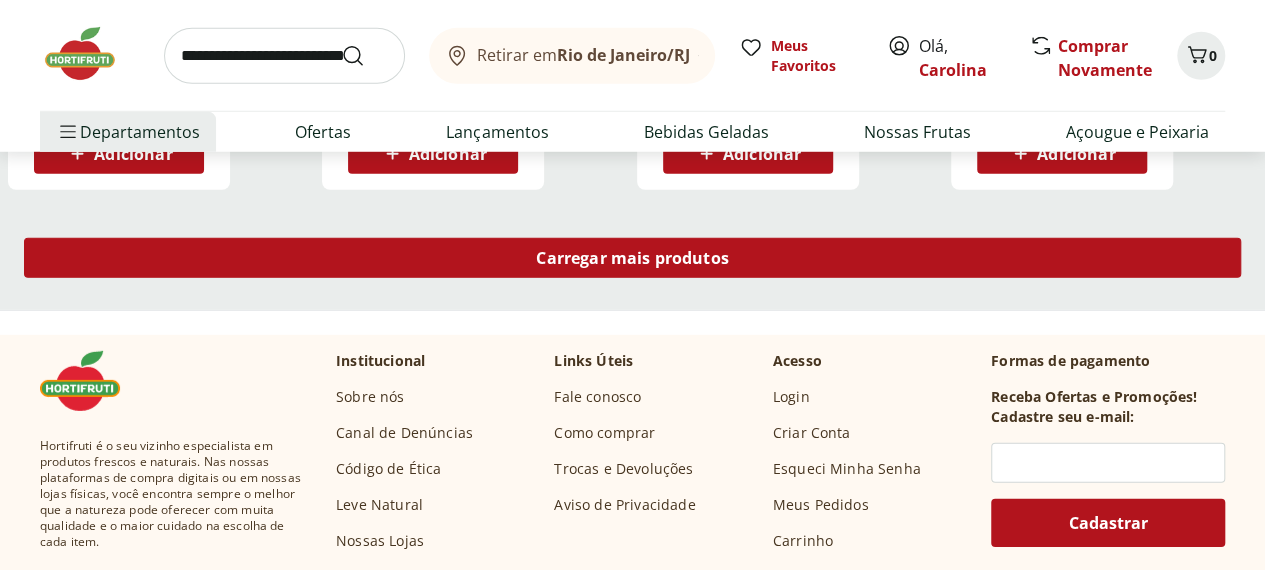 click on "Carregar mais produtos" at bounding box center (632, 258) 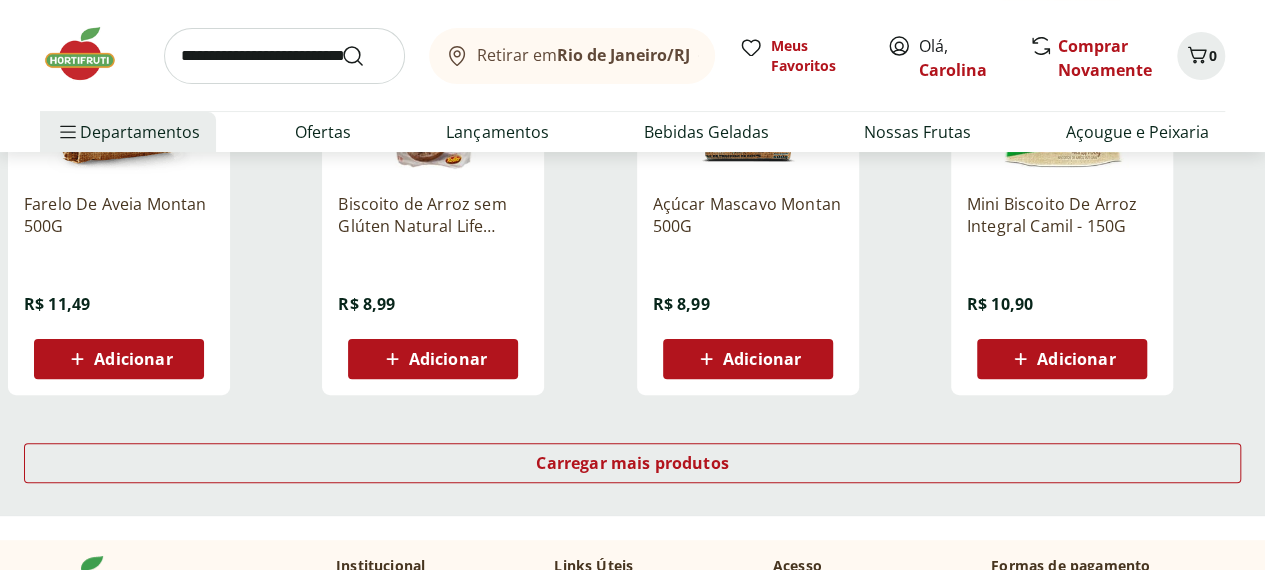 scroll, scrollTop: 4080, scrollLeft: 0, axis: vertical 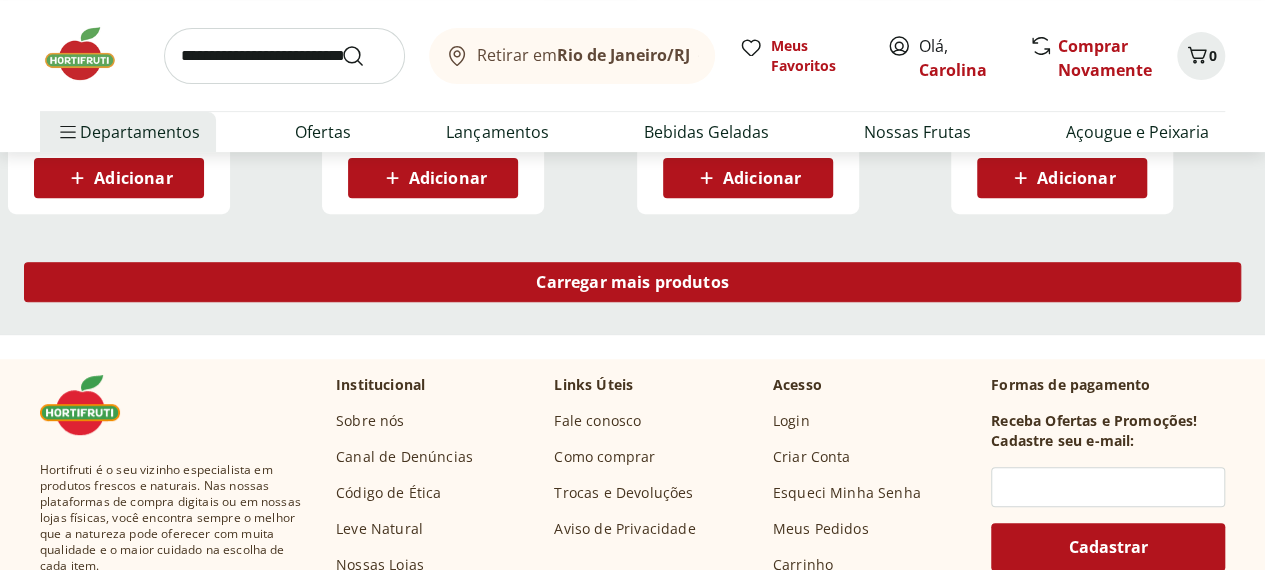 click on "Carregar mais produtos" at bounding box center (632, 282) 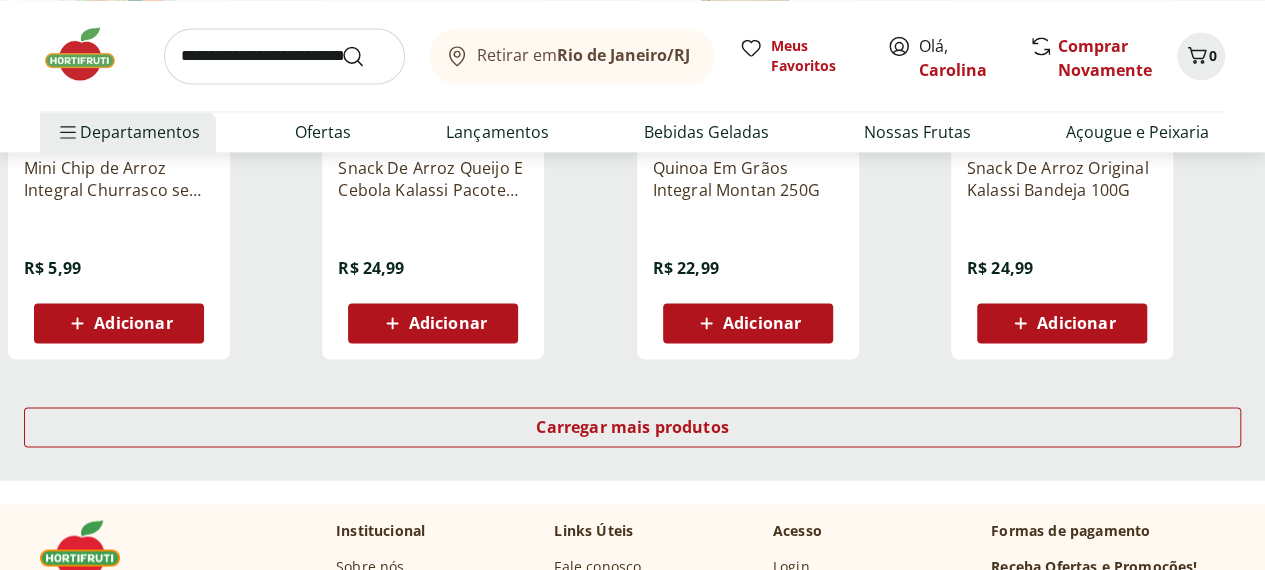 scroll, scrollTop: 5240, scrollLeft: 0, axis: vertical 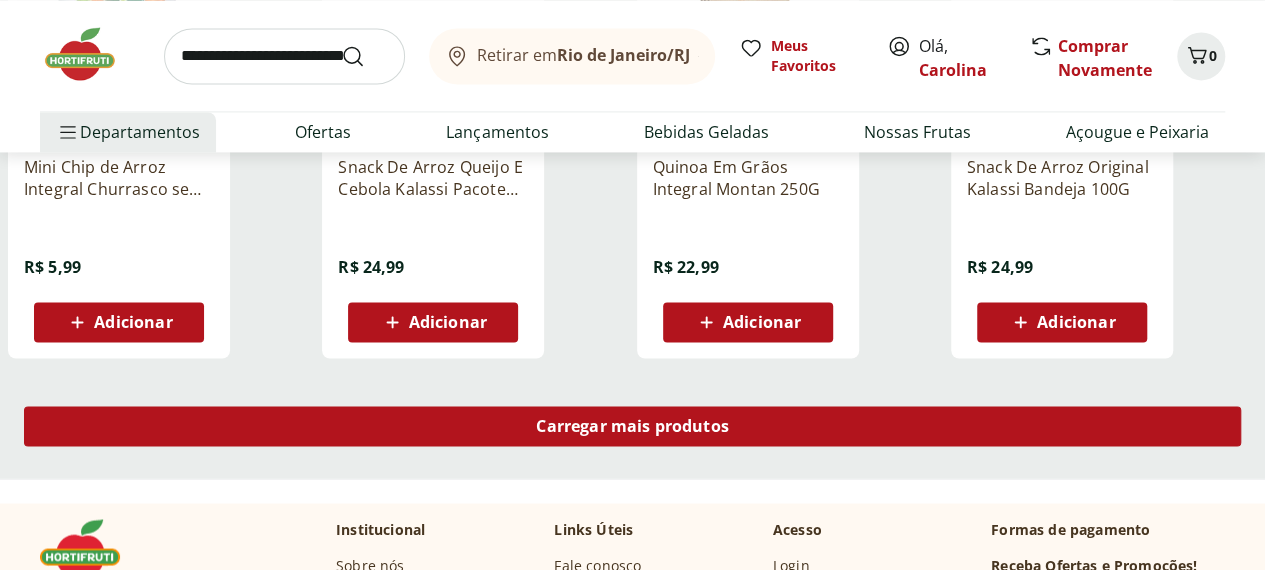 click on "Carregar mais produtos" at bounding box center [632, 426] 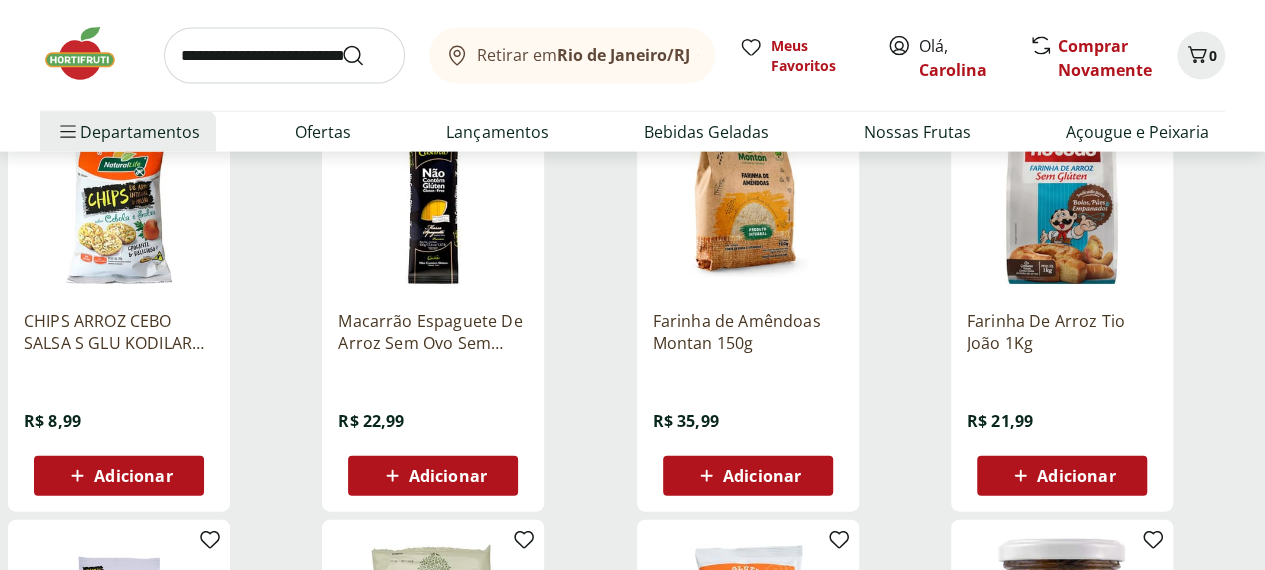scroll, scrollTop: 5880, scrollLeft: 0, axis: vertical 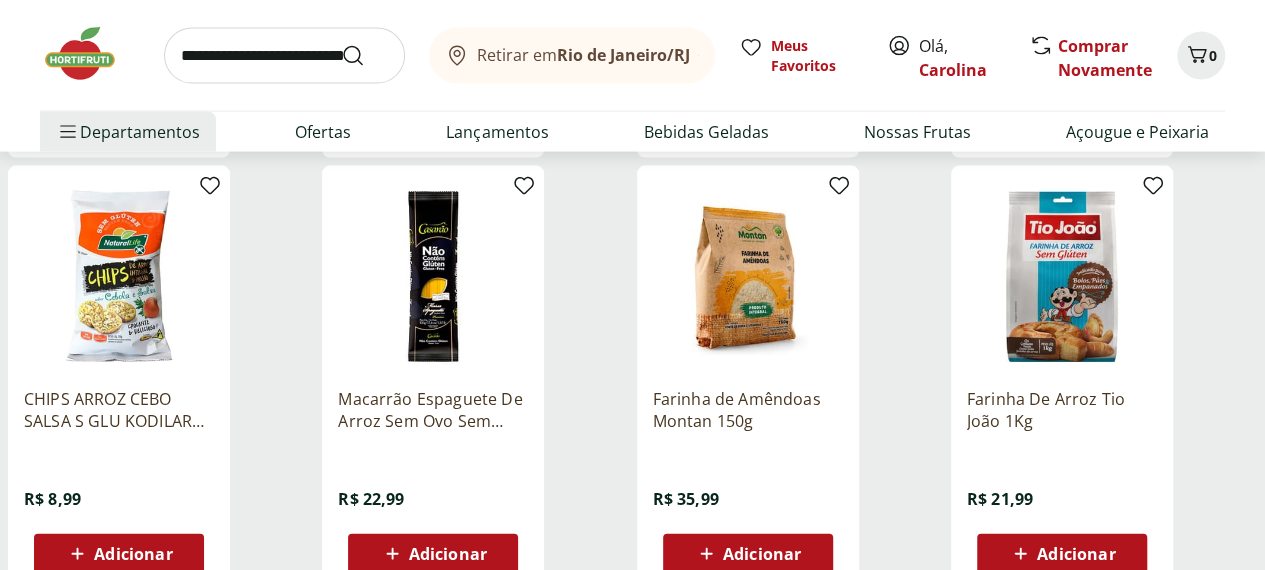 click at bounding box center (748, 277) 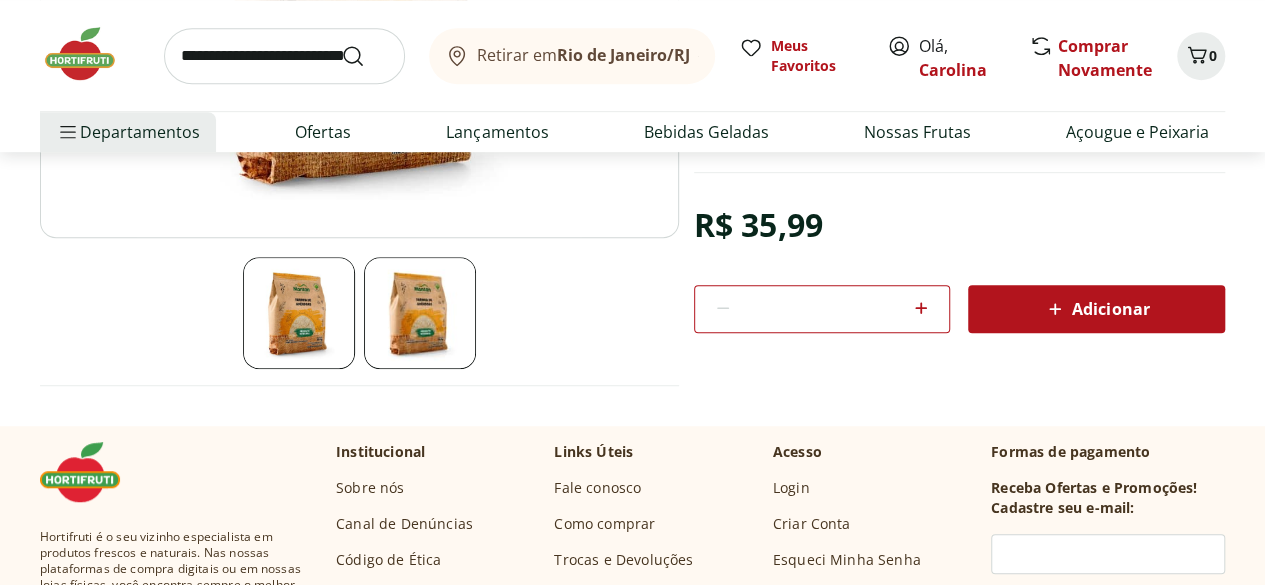 scroll, scrollTop: 480, scrollLeft: 0, axis: vertical 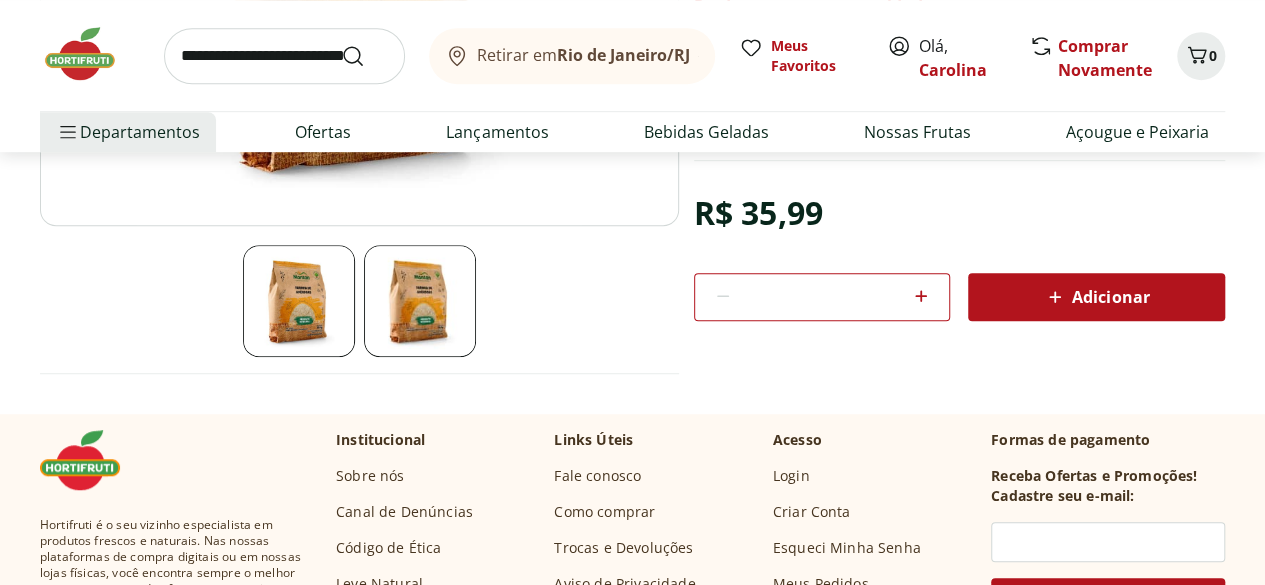click on "Adicionar" at bounding box center [1096, 297] 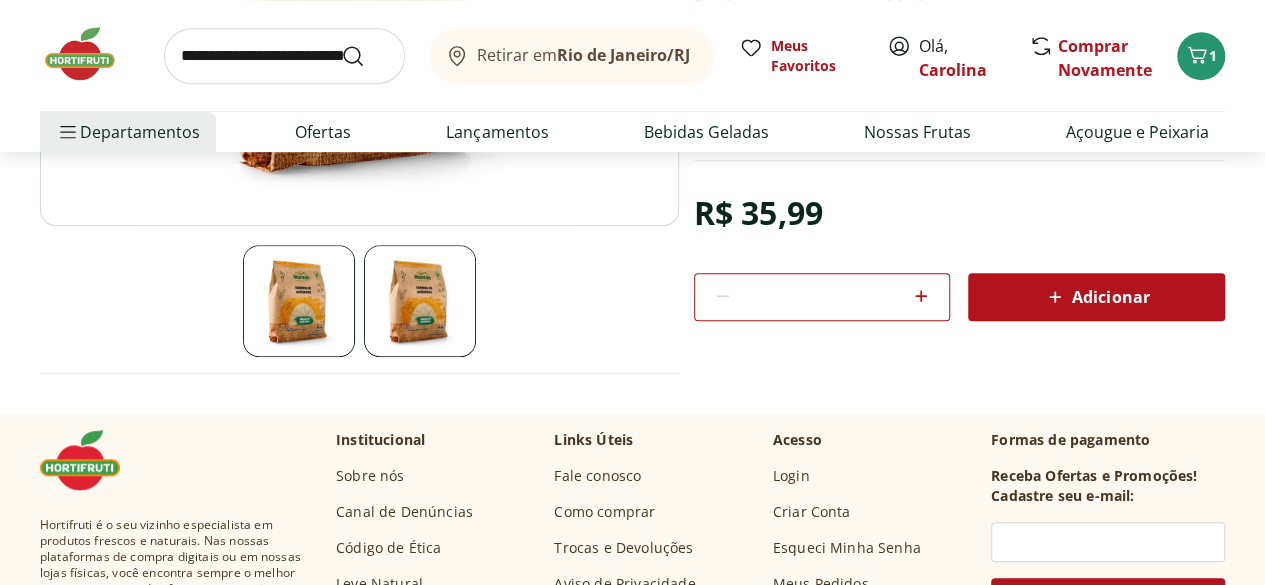 type 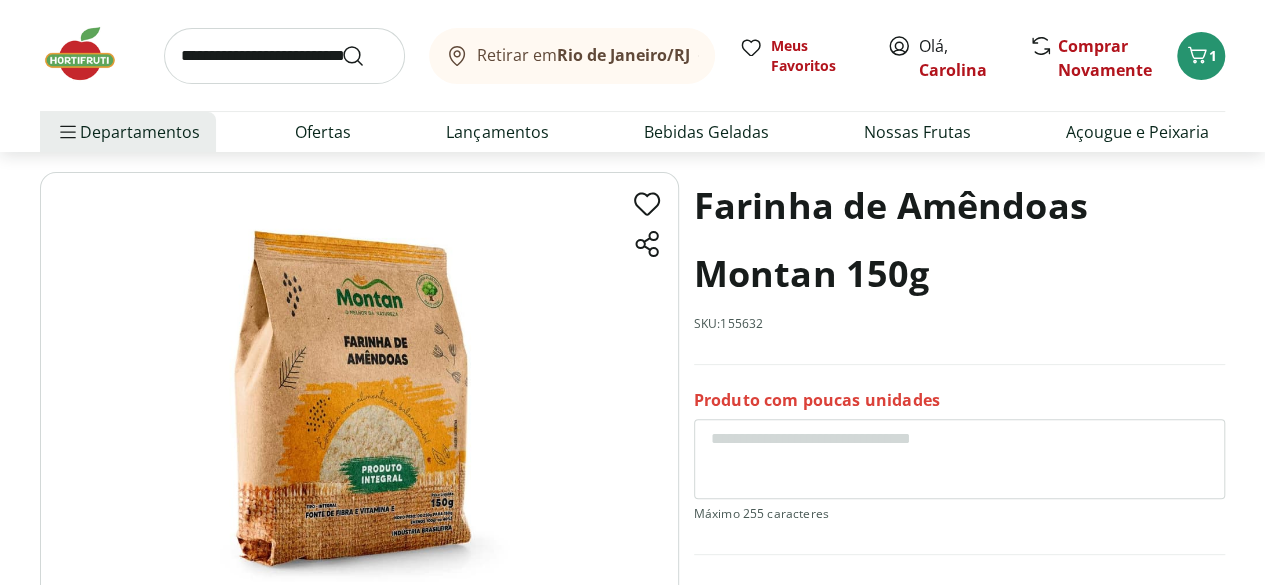 scroll, scrollTop: 0, scrollLeft: 0, axis: both 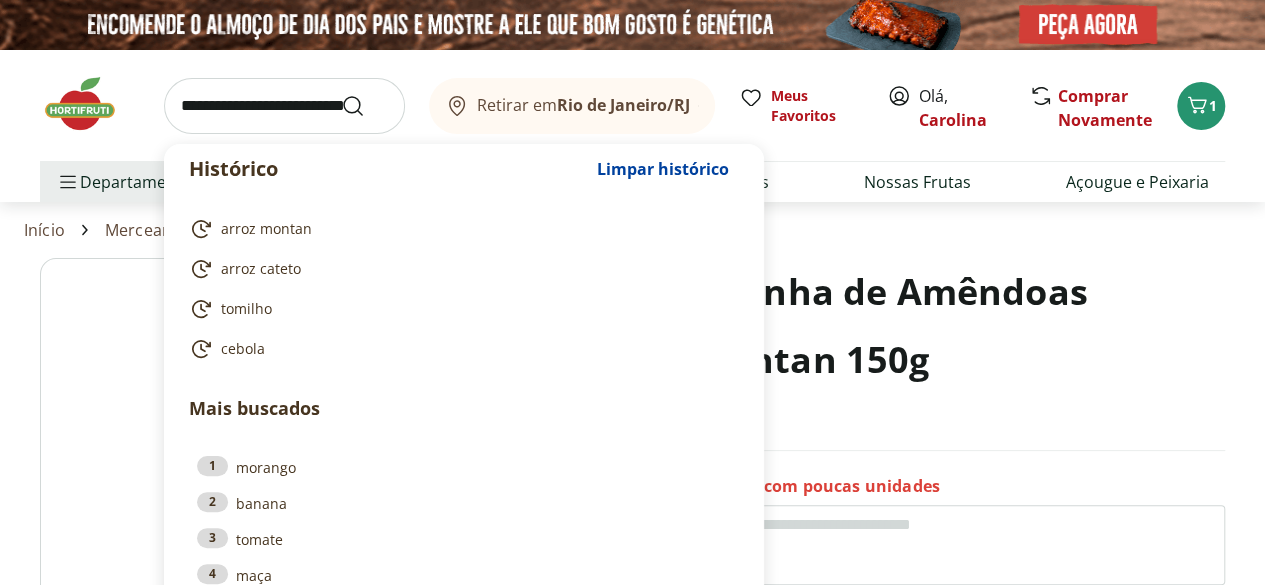 click at bounding box center [284, 106] 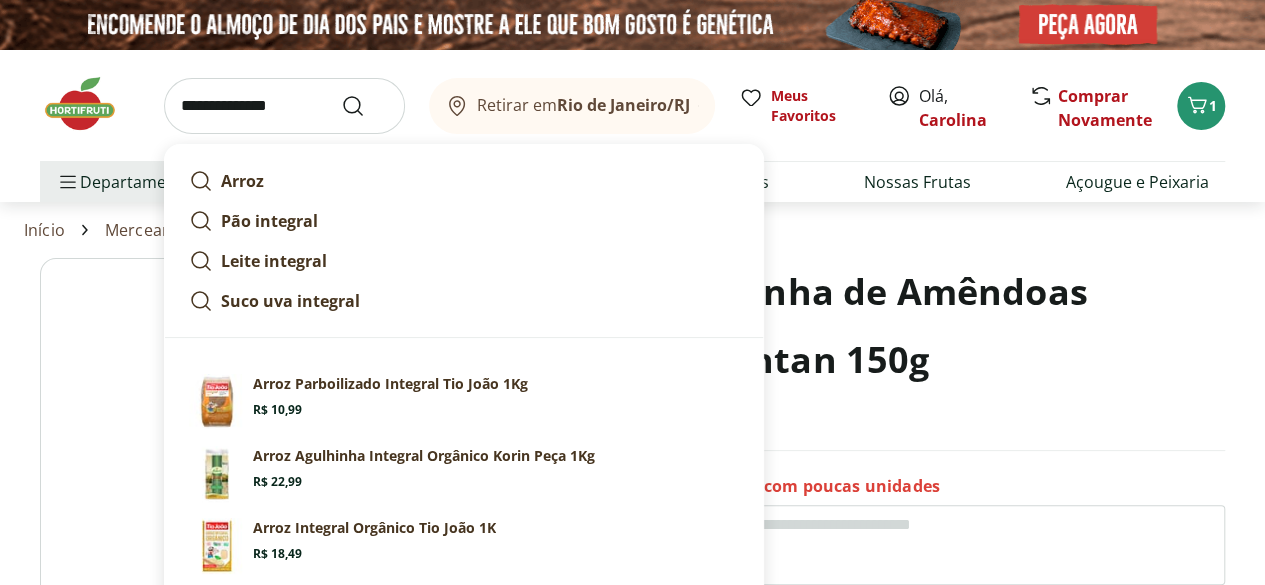 type on "**********" 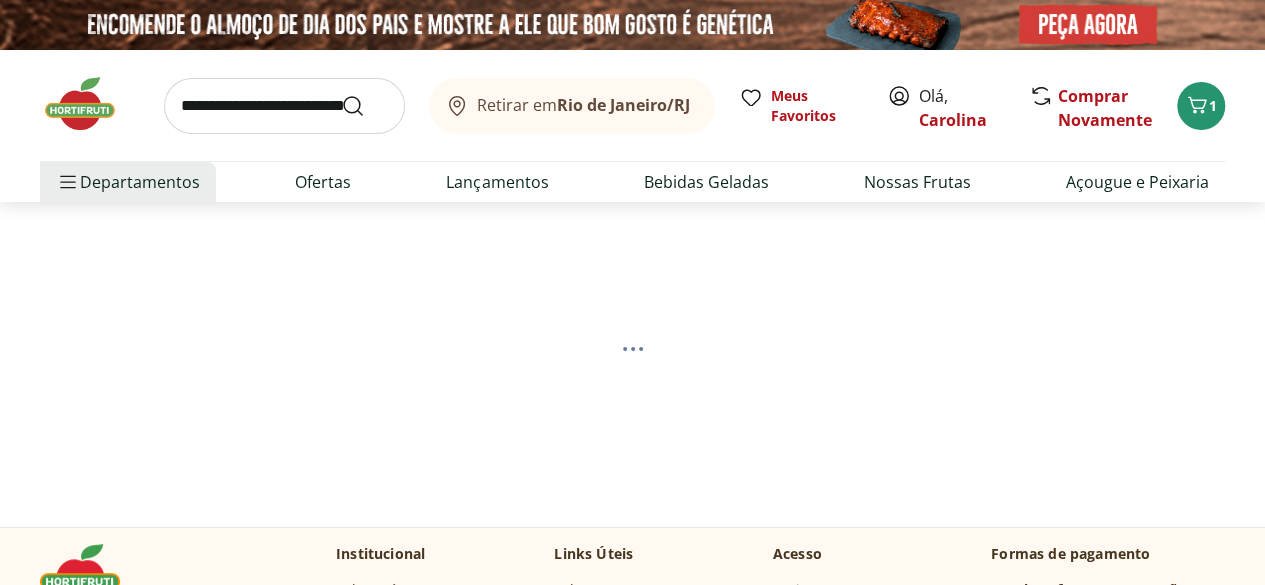 select on "**********" 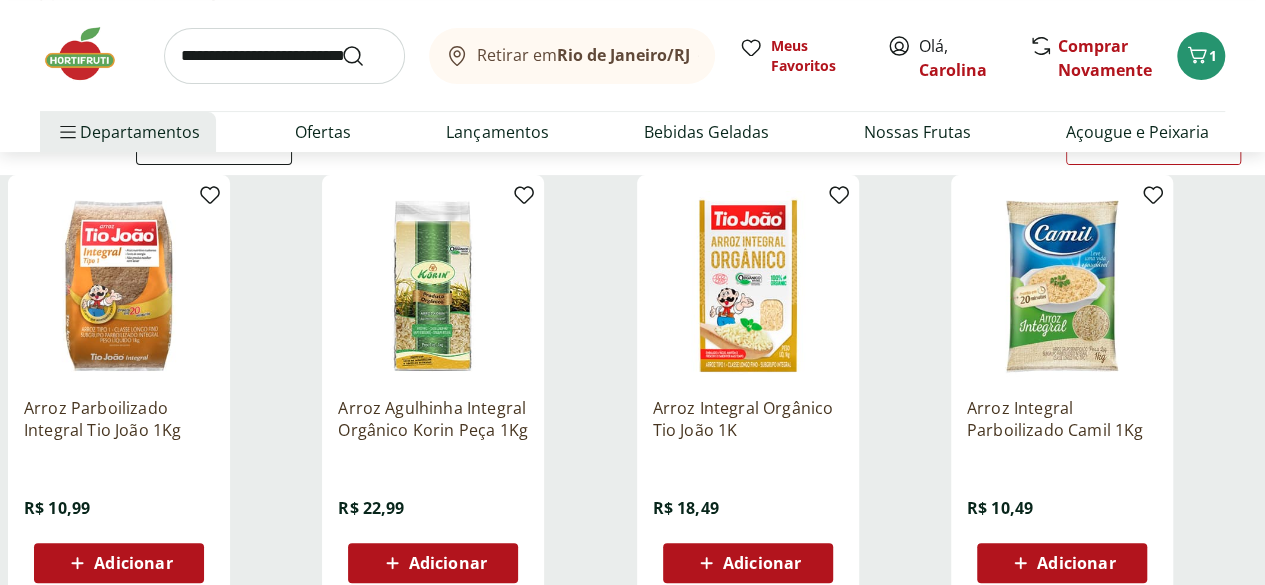 scroll, scrollTop: 240, scrollLeft: 0, axis: vertical 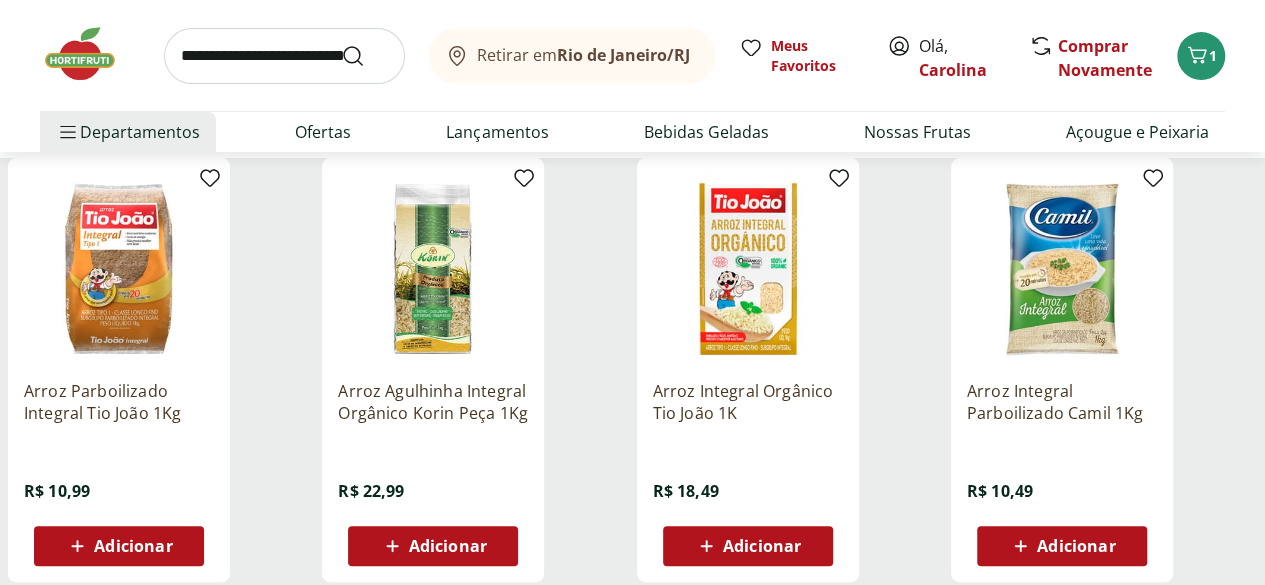 click at bounding box center [119, 269] 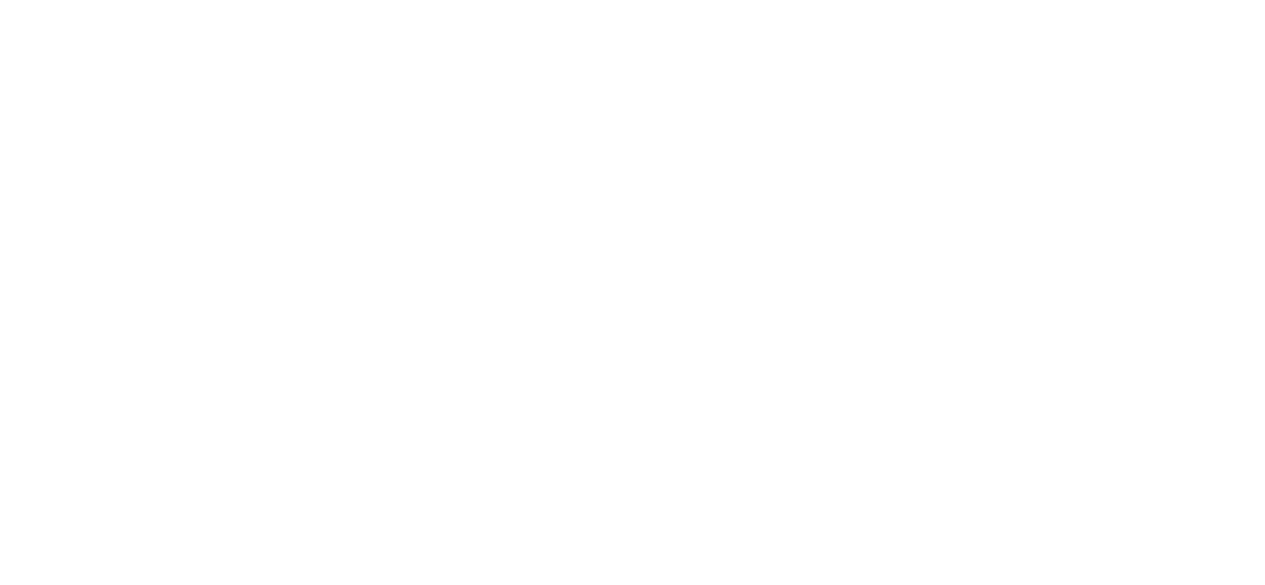 scroll, scrollTop: 0, scrollLeft: 0, axis: both 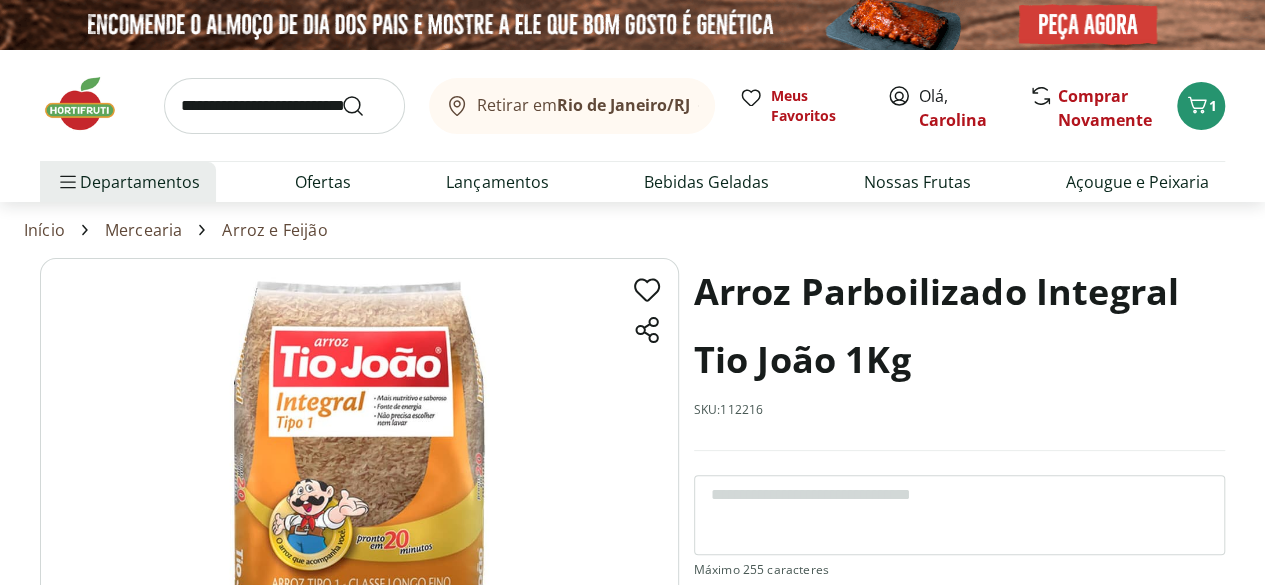 click on "Arroz Parboilizado Integral Tio João 1Kg SKU:  112216" at bounding box center [959, 354] 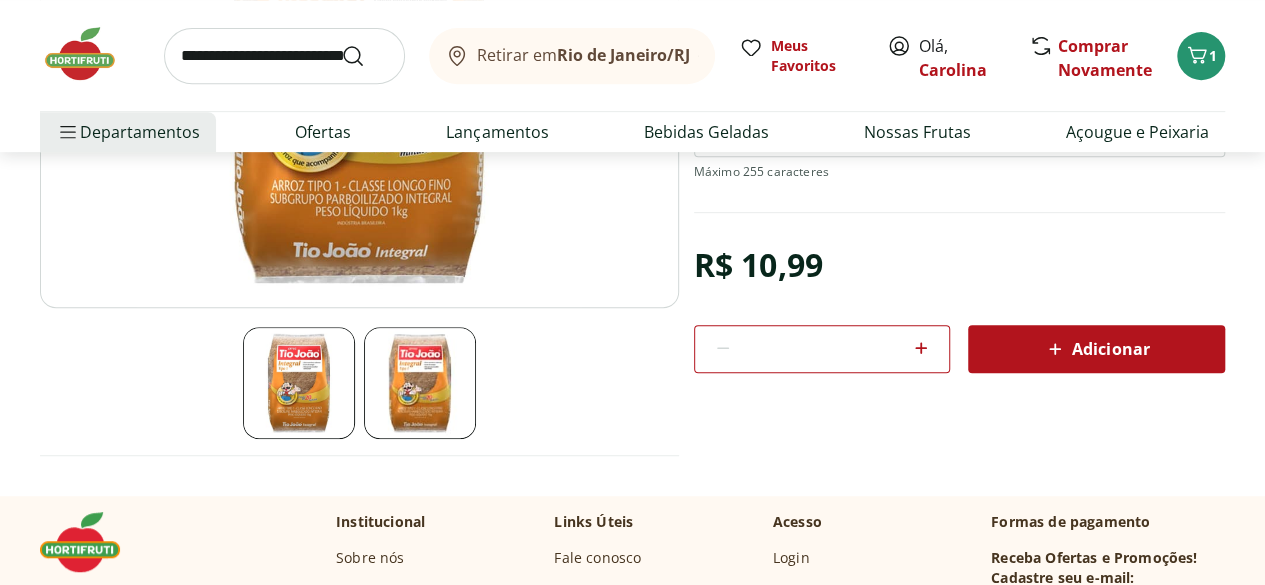 scroll, scrollTop: 400, scrollLeft: 0, axis: vertical 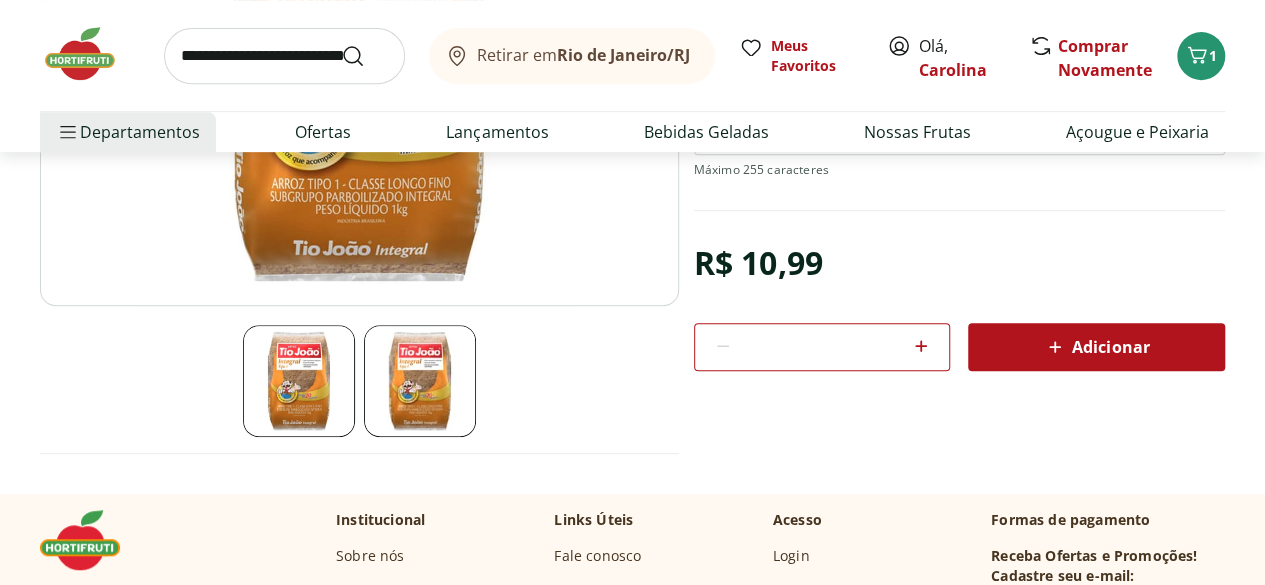 click on "Adicionar" at bounding box center [1096, 347] 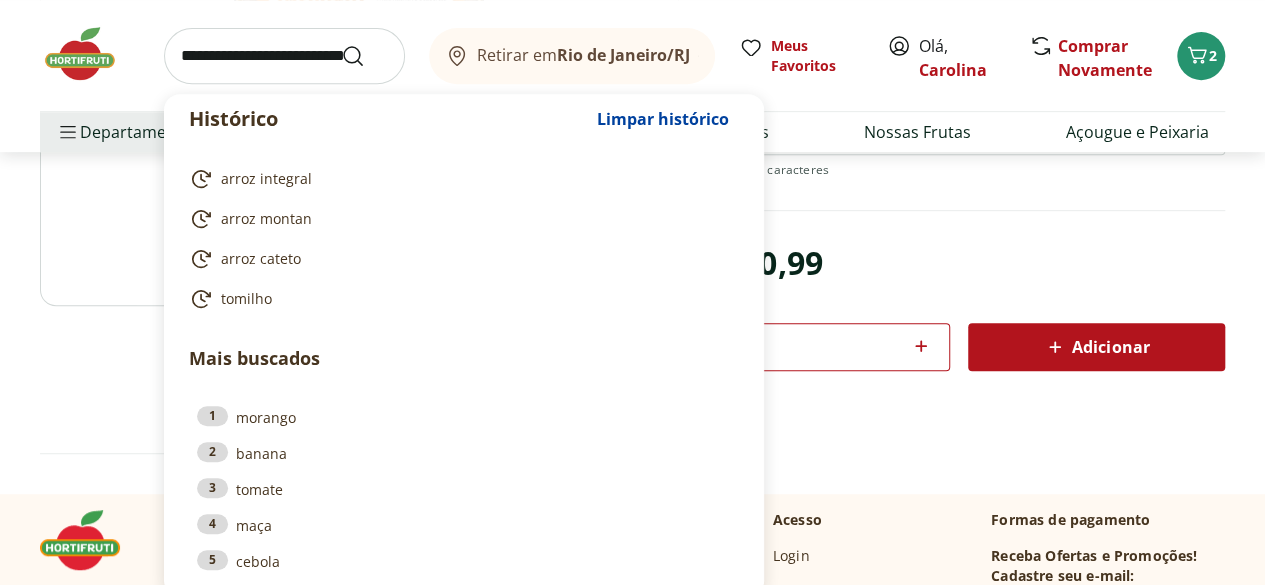 click at bounding box center [284, 56] 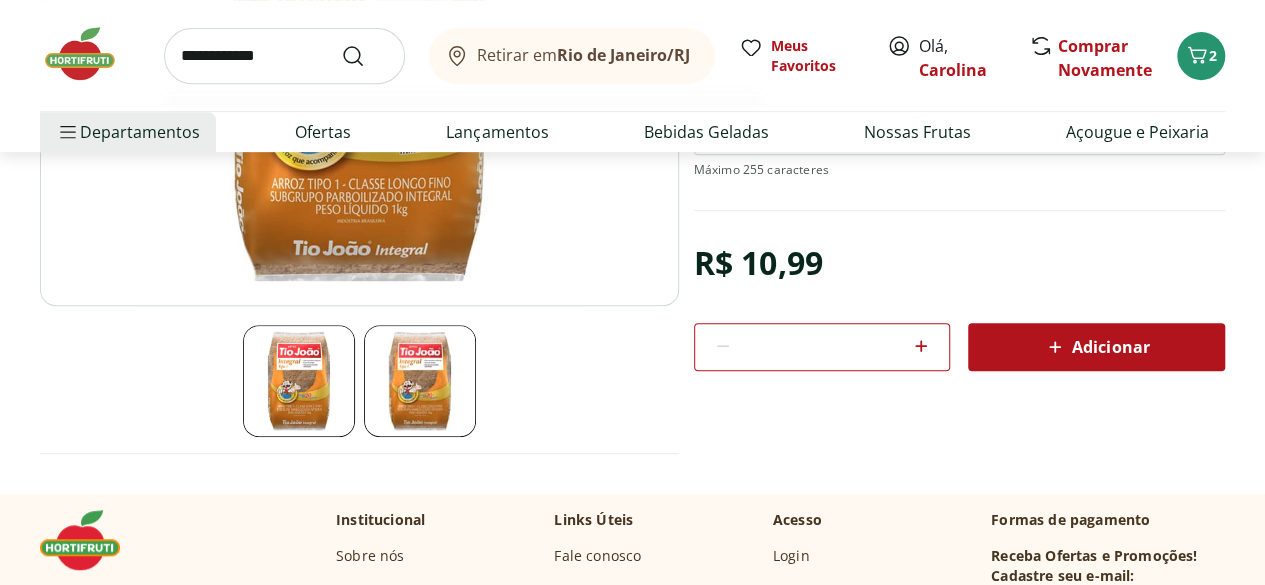 type on "**********" 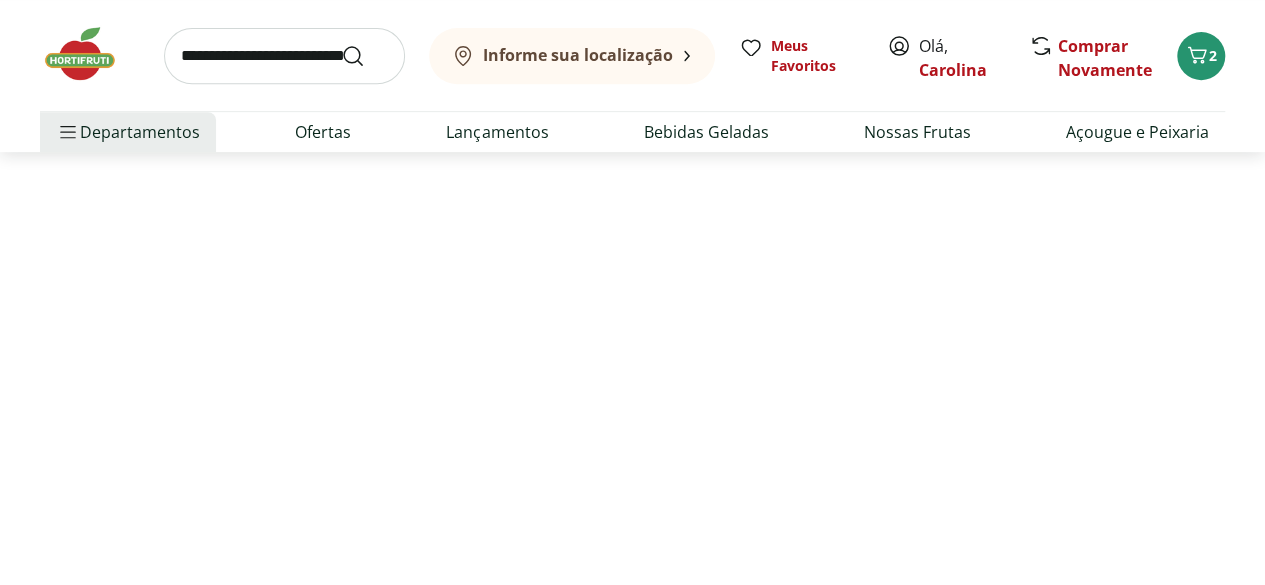 scroll, scrollTop: 0, scrollLeft: 0, axis: both 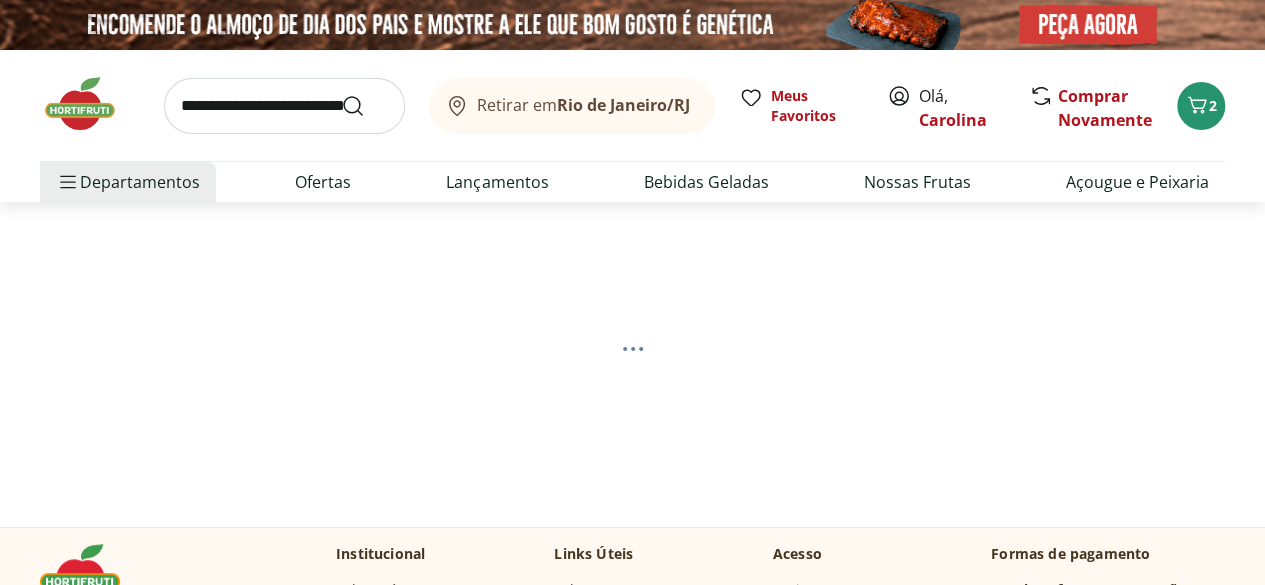 select on "**********" 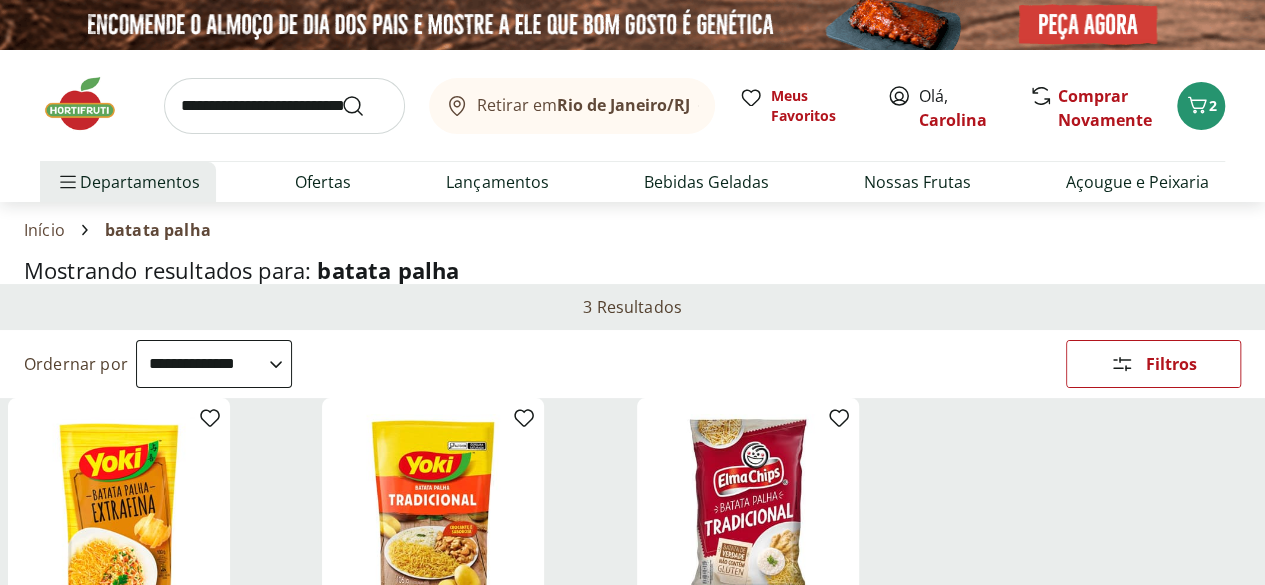 click on "Mostrando resultados para:   batata palha" at bounding box center (632, 270) 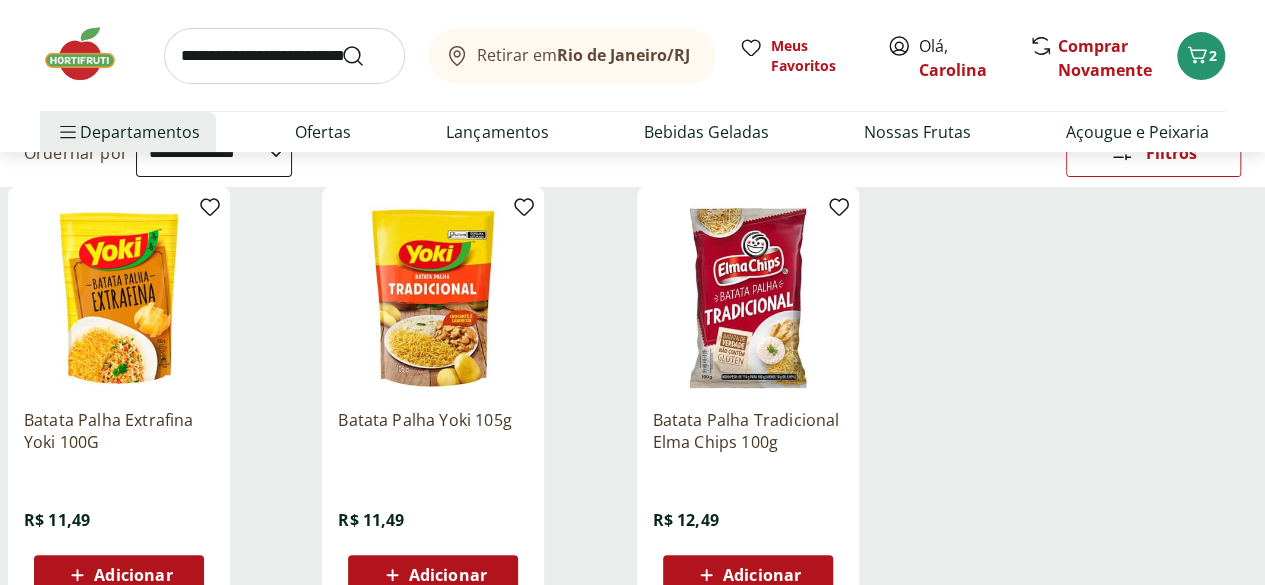scroll, scrollTop: 320, scrollLeft: 0, axis: vertical 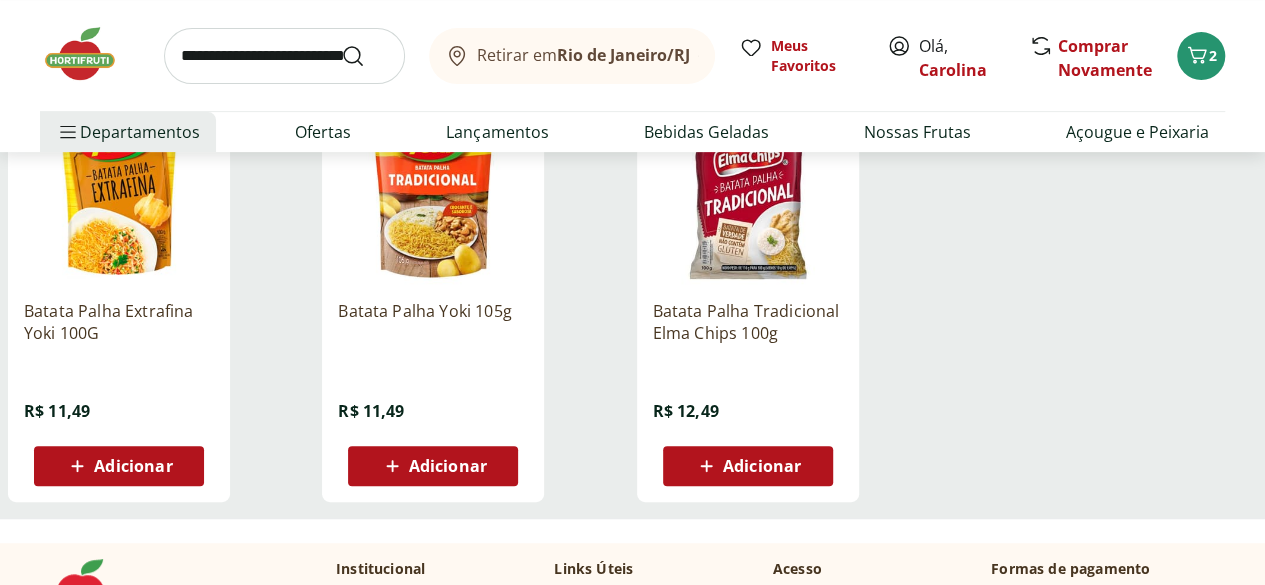 click on "Adicionar" at bounding box center (448, 466) 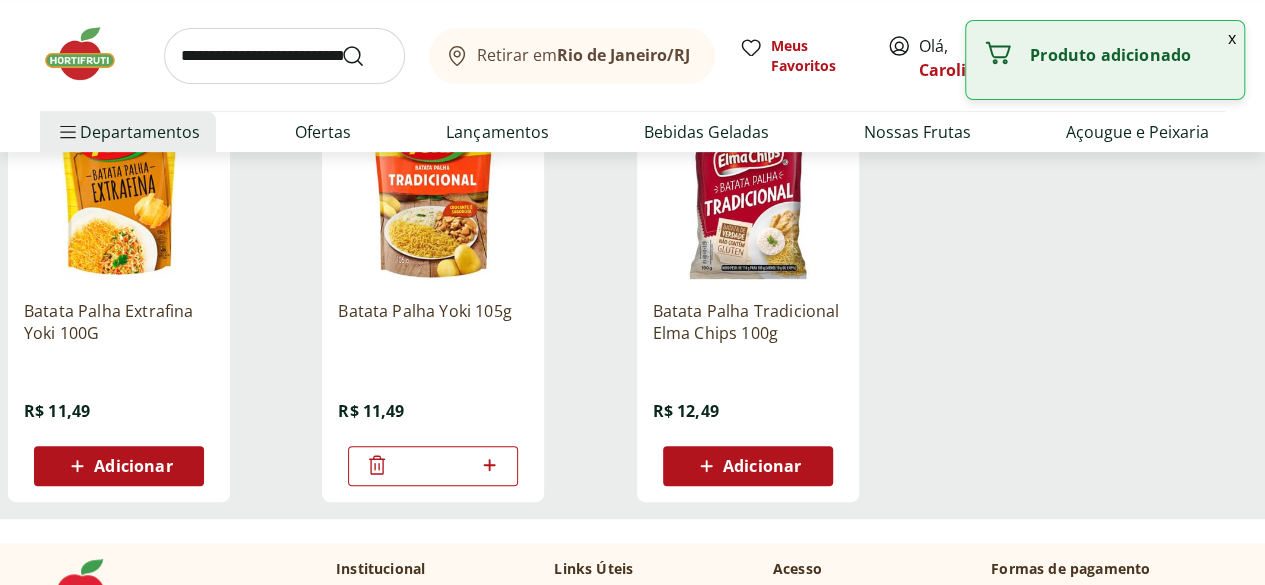 click 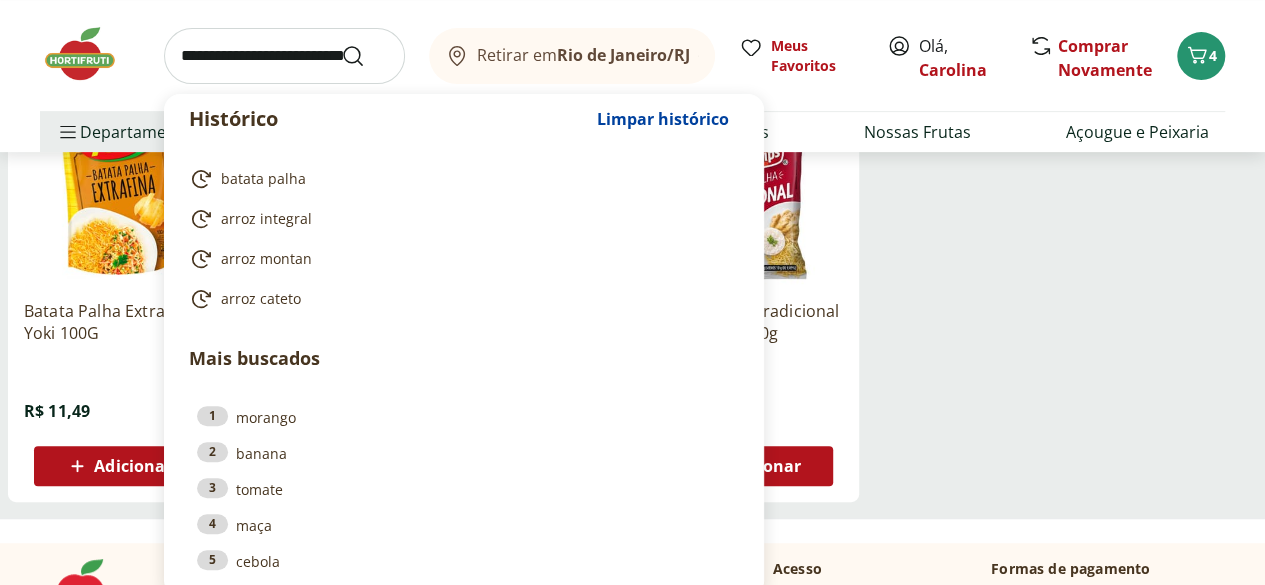 click at bounding box center (284, 56) 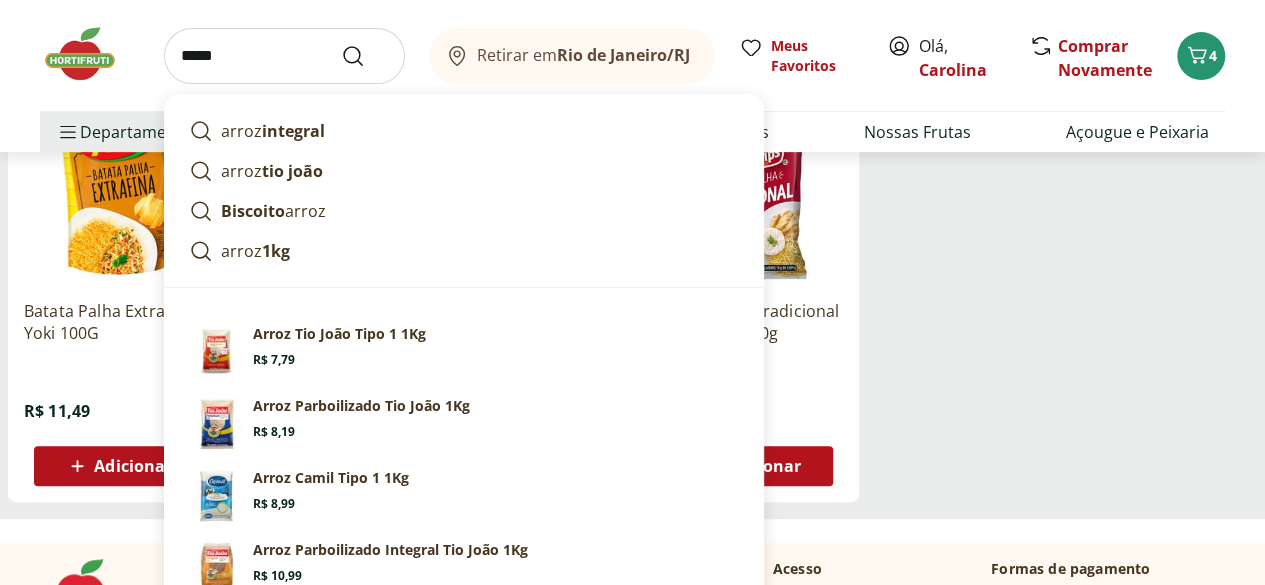 click on "arroz  tio joão" at bounding box center [272, 171] 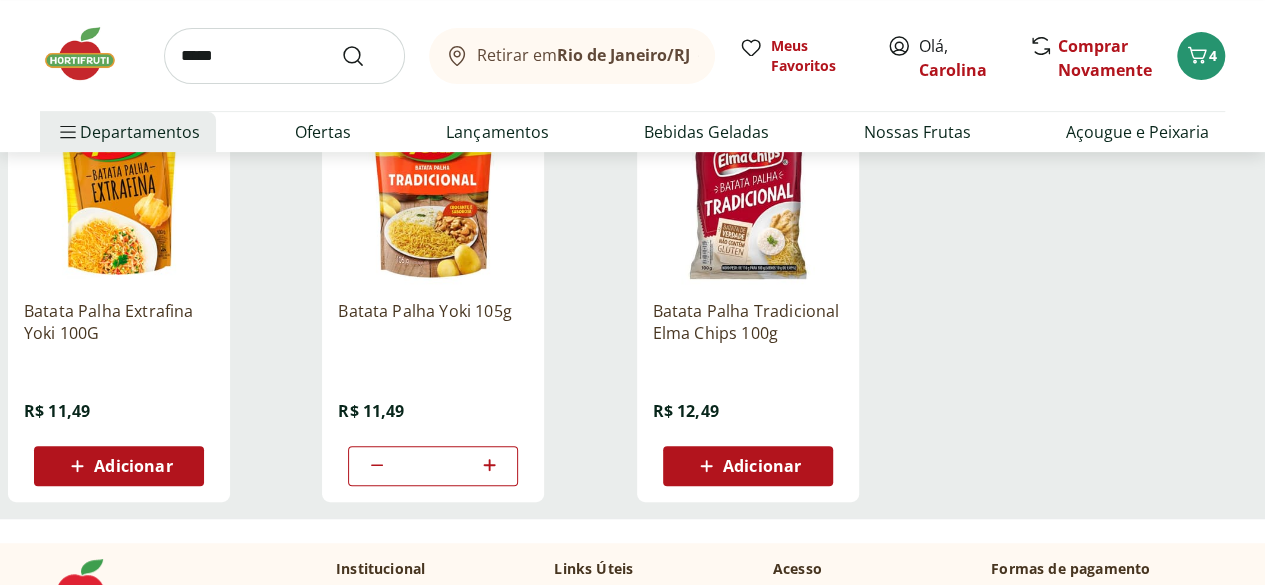 type on "**********" 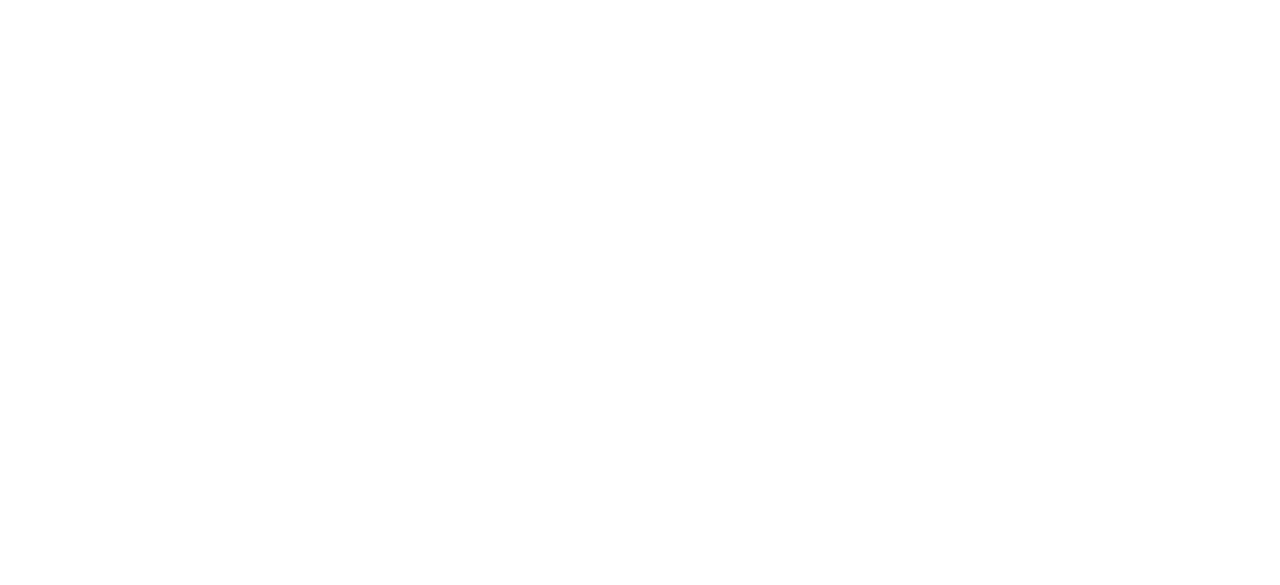 scroll, scrollTop: 0, scrollLeft: 0, axis: both 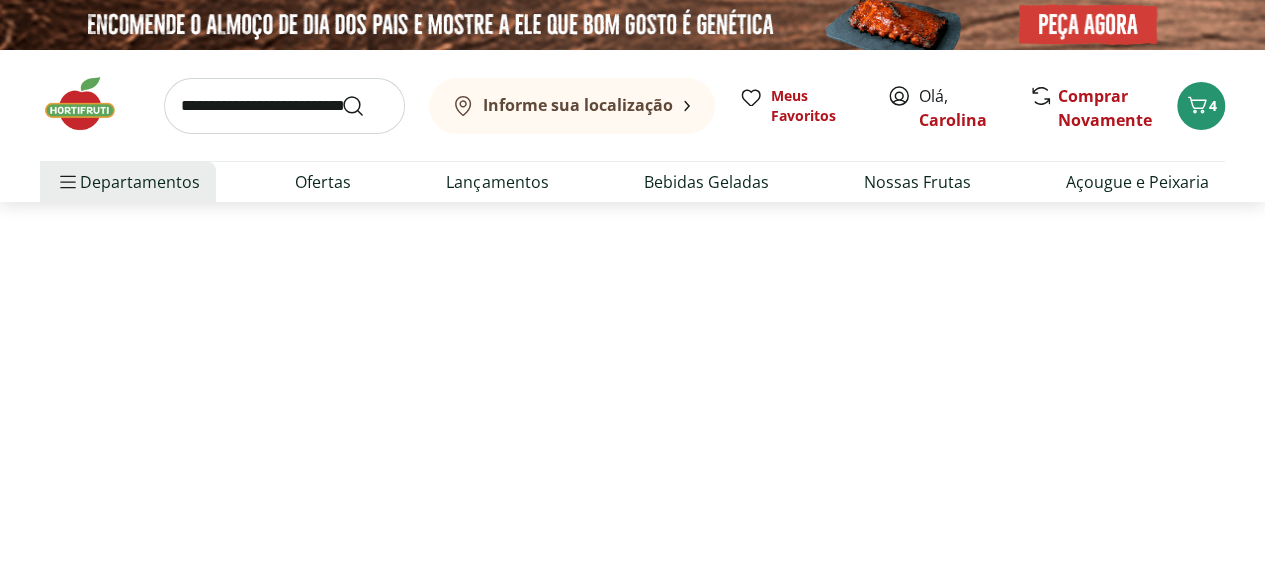select on "**********" 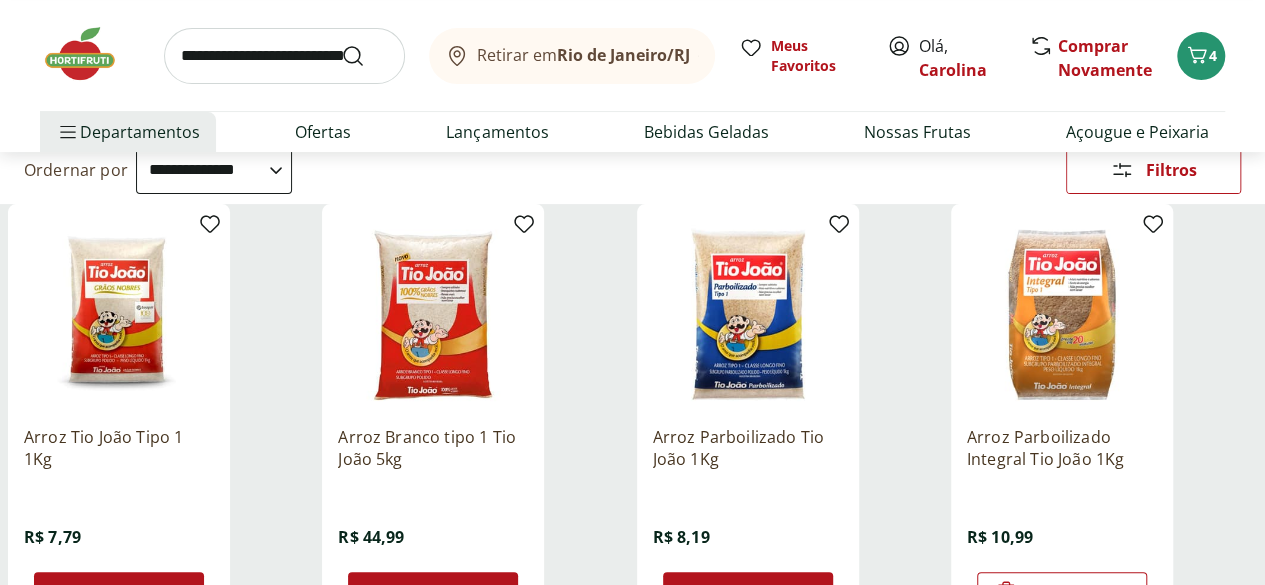 scroll, scrollTop: 280, scrollLeft: 0, axis: vertical 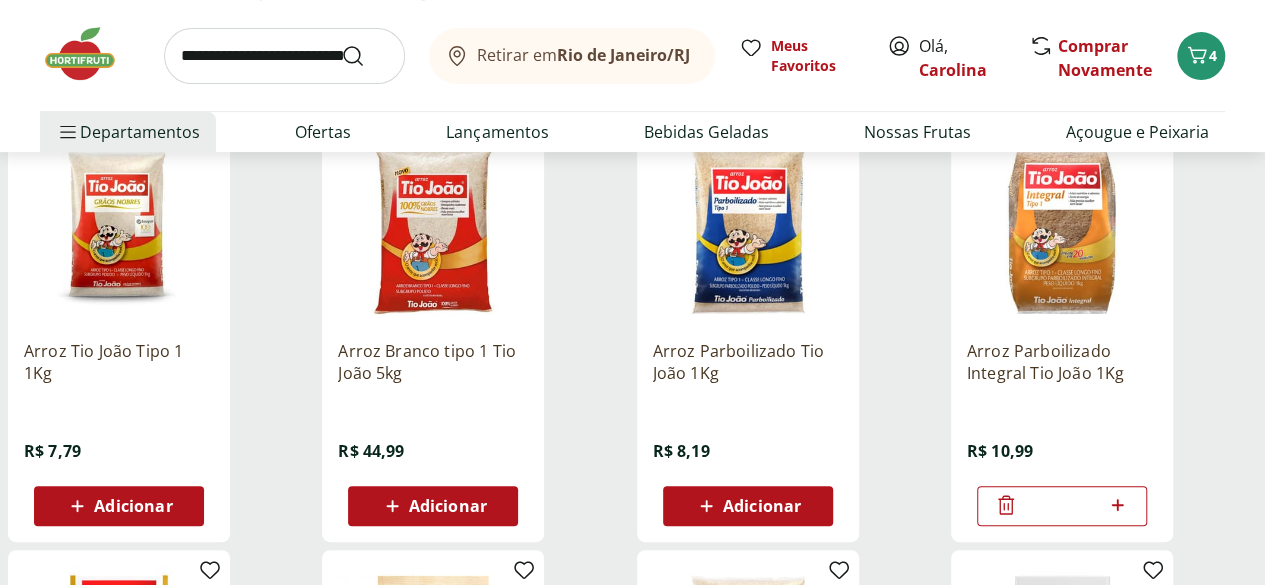 click on "Adicionar" at bounding box center [133, 506] 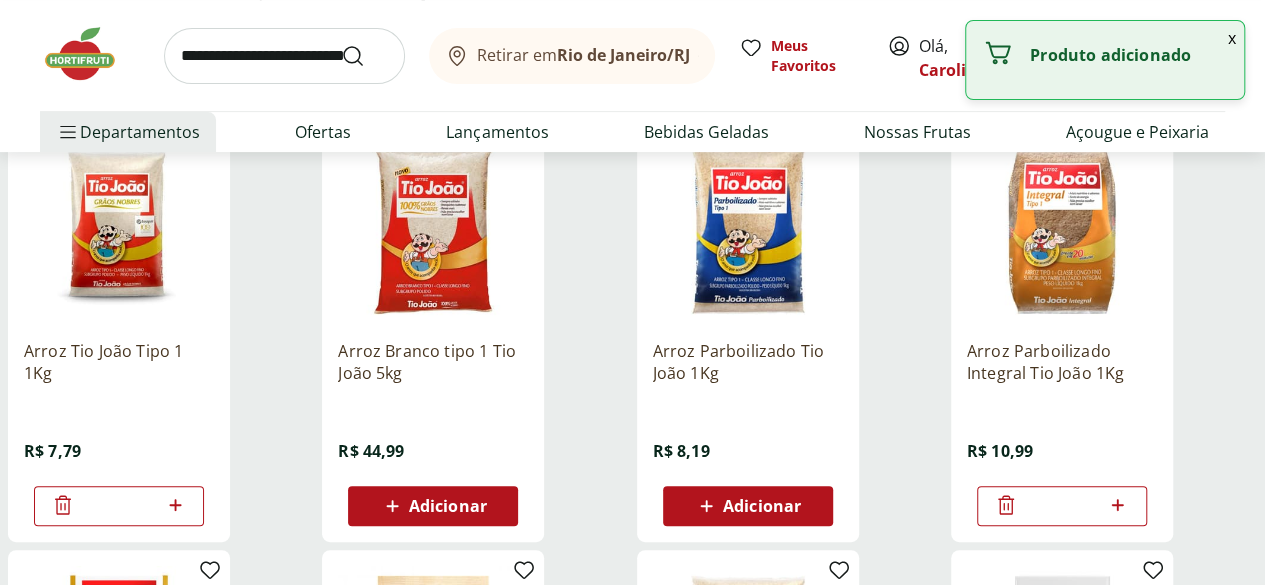 click 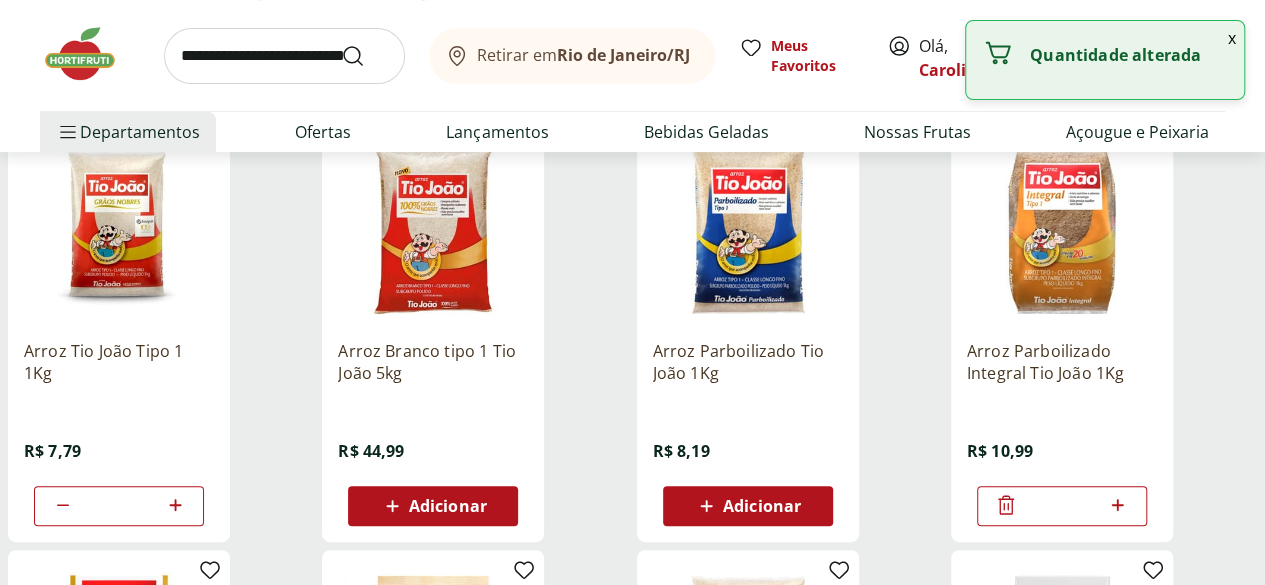 click on "**********" at bounding box center (632, 713) 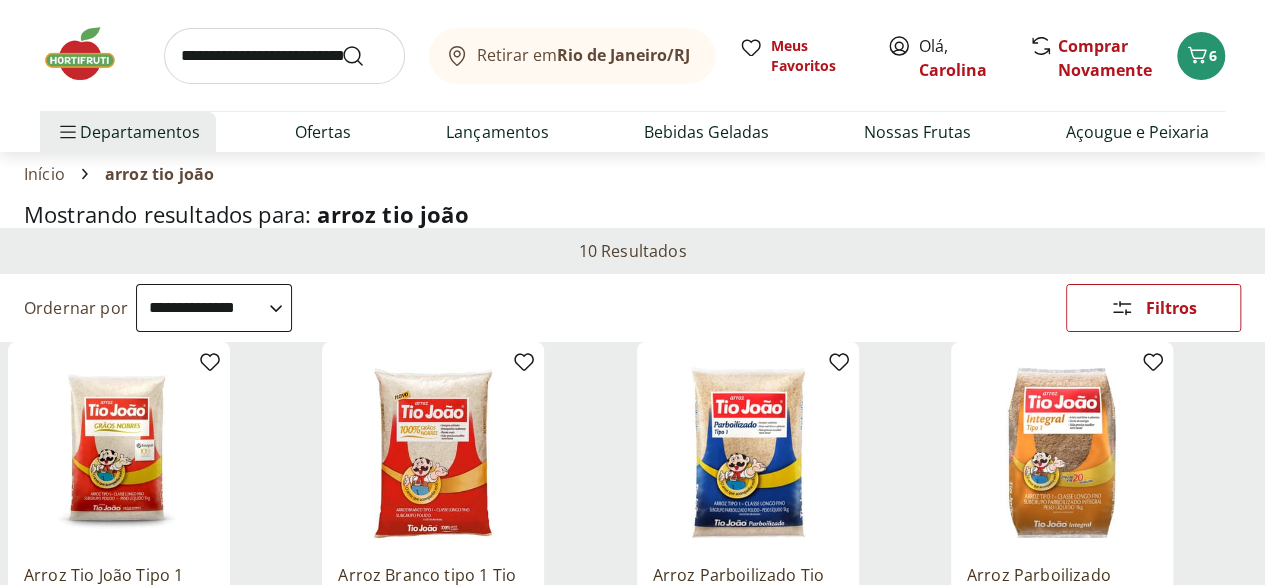 scroll, scrollTop: 40, scrollLeft: 0, axis: vertical 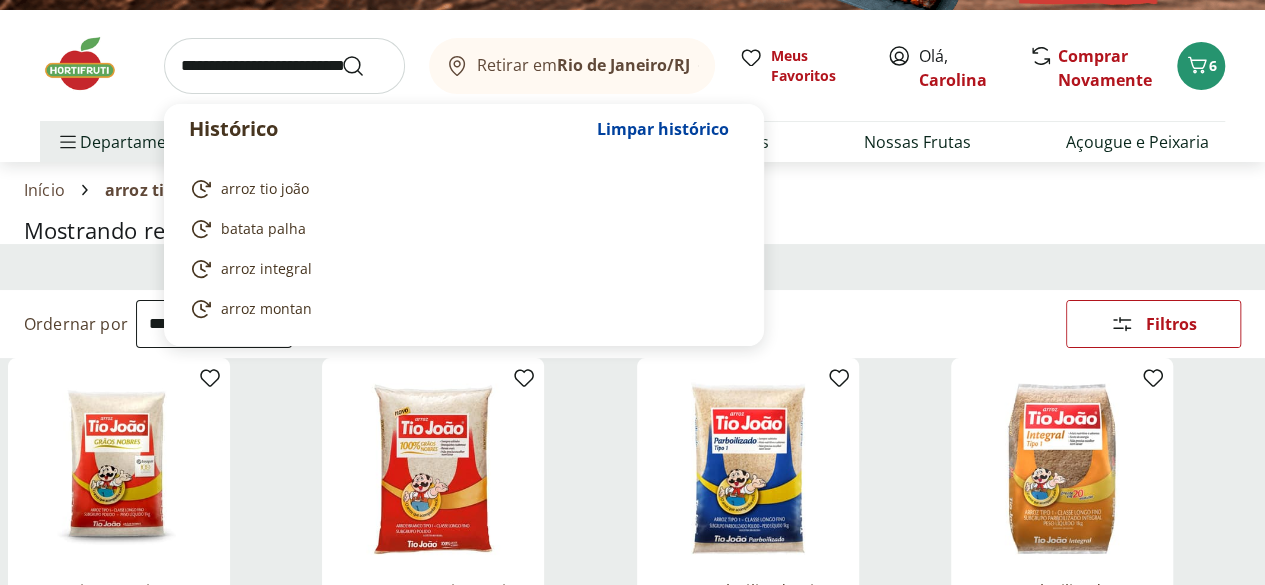 click at bounding box center (284, 66) 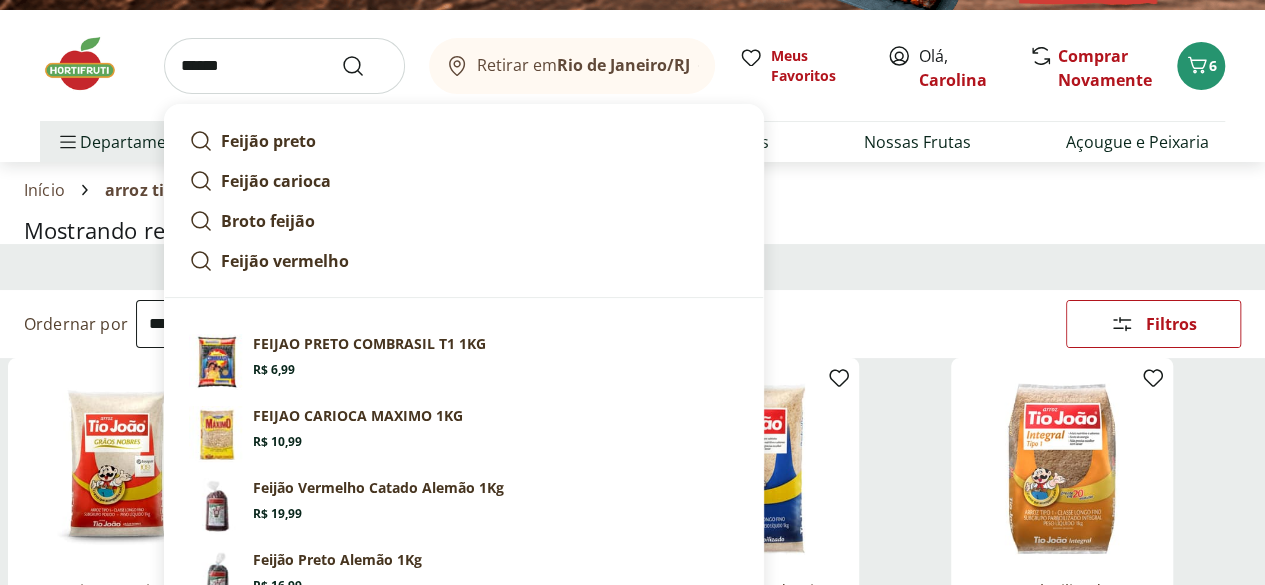 type on "******" 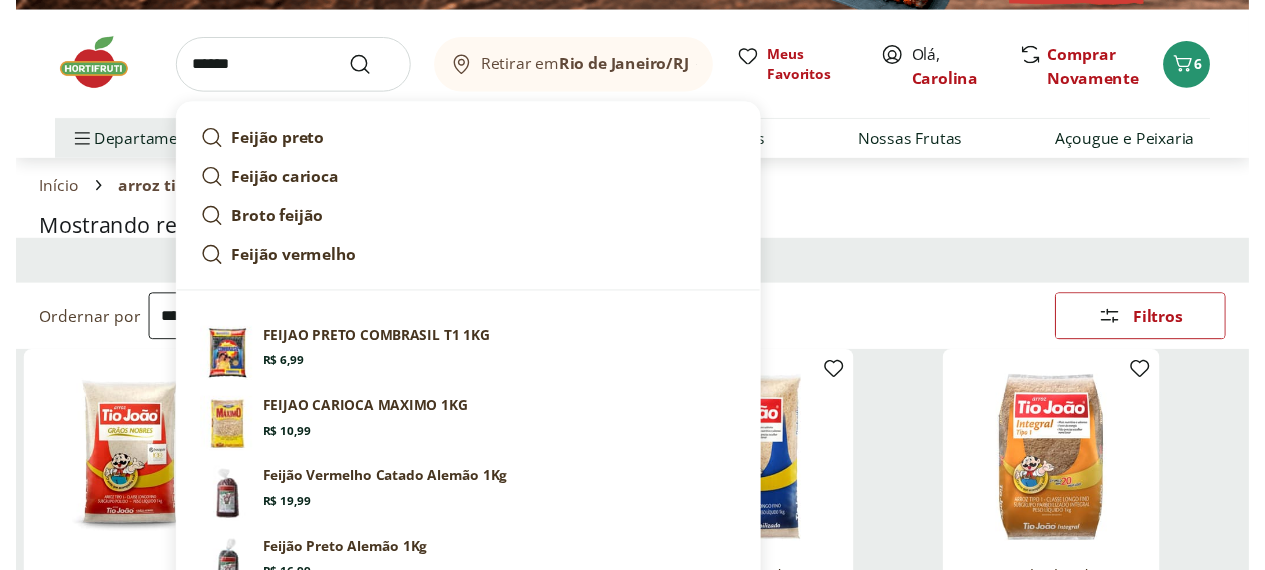 scroll, scrollTop: 0, scrollLeft: 0, axis: both 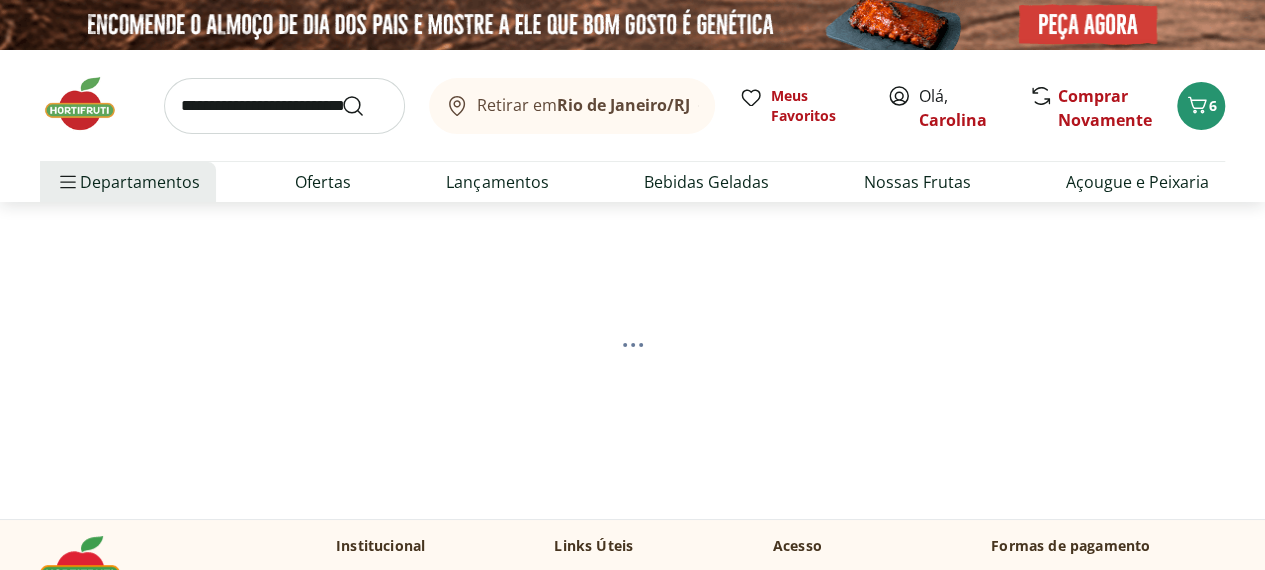 select on "**********" 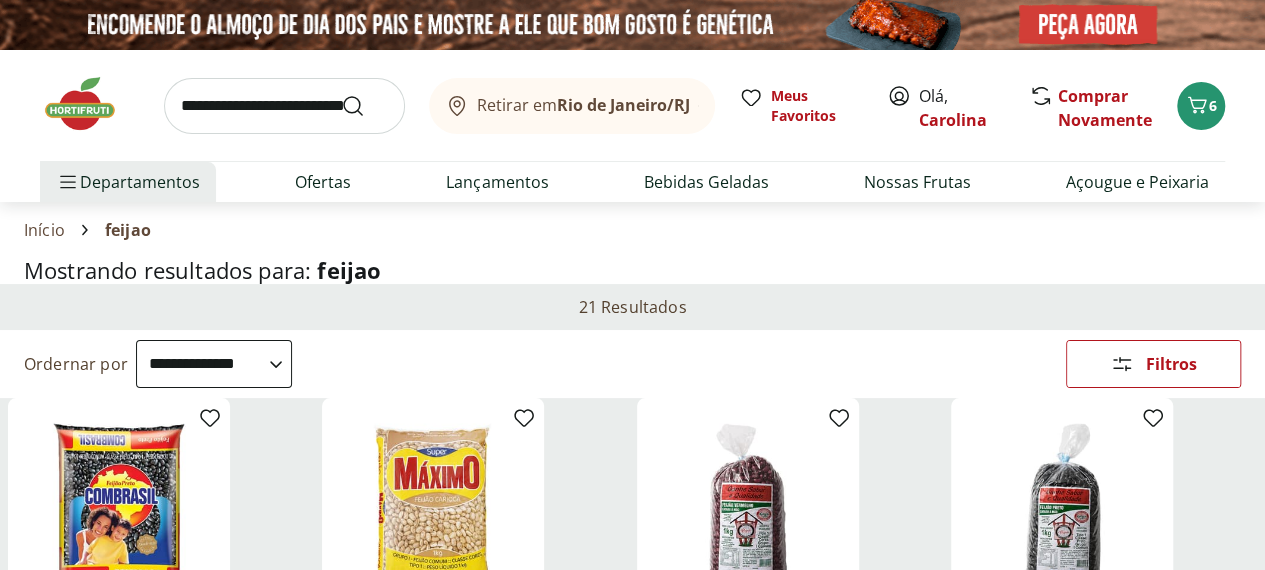 click on "Mostrando resultados para:   feijao" at bounding box center [632, 270] 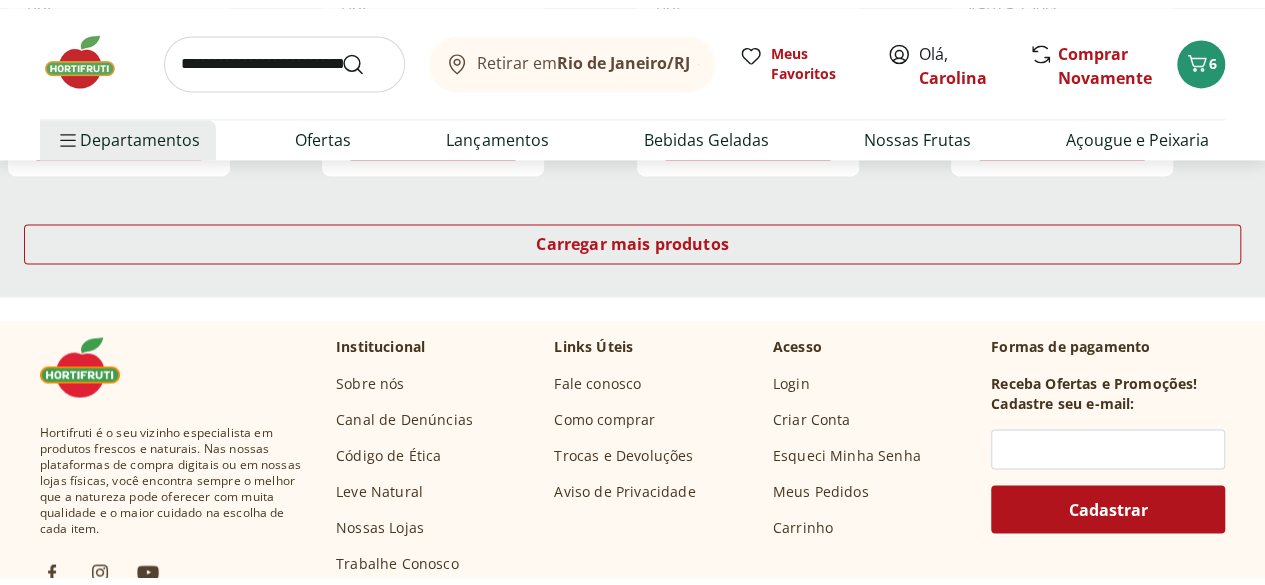 scroll, scrollTop: 1520, scrollLeft: 0, axis: vertical 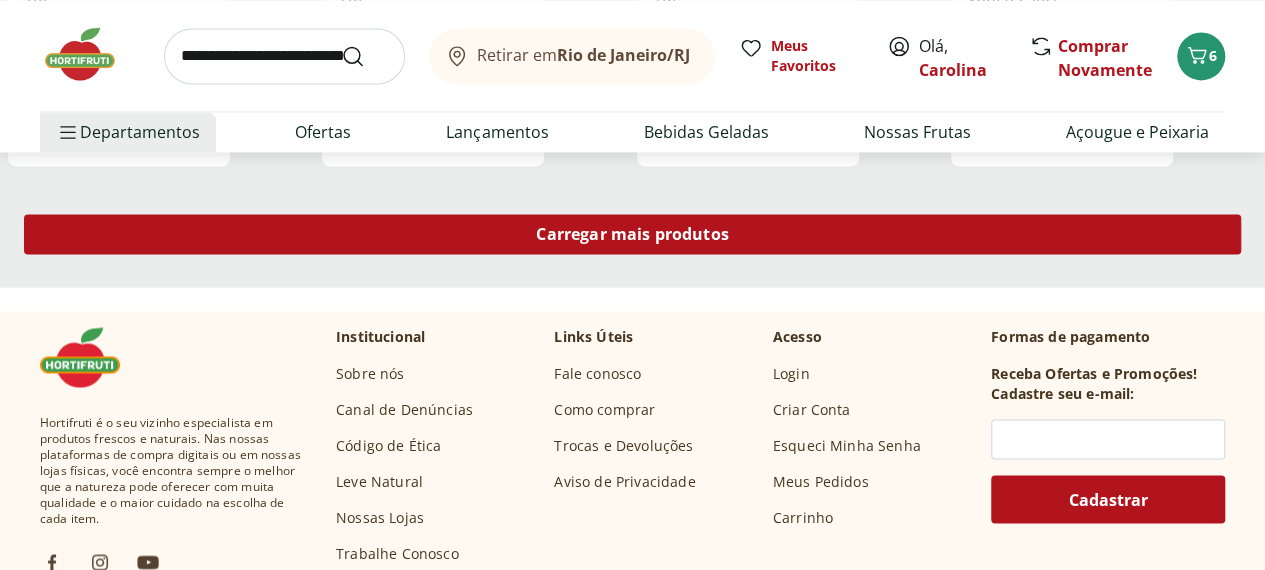 click on "Carregar mais produtos" at bounding box center [632, 234] 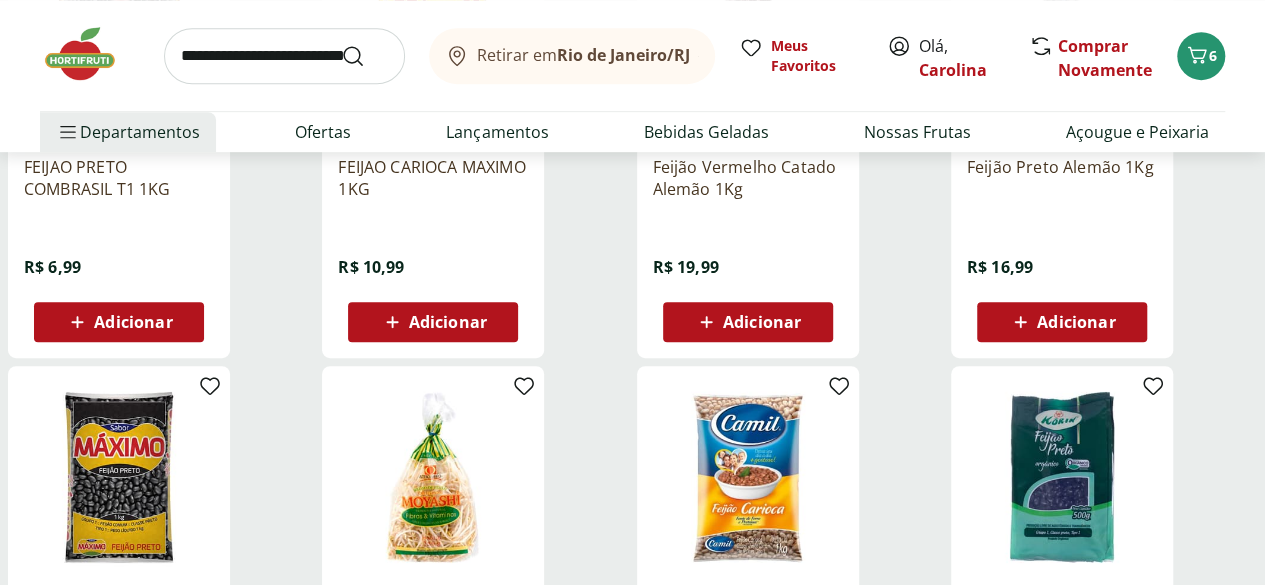 scroll, scrollTop: 440, scrollLeft: 0, axis: vertical 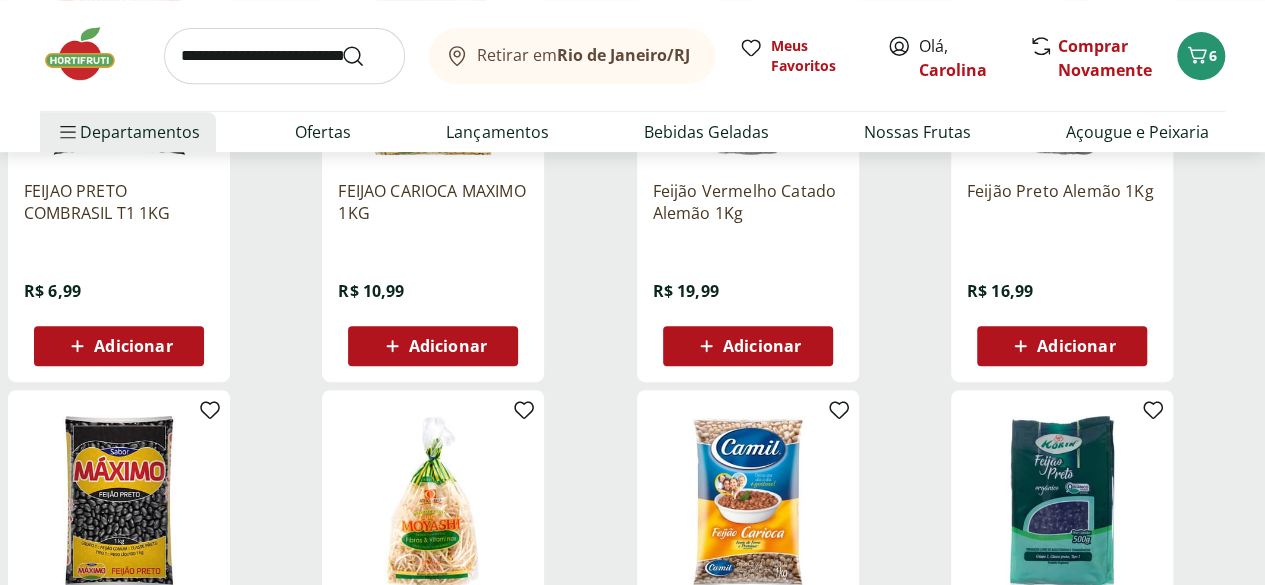click on "**********" at bounding box center [632, 1205] 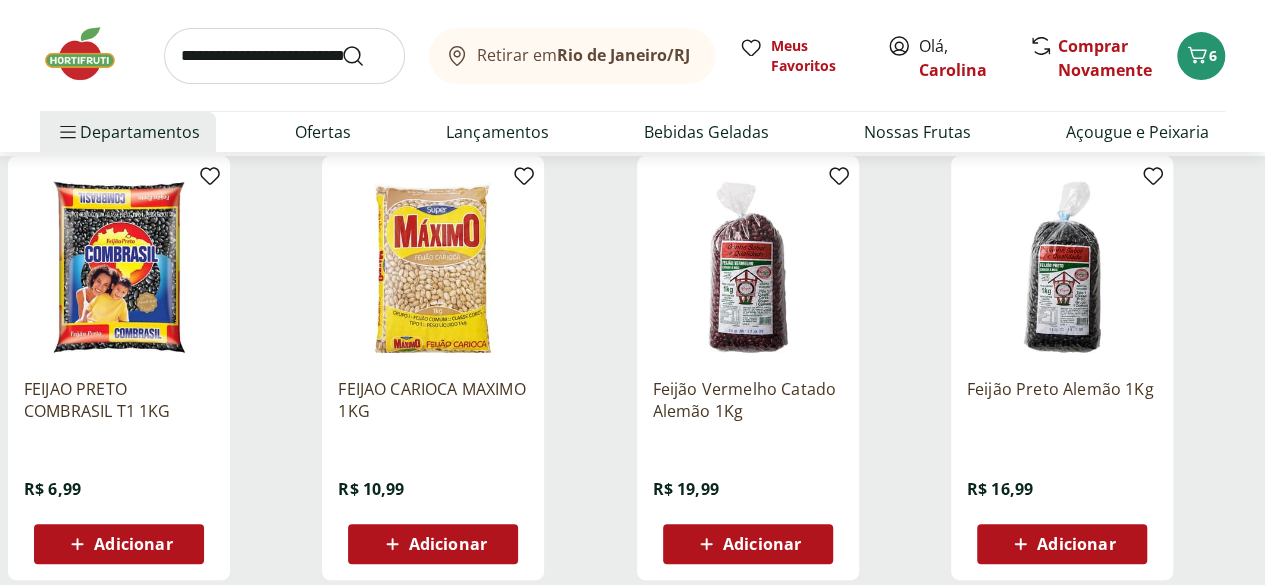 scroll, scrollTop: 240, scrollLeft: 0, axis: vertical 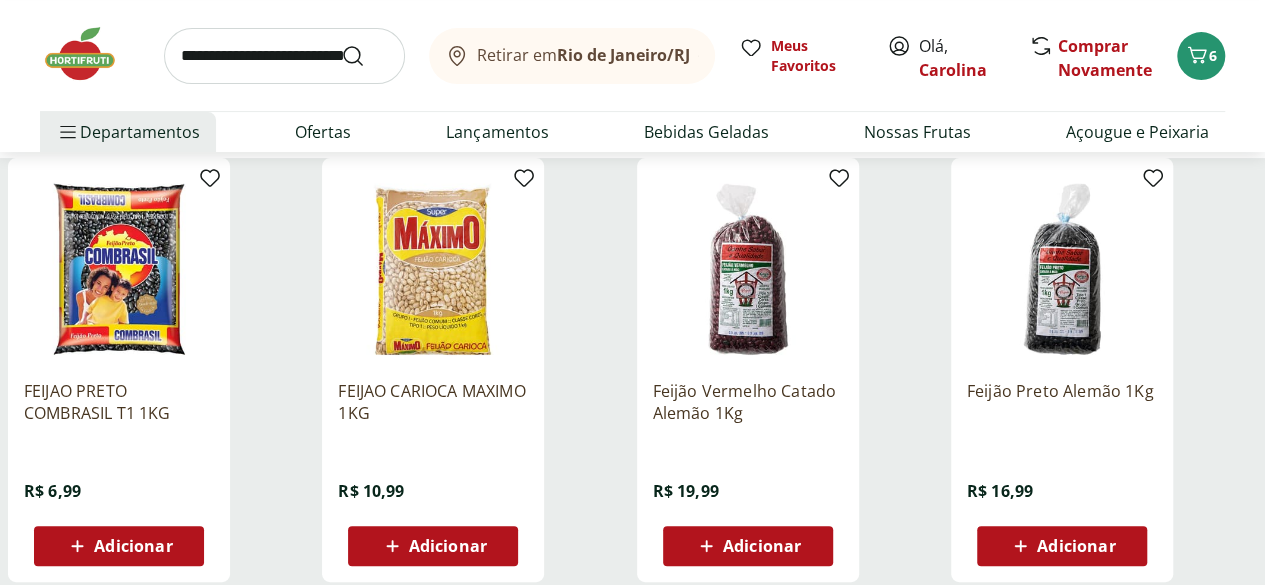 click on "Adicionar" at bounding box center (762, 546) 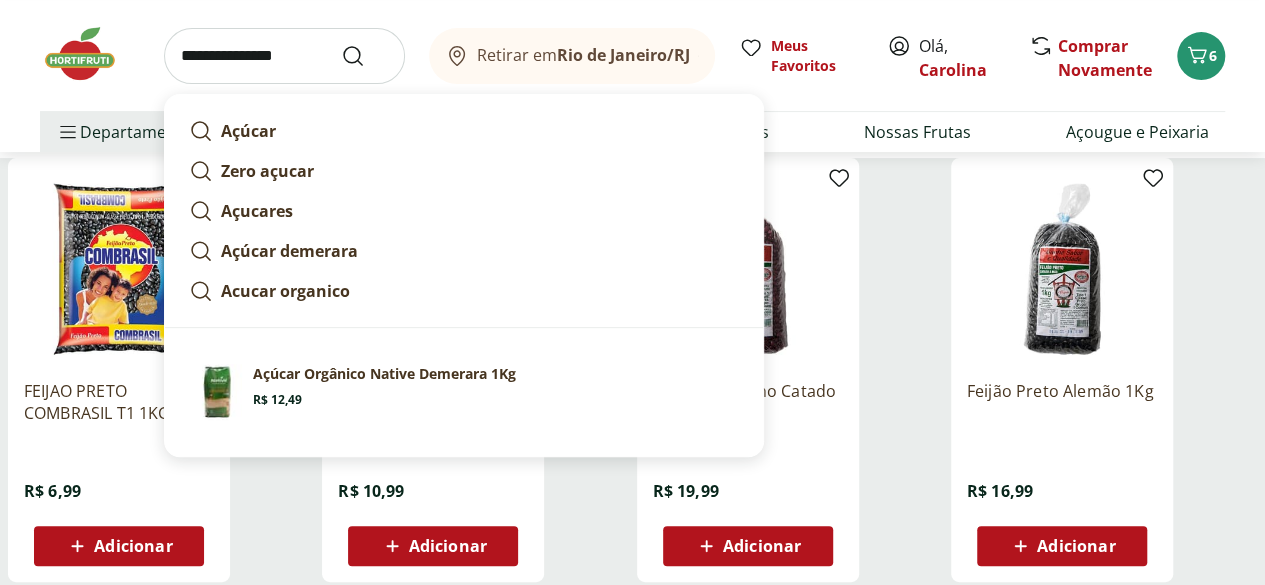 type on "**********" 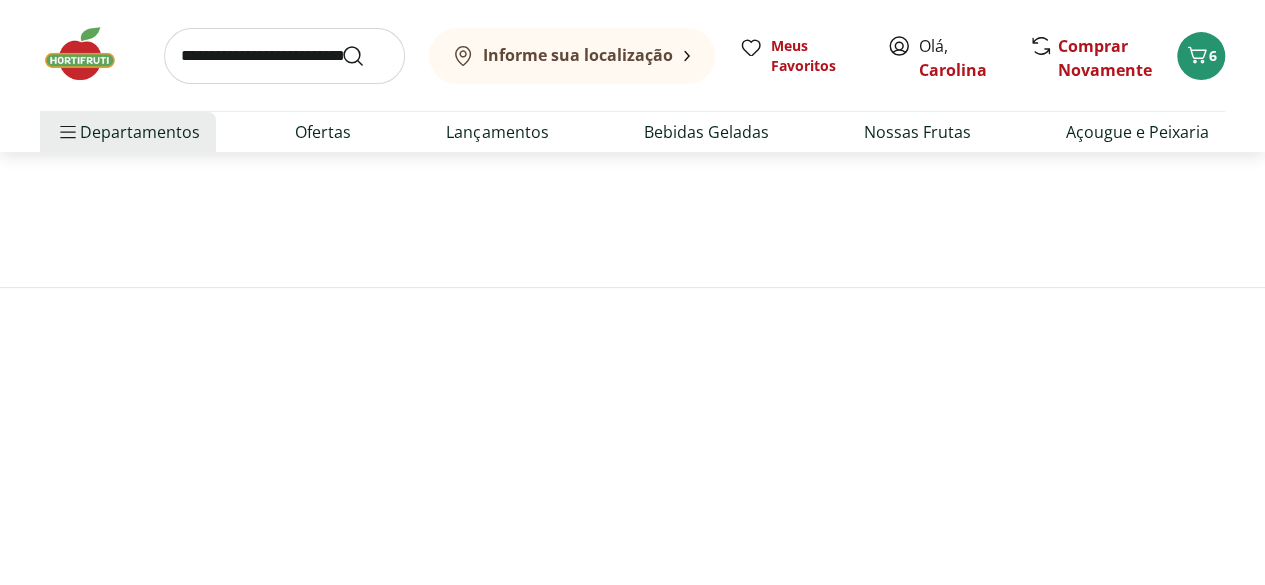 scroll, scrollTop: 0, scrollLeft: 0, axis: both 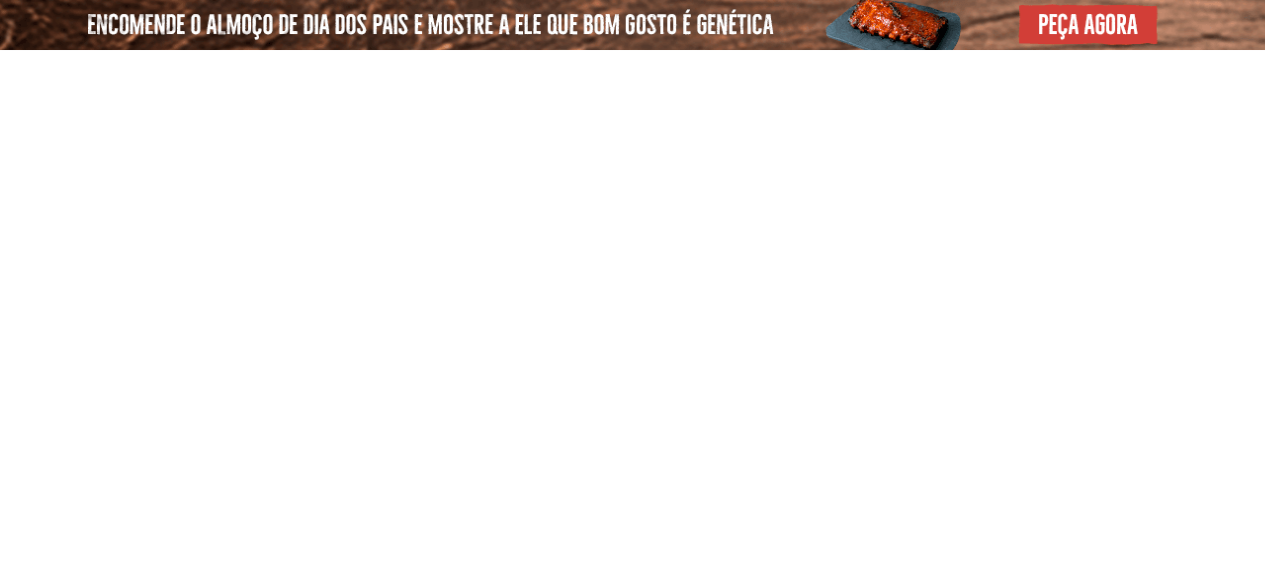select on "**********" 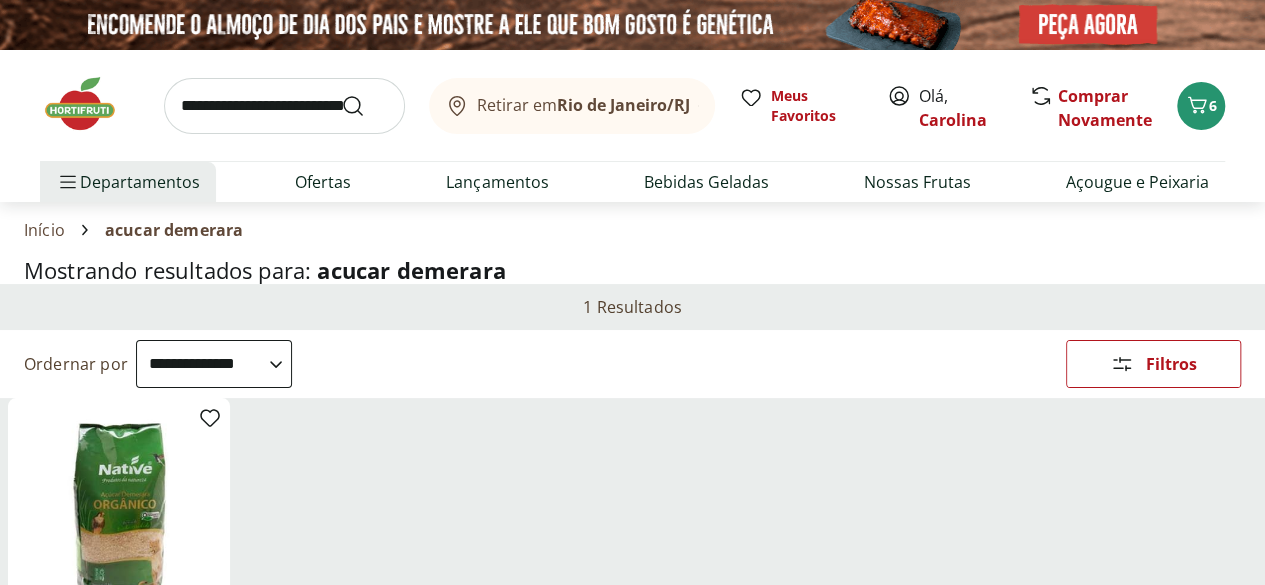 click on "Mostrando resultados para:   acucar demerara" at bounding box center (632, 270) 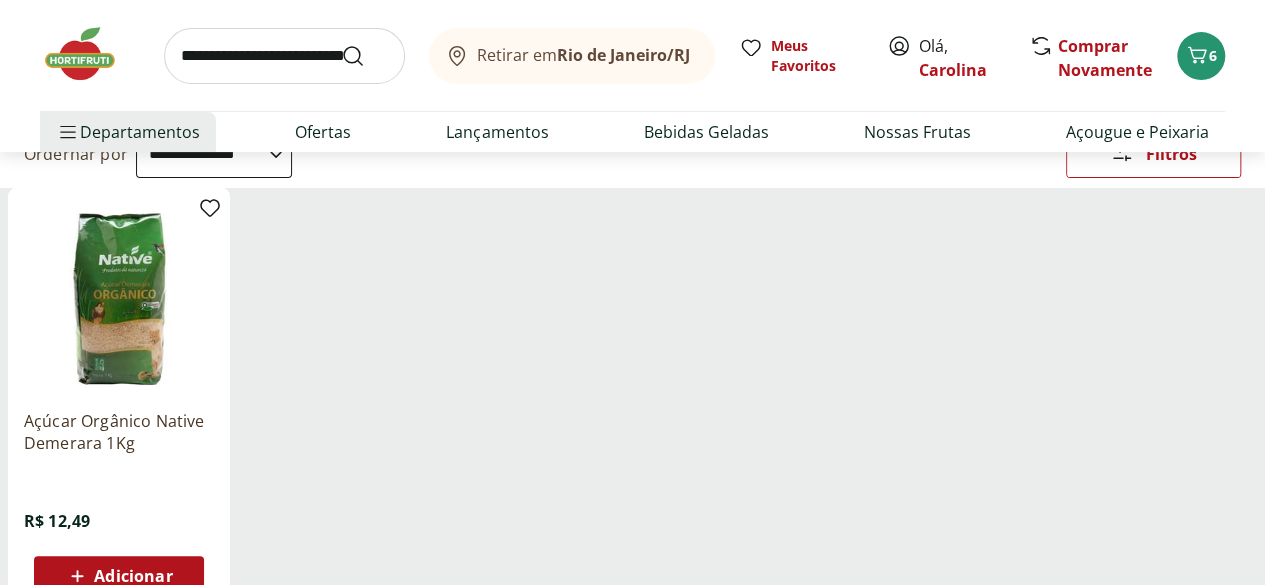 scroll, scrollTop: 240, scrollLeft: 0, axis: vertical 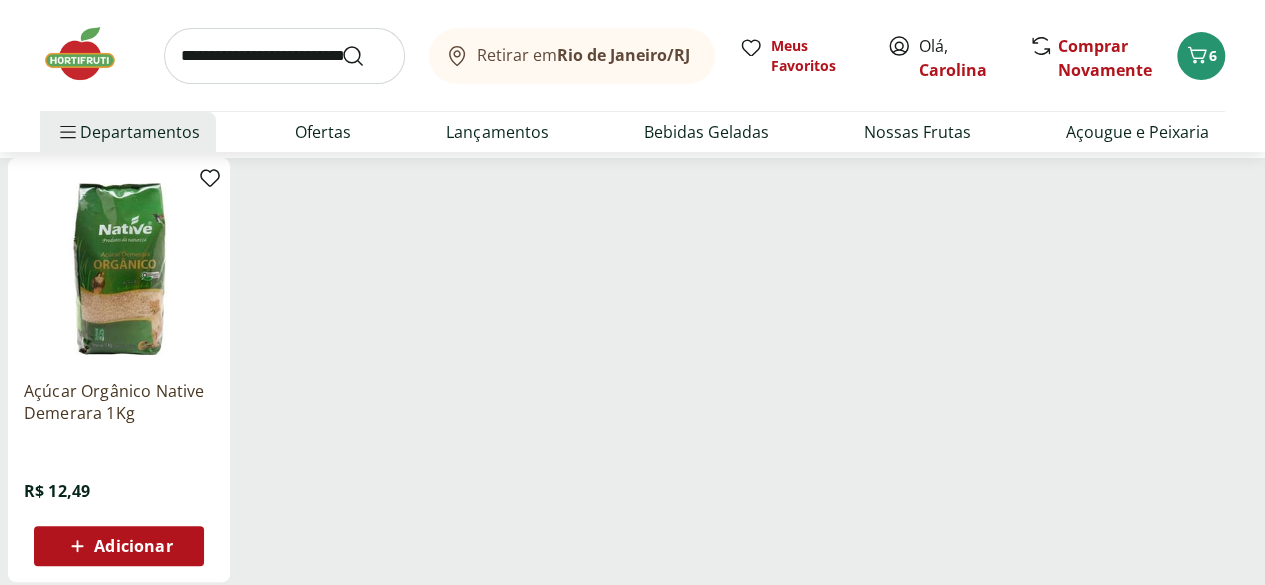 click on "Adicionar" at bounding box center [133, 546] 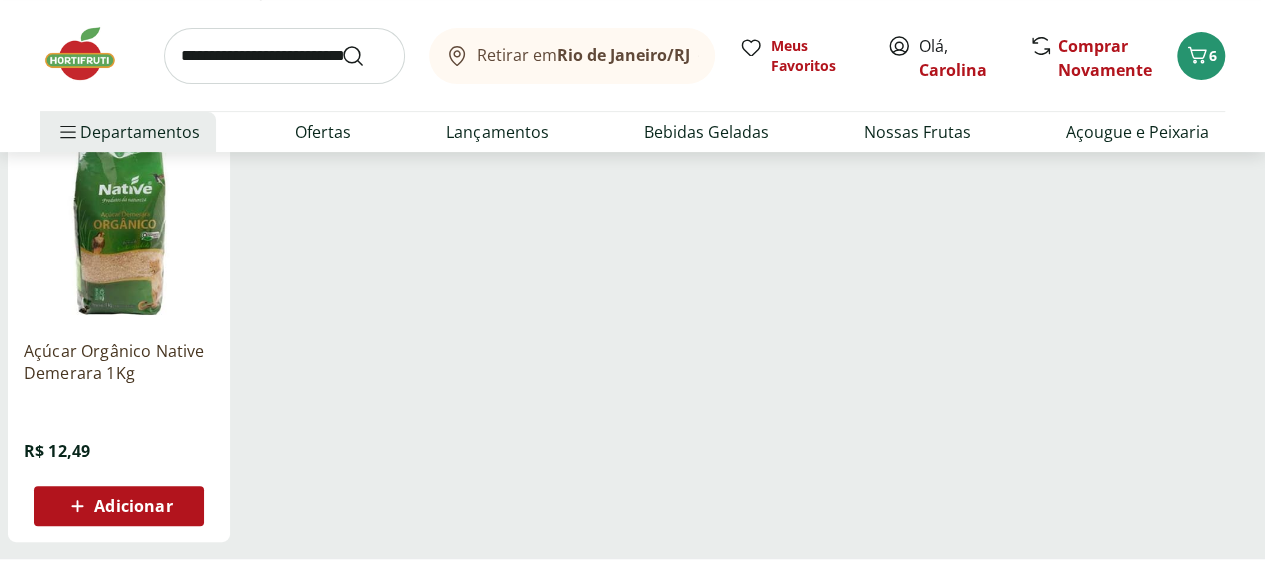 scroll, scrollTop: 320, scrollLeft: 0, axis: vertical 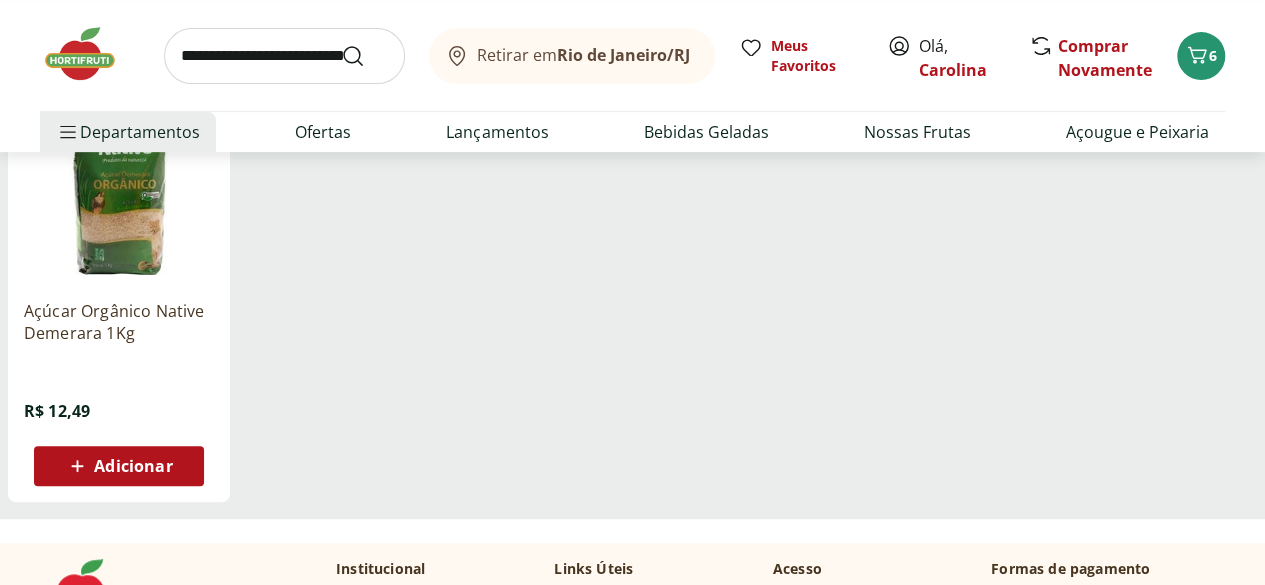 click on "Adicionar" at bounding box center (133, 466) 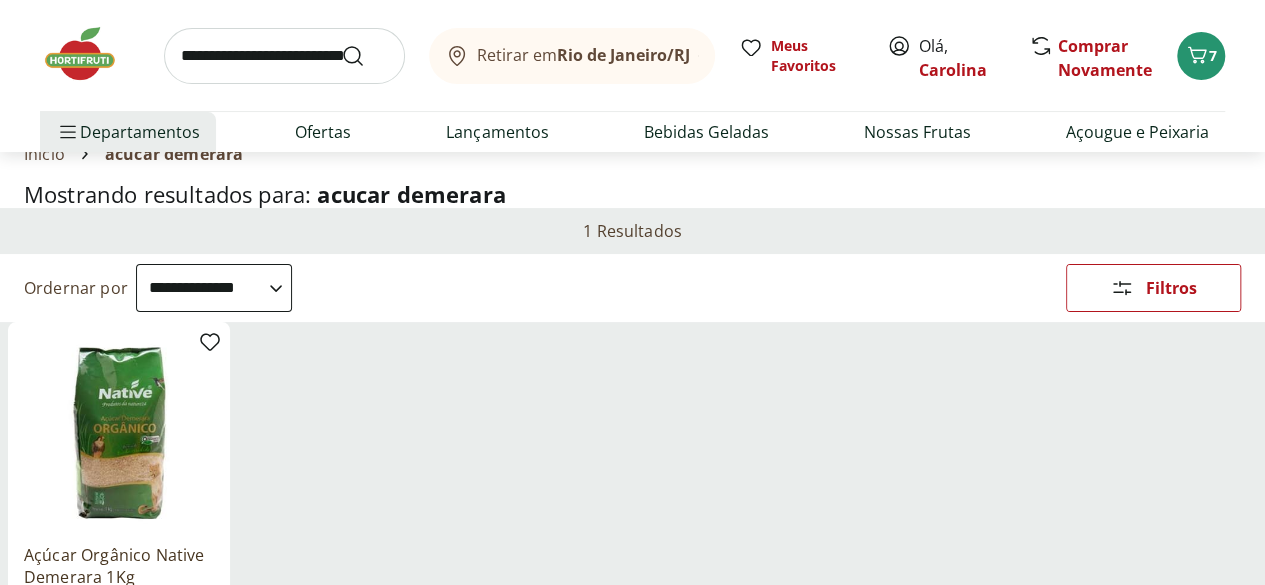 scroll, scrollTop: 0, scrollLeft: 0, axis: both 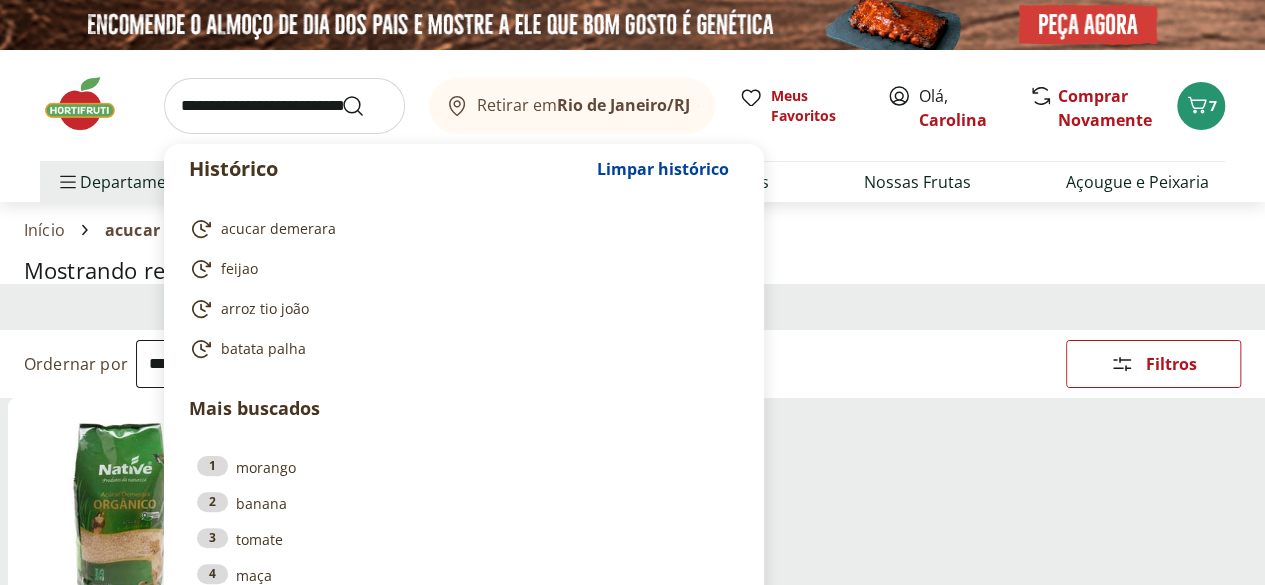 click at bounding box center (284, 106) 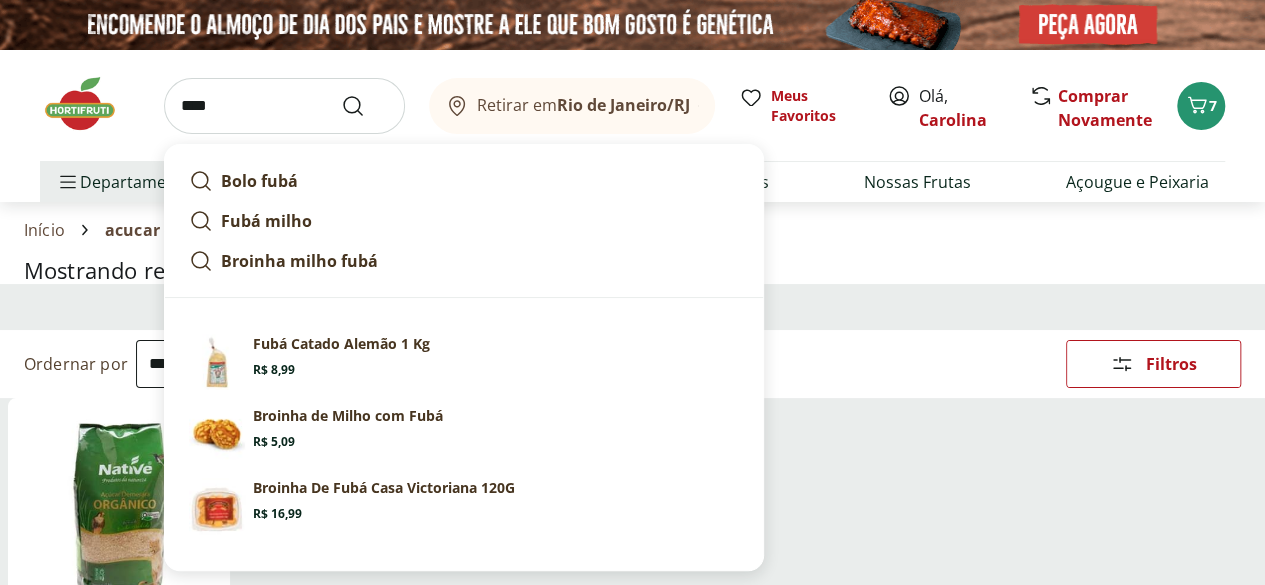 type on "****" 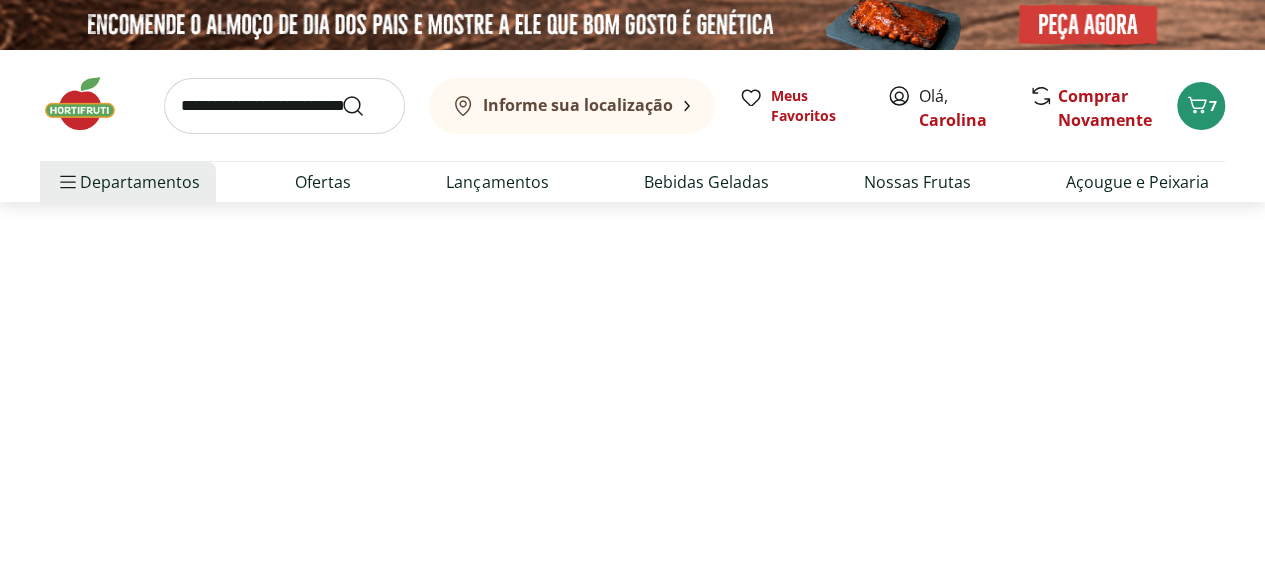 select on "**********" 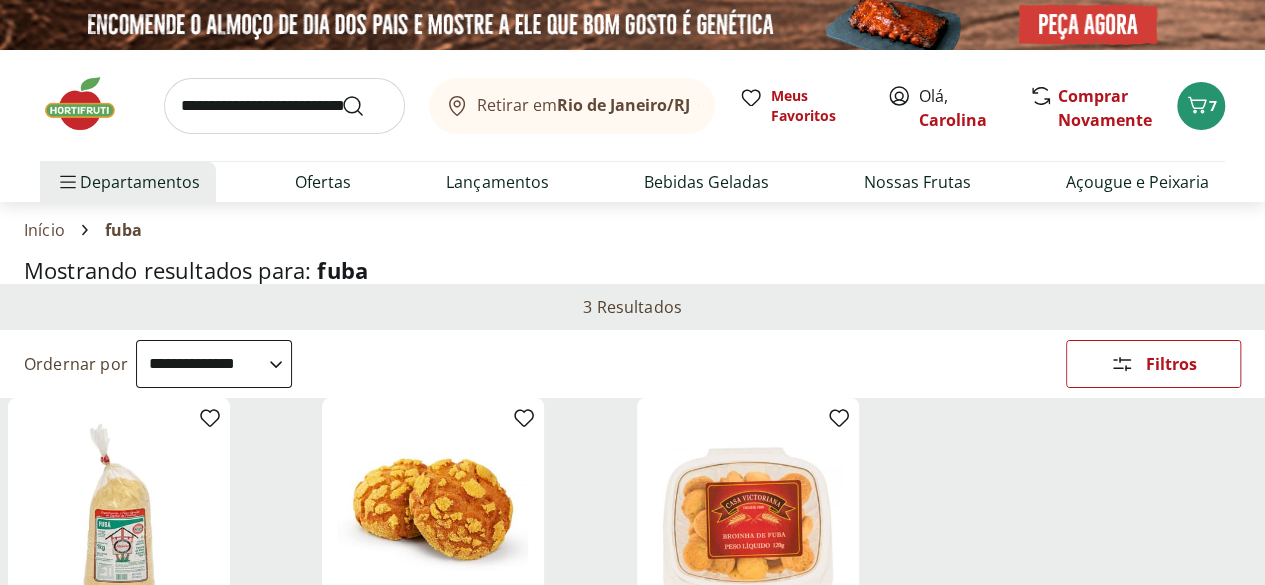 click on "Mostrando resultados para:   fuba" at bounding box center [632, 270] 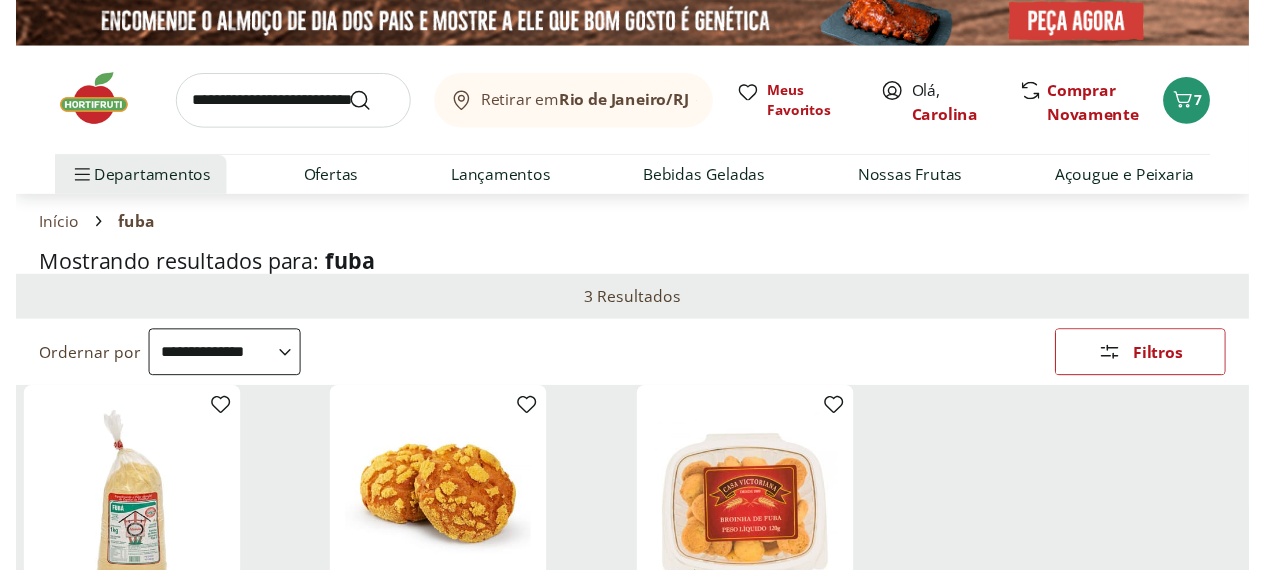 scroll, scrollTop: 0, scrollLeft: 0, axis: both 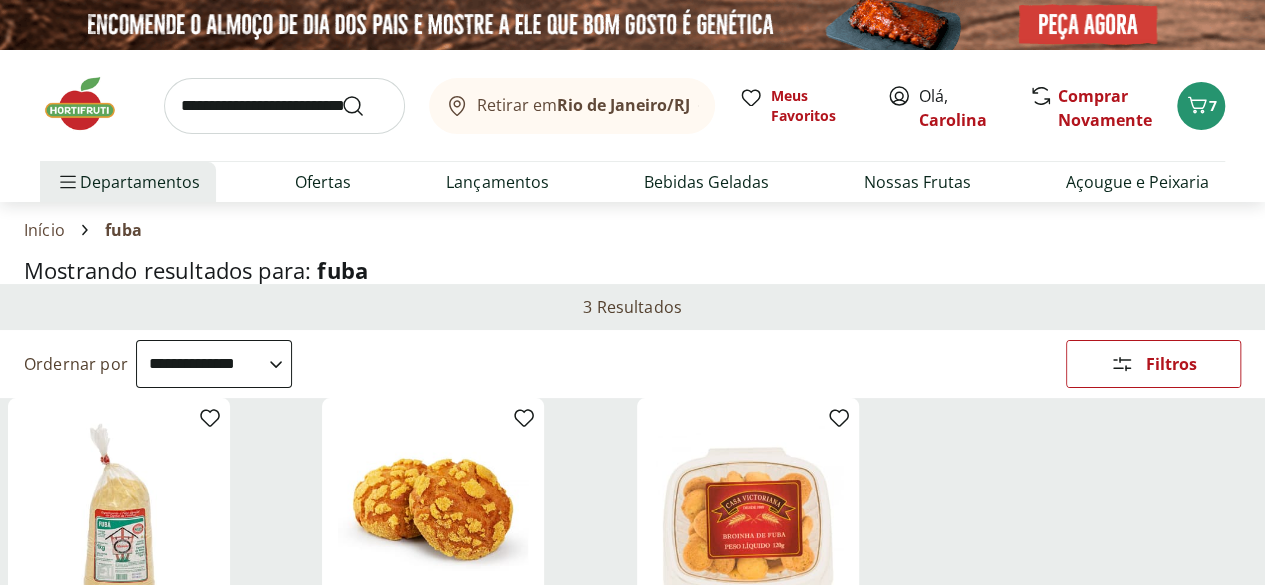 click on "Mostrando resultados para:   fuba" at bounding box center [632, 270] 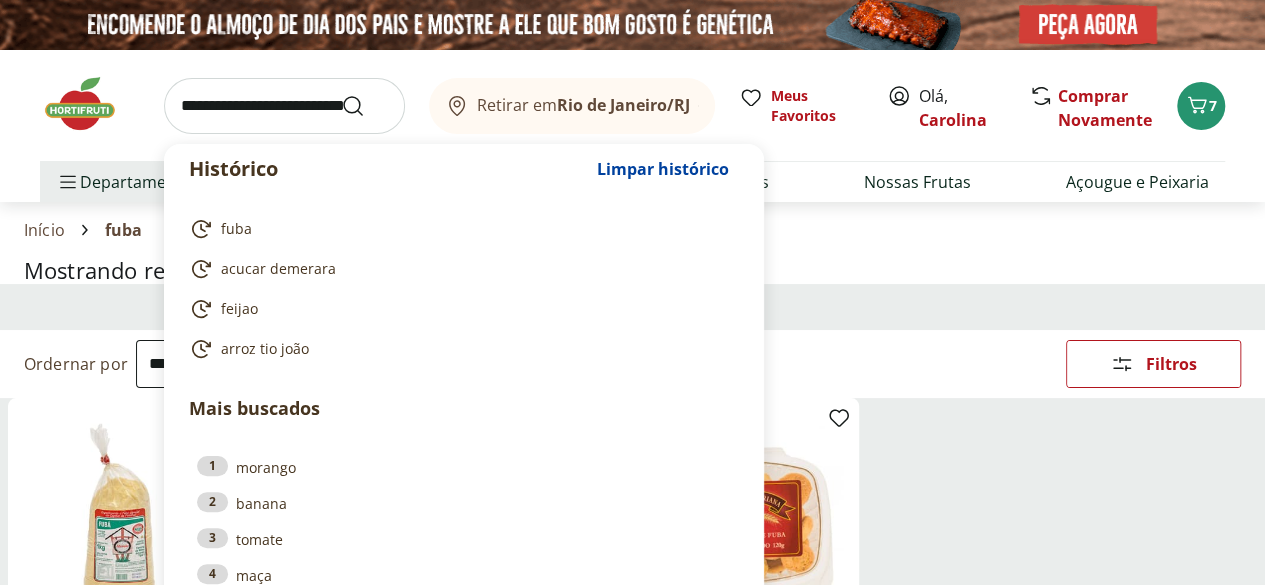 click at bounding box center [284, 106] 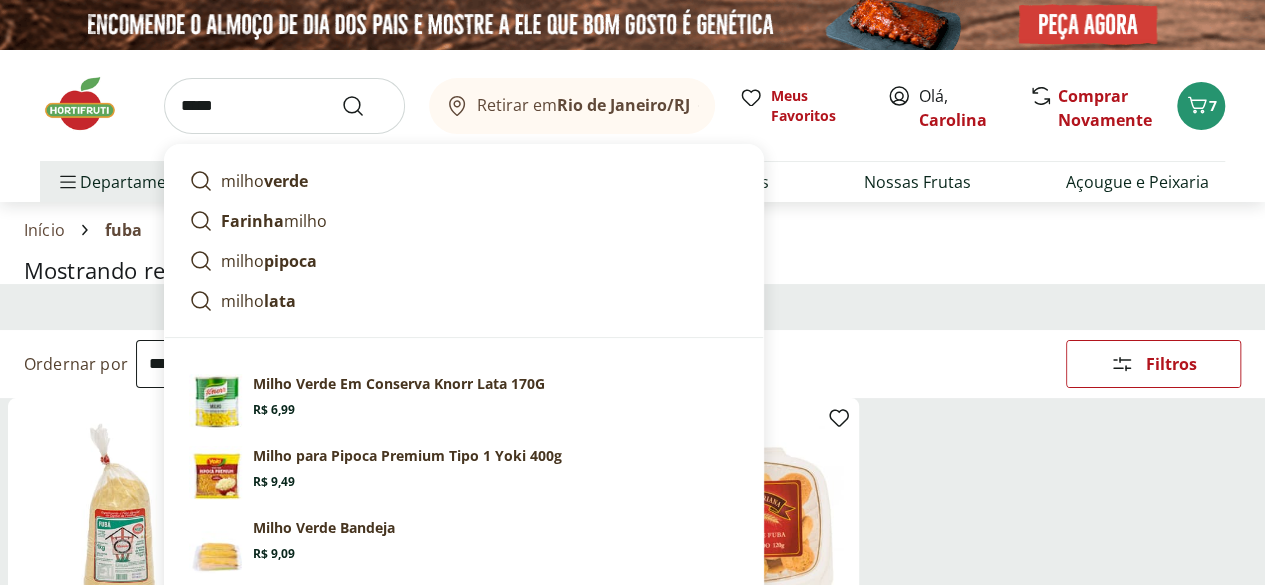 type on "*****" 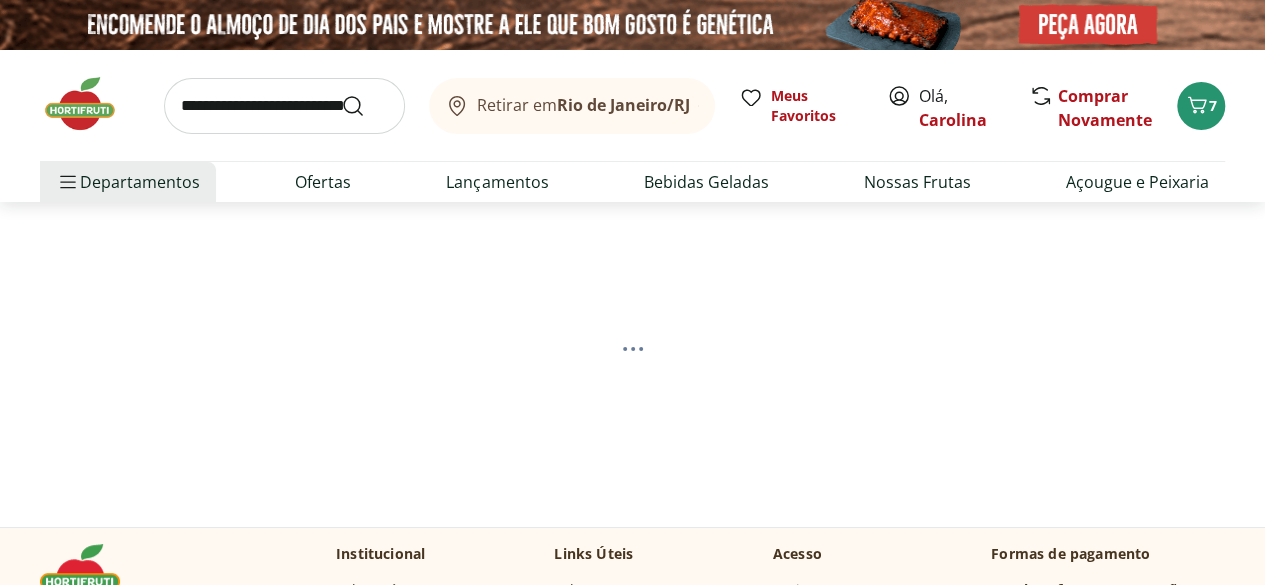 select on "**********" 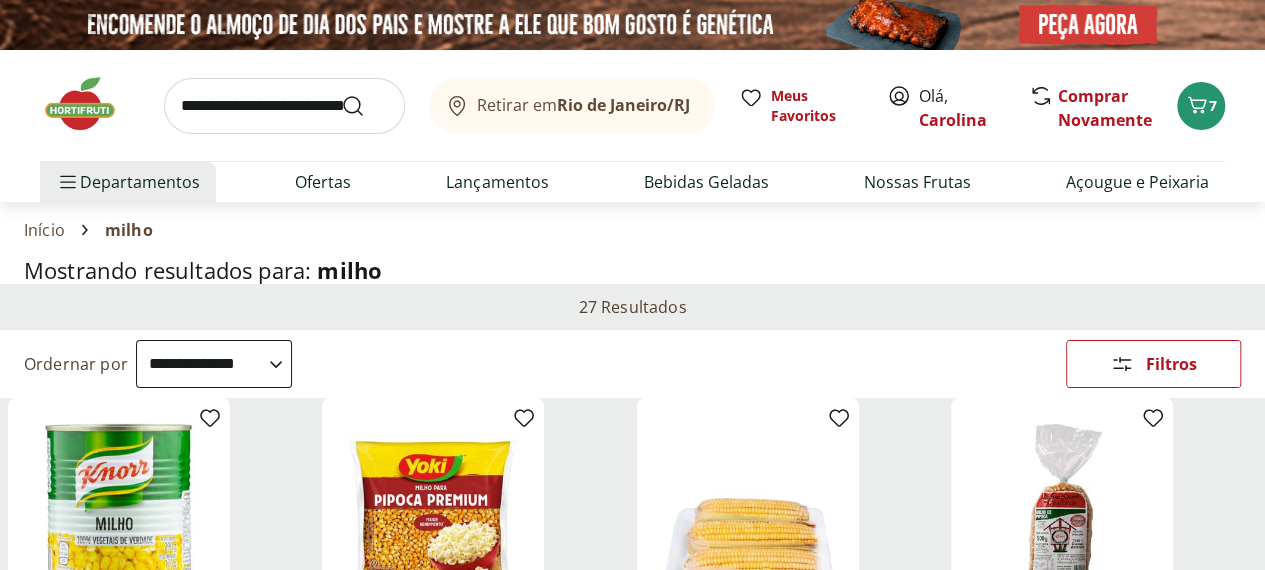 click on "Hortifruti Retirar em  Rio de Janeiro/RJ Olá,  Carolina 7 Retirar em  Rio de Janeiro/RJ Meus Favoritos Olá,  Carolina Comprar Novamente 7  Departamentos Nossa Marca Nossa Marca Ver tudo do departamento Açougue & Peixaria Congelados e Refrigerados Frutas, Legumes e Verduras Orgânicos Mercearia Sorvetes Hortifruti Hortifruti Ver tudo do departamento Cogumelos Frutas Legumes Ovos Temperos Frescos Verduras Orgânicos Orgânicos Ver tudo do departamento Bebidas Orgânicas Frutas Orgânicas Legumes Orgânicos Ovos Orgânicos Perecíveis Orgânicos Verduras Orgânicas Temperos Frescos Açougue e Peixaria Açougue e Peixaria Ver tudo do departamento Aves Bovinos Exóticos Frutos do Mar Linguiça e Salsicha Peixes Salgados e Defumados Suínos Prontinhos Prontinhos Ver tudo do departamento Frutas Cortadinhas Pré Preparados Prontos para Consumo Saladas Sucos e Água de Coco Padaria Padaria Ver tudo do departamento Bolos e Mini Bolos Doces Pão Padaria Própria Salgados Torradas Bebidas Bebidas Água Água de Coco" at bounding box center (632, 2535) 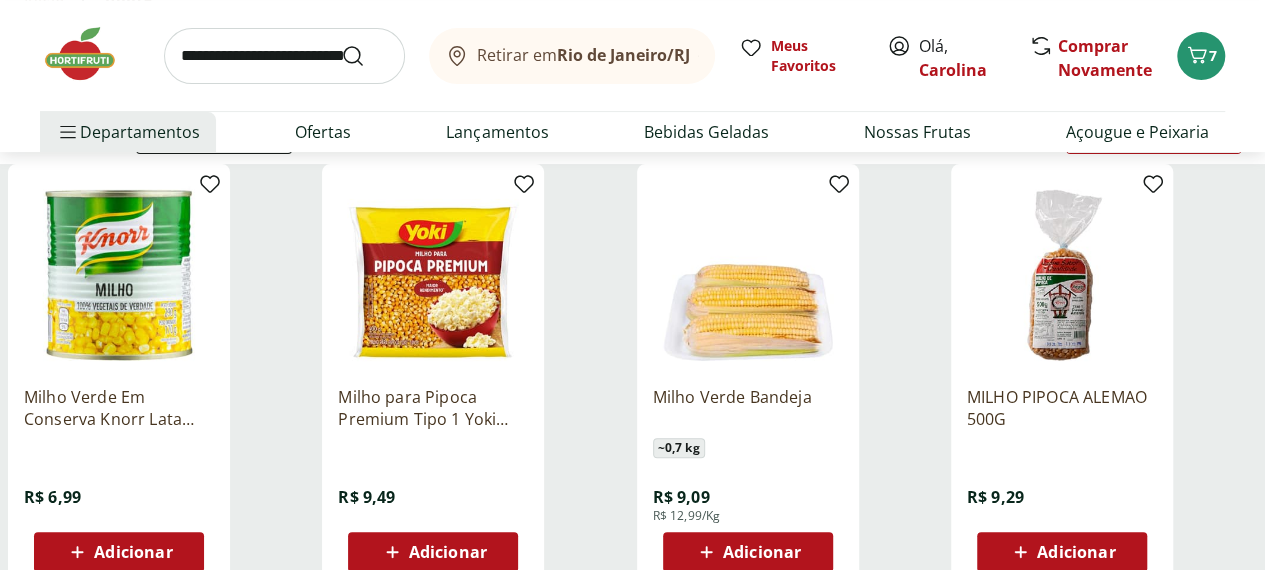 scroll, scrollTop: 280, scrollLeft: 0, axis: vertical 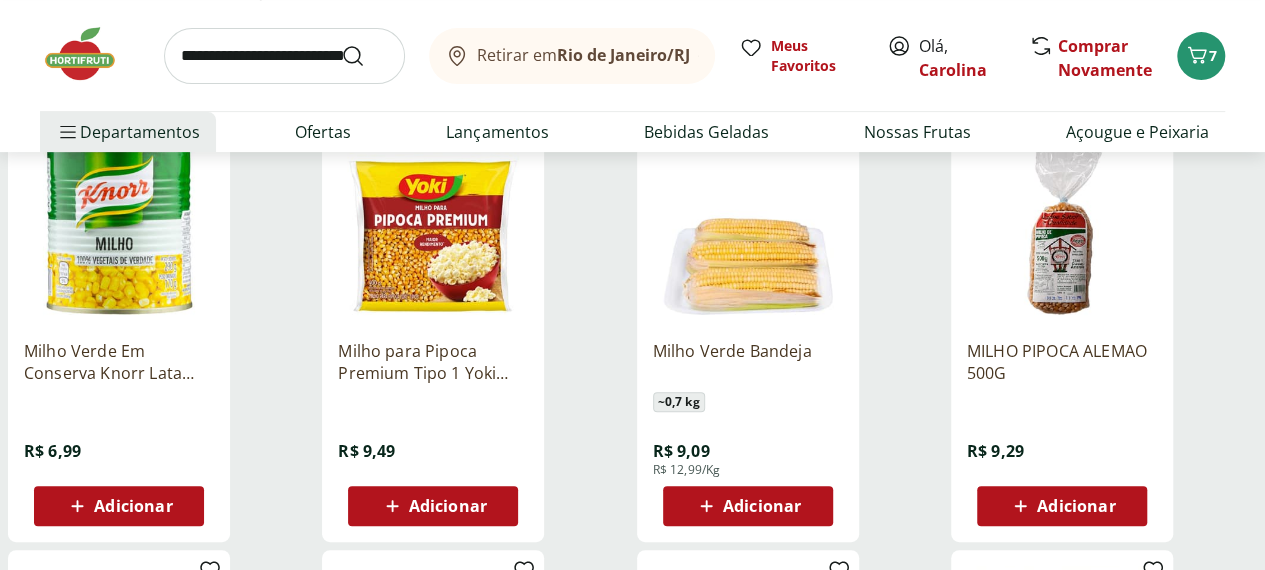 click on "Adicionar" at bounding box center (762, 506) 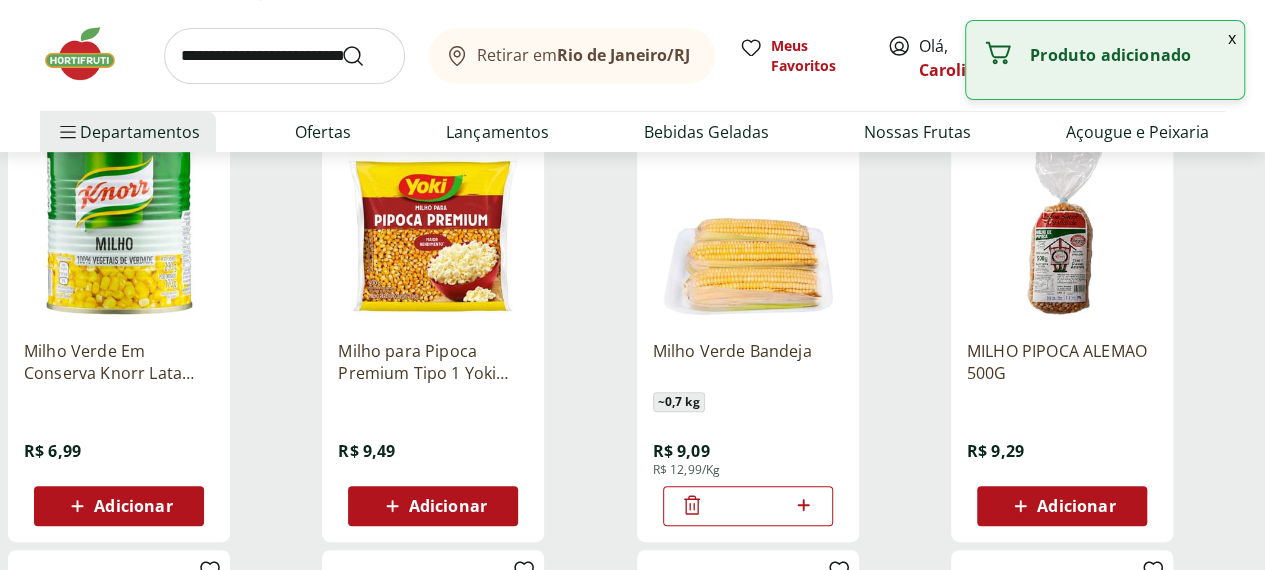 click on "Milho Verde Bandeja ~ 0,7 kg R$ 9,09 R$ 12,99/Kg *" at bounding box center [748, 330] 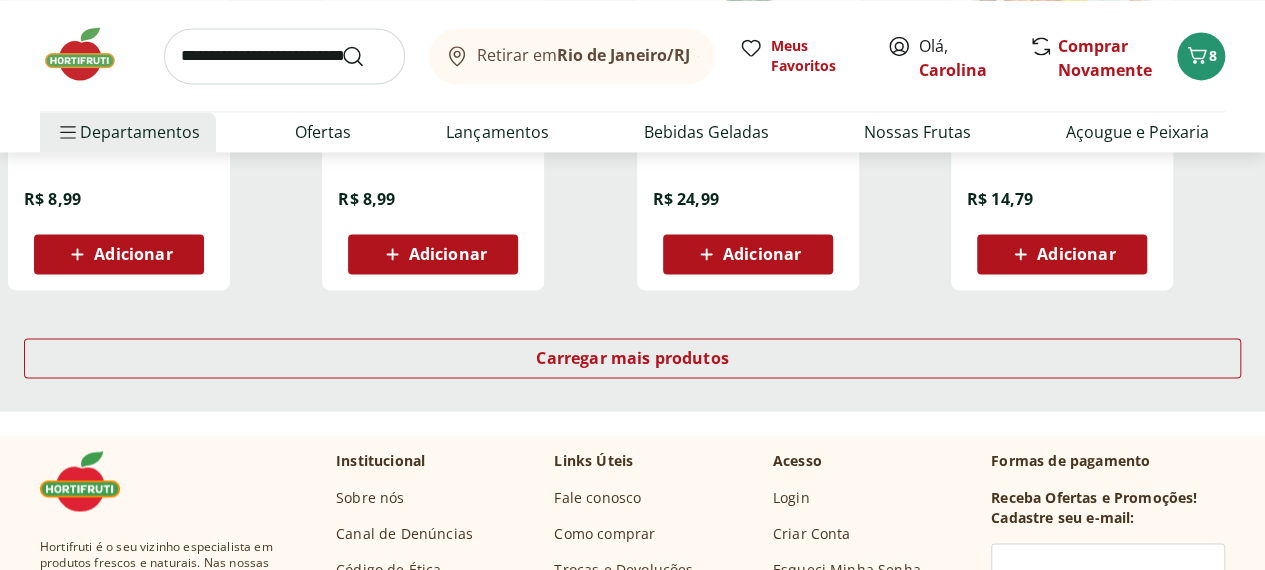 scroll, scrollTop: 1440, scrollLeft: 0, axis: vertical 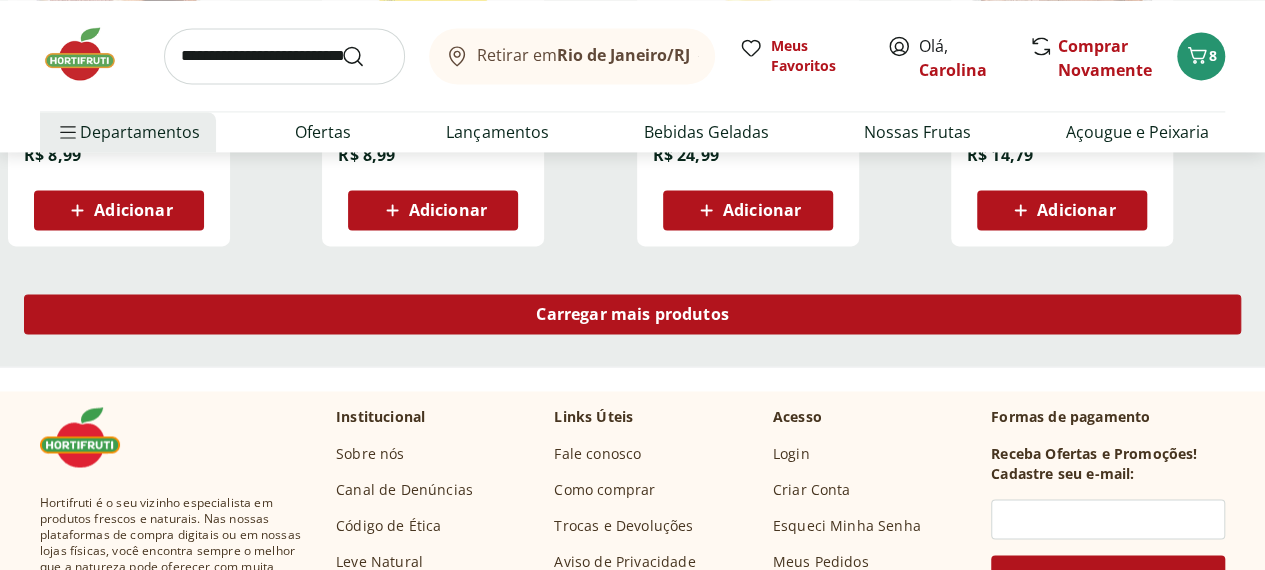 click on "Carregar mais produtos" at bounding box center (632, 314) 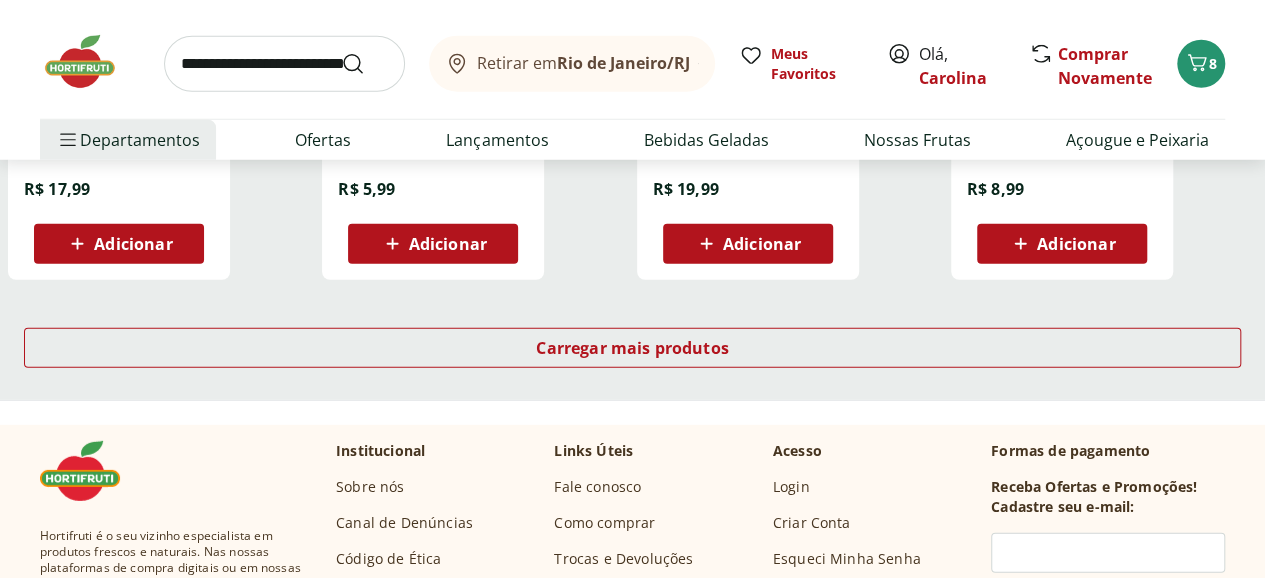 scroll, scrollTop: 2760, scrollLeft: 0, axis: vertical 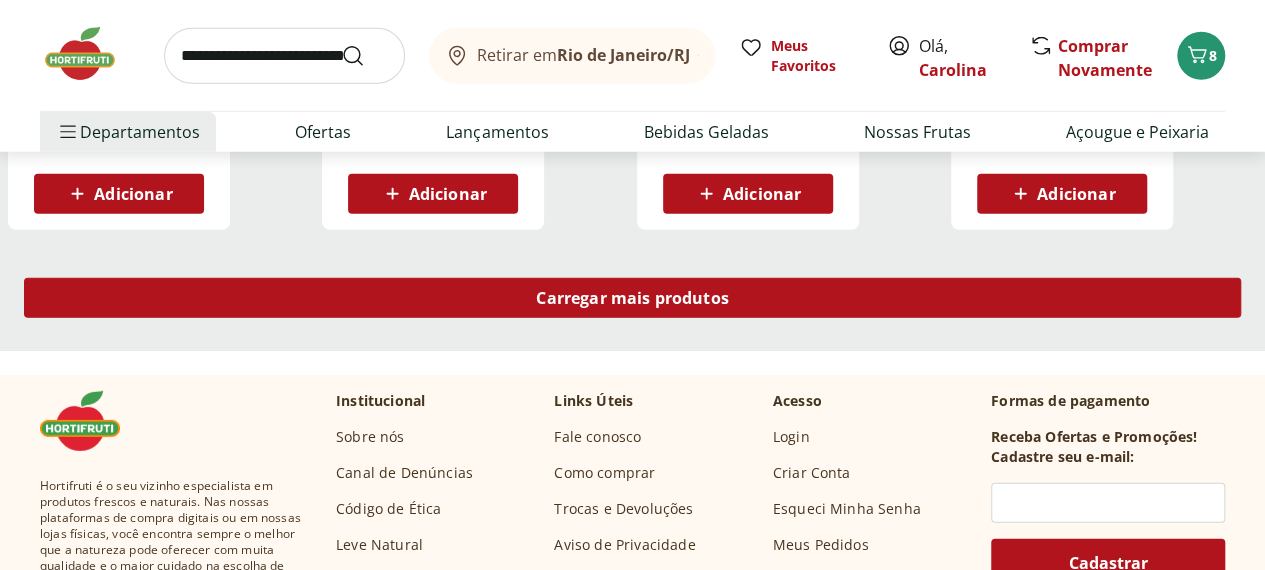 click on "Carregar mais produtos" at bounding box center (632, 298) 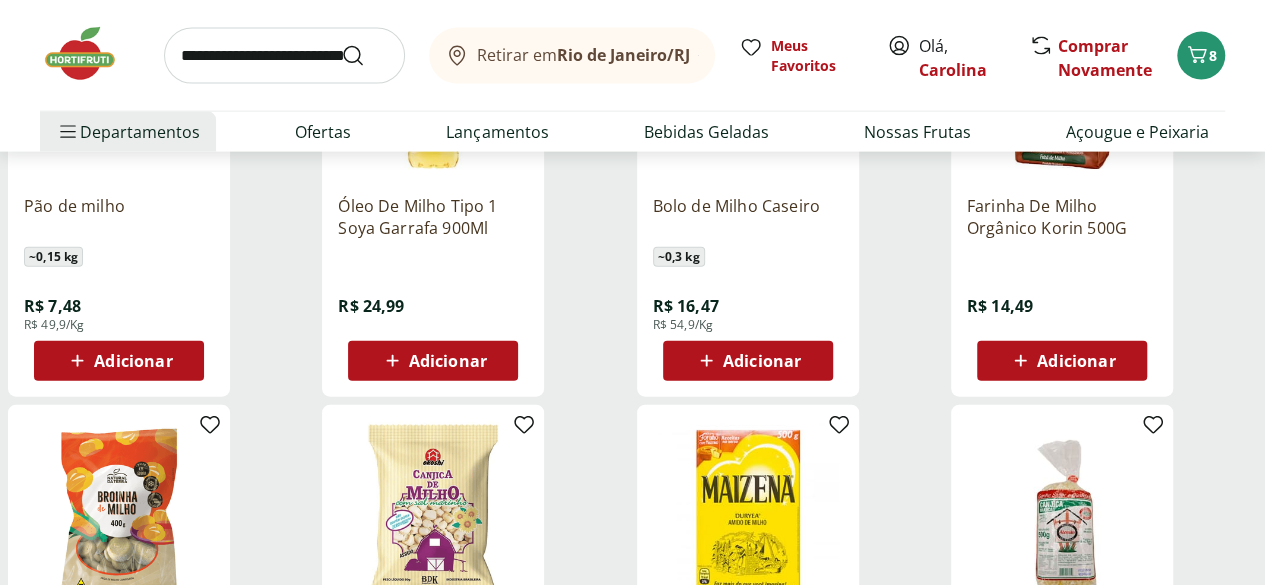 scroll, scrollTop: 2000, scrollLeft: 0, axis: vertical 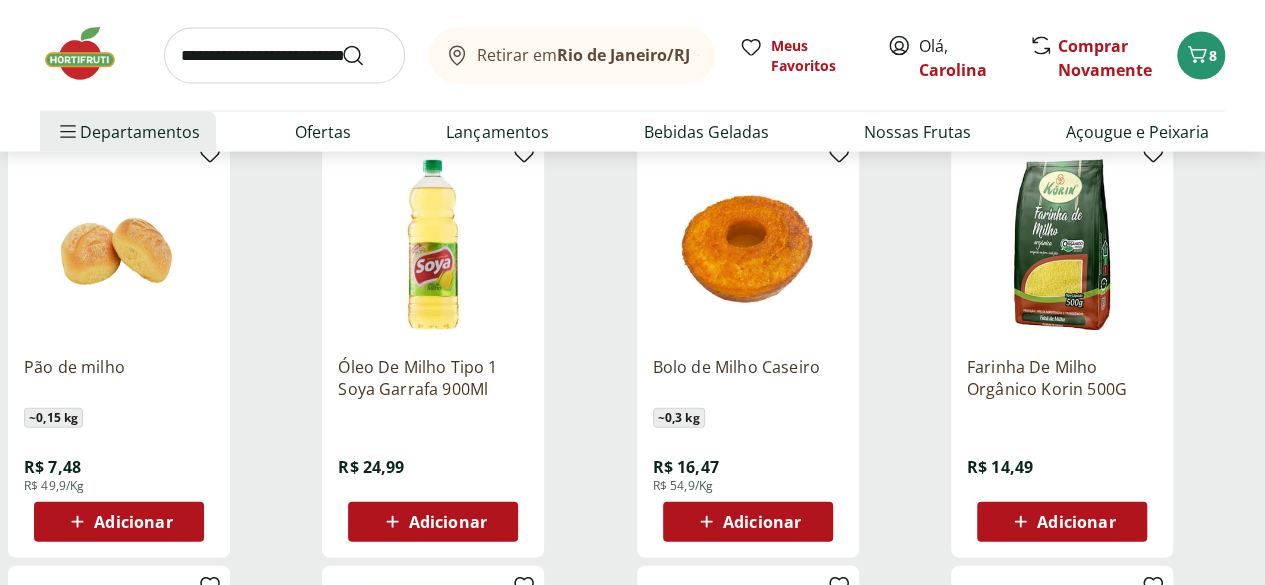 click on "Adicionar" at bounding box center (1076, 522) 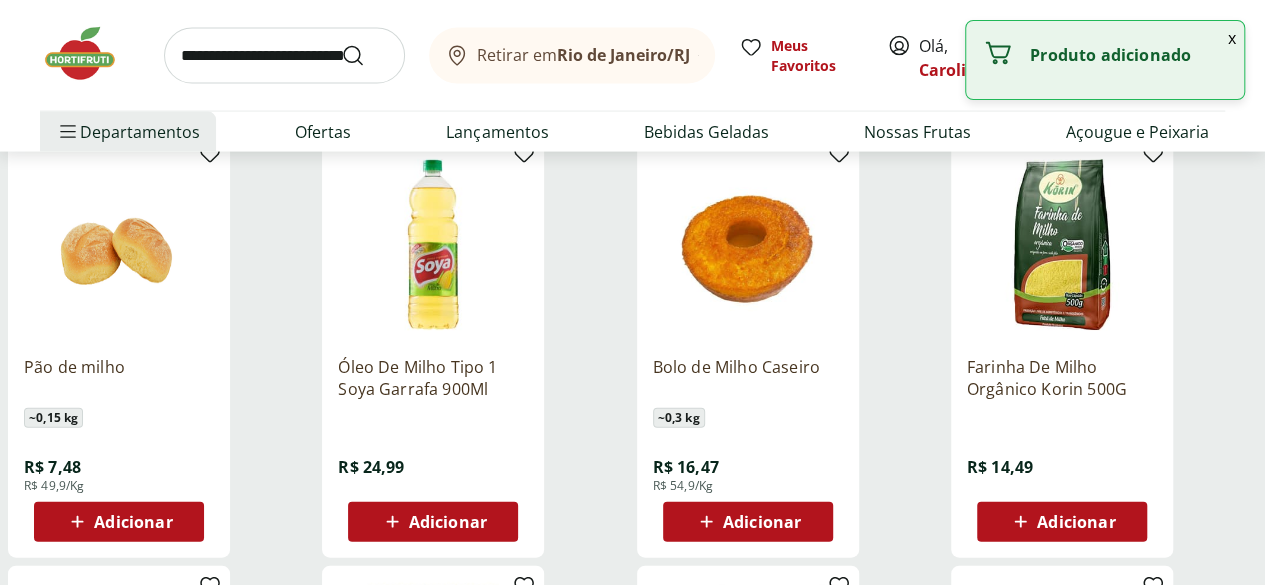 click on "Farinha De Milho Orgânico Korin 500G" at bounding box center [1062, 378] 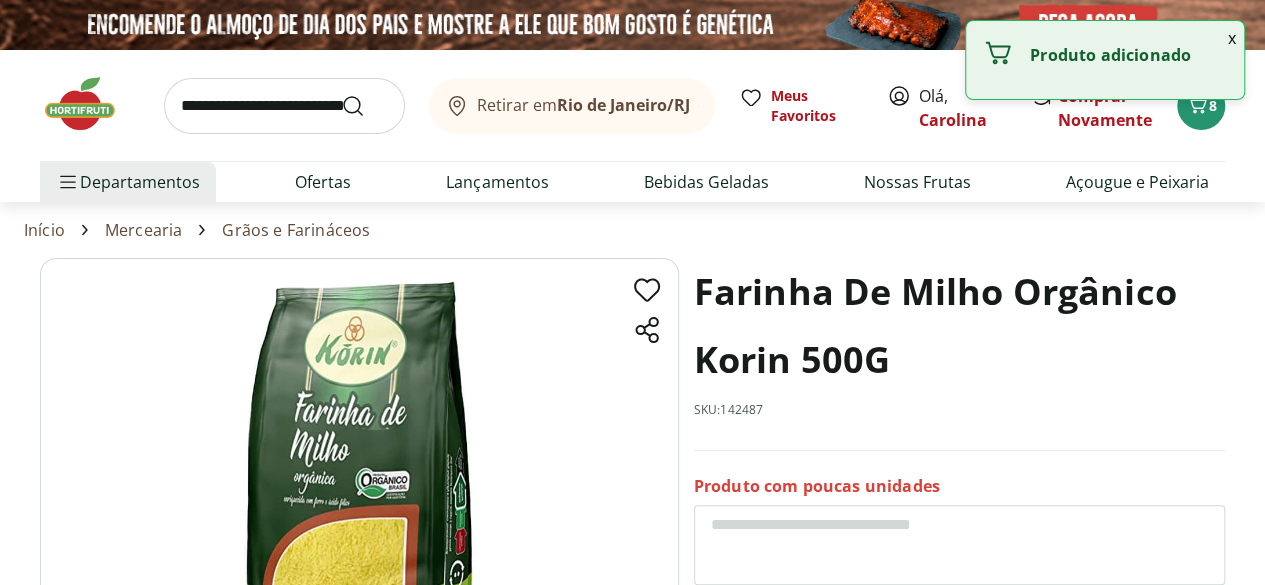 click on "Farinha De Milho Orgânico Korin 500G SKU:  142487 Produto com poucas unidades R$ 14,49 * Adicionar Farinha De Milho Orgânico Korin 500G R$ 14,49 Adicionar" at bounding box center (632, 576) 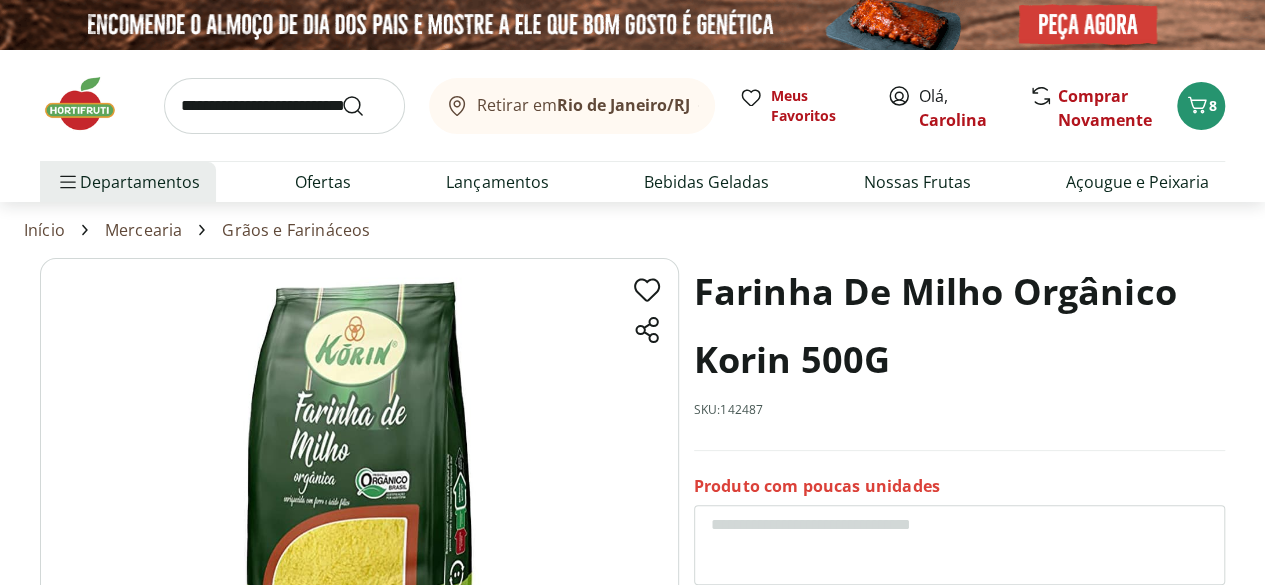 scroll, scrollTop: 2000, scrollLeft: 0, axis: vertical 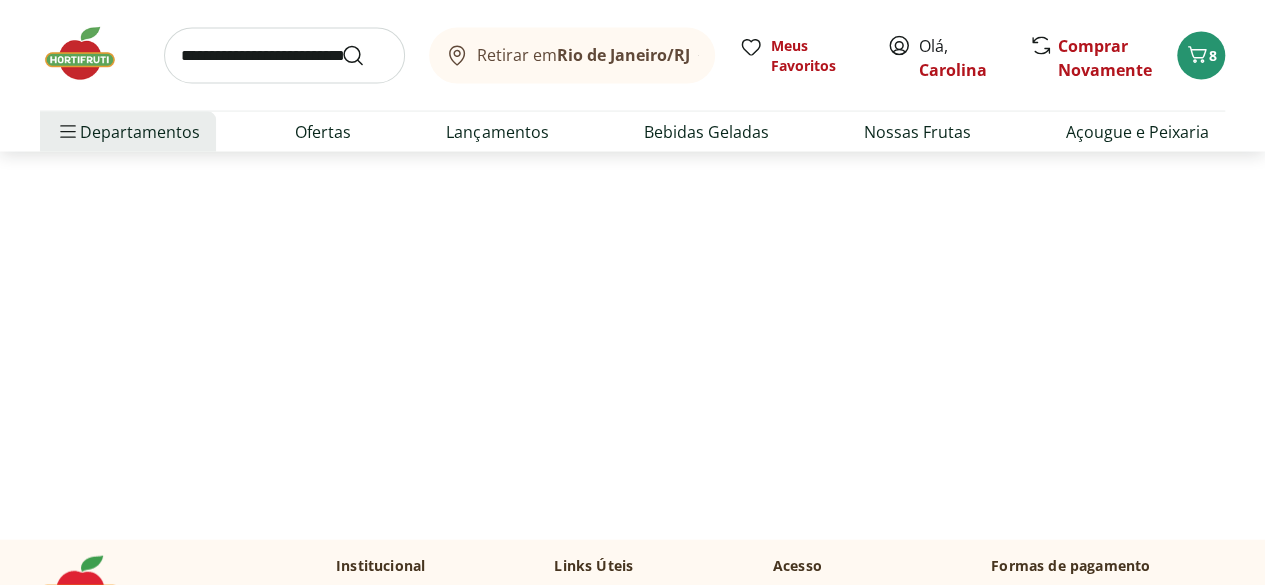 select on "**********" 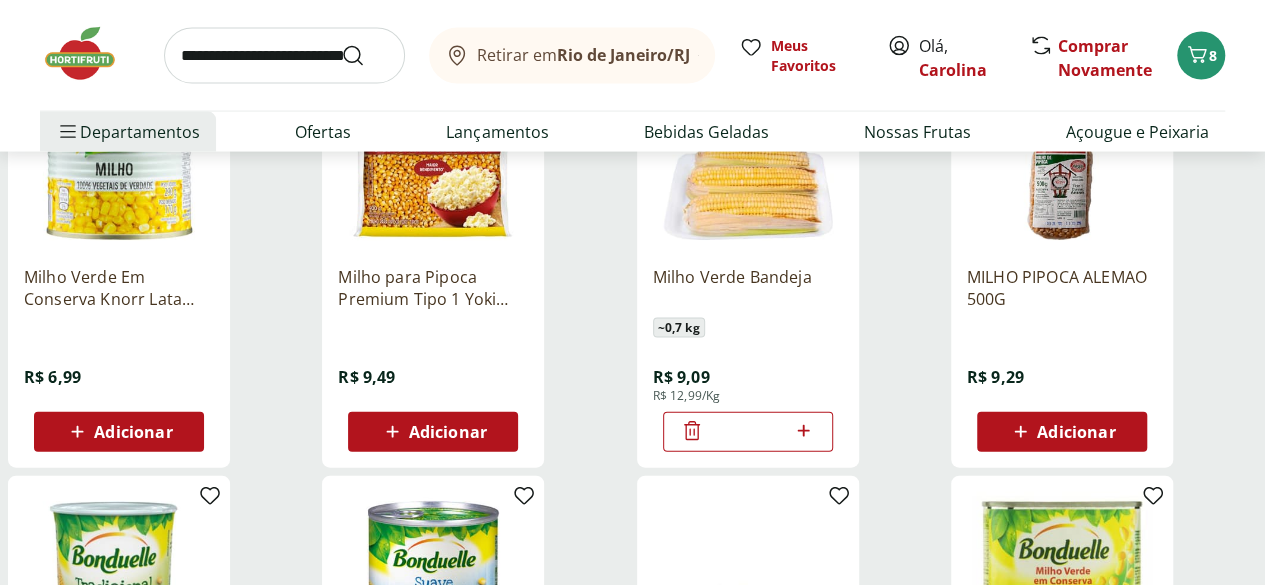 click on "**********" at bounding box center (632, 1511) 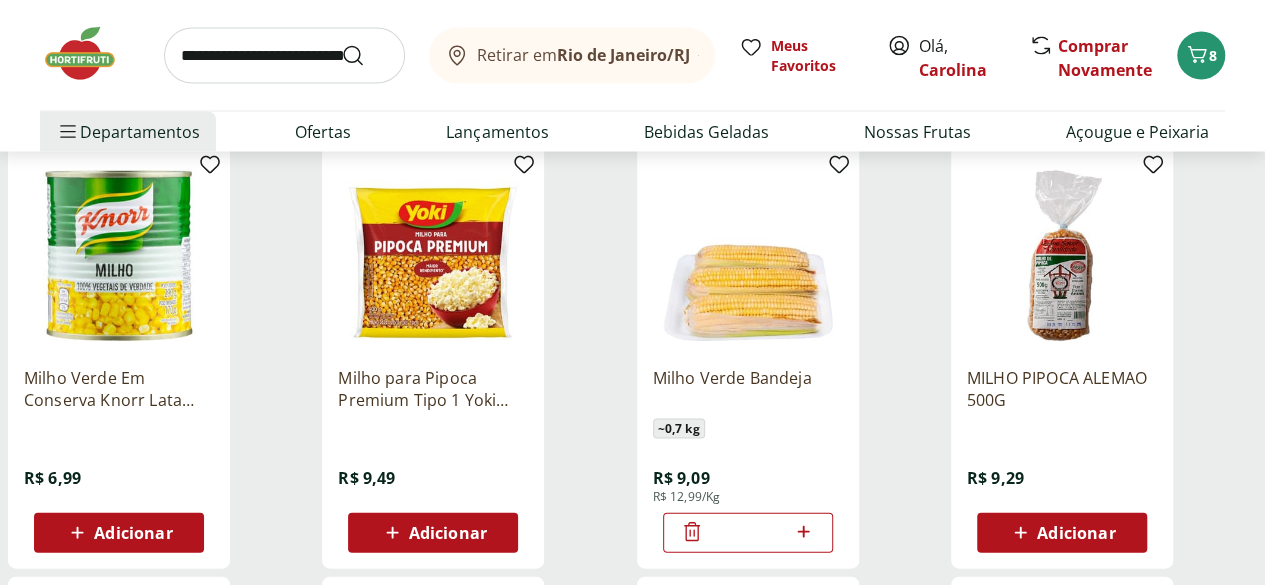 scroll, scrollTop: 0, scrollLeft: 0, axis: both 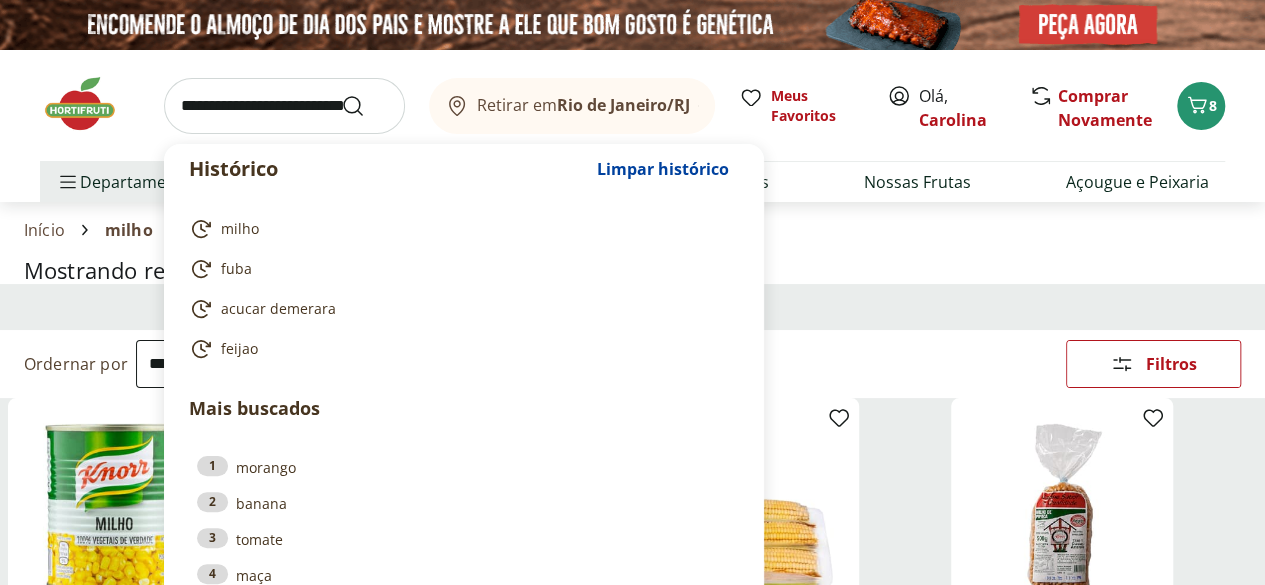 click at bounding box center [284, 106] 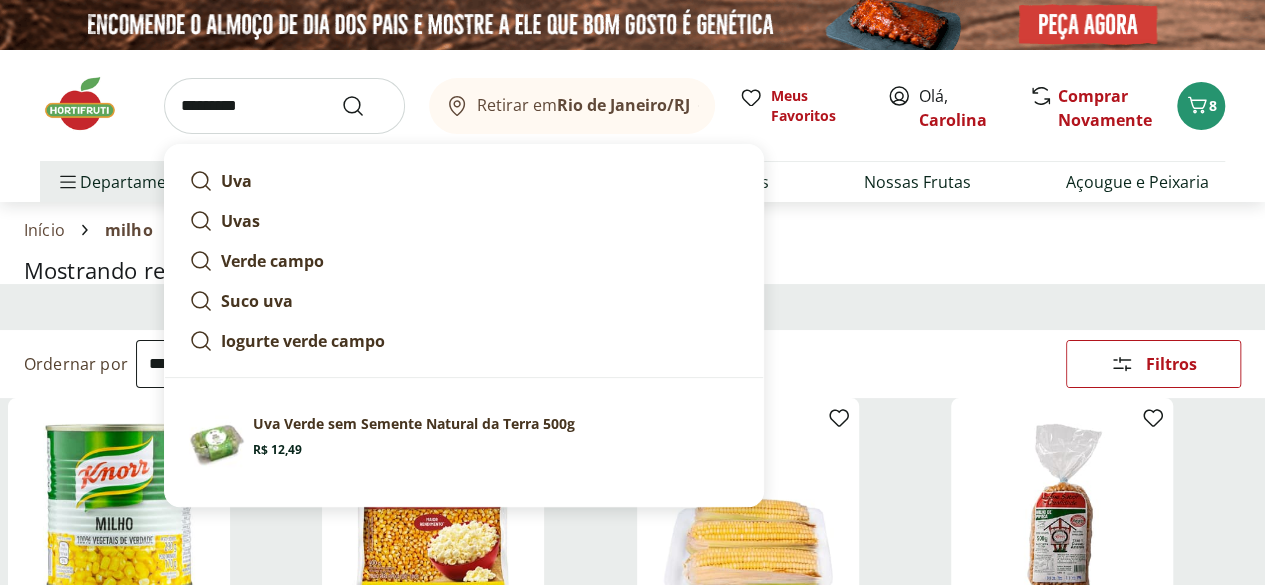 click on "Uva Verde sem Semente Natural da Terra 500g" at bounding box center [414, 424] 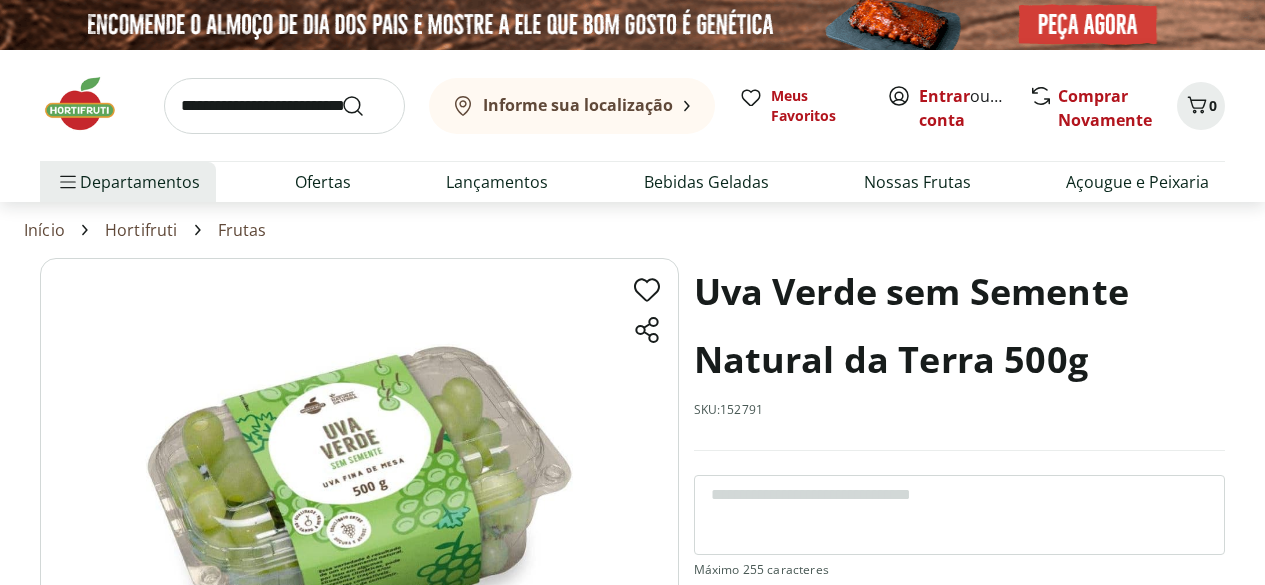scroll, scrollTop: 0, scrollLeft: 0, axis: both 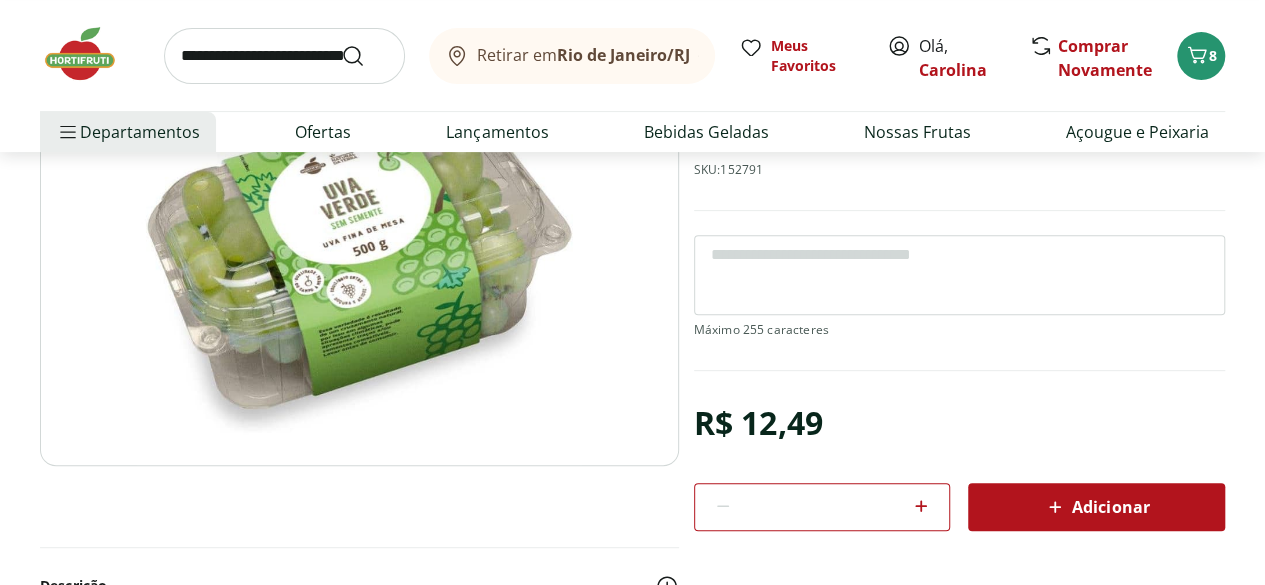 click on "Adicionar" at bounding box center [1096, 507] 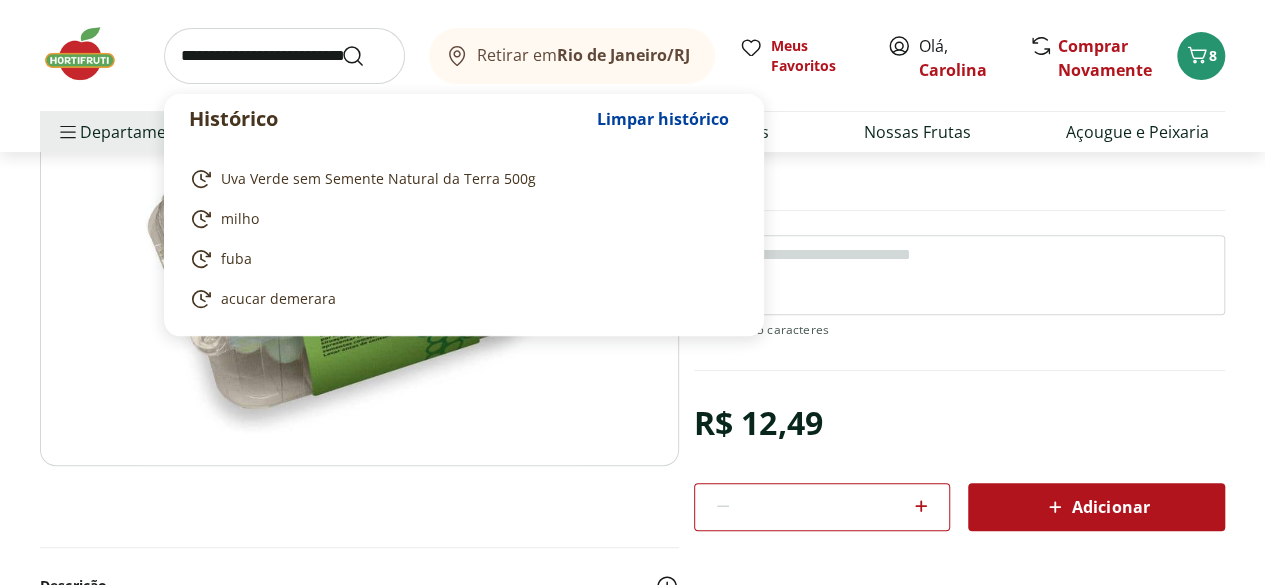 click at bounding box center [284, 56] 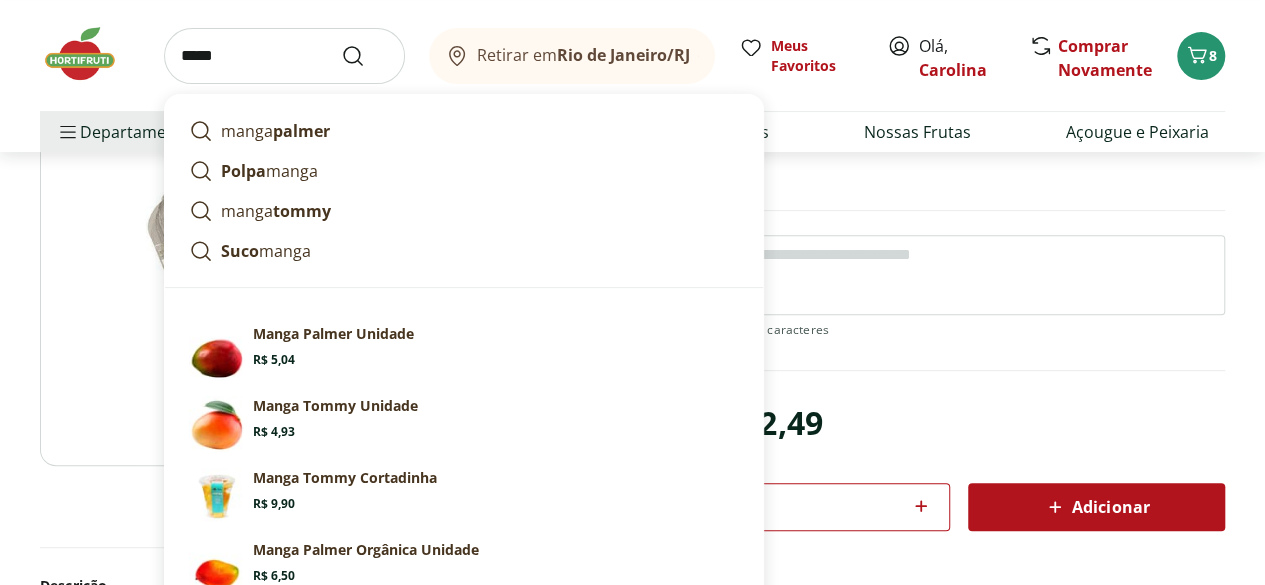 click on "palmer" at bounding box center (301, 131) 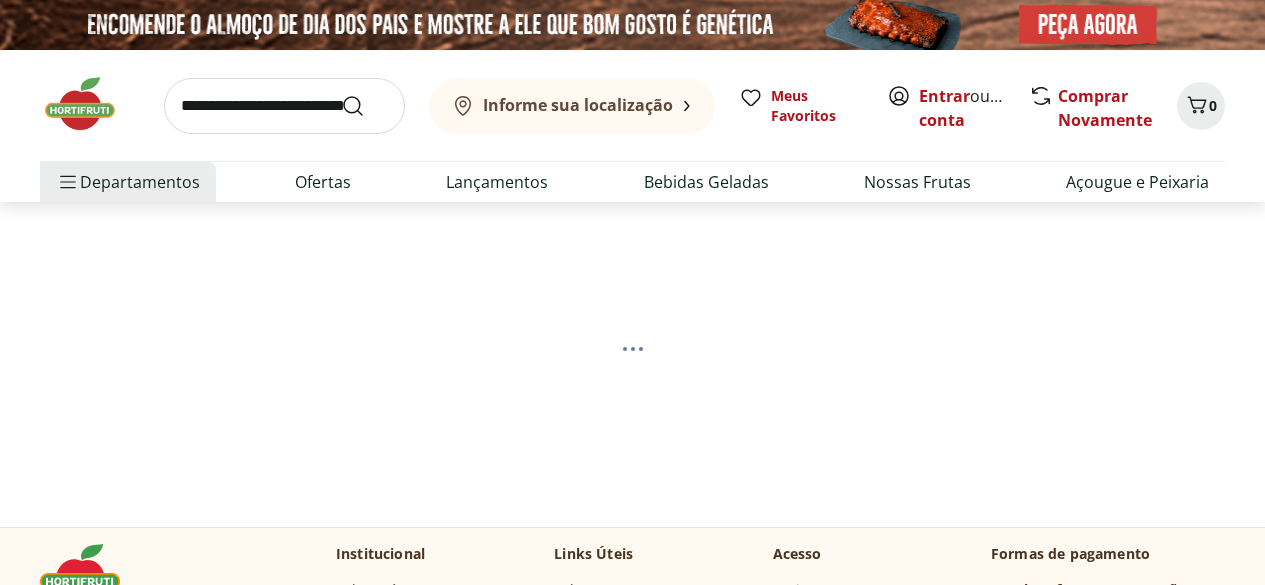 scroll, scrollTop: 0, scrollLeft: 0, axis: both 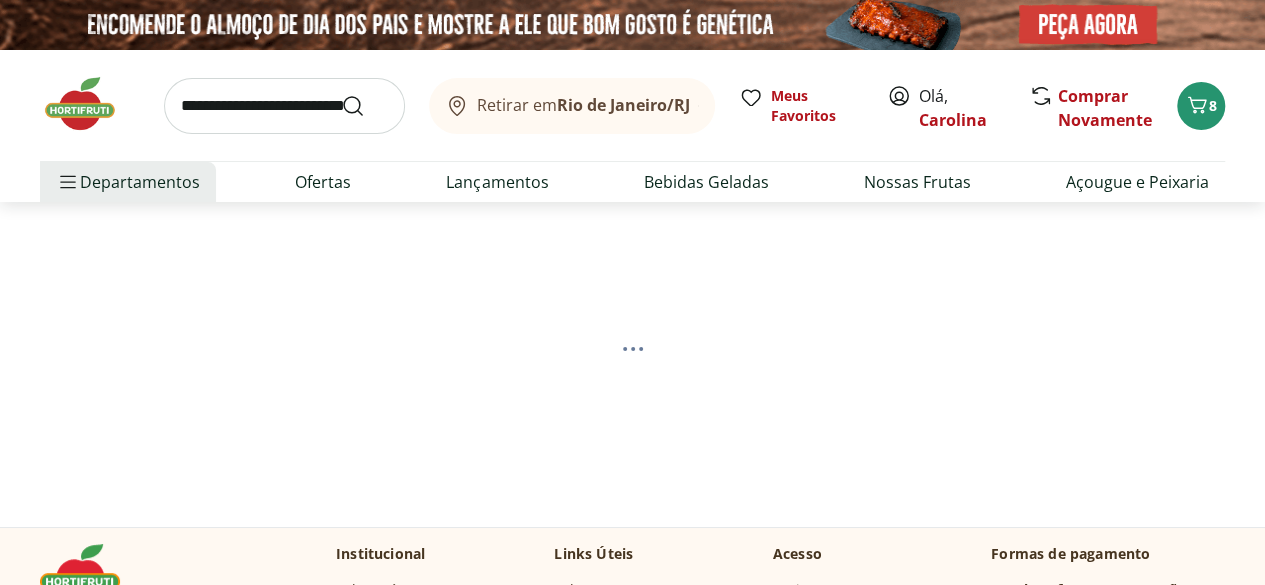 select on "**********" 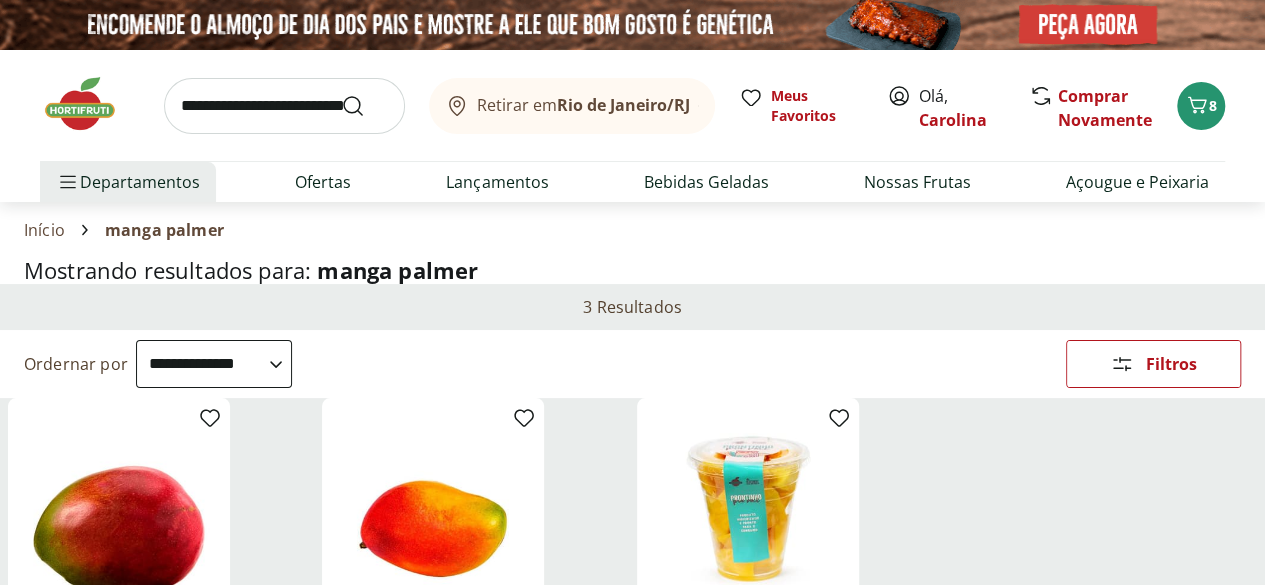 click on "Hortifruti Retirar em [CITY]/[STATE] Olá, [FIRST] 8 Retirar em [CITY]/[STATE] Meus Favoritos Olá, [FIRST] Comprar Novamente 8 Departamentos Nossa Marca Nossa Marca Ver tudo do departamento Açougue & Peixaria Congelados e Refrigerados Frutas, Legumes e Verduras Orgânicos Mercearia Sorvetes Hortifruti Hortifruti Ver tudo do departamento Cogumelos Frutas Legumes Ovos Temperos Frescos Verduras Orgânicos Orgânicos Ver tudo do departamento Bebidas Orgânicas Frutas Orgânicas Legumes Orgânicos Ovos Orgânicos Perecíveis Orgânicos Verduras Orgânicas Temperos Frescos Açougue e Peixaria Açougue e Peixaria Ver tudo do departamento Aves Bovinos Exóticos Frutos do Mar Linguiça e Salsicha Peixes Salgados e Defumados Suínos Prontinhos Prontinhos Ver tudo do departamento Frutas Cortadinhas Pré Preparados Prontos para Consumo Saladas Sucos e Água de Coco Padaria Padaria Ver tudo do departamento Bolos e Mini Bolos Doces Pão Padaria Própria Salgados Torradas Bebidas Bebidas Água Água de Coco" at bounding box center [632, 1666] 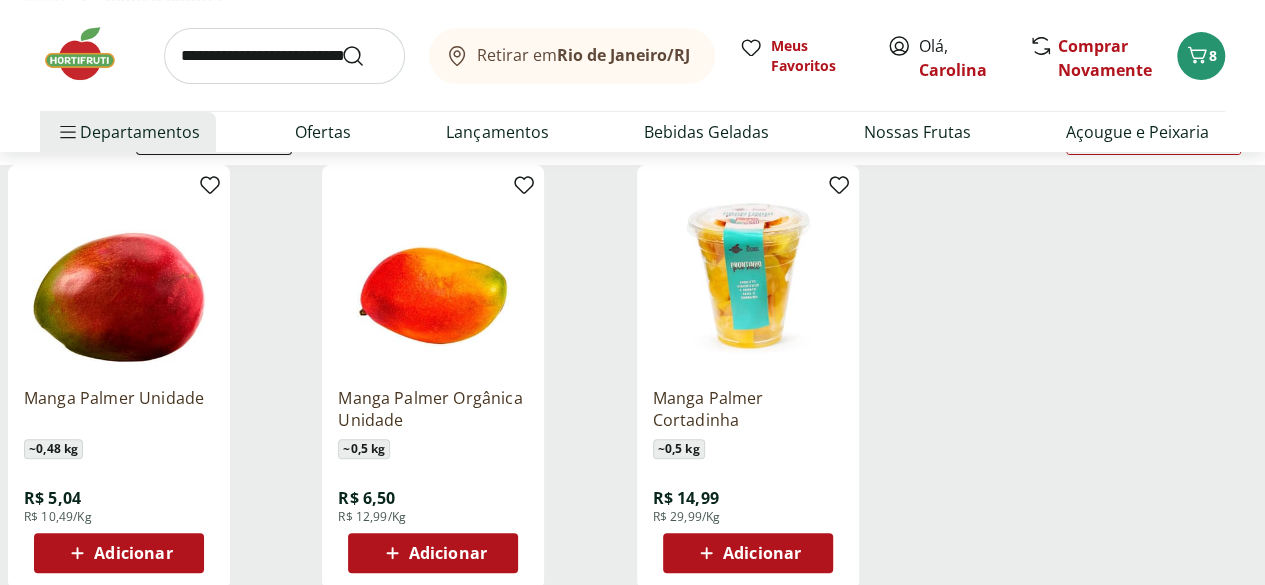 scroll, scrollTop: 240, scrollLeft: 0, axis: vertical 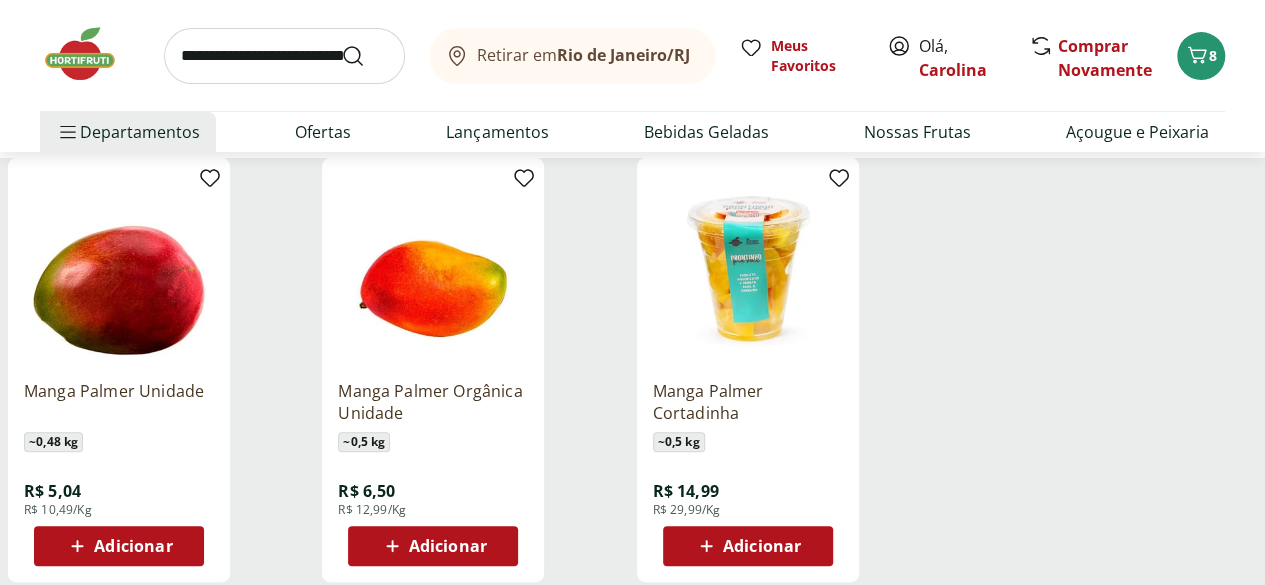 click on "Adicionar" at bounding box center (133, 546) 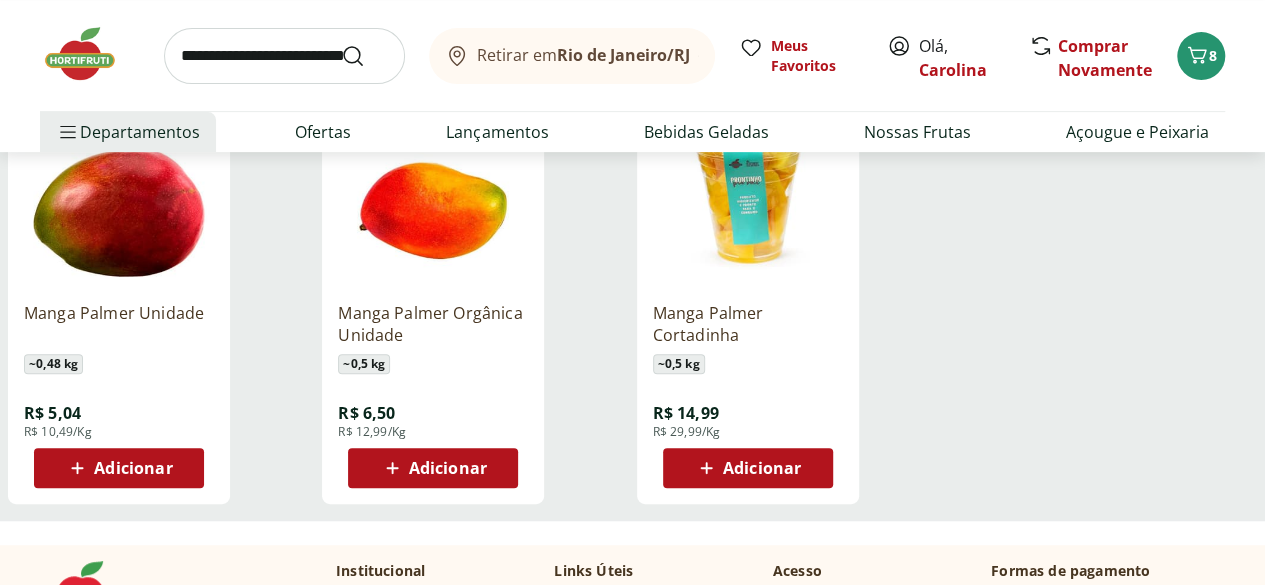 scroll, scrollTop: 320, scrollLeft: 0, axis: vertical 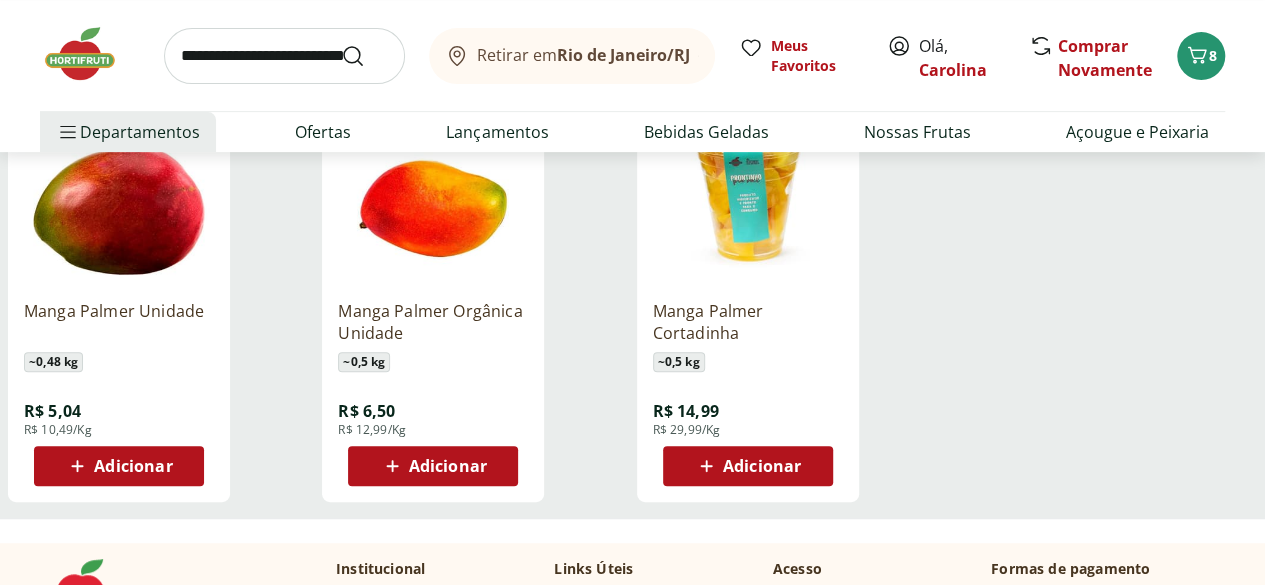 click on "Adicionar" at bounding box center [133, 466] 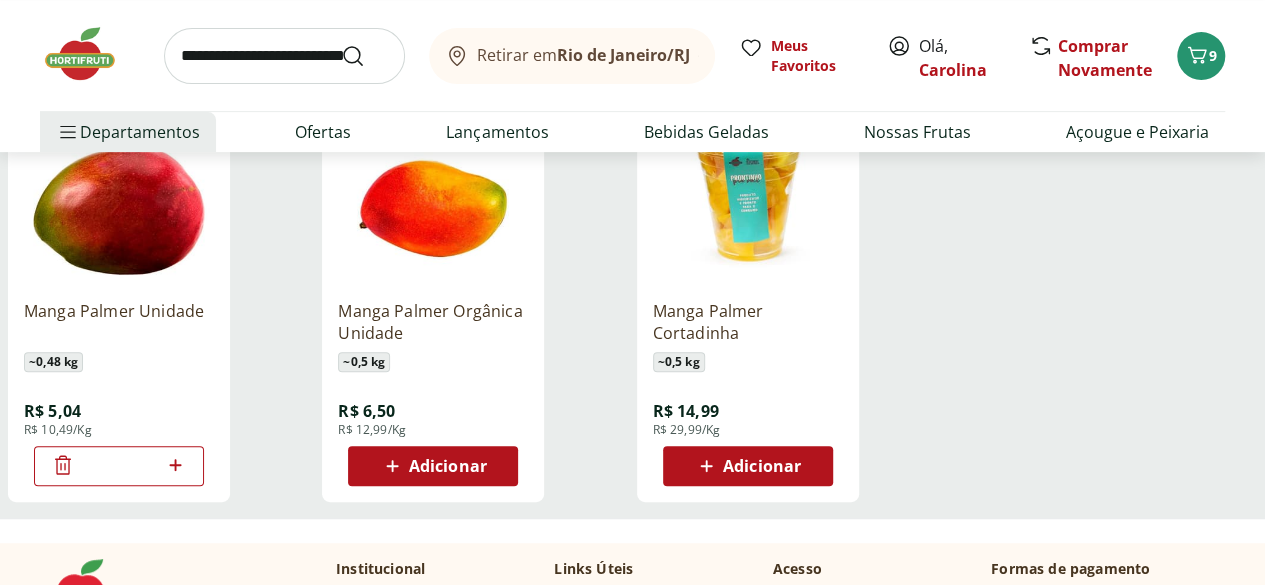 click at bounding box center [119, 189] 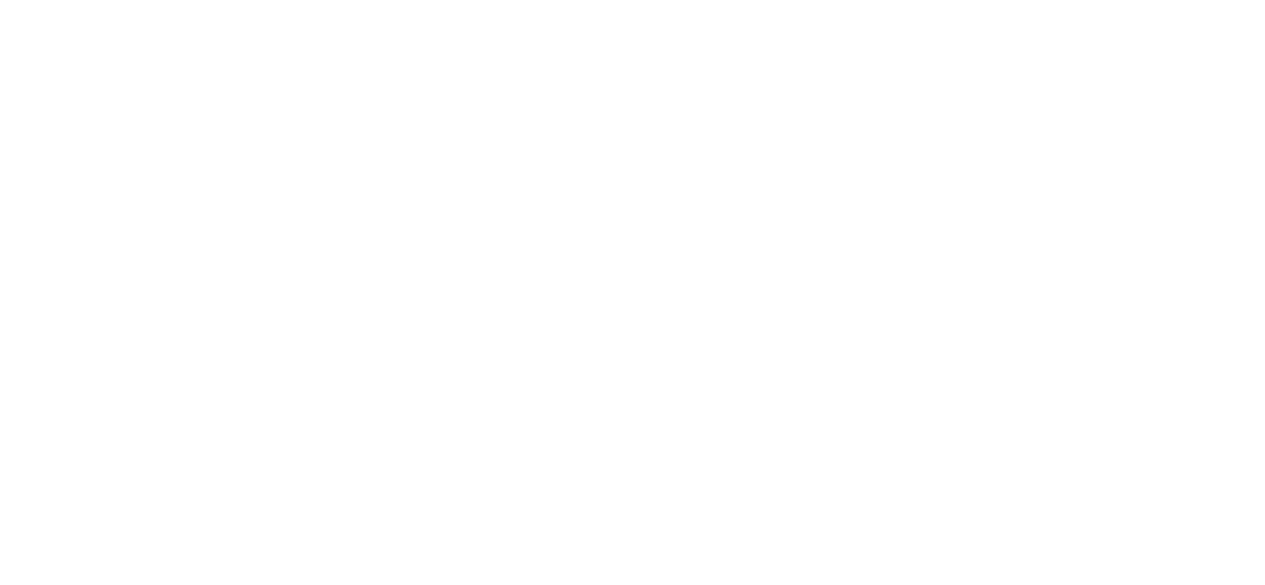 scroll, scrollTop: 0, scrollLeft: 0, axis: both 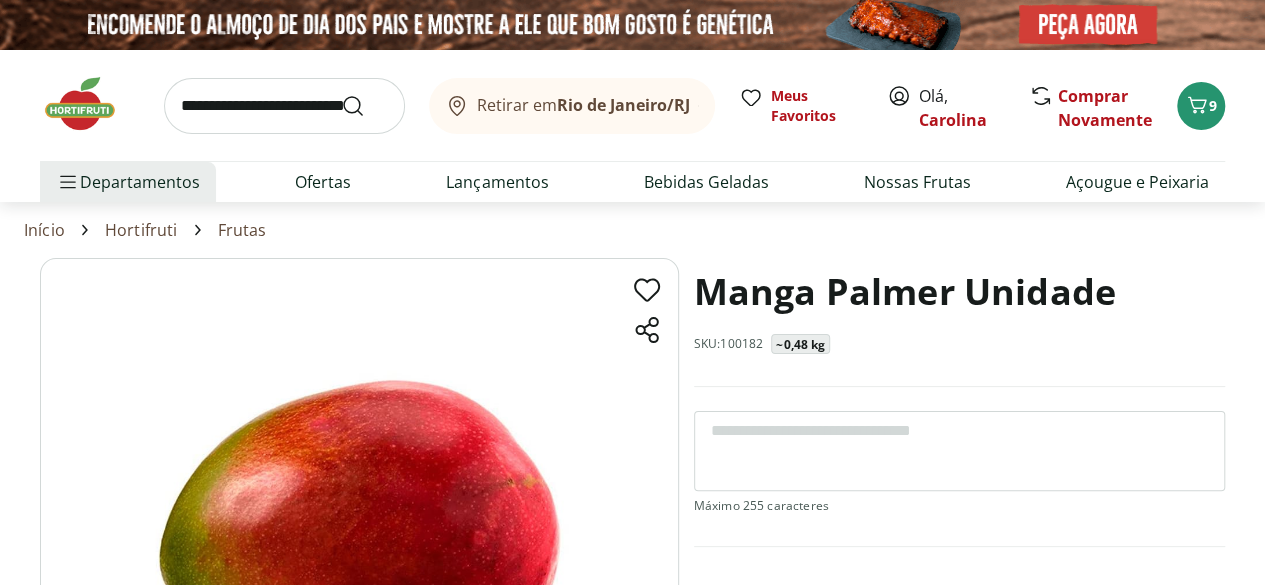 click on "Manga Palmer Unidade SKU:  100182 ~0,48 kg" at bounding box center (959, 322) 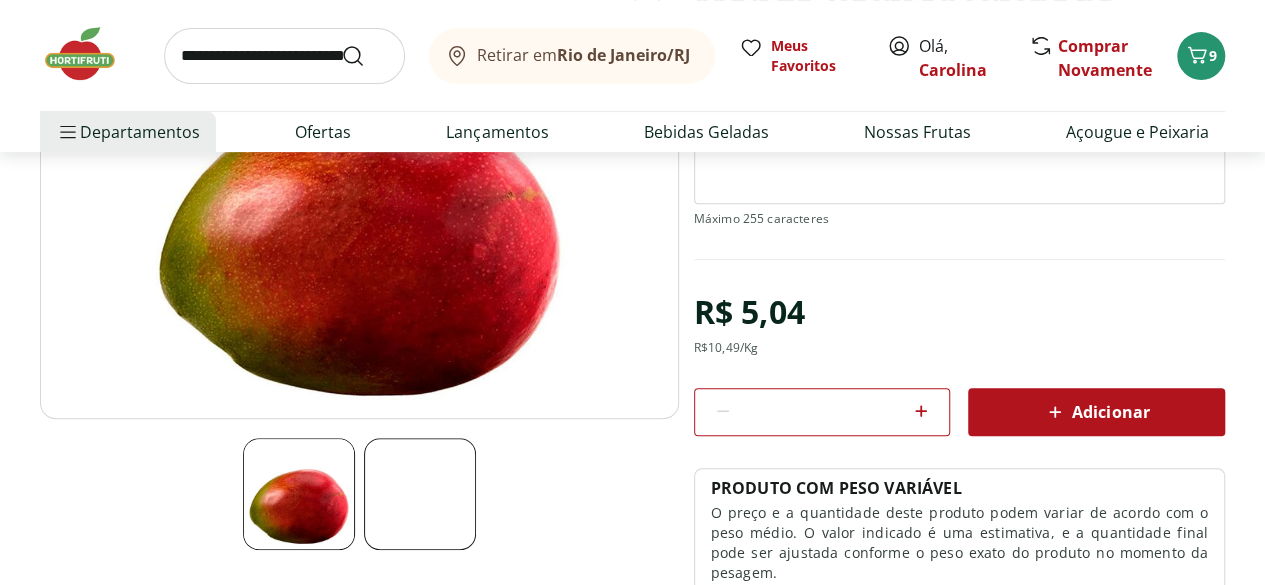 scroll, scrollTop: 320, scrollLeft: 0, axis: vertical 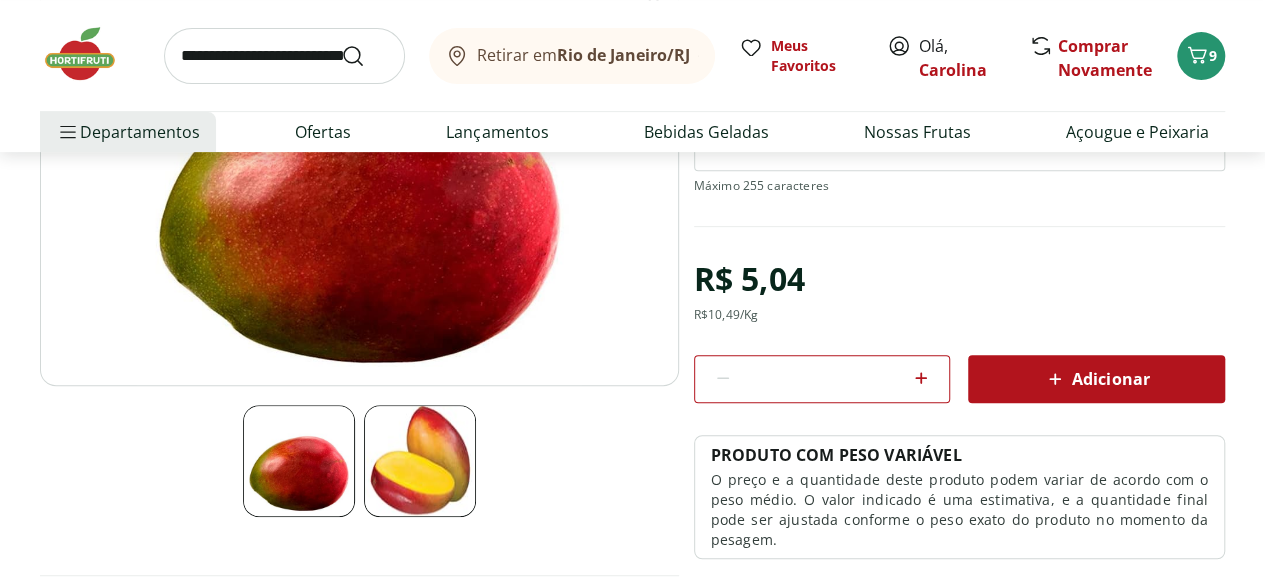 click 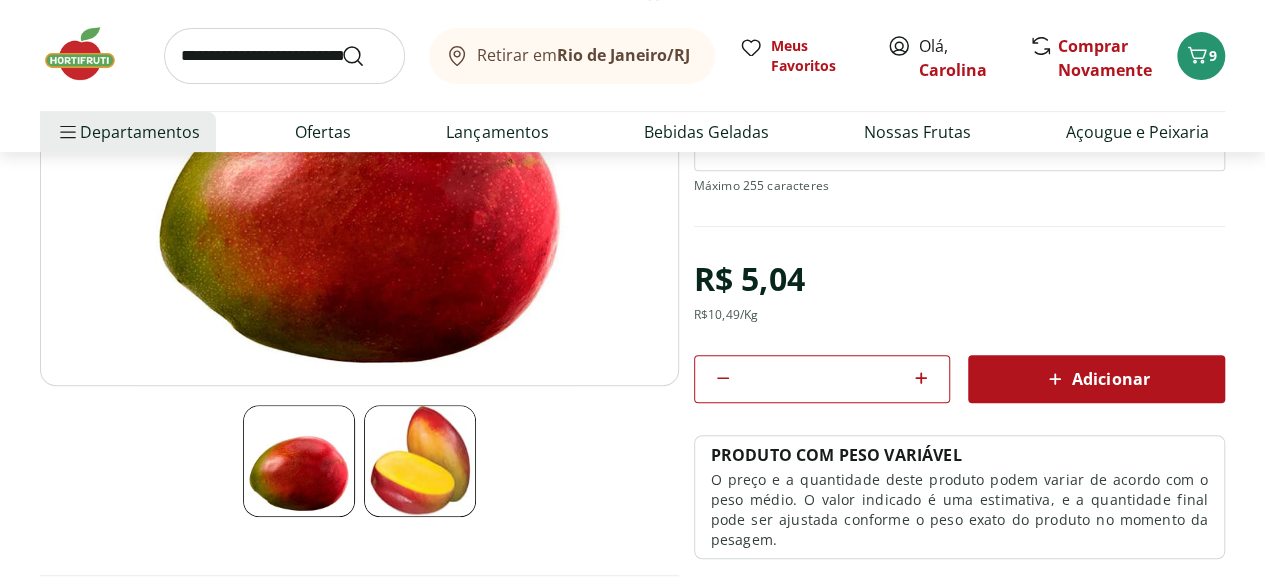 click on "R$ 5,04 R$  10,49 /Kg * Adicionar PRODUTO COM PESO VARIÁVEL O preço e a quantidade deste produto podem variar de acordo com o peso médio. O valor indicado é uma estimativa, e a quantidade final pode ser ajustada conforme o peso exato do produto no momento da pesagem." at bounding box center [959, 405] 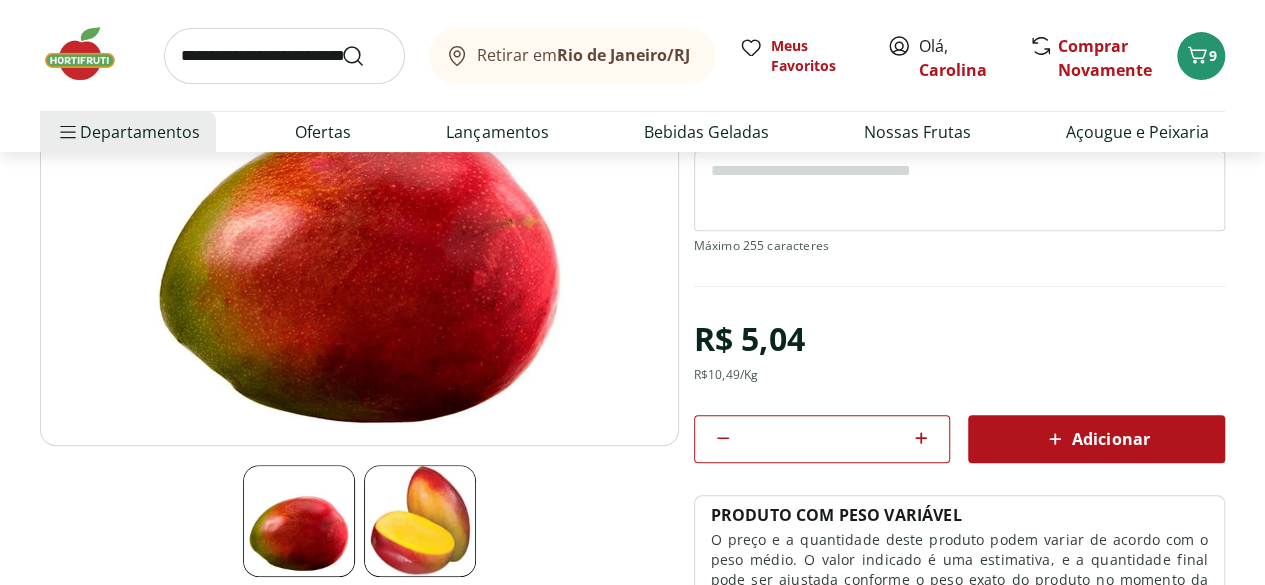 scroll, scrollTop: 160, scrollLeft: 0, axis: vertical 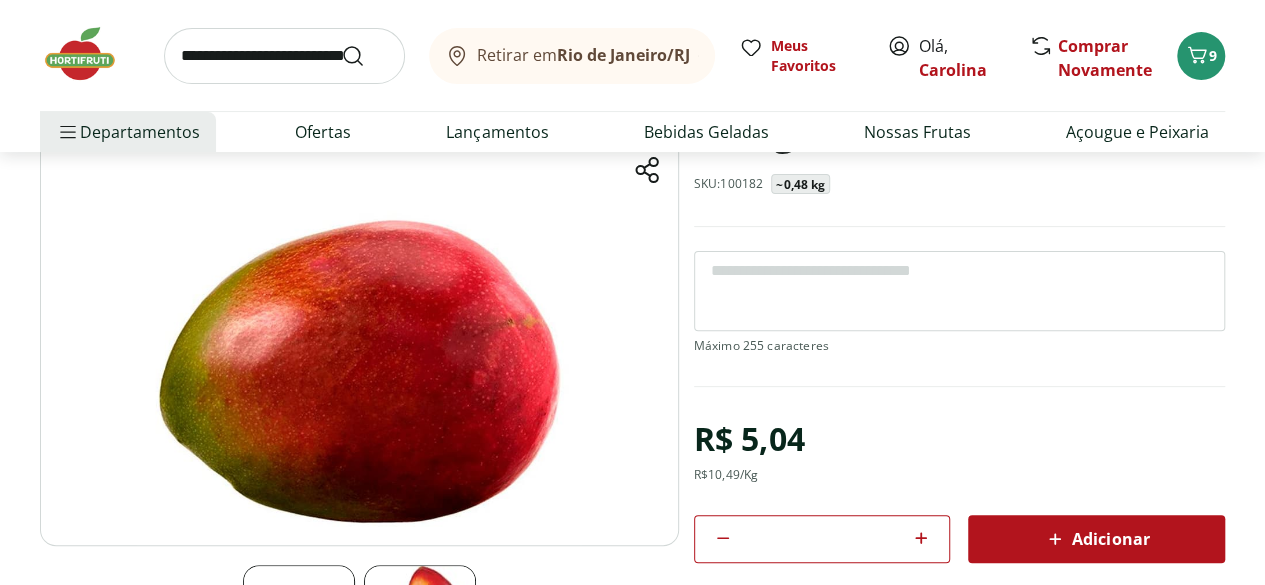 click on "Adicionar" at bounding box center [1096, 539] 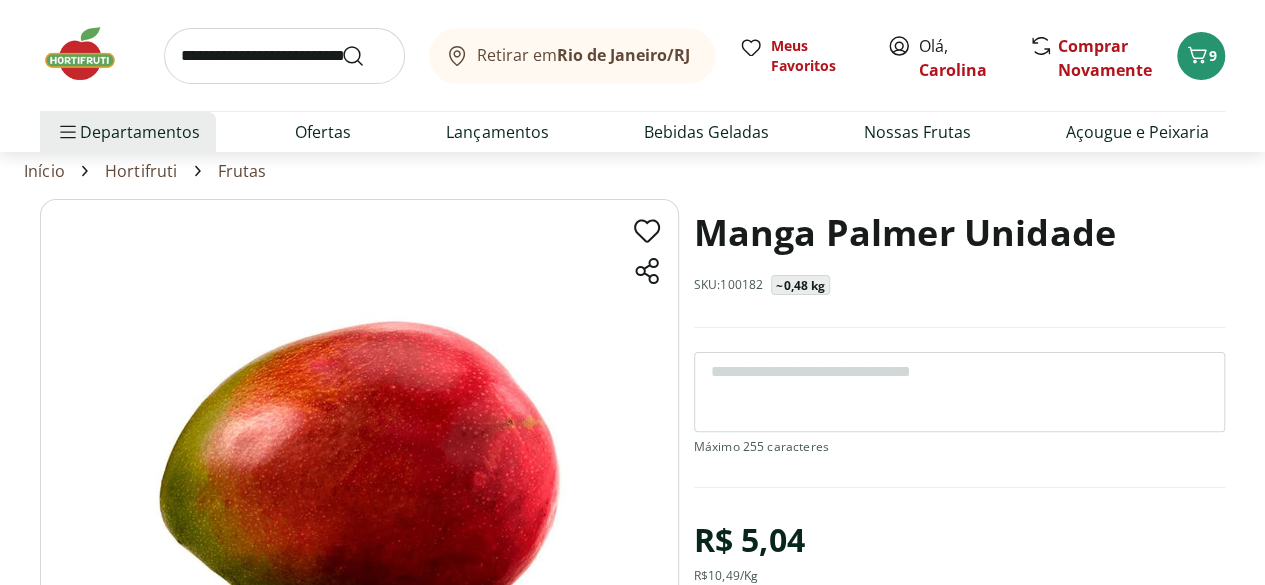 scroll, scrollTop: 0, scrollLeft: 0, axis: both 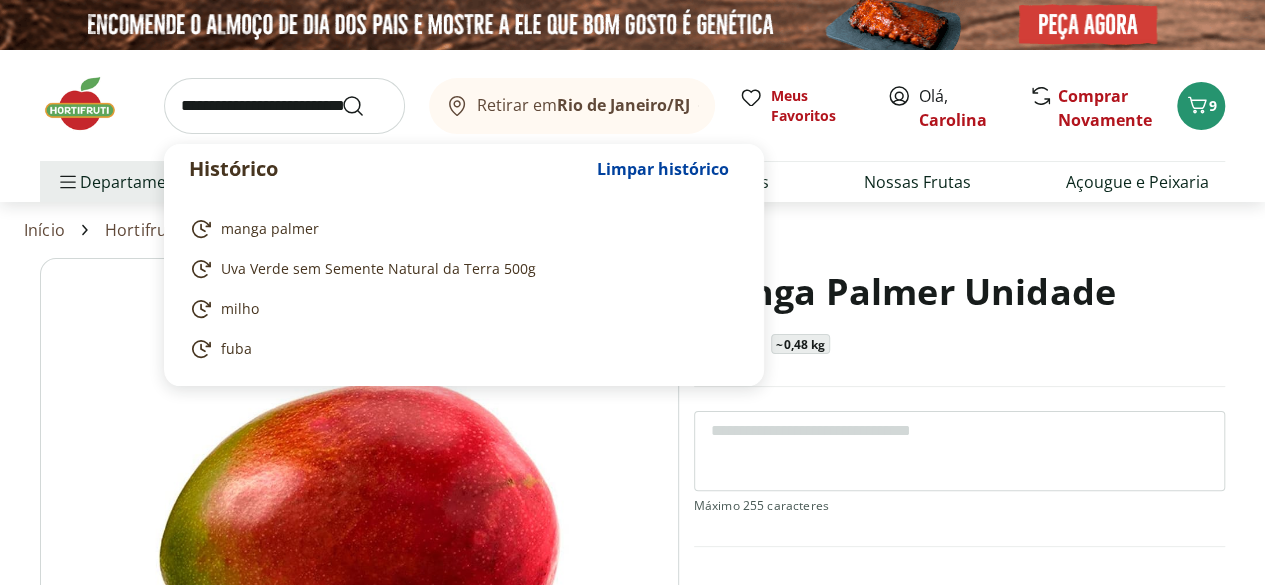 click at bounding box center [284, 106] 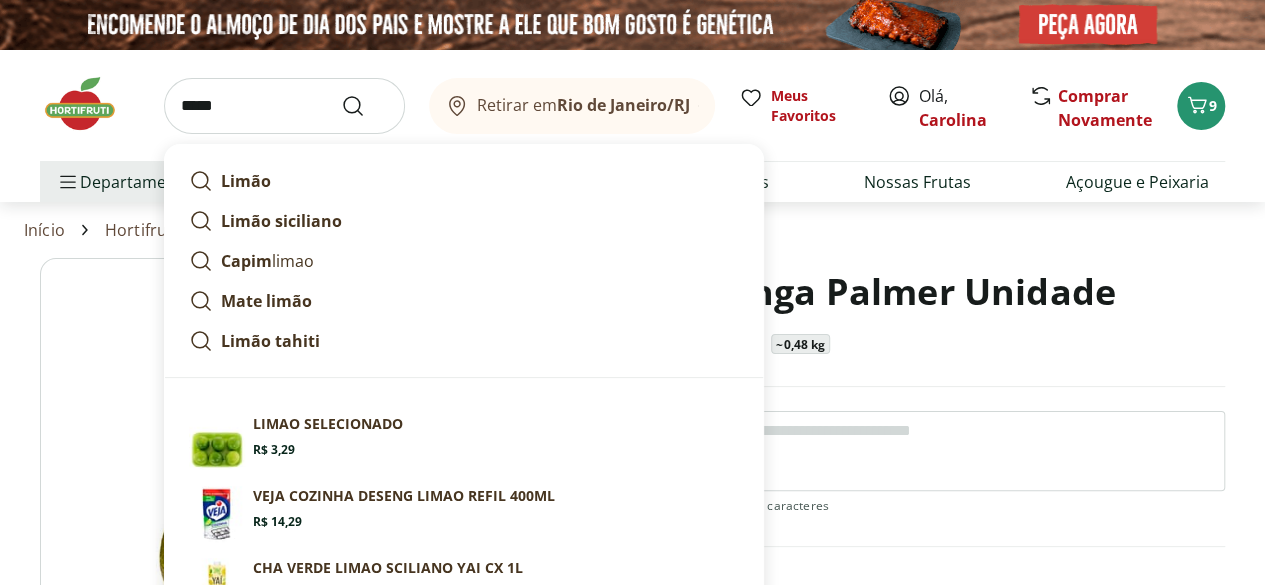 click on "Limão" at bounding box center (246, 181) 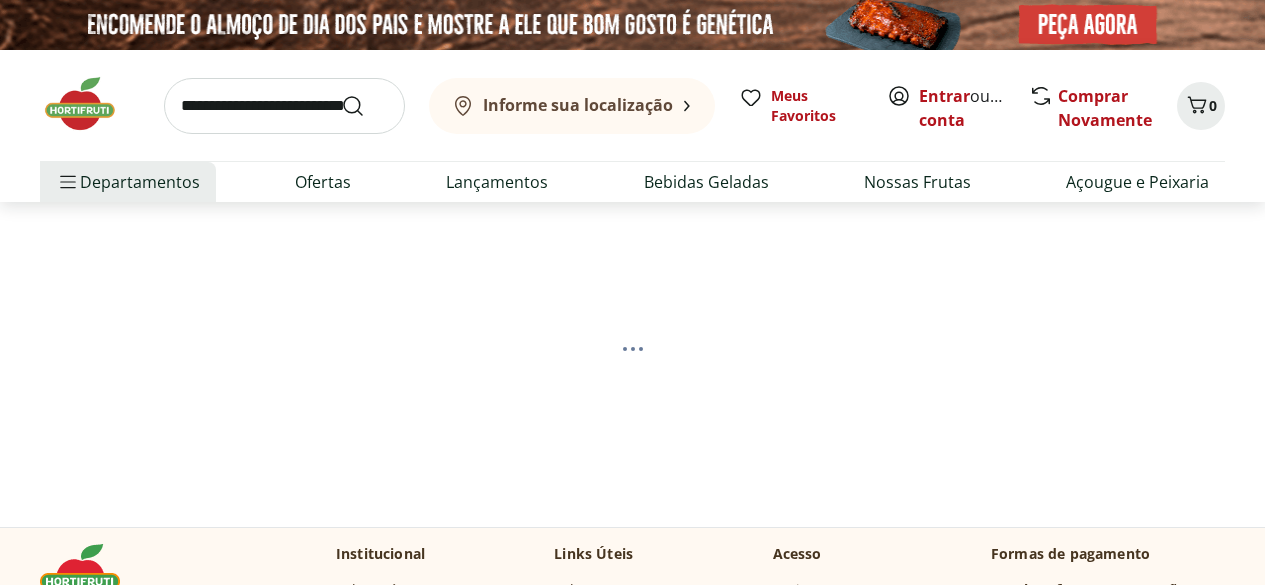 scroll, scrollTop: 0, scrollLeft: 0, axis: both 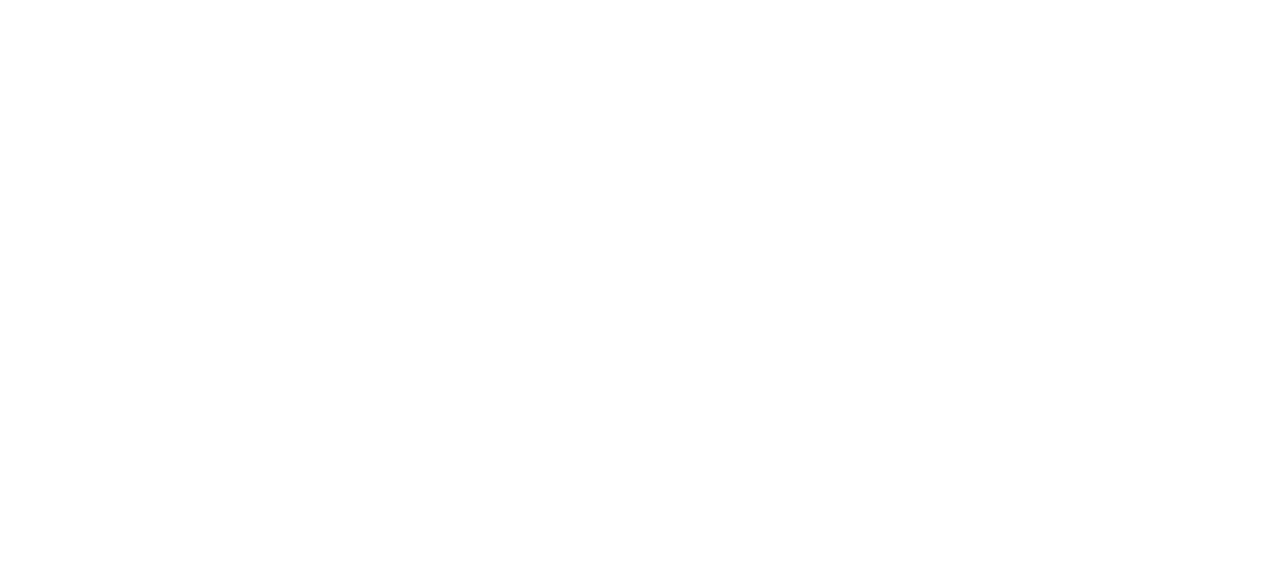 select on "**********" 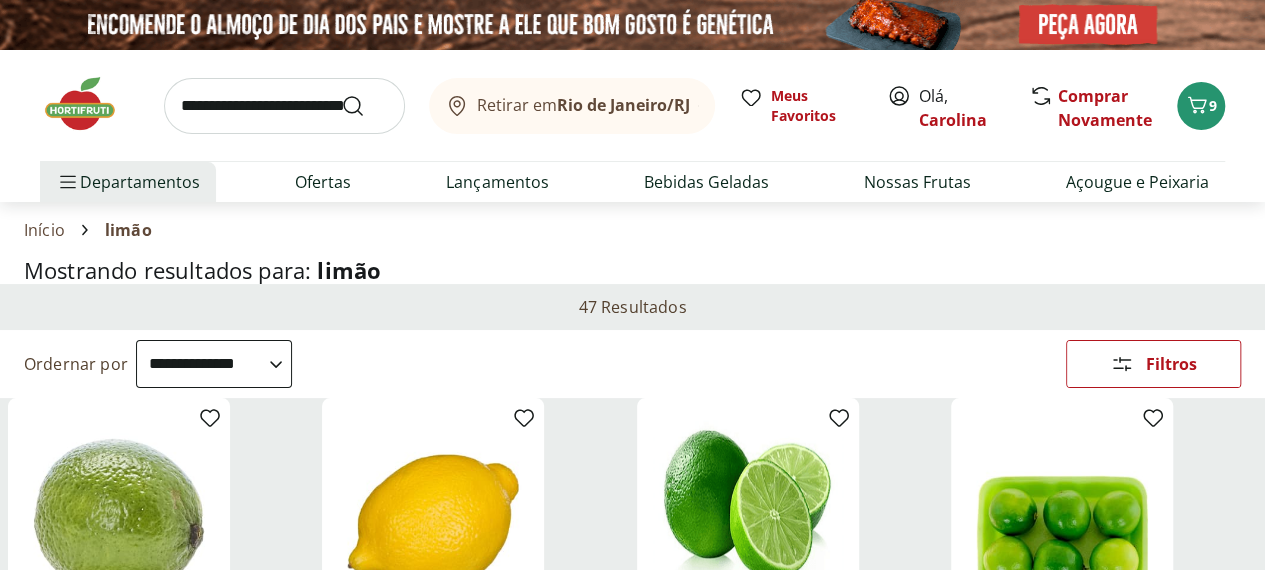 click on "Mostrando resultados para:   limão" at bounding box center [632, 270] 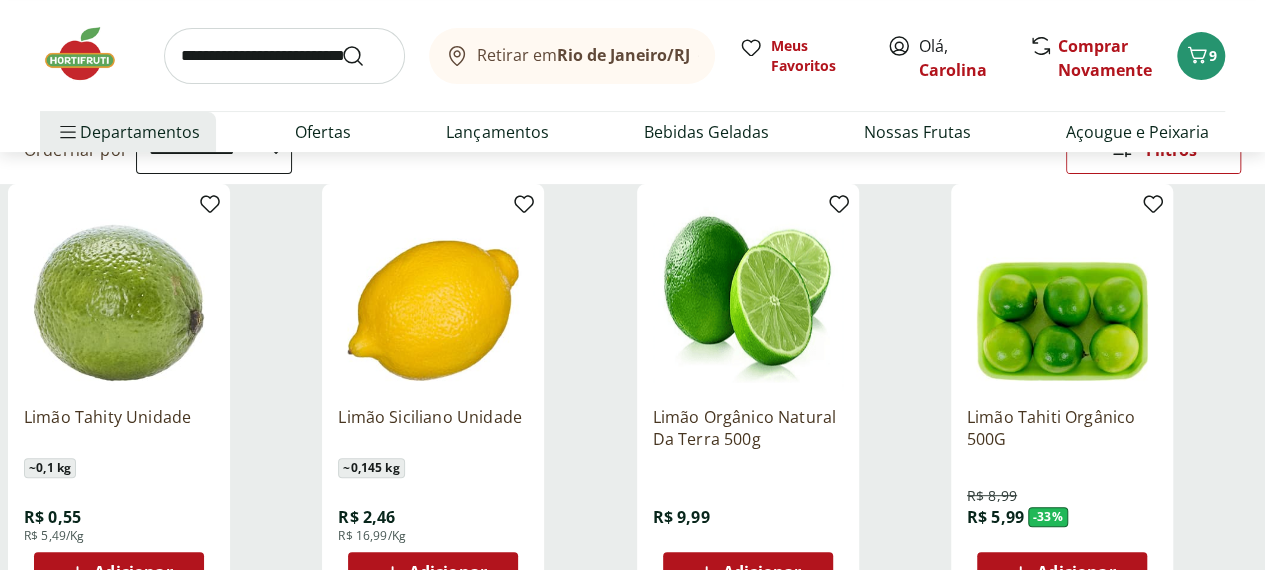 scroll, scrollTop: 280, scrollLeft: 0, axis: vertical 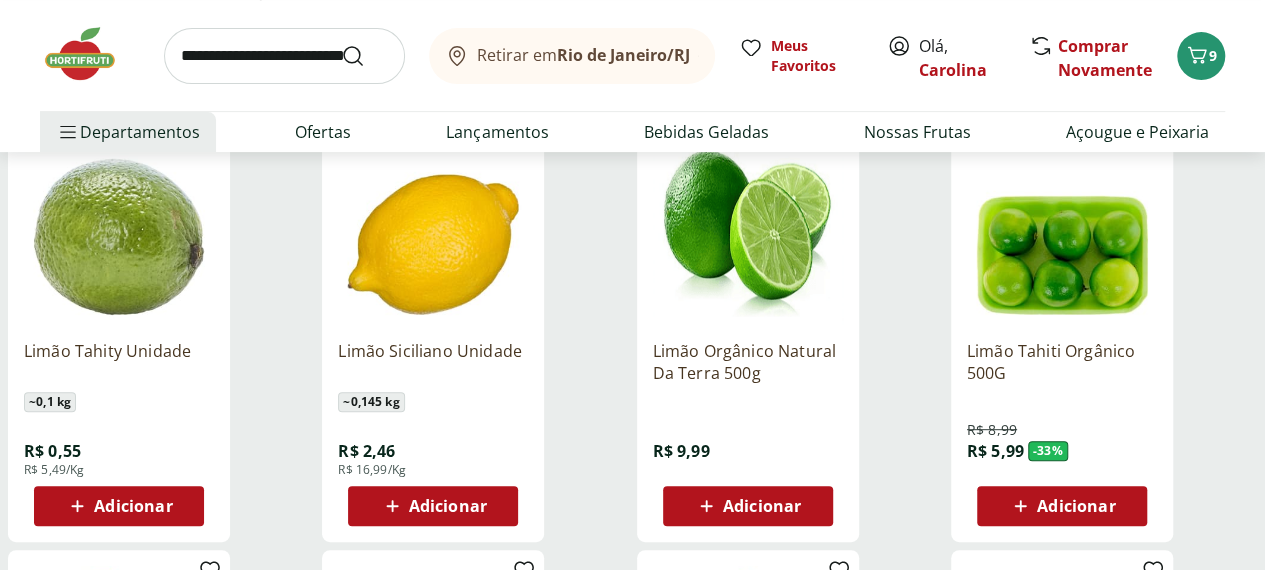click at bounding box center (119, 229) 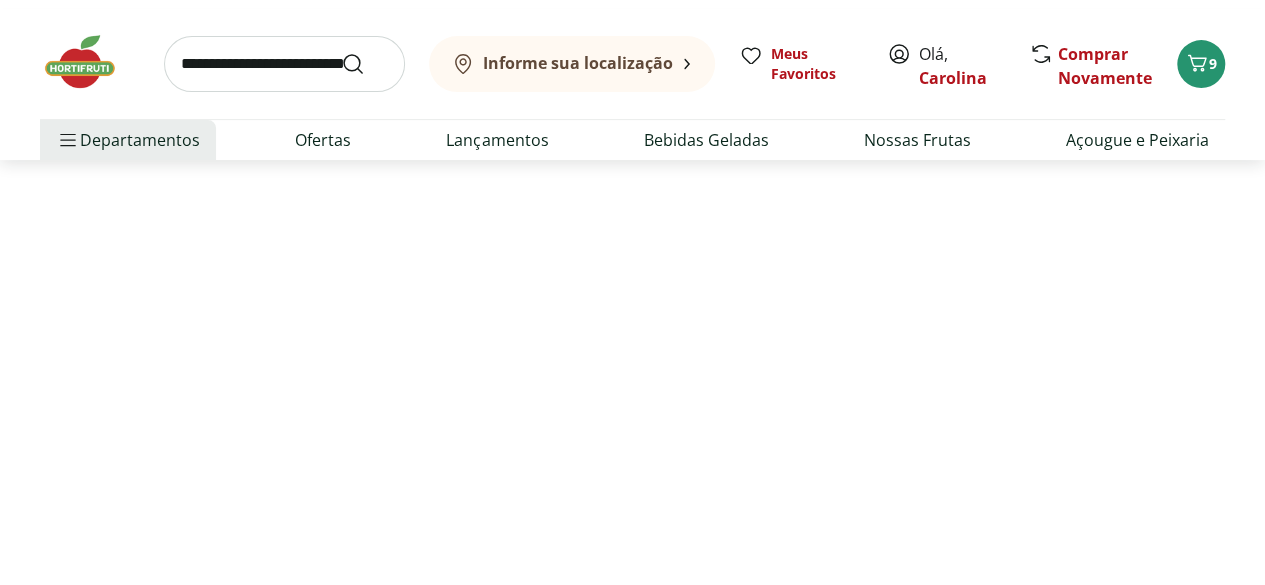 scroll, scrollTop: 0, scrollLeft: 0, axis: both 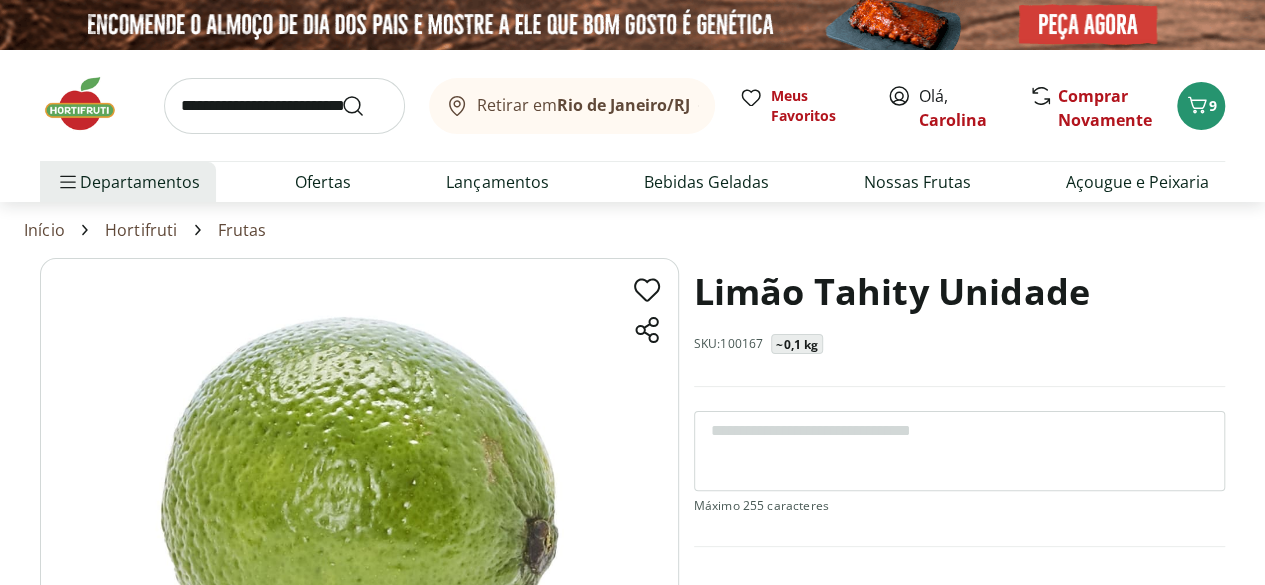 click on "Limão Tahity Unidade SKU:  100167 ~0,1 kg R$ 0,55 R$  5,49 /Kg * Adicionar PRODUTO COM PESO VARIÁVEL O preço e a quantidade deste produto podem variar de acordo com o peso médio. O valor indicado é uma estimativa, e a quantidade final pode ser ajustada conforme o peso exato do produto no momento da pesagem. Limão Tahity Unidade R$ 0,55 Adicionar" at bounding box center [959, 568] 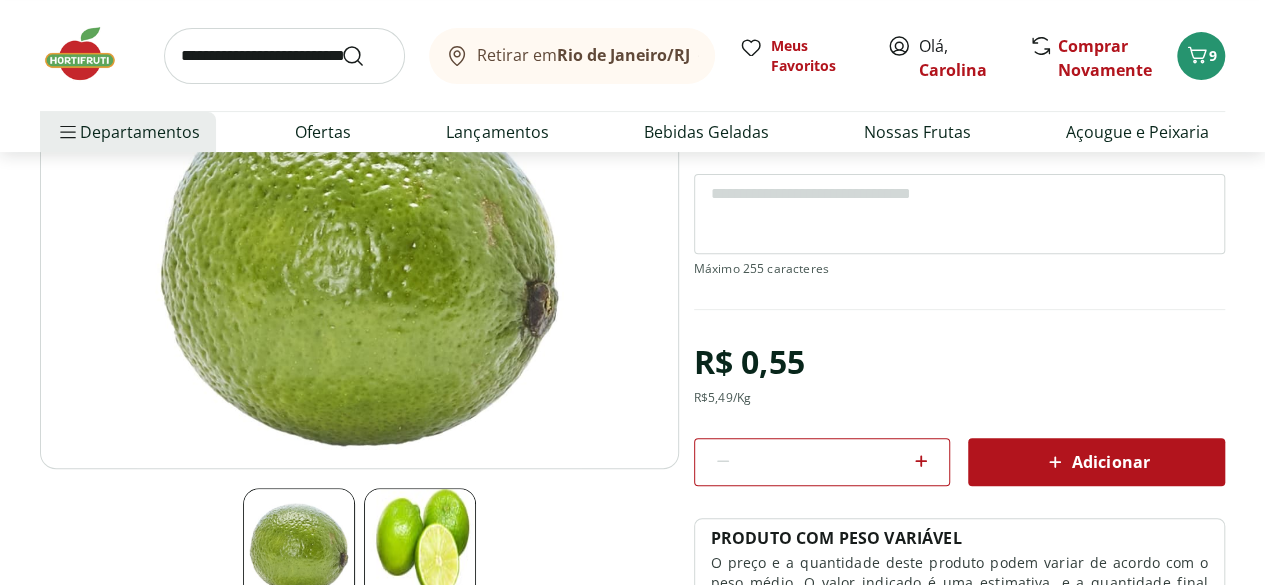 scroll, scrollTop: 360, scrollLeft: 0, axis: vertical 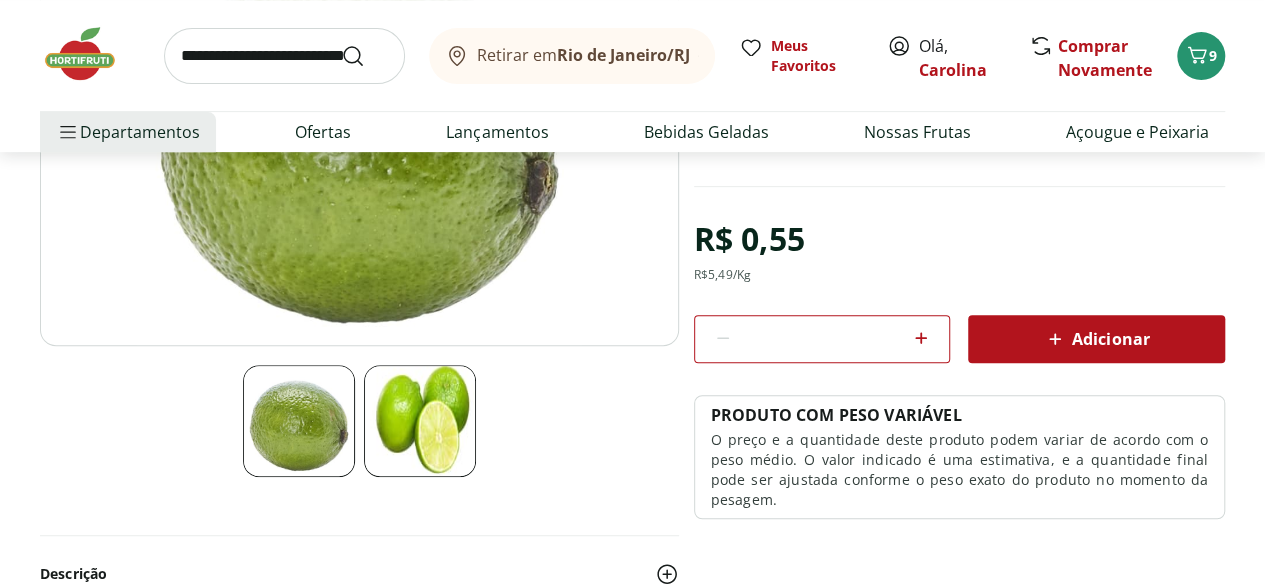 click on "*" at bounding box center [822, 339] 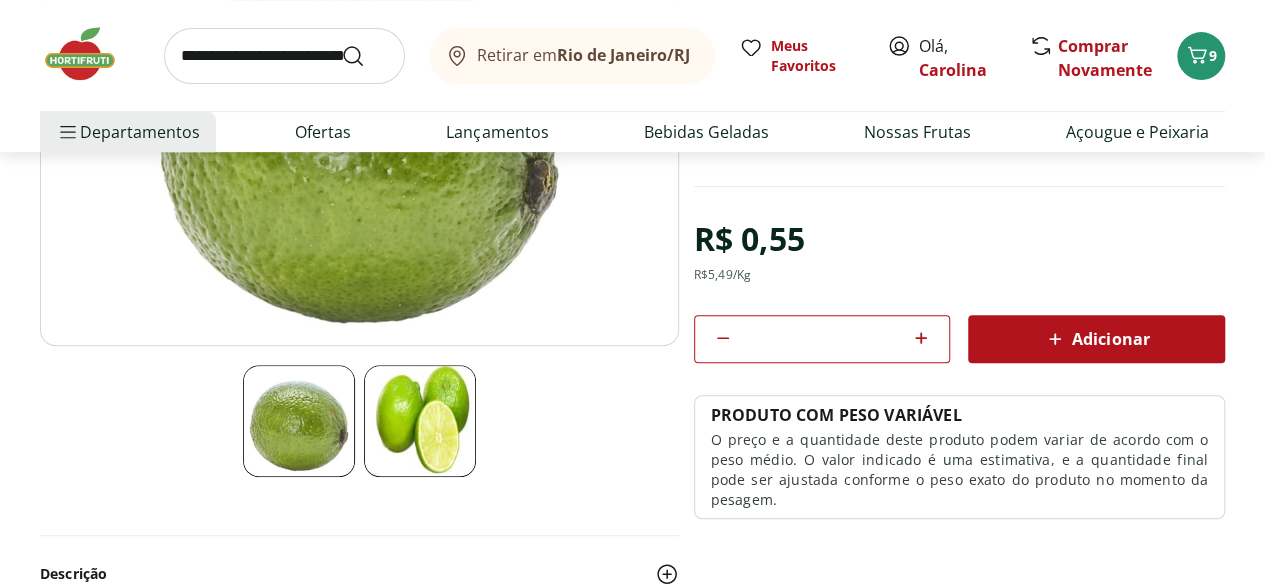 click 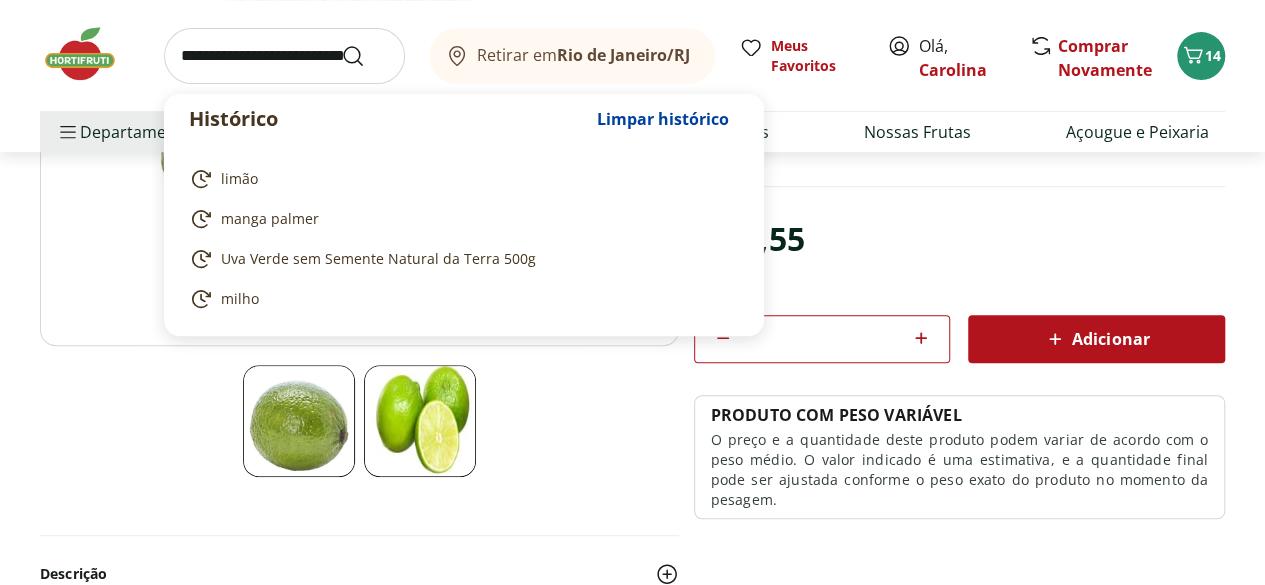 click at bounding box center (284, 56) 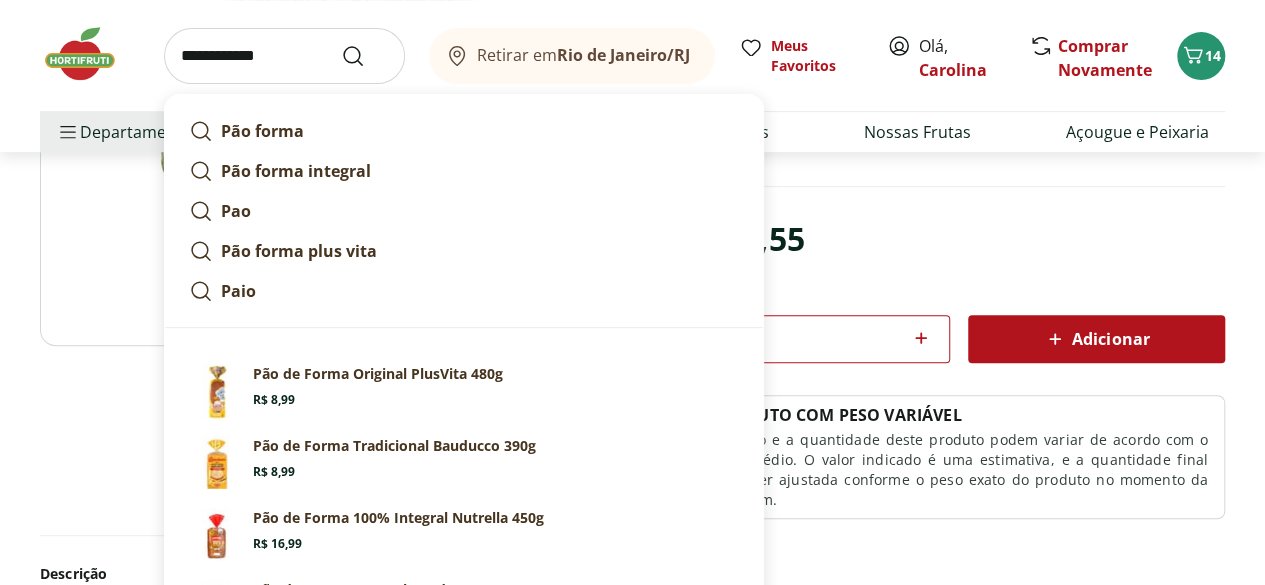 type on "**********" 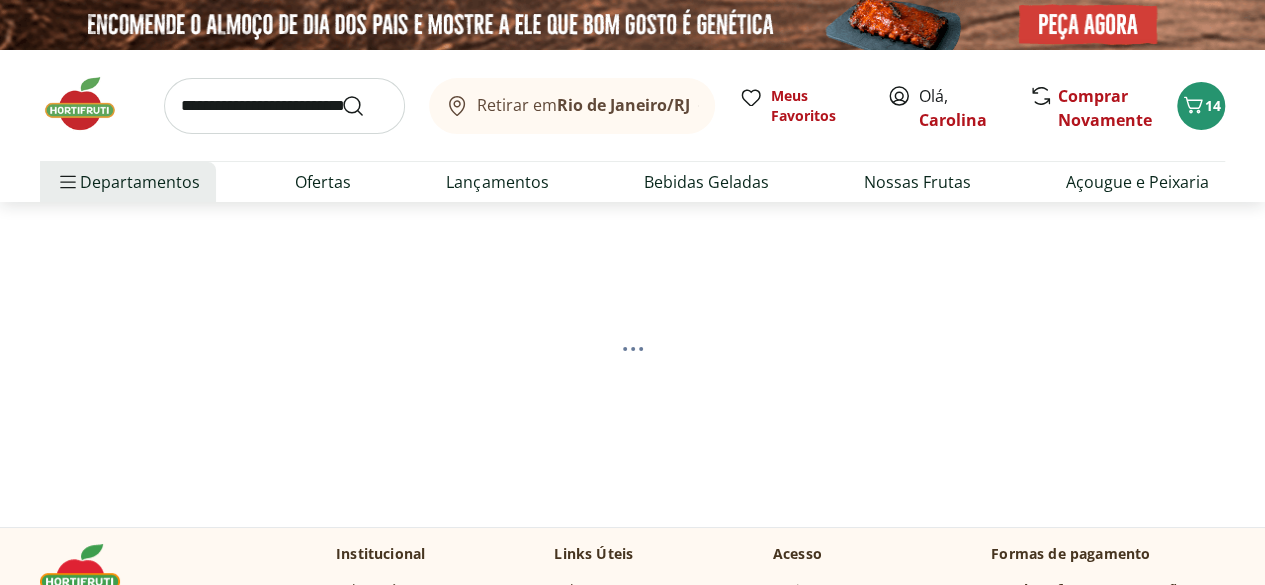 select on "**********" 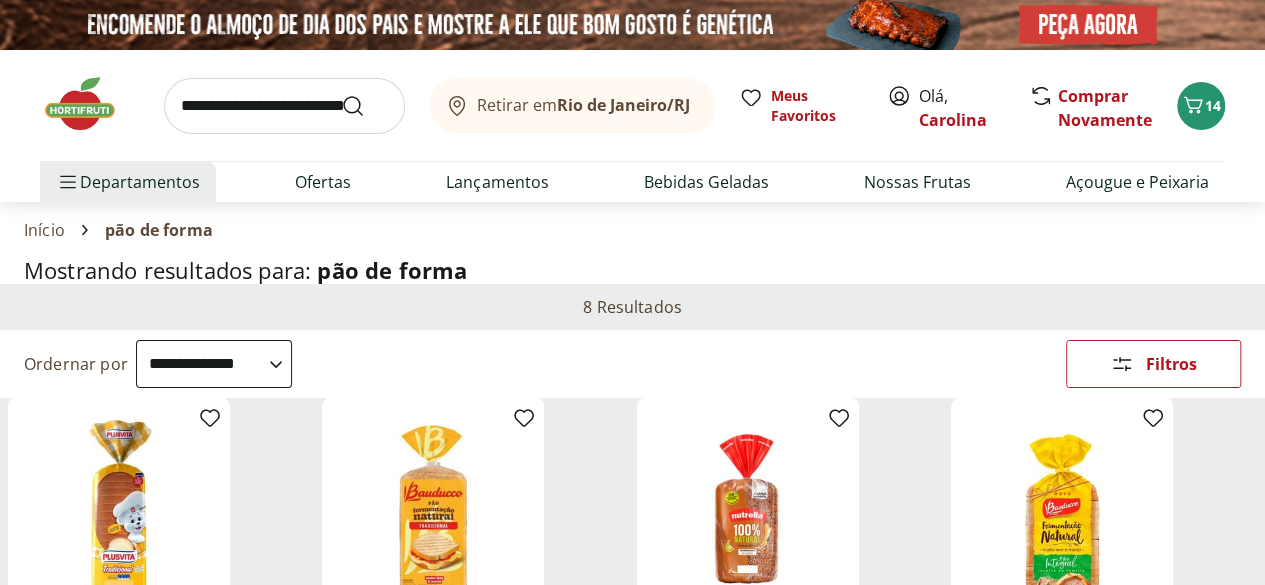 click on "Mostrando resultados para:   pão de forma" at bounding box center [632, 270] 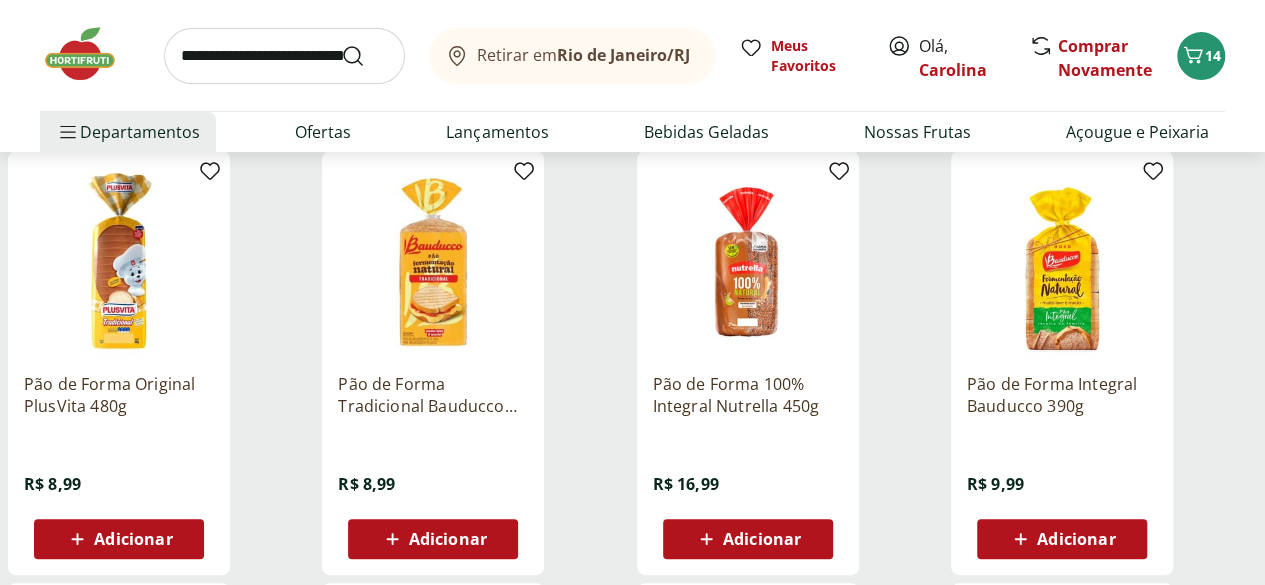 scroll, scrollTop: 280, scrollLeft: 0, axis: vertical 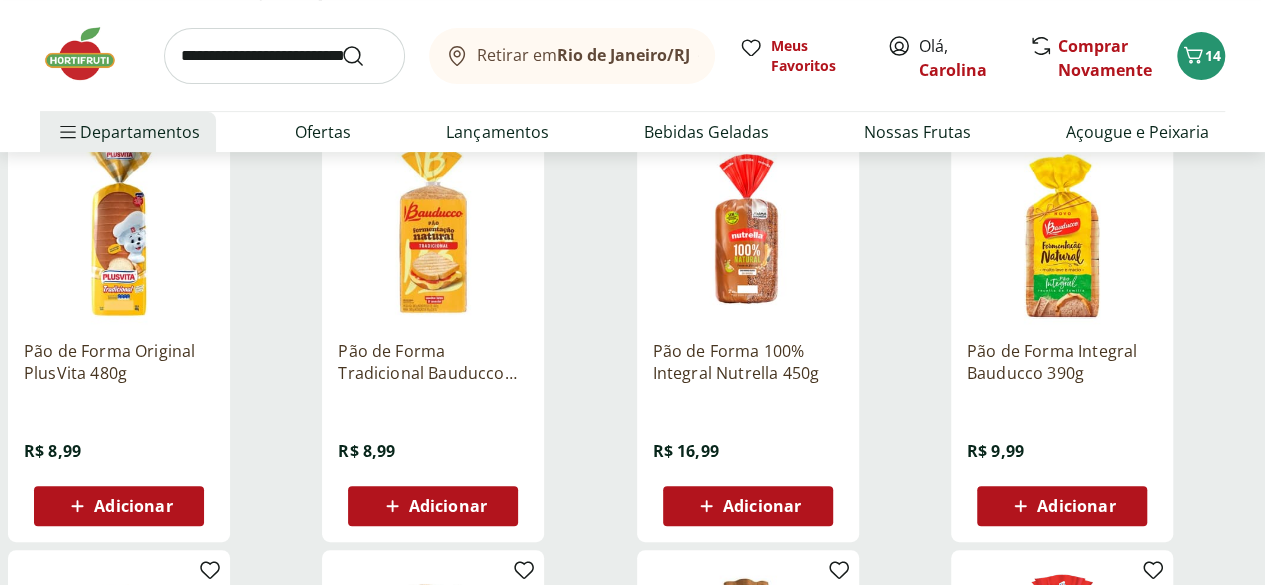 click on "Pão de Forma Tradicional Bauducco 390g" at bounding box center (433, 362) 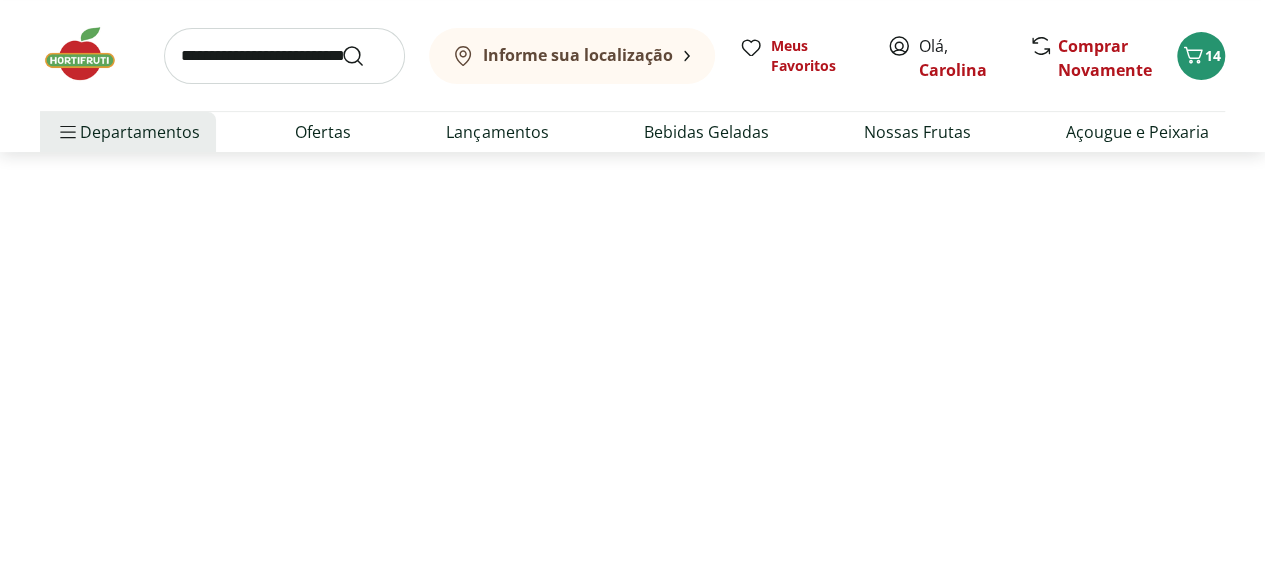 scroll, scrollTop: 0, scrollLeft: 0, axis: both 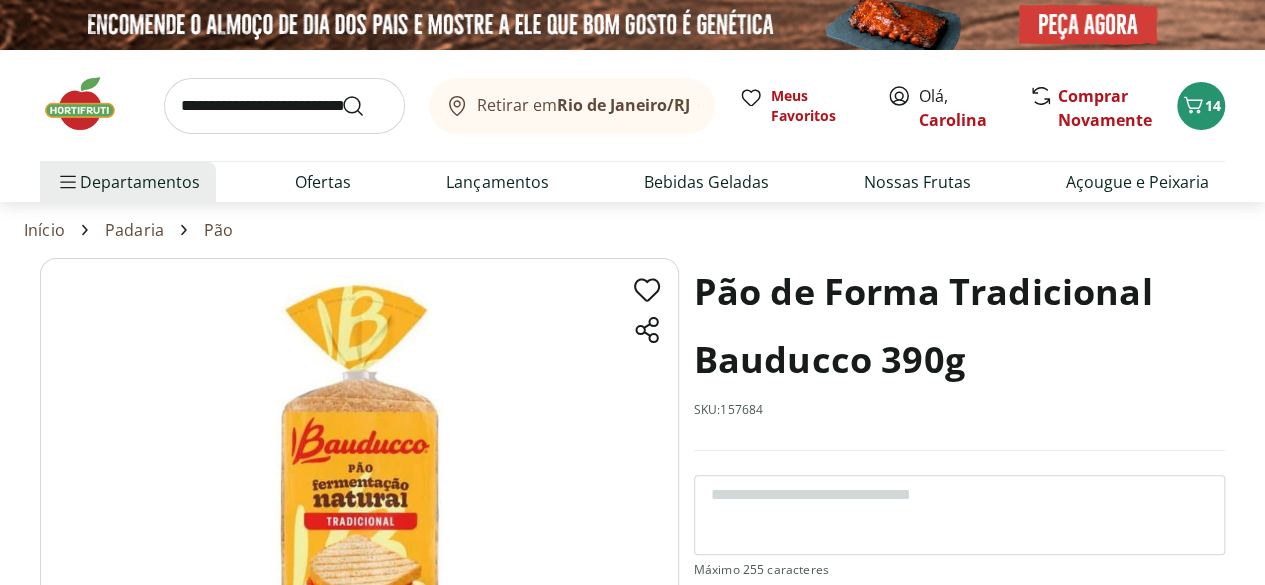 click on "Pão de Forma Tradicional Bauducco 390g" at bounding box center (959, 326) 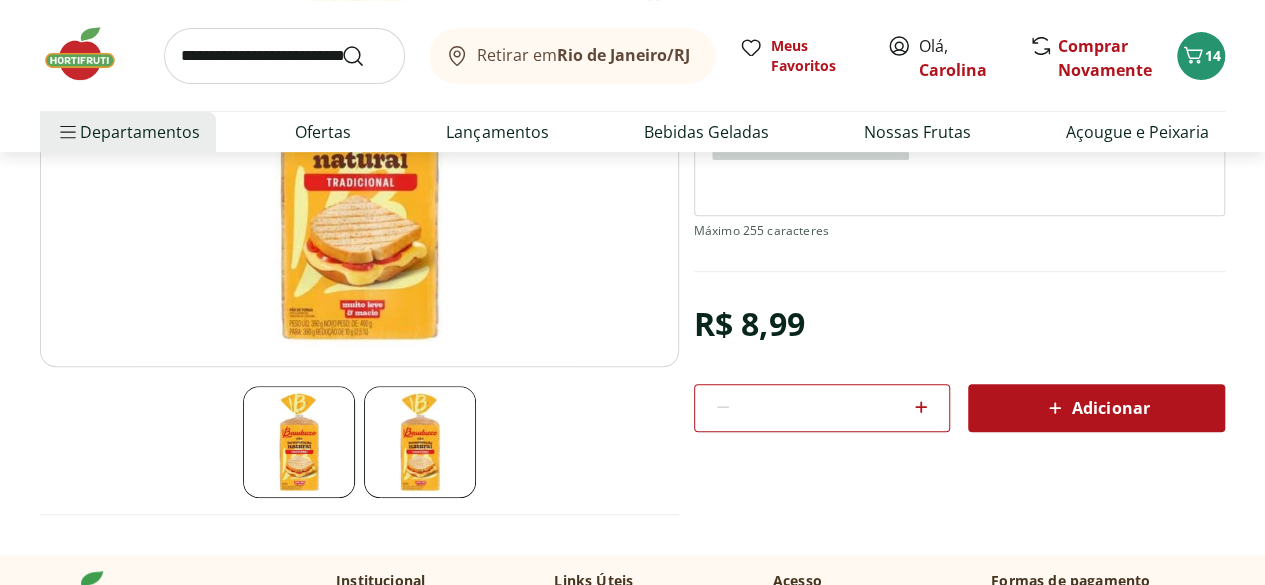 scroll, scrollTop: 400, scrollLeft: 0, axis: vertical 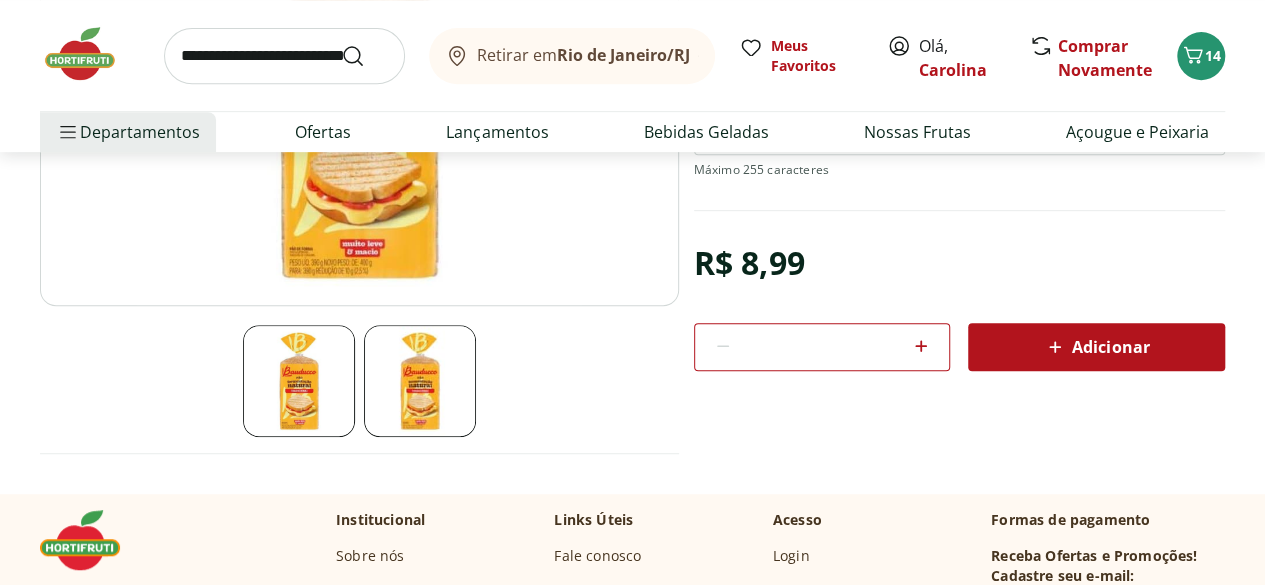 click 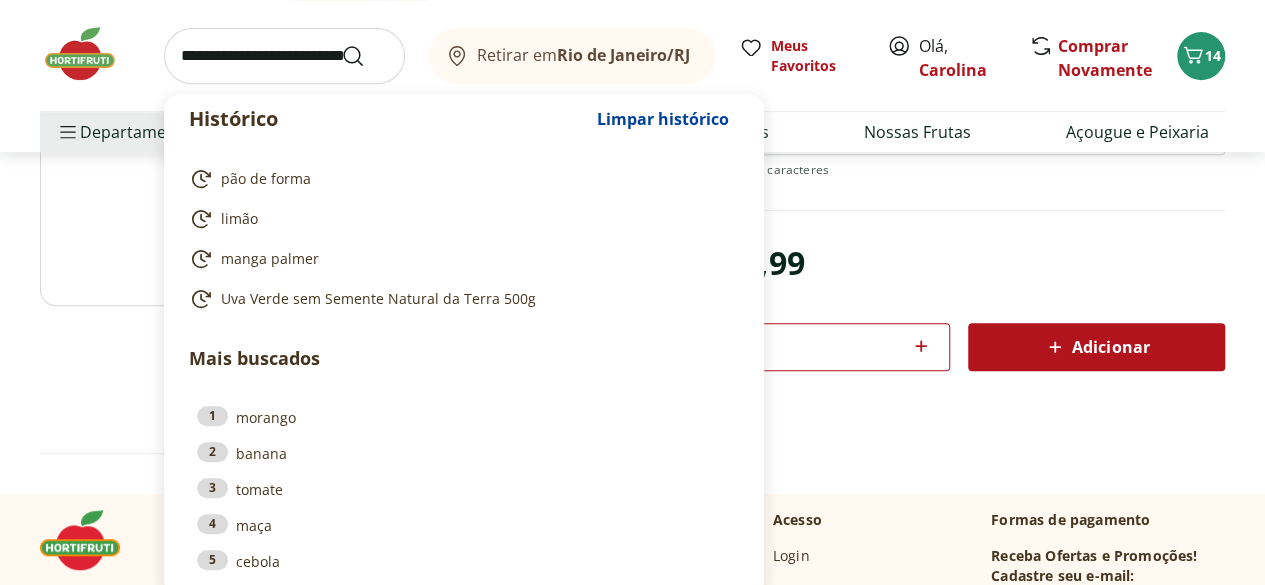 click at bounding box center [284, 56] 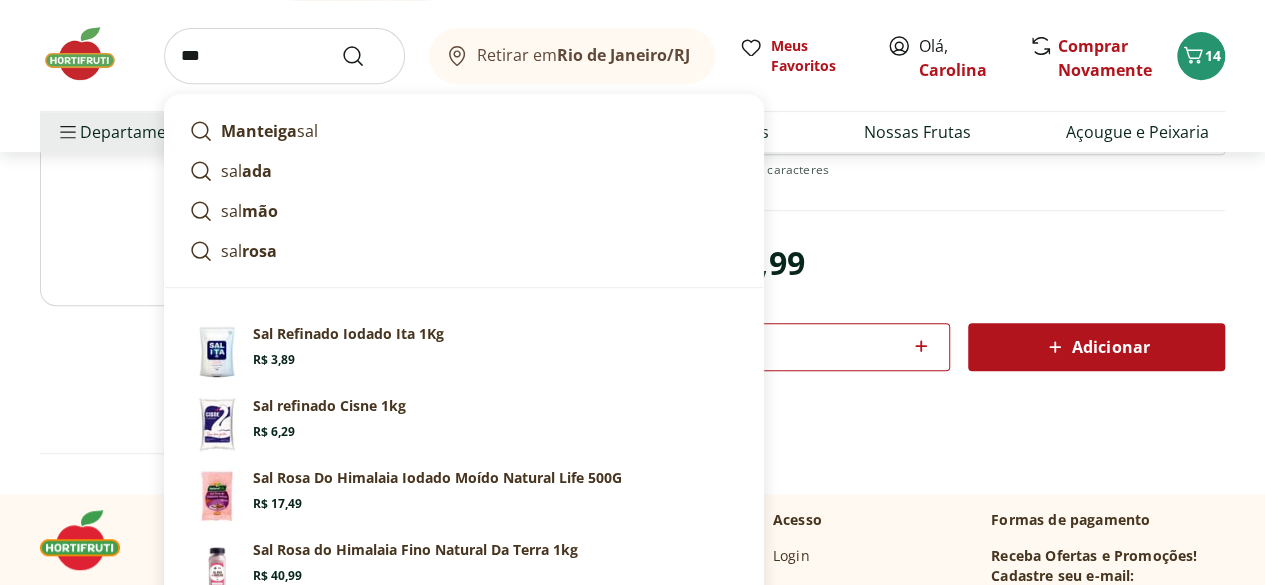 type on "***" 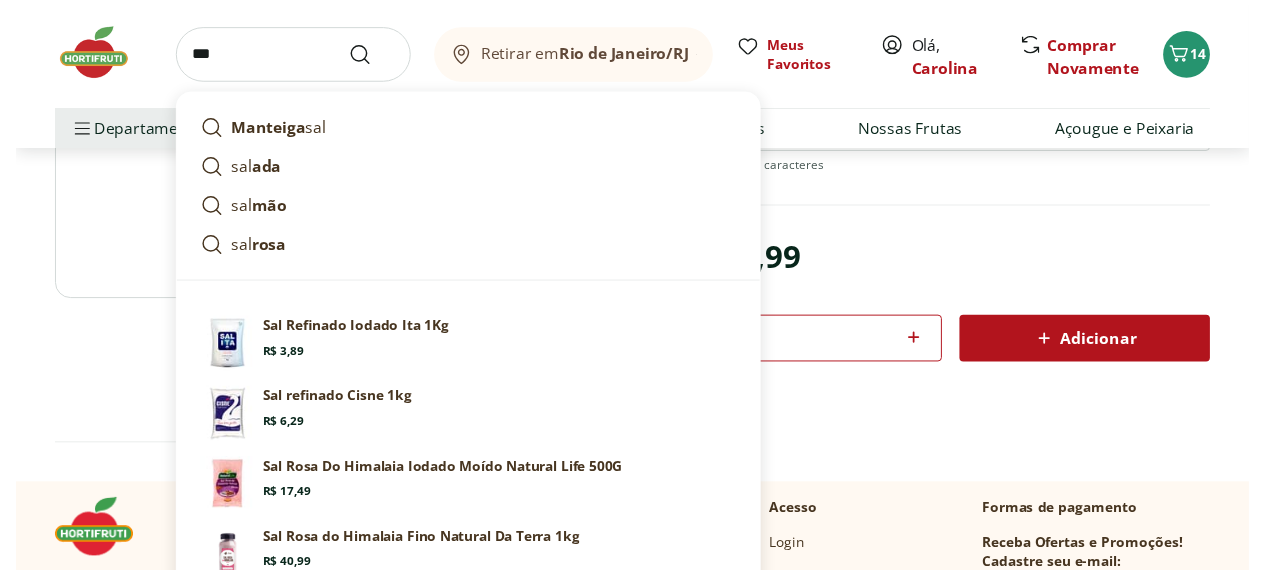 scroll, scrollTop: 0, scrollLeft: 0, axis: both 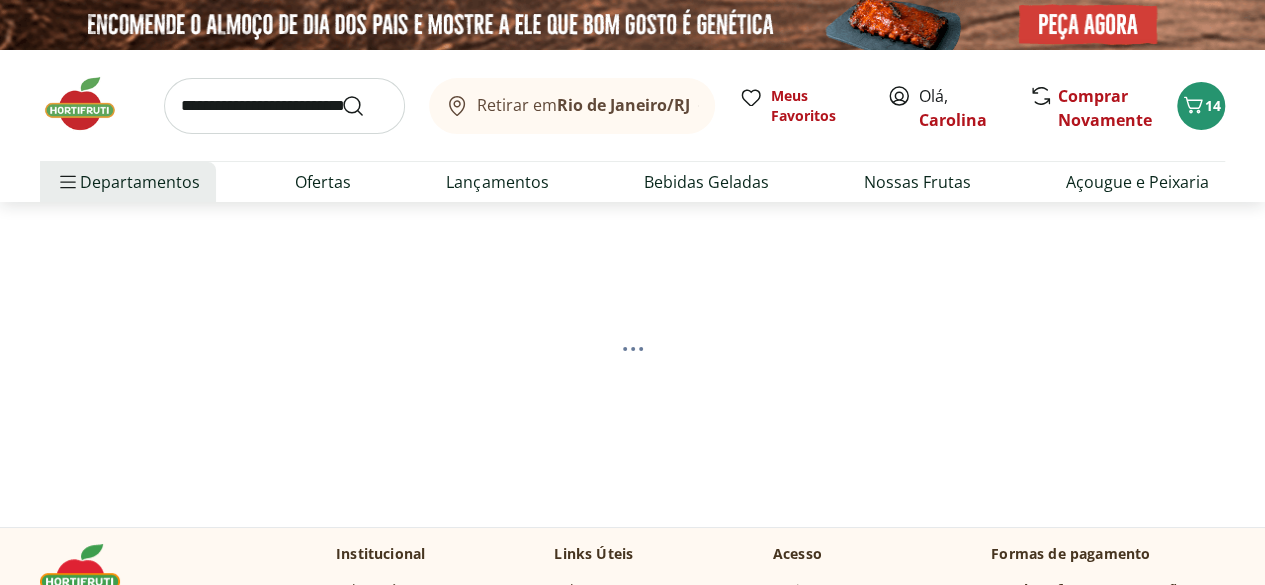 select on "**********" 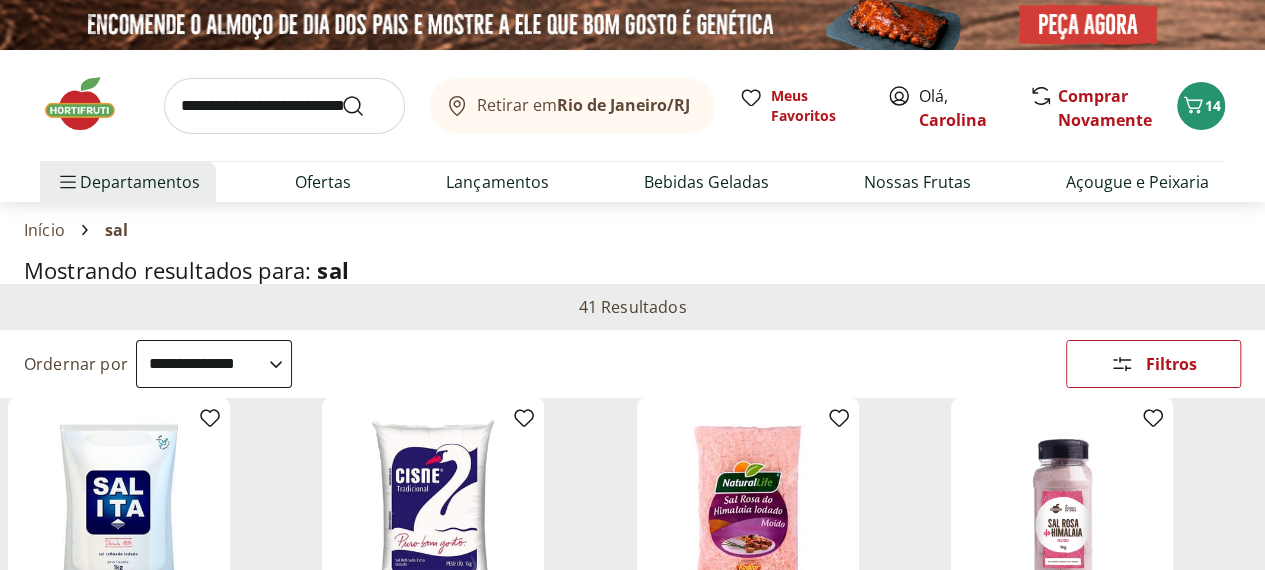 click on "Mostrando resultados para:   sal" at bounding box center [632, 270] 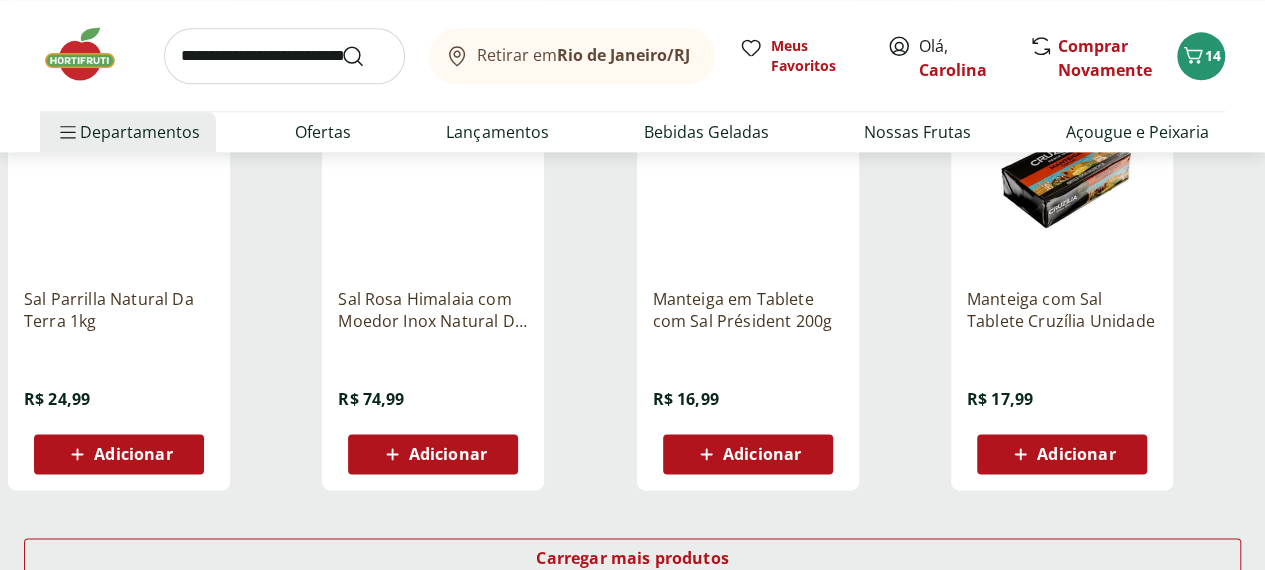 scroll, scrollTop: 1280, scrollLeft: 0, axis: vertical 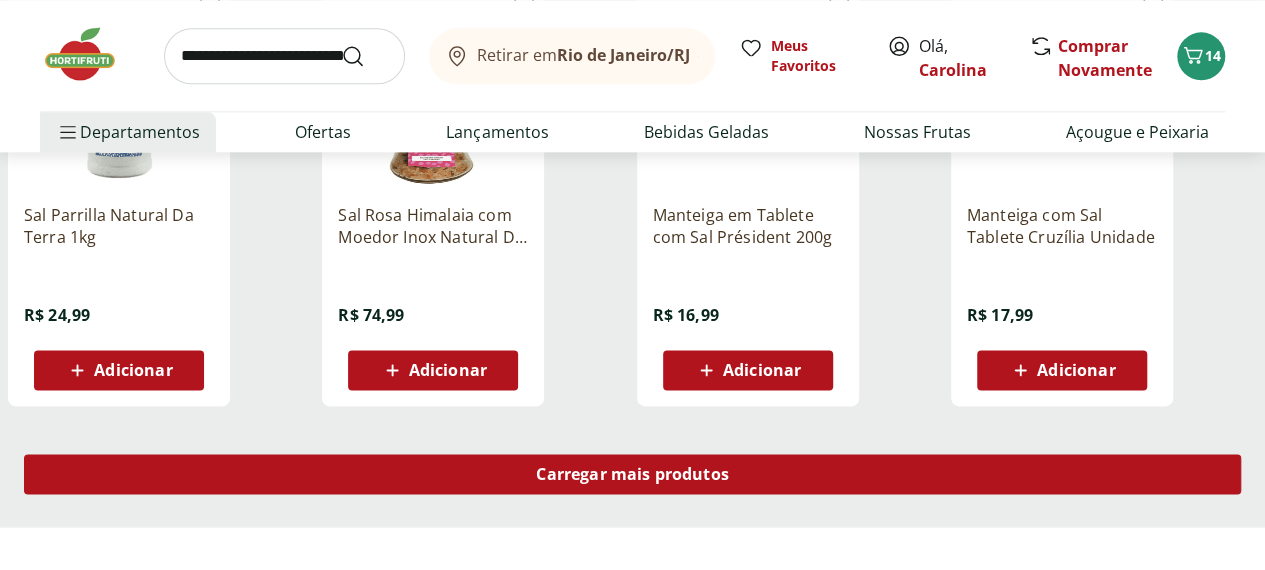 click on "Carregar mais produtos" at bounding box center [632, 474] 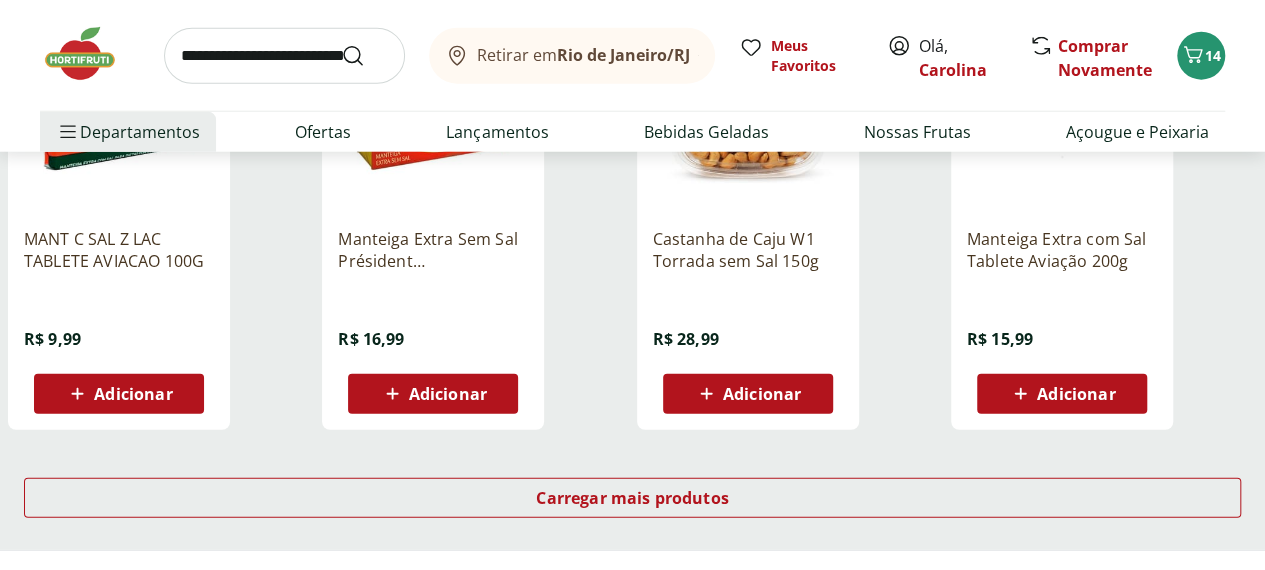 scroll, scrollTop: 2600, scrollLeft: 0, axis: vertical 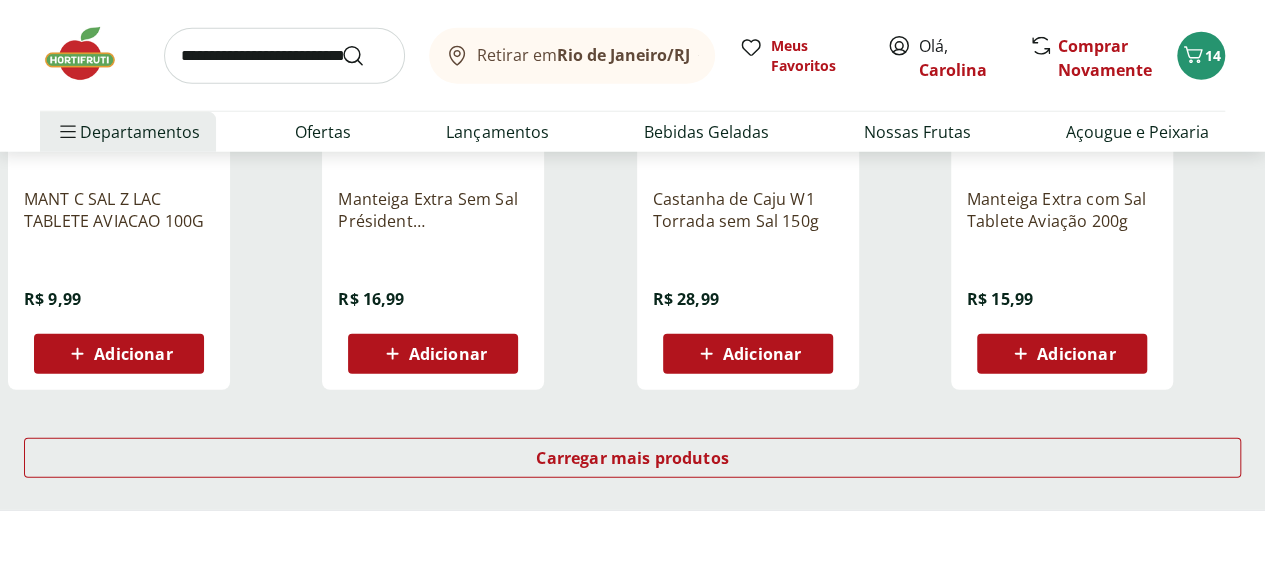 click on "**********" at bounding box center (632, -903) 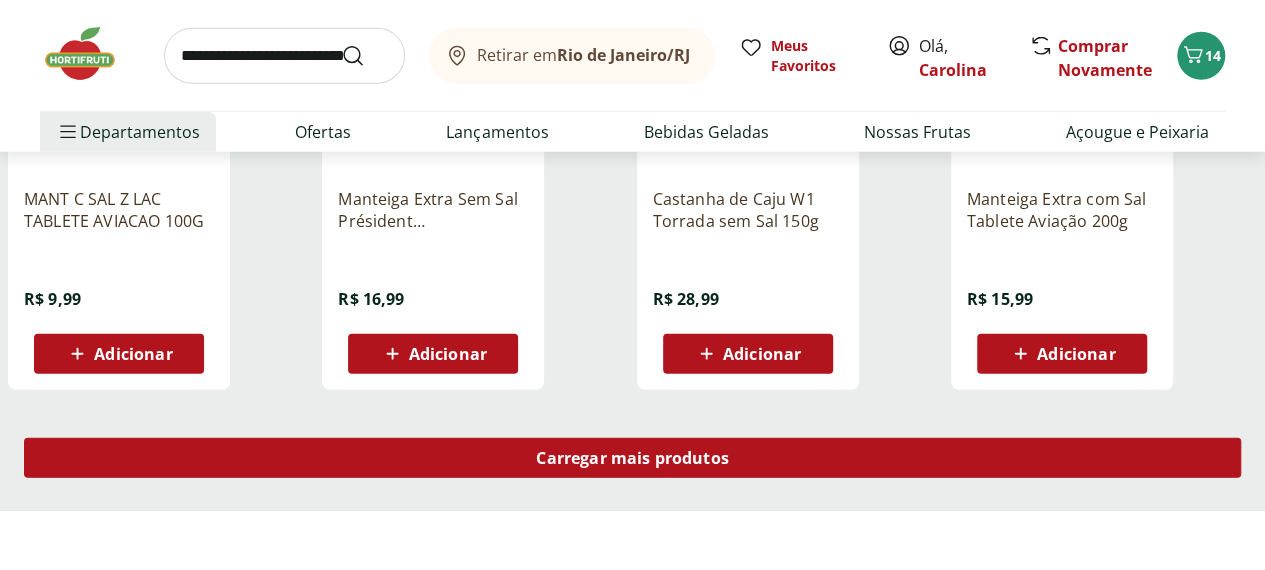 click on "Carregar mais produtos" at bounding box center (632, 458) 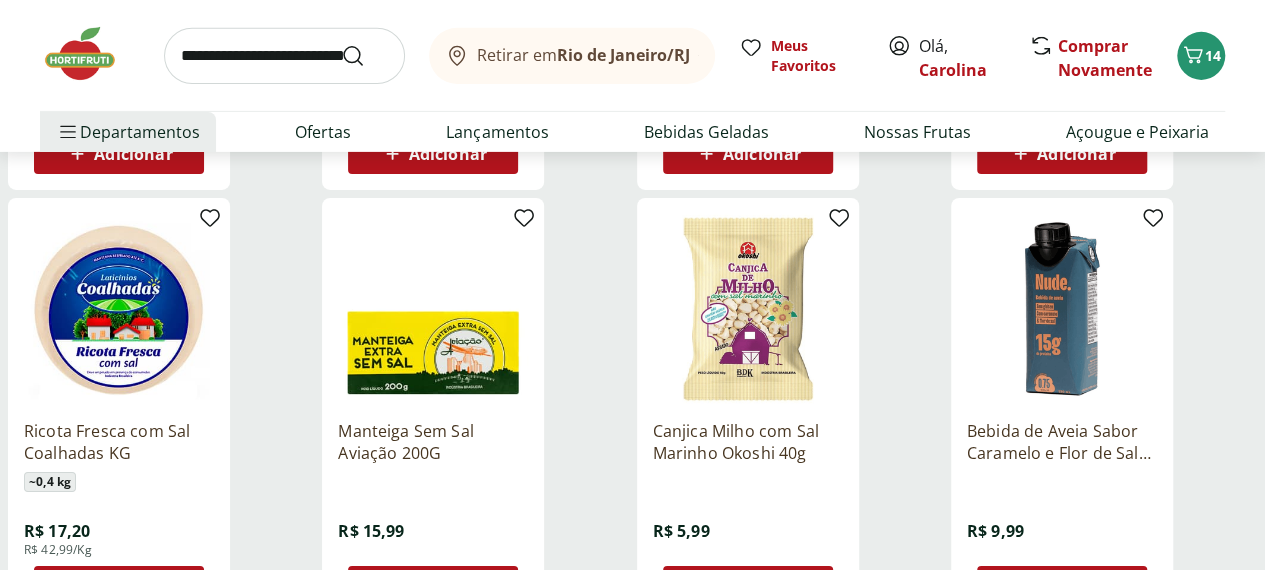 scroll, scrollTop: 3280, scrollLeft: 0, axis: vertical 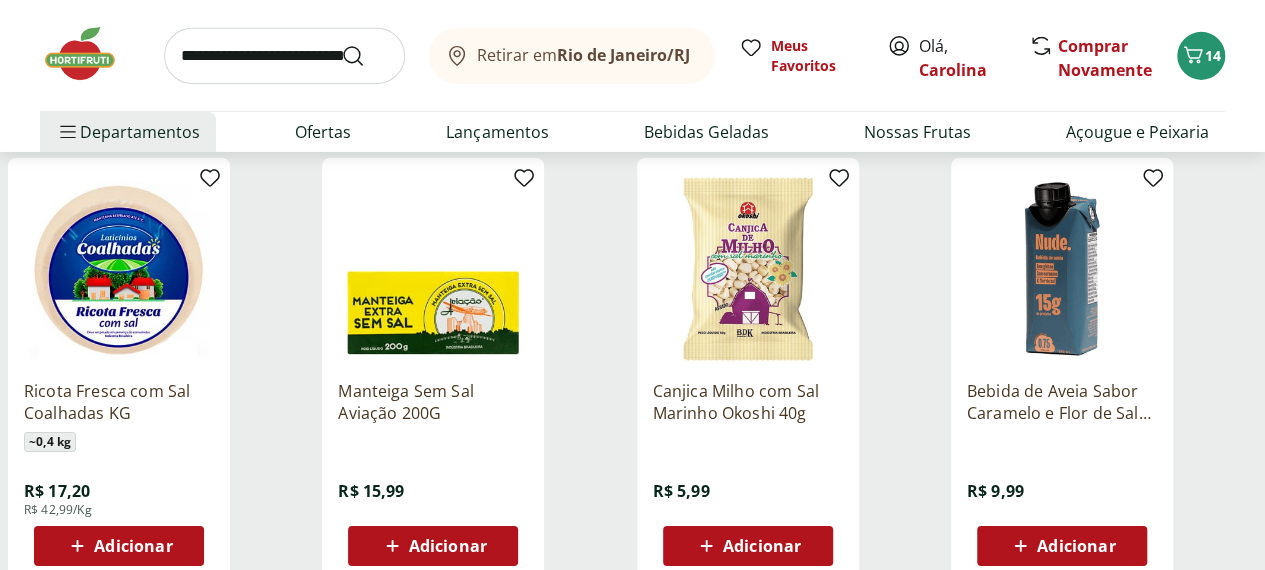 click on "Adicionar" at bounding box center [1076, 546] 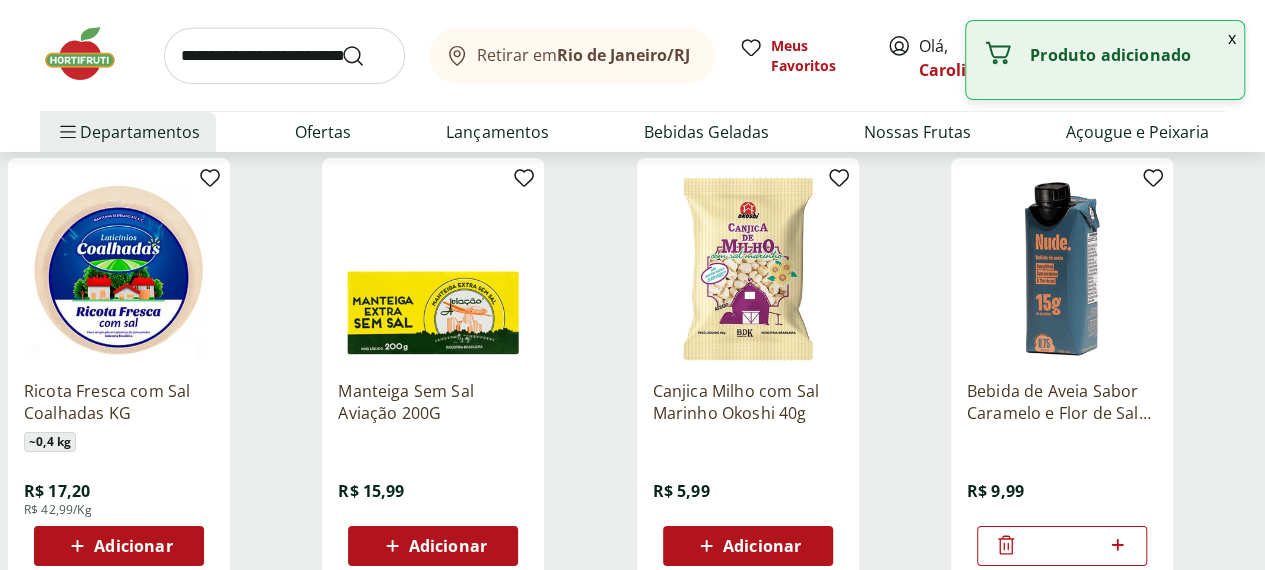 click on "Bebida de Aveia Sabor Caramelo e Flor de Sal Nude 250ml R$ 9,99 *" at bounding box center (1062, 465) 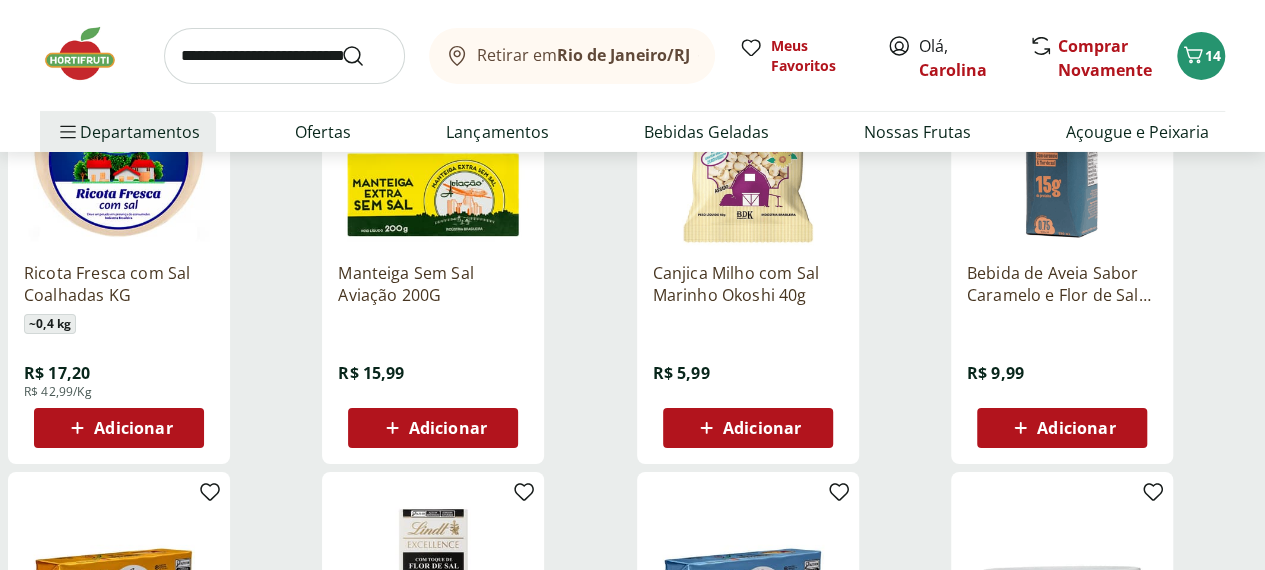 scroll, scrollTop: 3400, scrollLeft: 0, axis: vertical 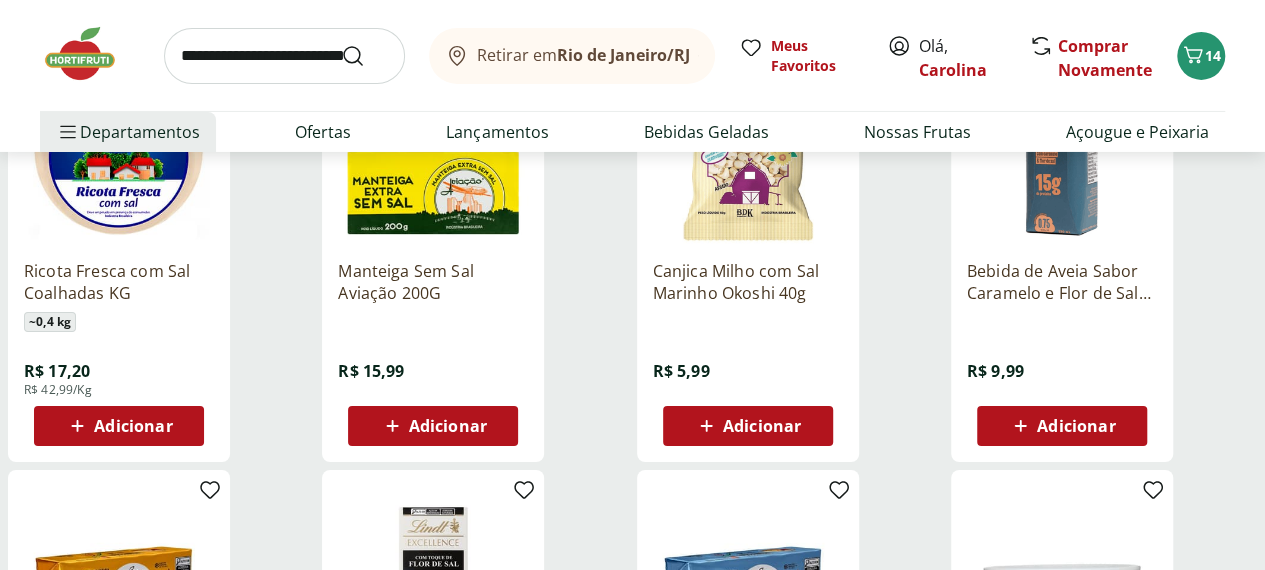 click on "Bebida de Aveia Sabor Caramelo e Flor de Sal Nude 250ml" at bounding box center (1062, 282) 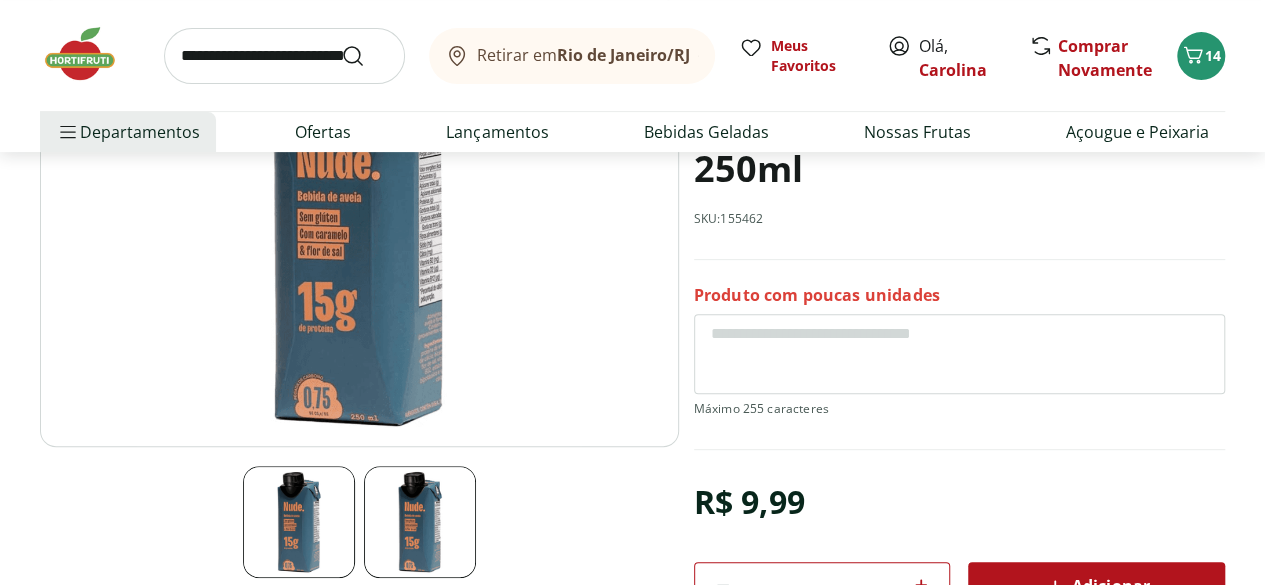 scroll, scrollTop: 320, scrollLeft: 0, axis: vertical 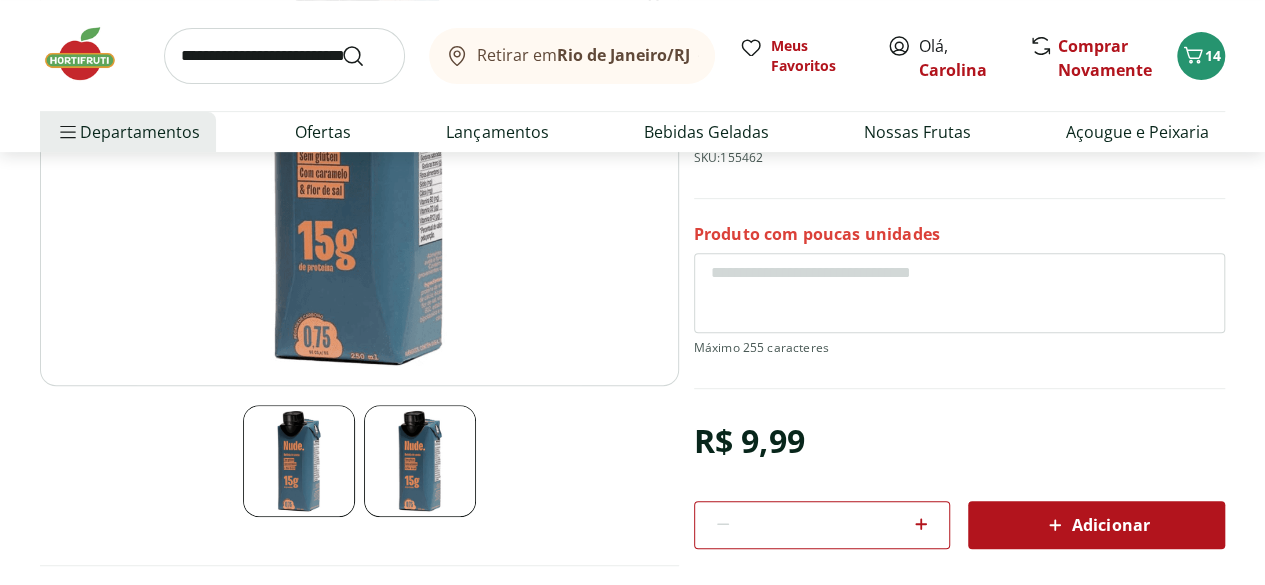 click 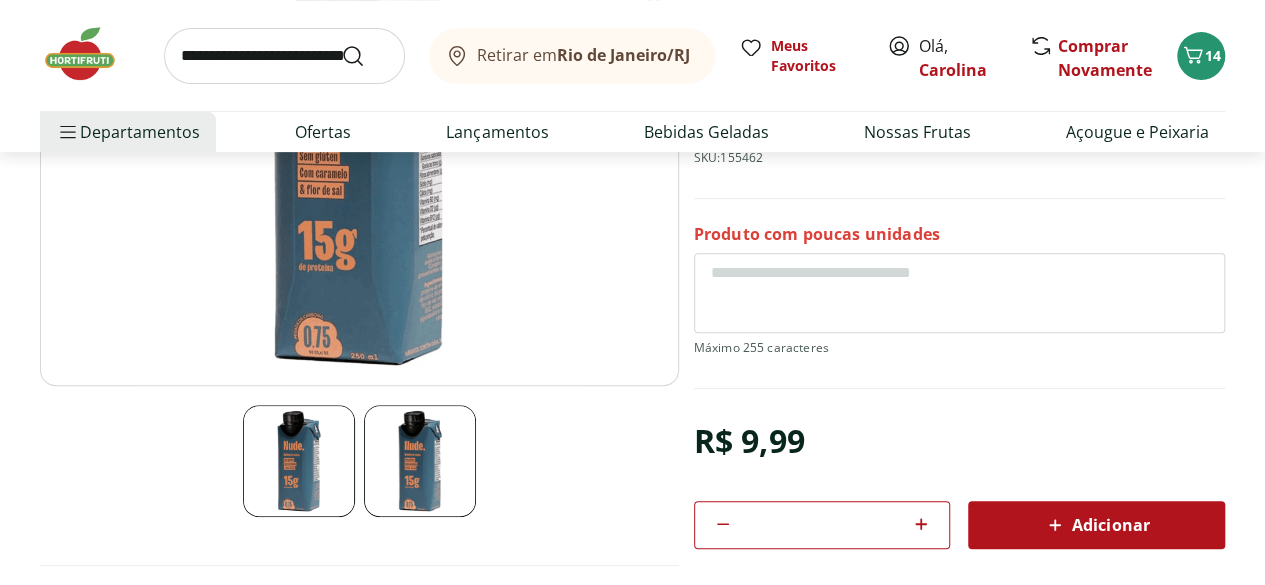 click 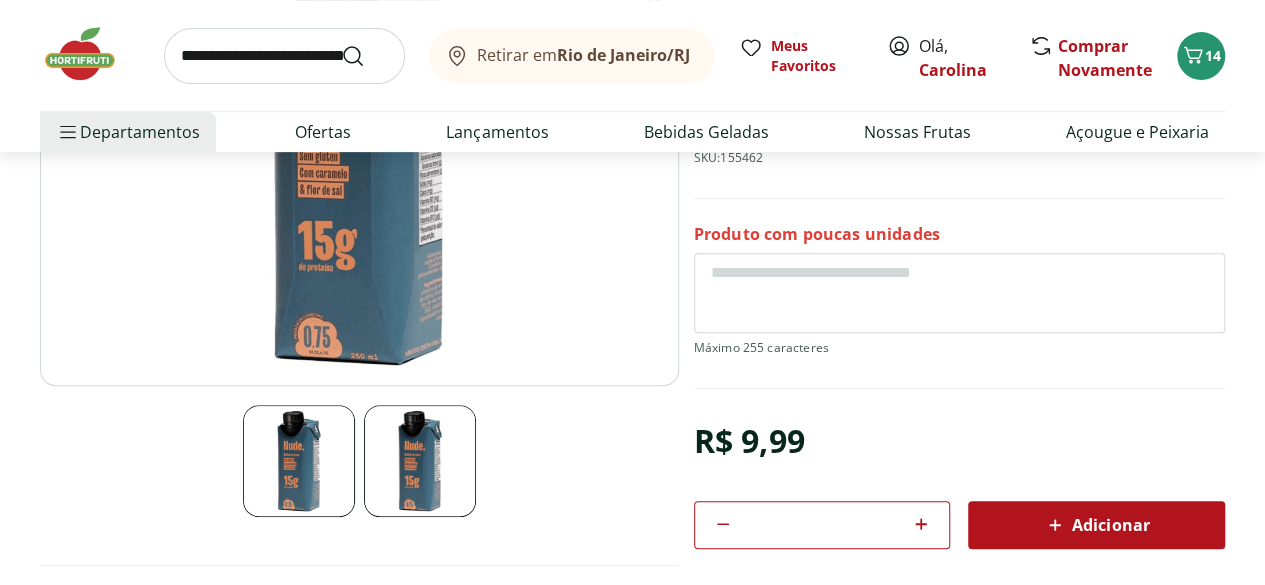 click 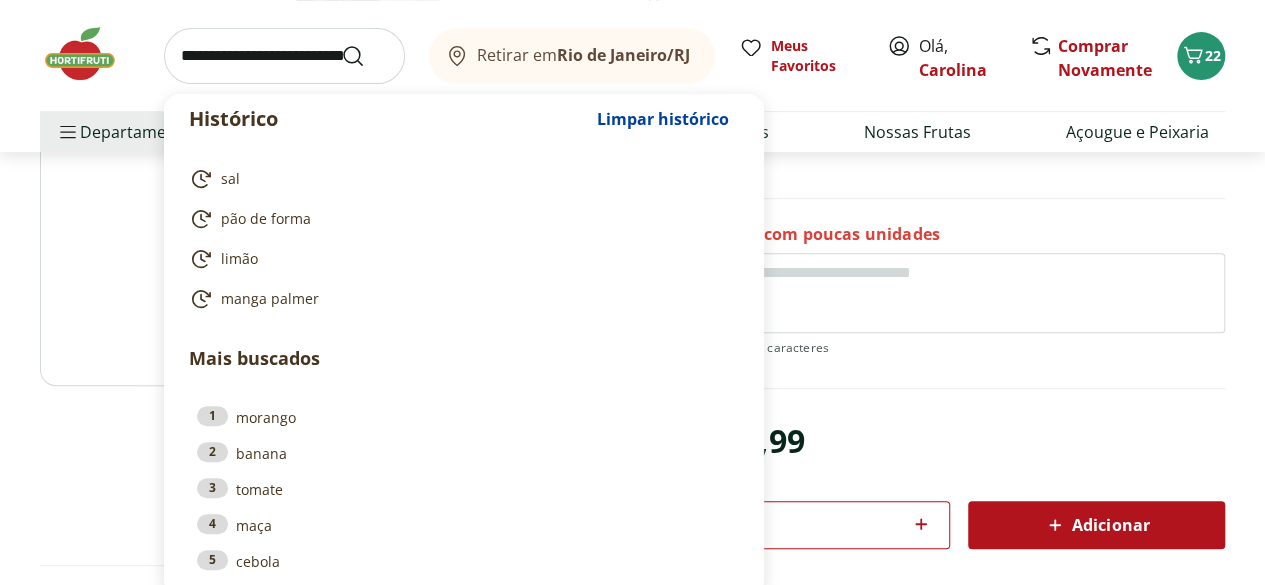 click at bounding box center (284, 56) 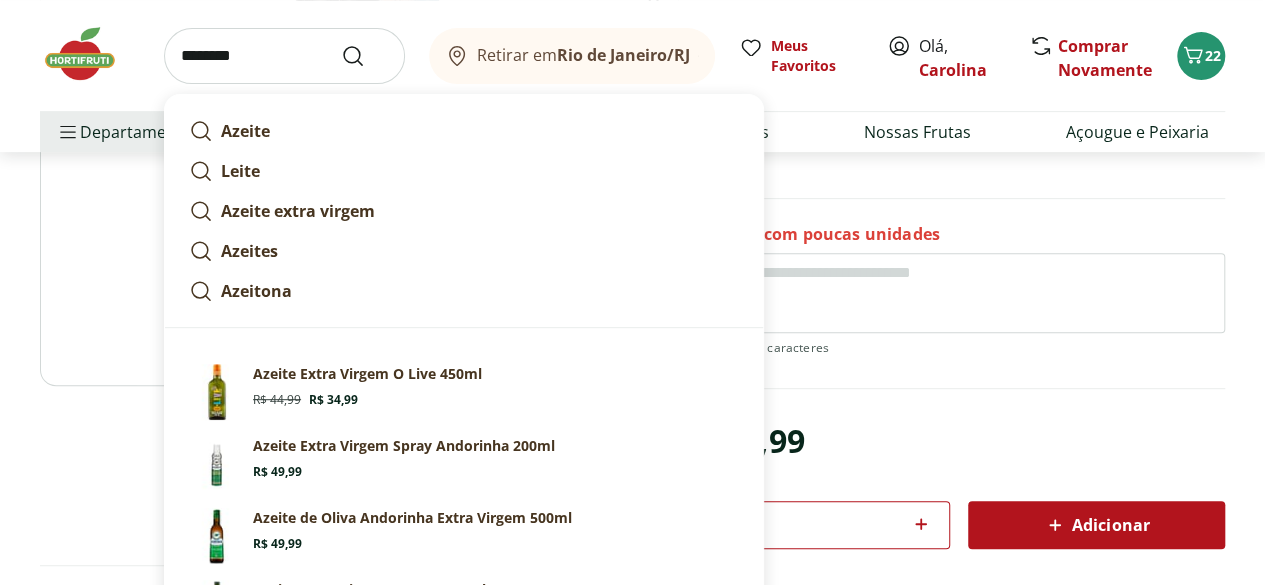 click on "Azeite Extra Virgem O Live 450ml Original price: R$ 44,99 Price: R$ 34,99" at bounding box center [496, 386] 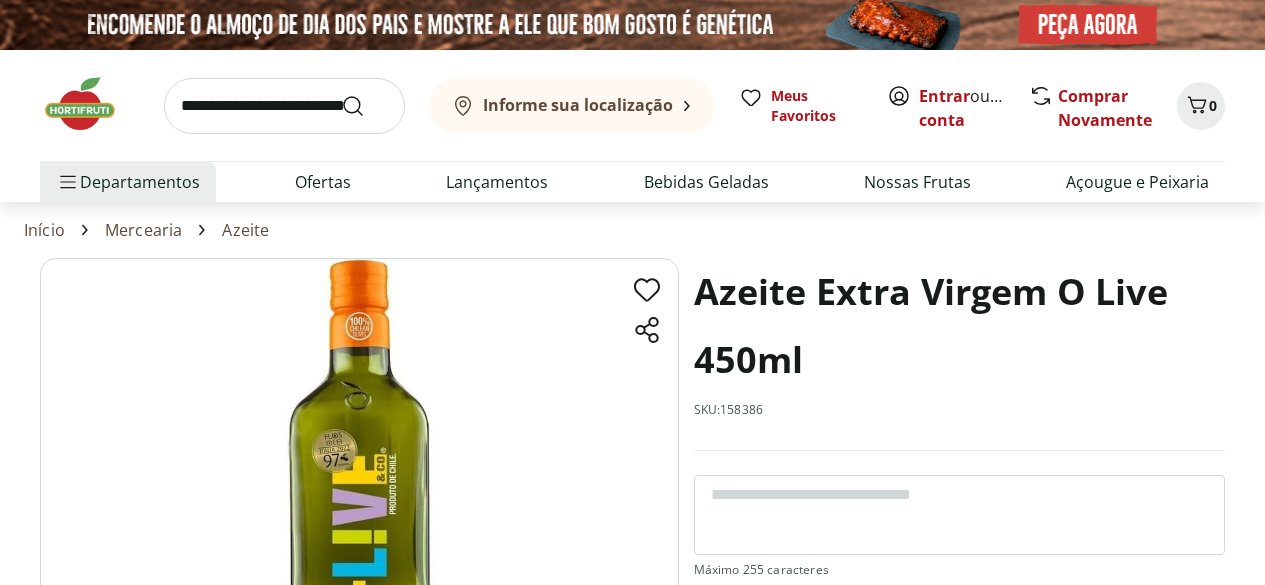 scroll, scrollTop: 0, scrollLeft: 0, axis: both 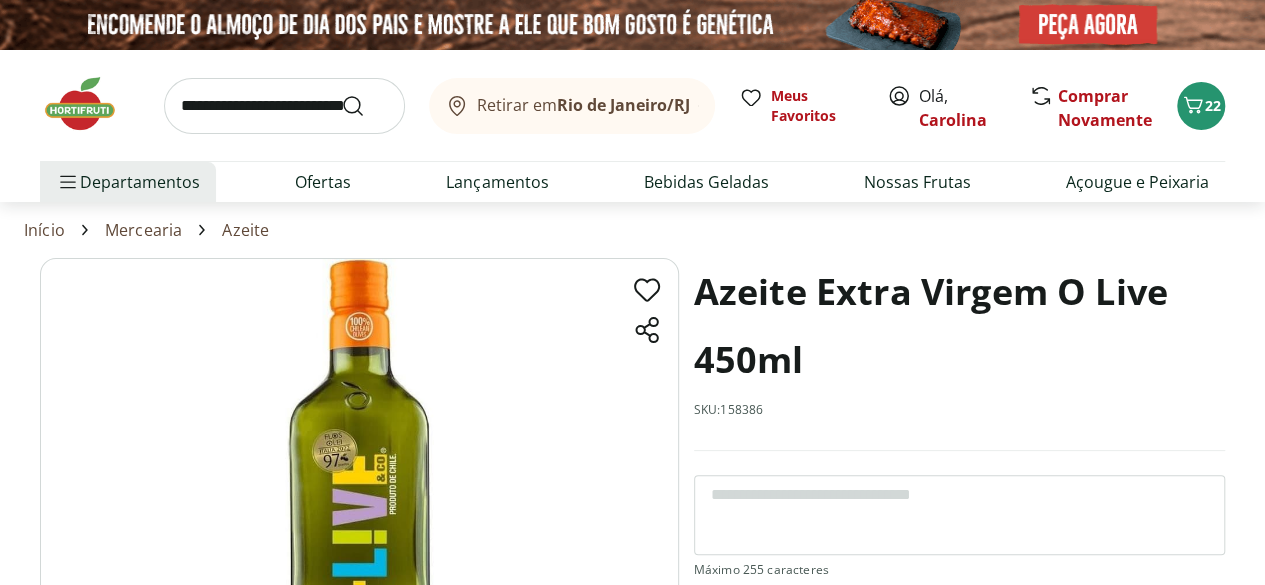 click on "Azeite Extra Virgem O Live 450ml SKU:  158386" at bounding box center (959, 354) 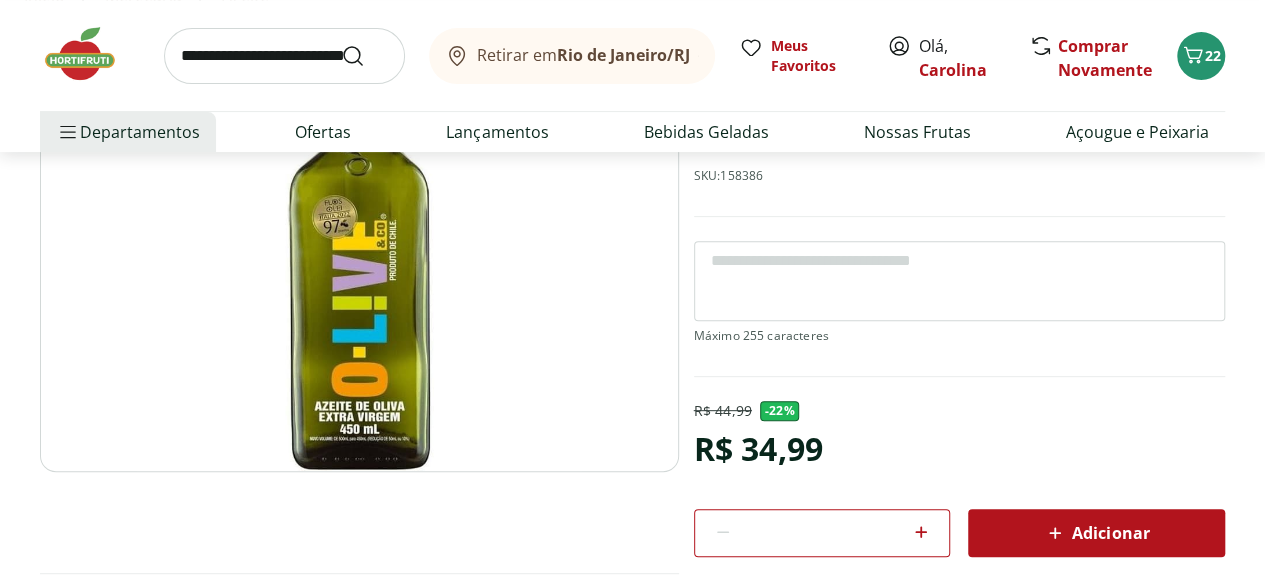 scroll, scrollTop: 320, scrollLeft: 0, axis: vertical 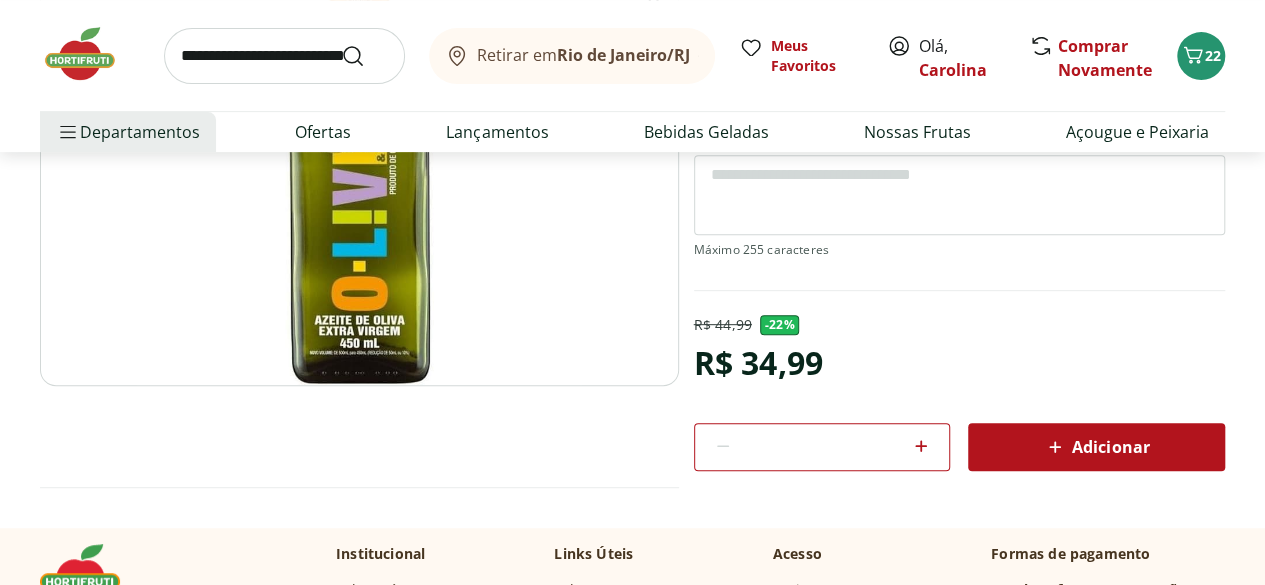 click 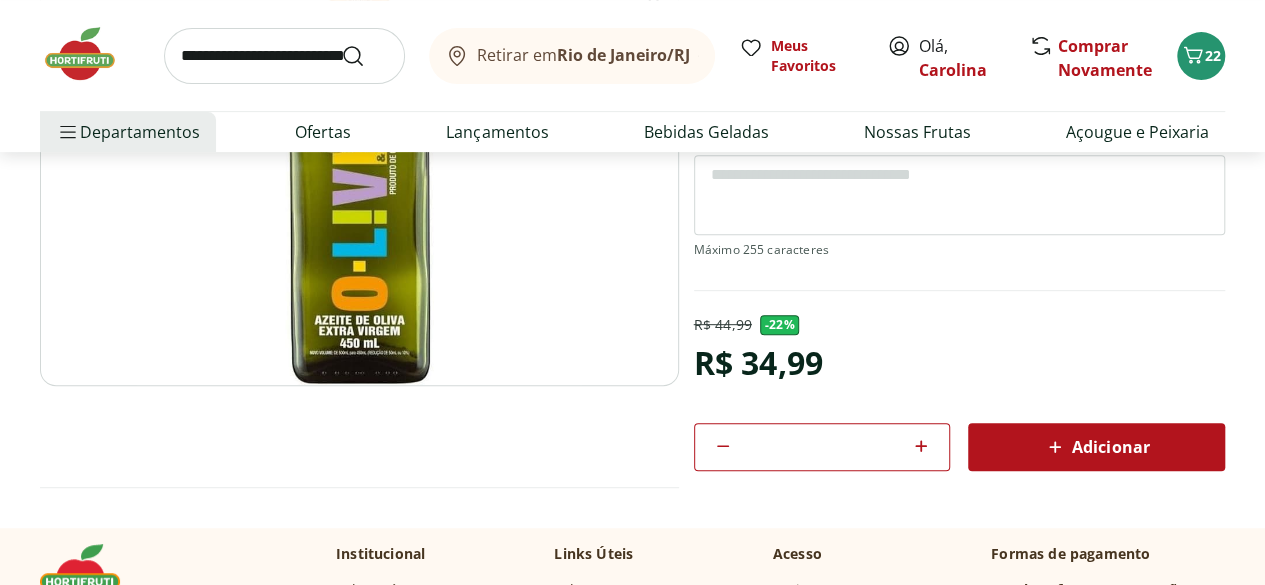 click on "Adicionar" at bounding box center [1096, 447] 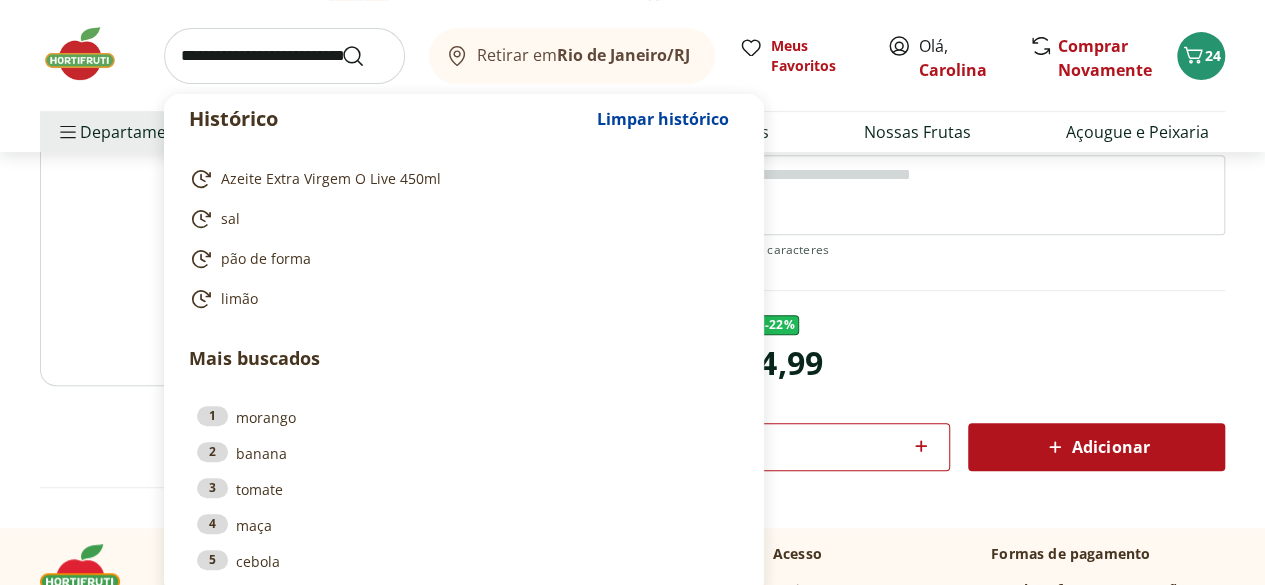 click at bounding box center (284, 56) 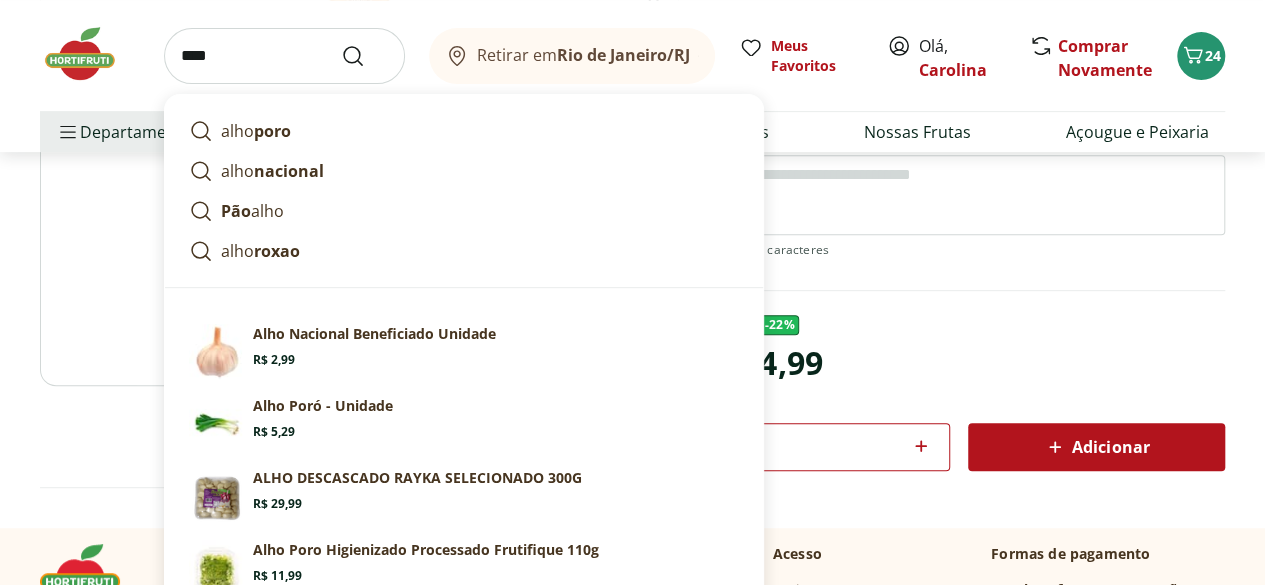 type on "****" 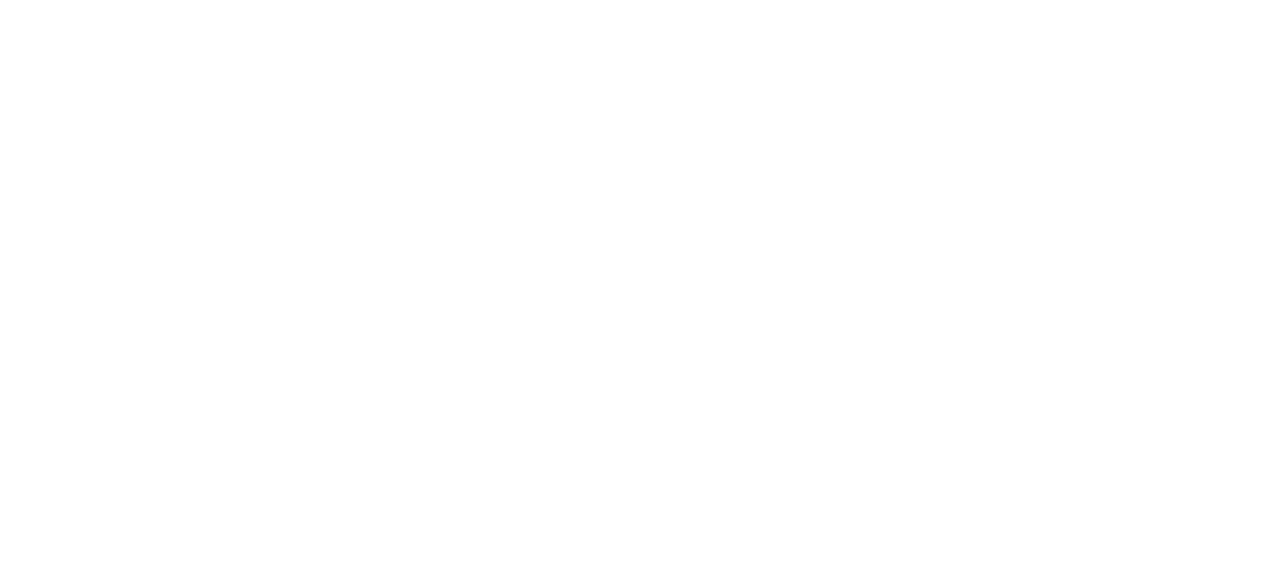 scroll, scrollTop: 0, scrollLeft: 0, axis: both 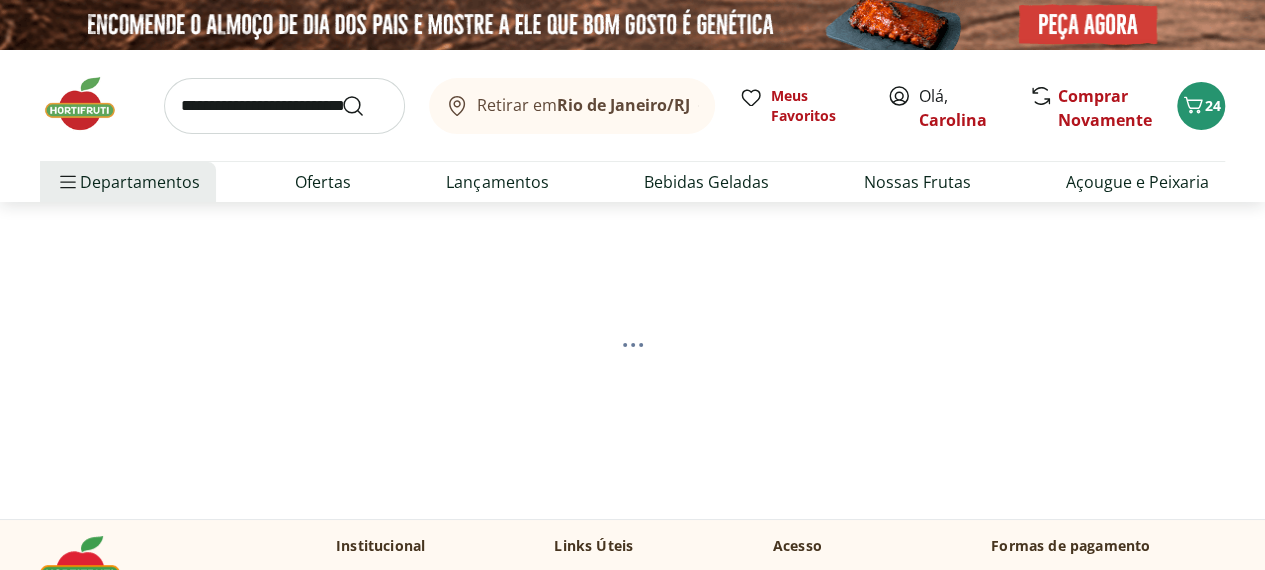 select on "**********" 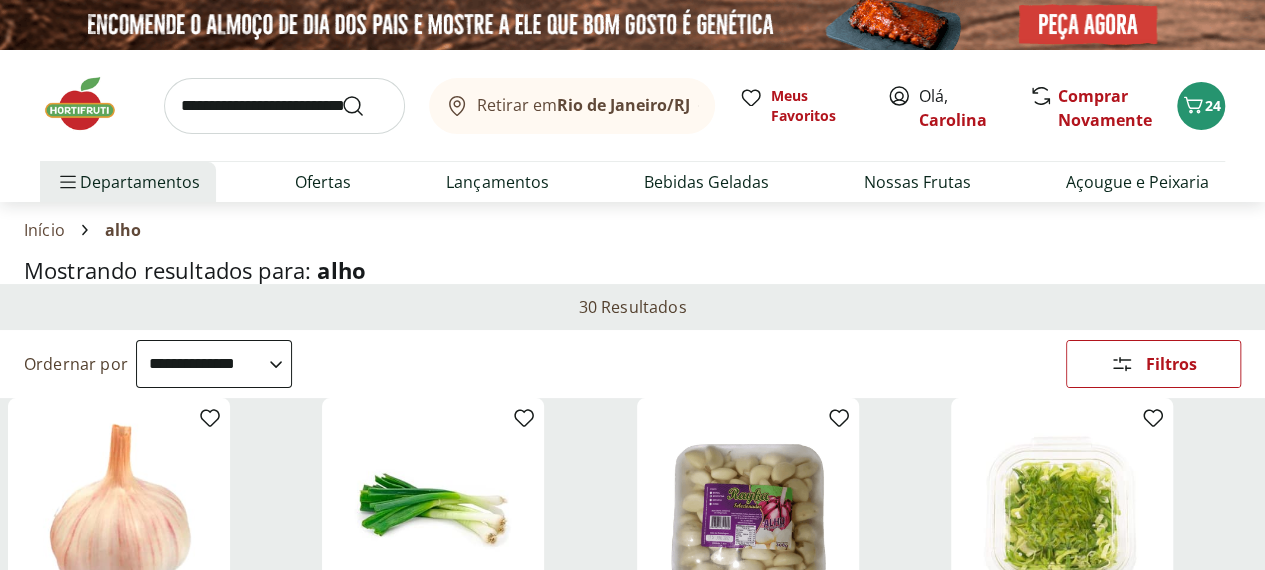 click on "Mostrando resultados para:   alho" at bounding box center (632, 270) 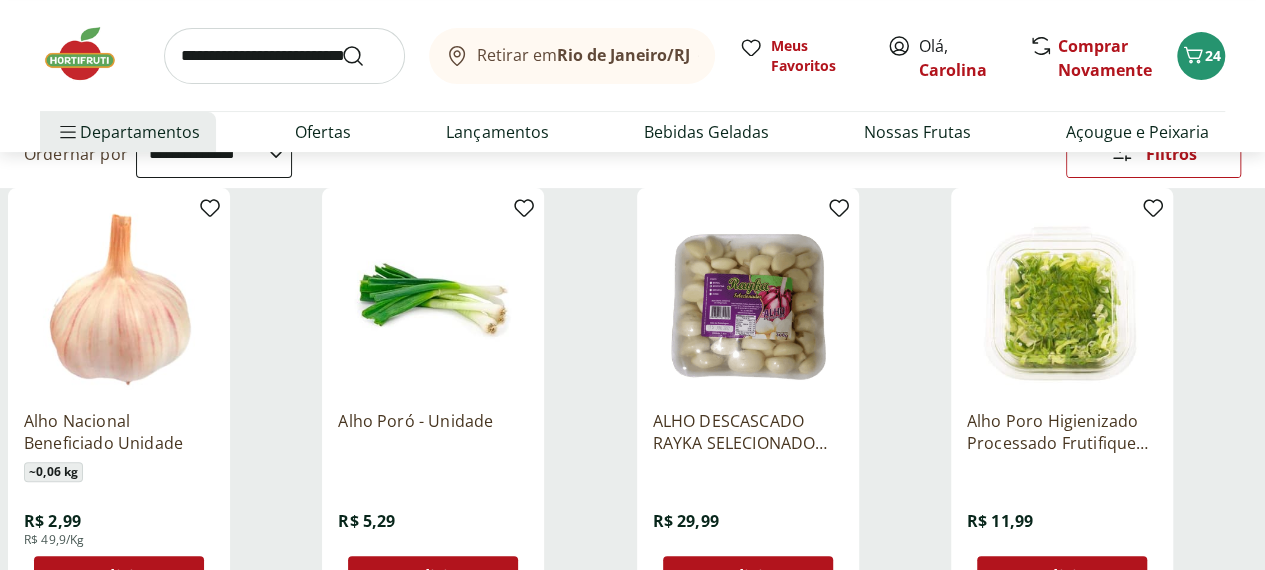 scroll, scrollTop: 240, scrollLeft: 0, axis: vertical 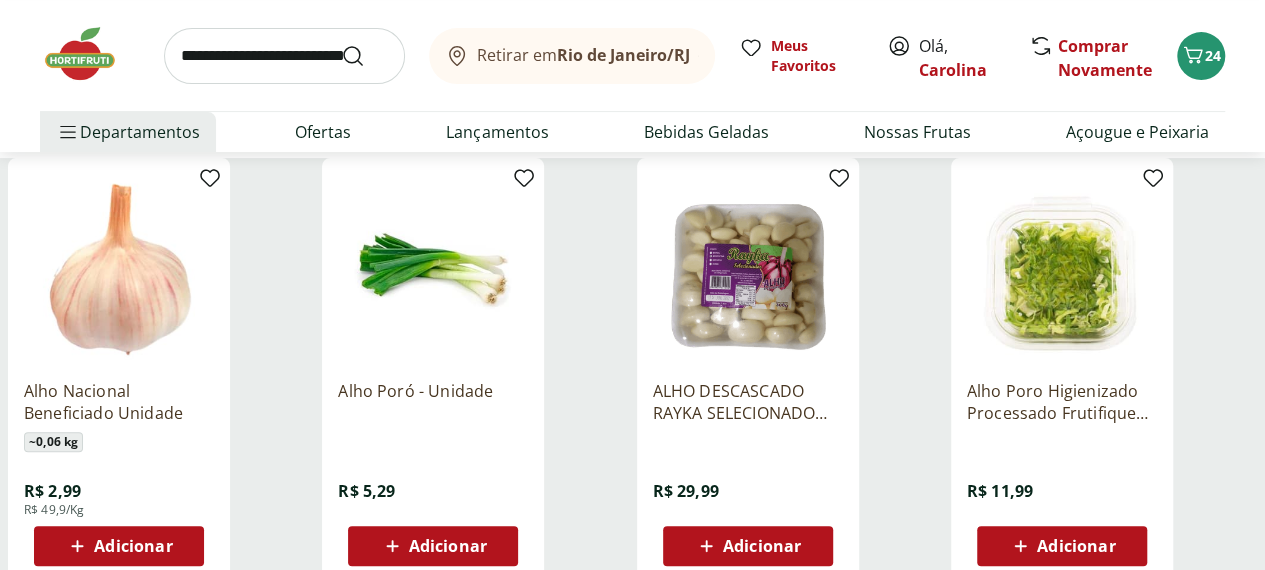 click on "Adicionar" at bounding box center [762, 546] 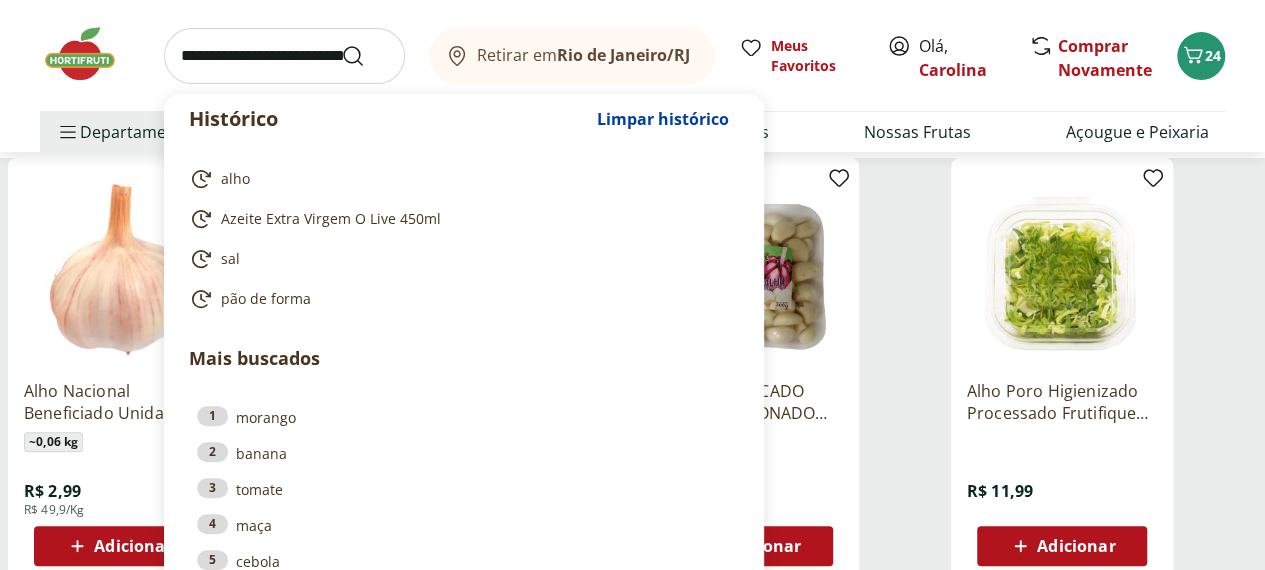 click at bounding box center (284, 56) 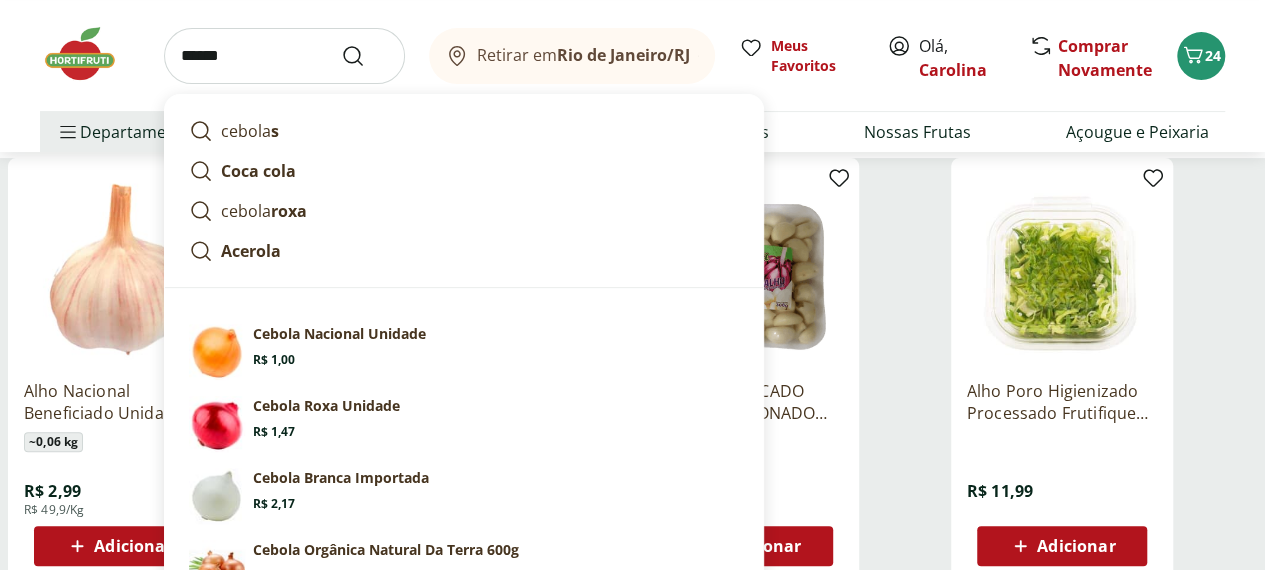 click on "Cebola Nacional Unidade" at bounding box center (339, 334) 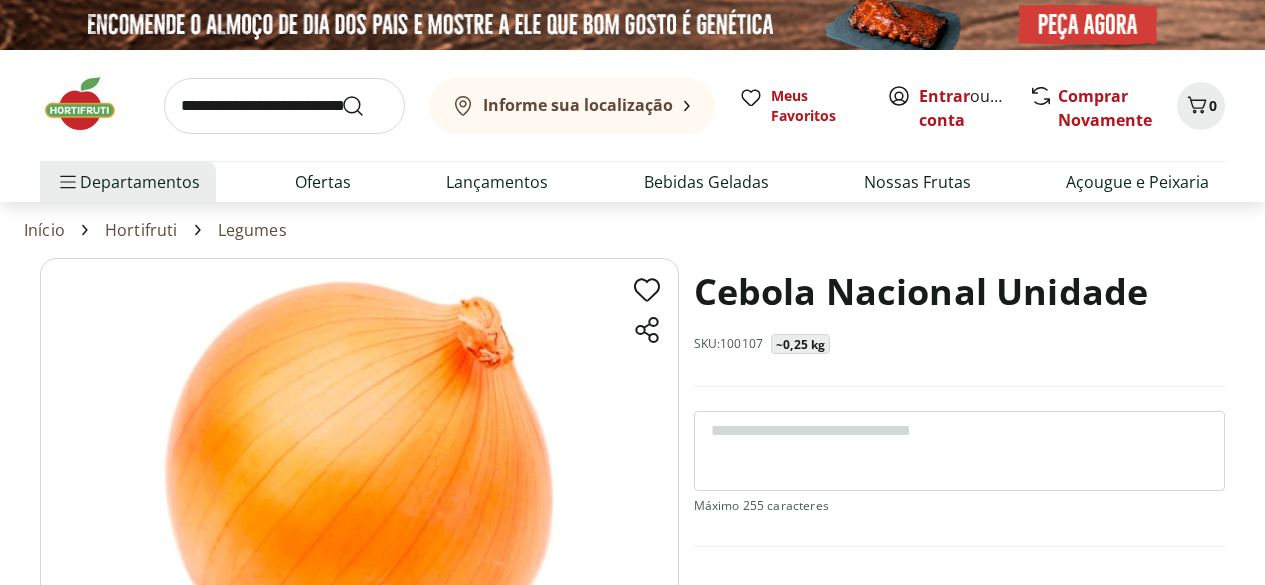 scroll, scrollTop: 0, scrollLeft: 0, axis: both 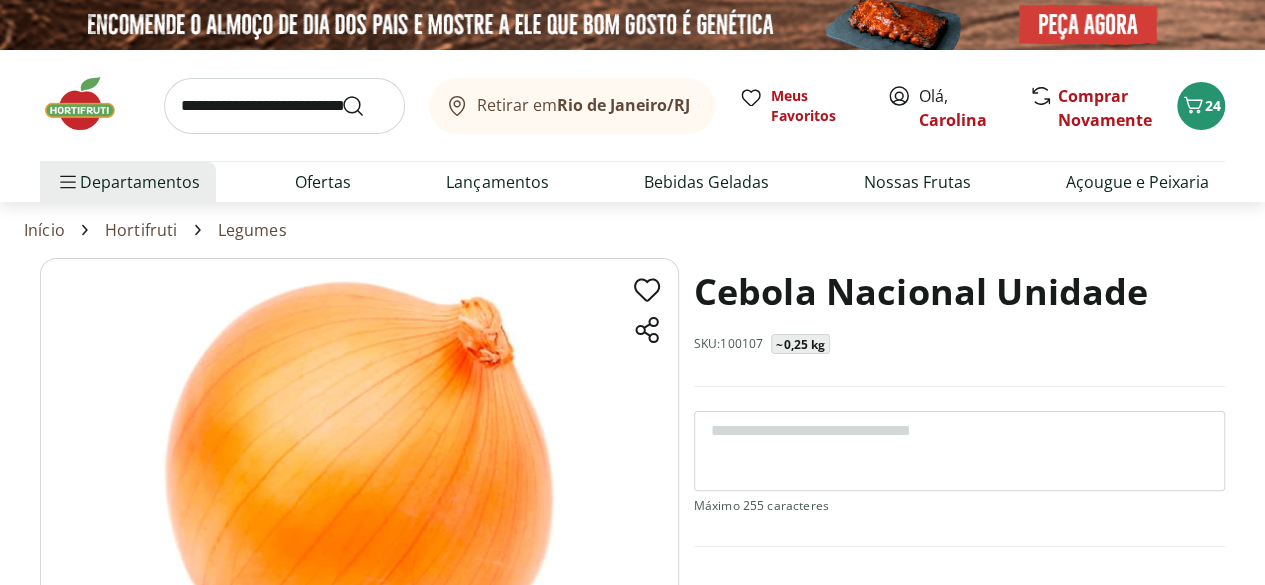 click on "Cebola Nacional Unidade SKU:  100107 ~0,25 kg" at bounding box center [959, 322] 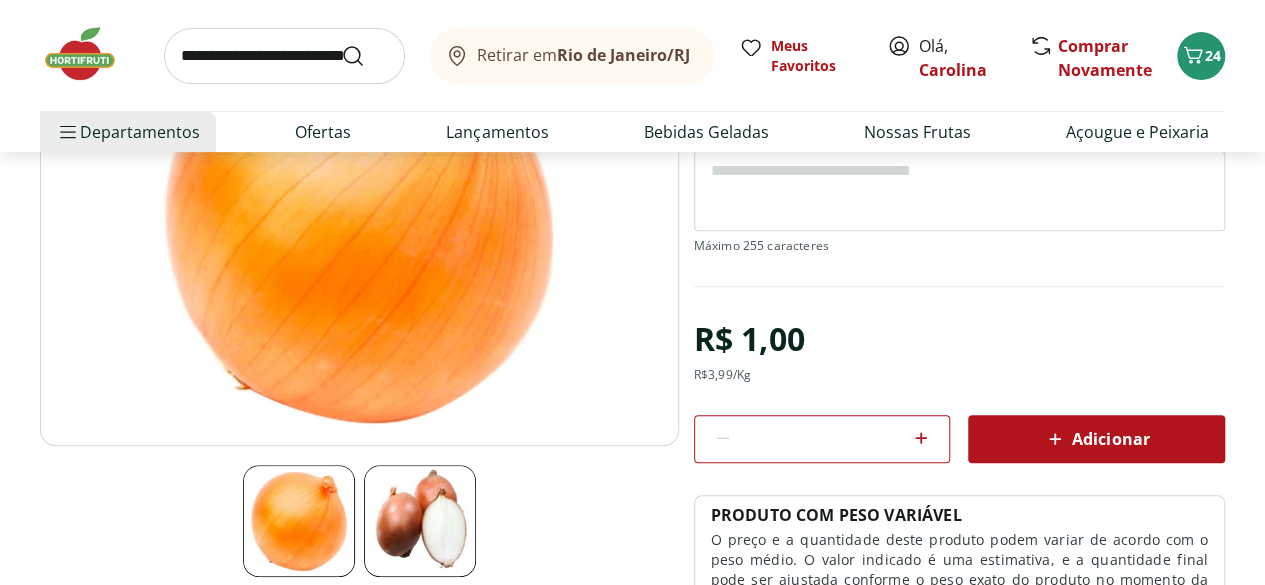 scroll, scrollTop: 360, scrollLeft: 0, axis: vertical 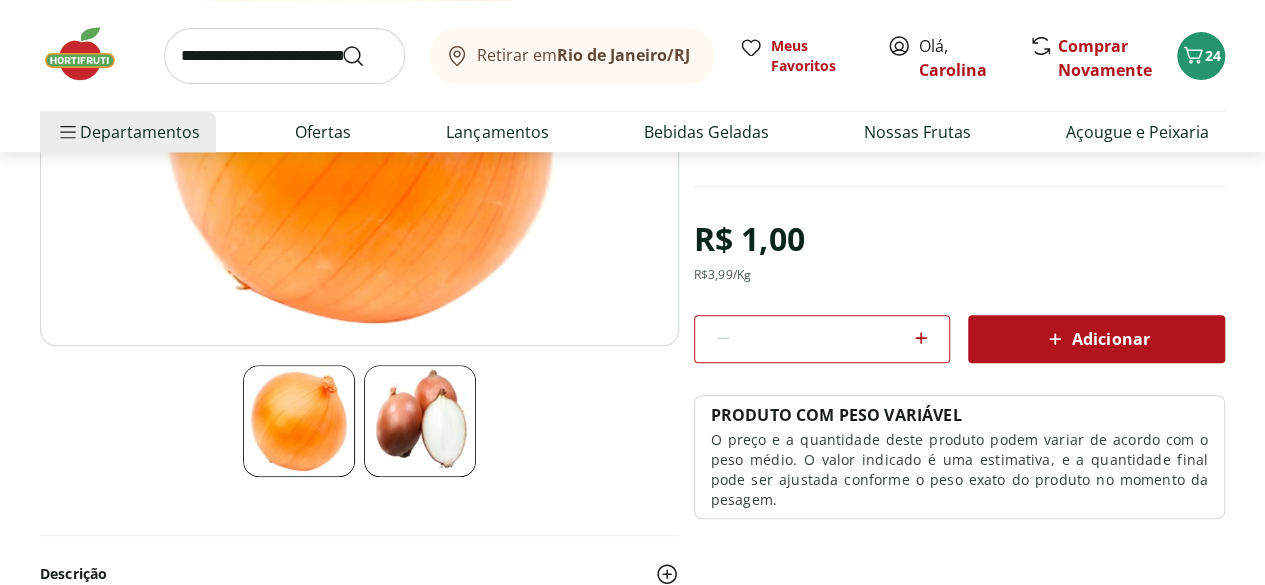 click 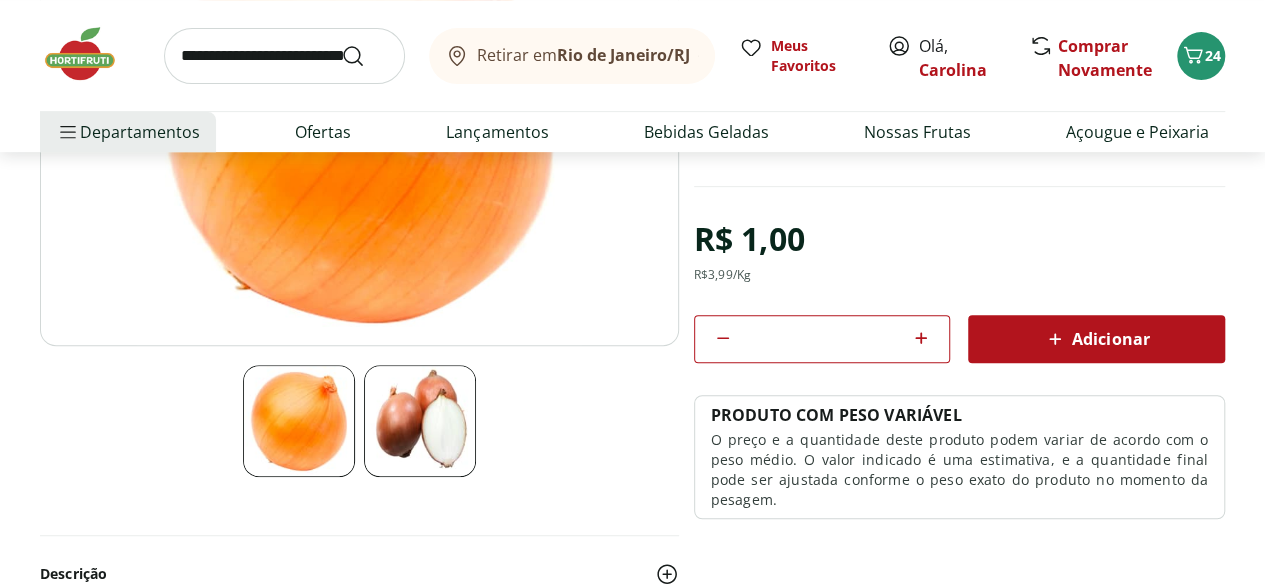 click 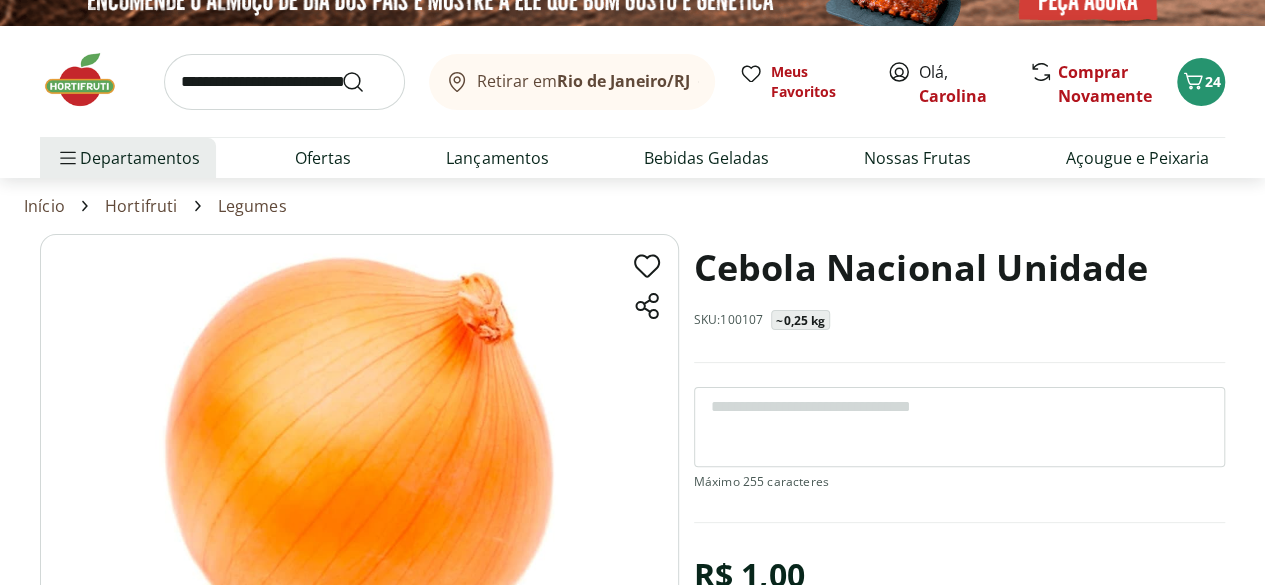 scroll, scrollTop: 0, scrollLeft: 0, axis: both 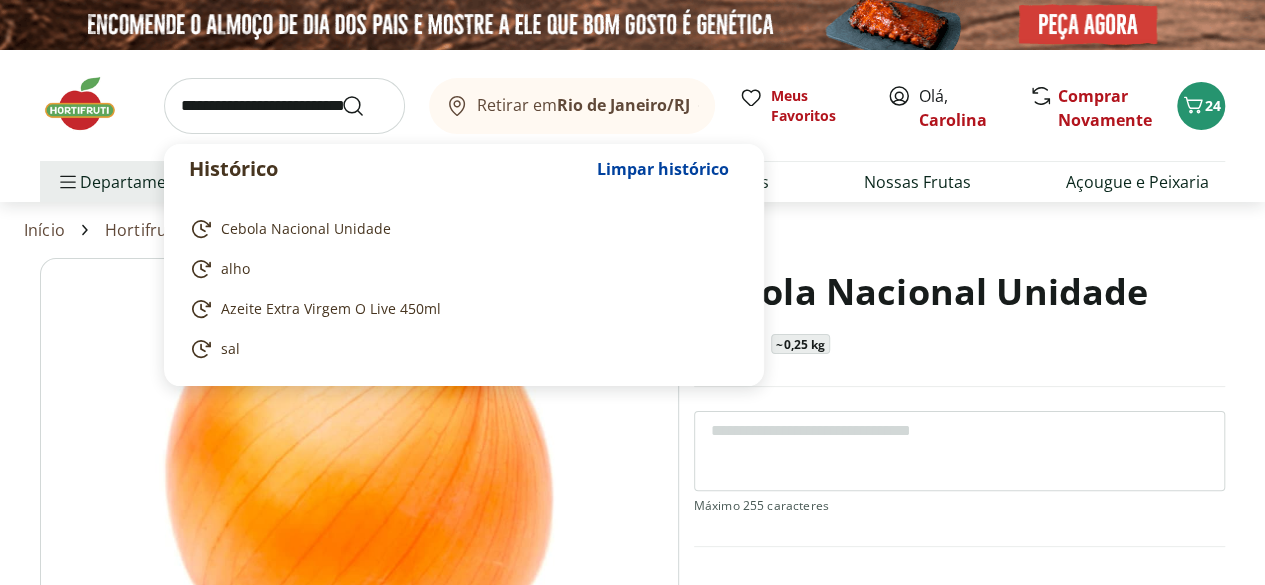 click at bounding box center (284, 106) 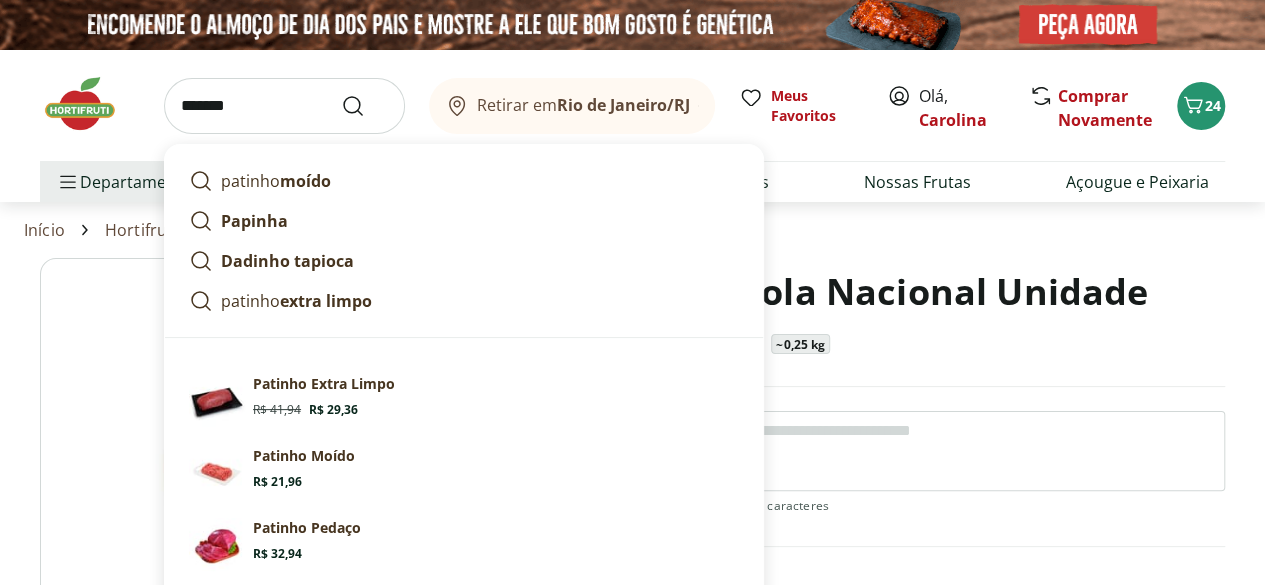 click on "extra limpo" at bounding box center (326, 301) 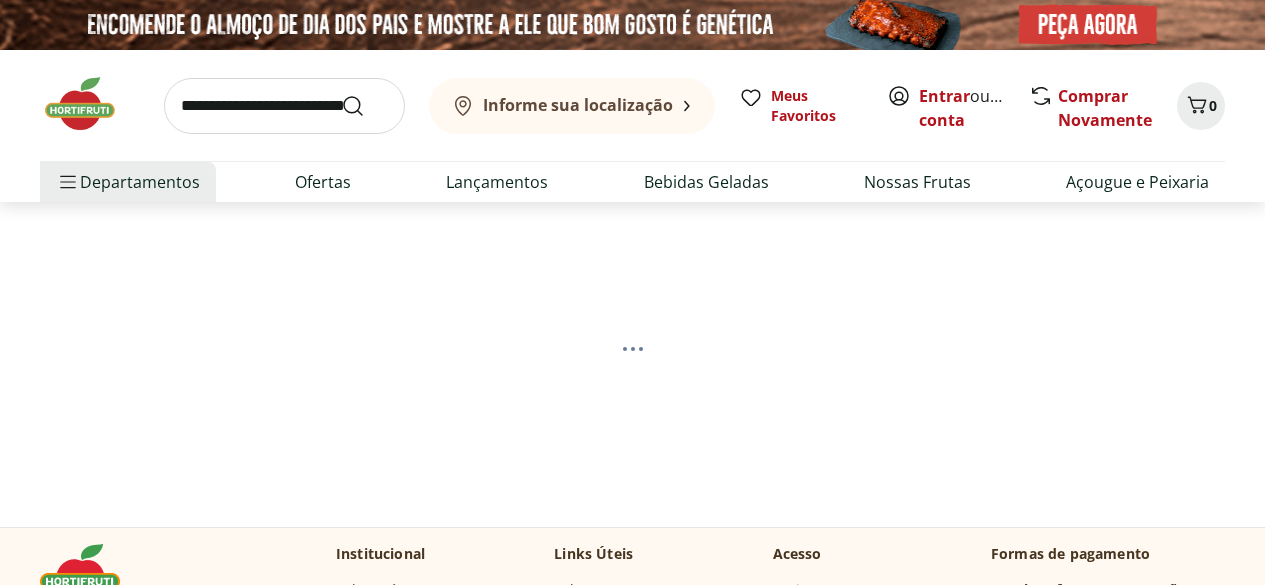 scroll, scrollTop: 0, scrollLeft: 0, axis: both 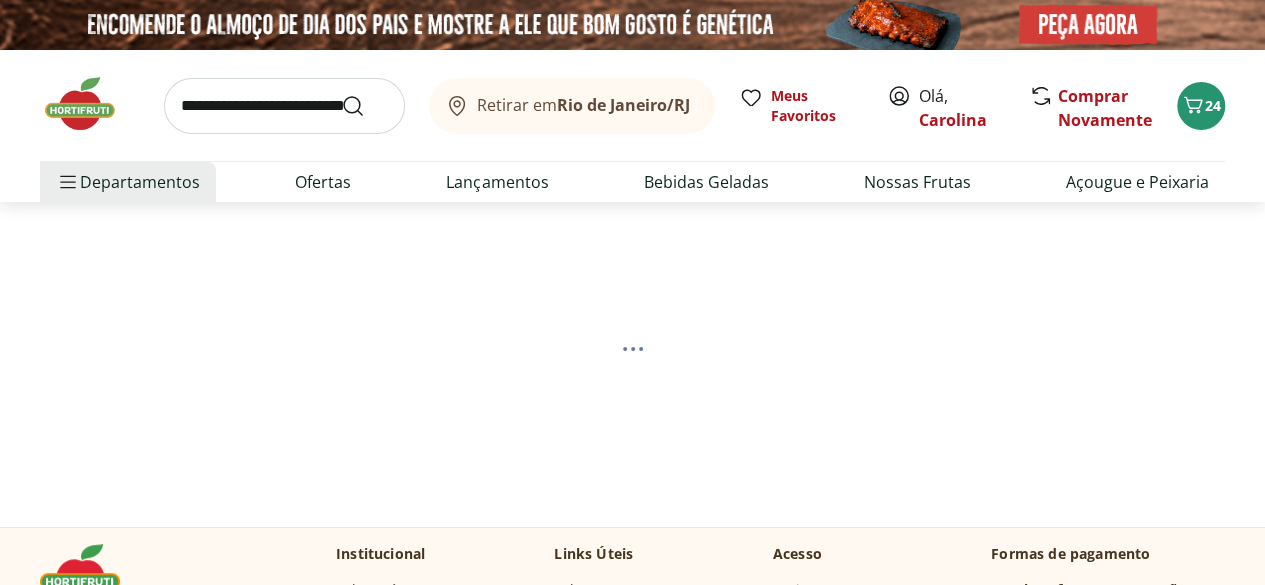 select on "**********" 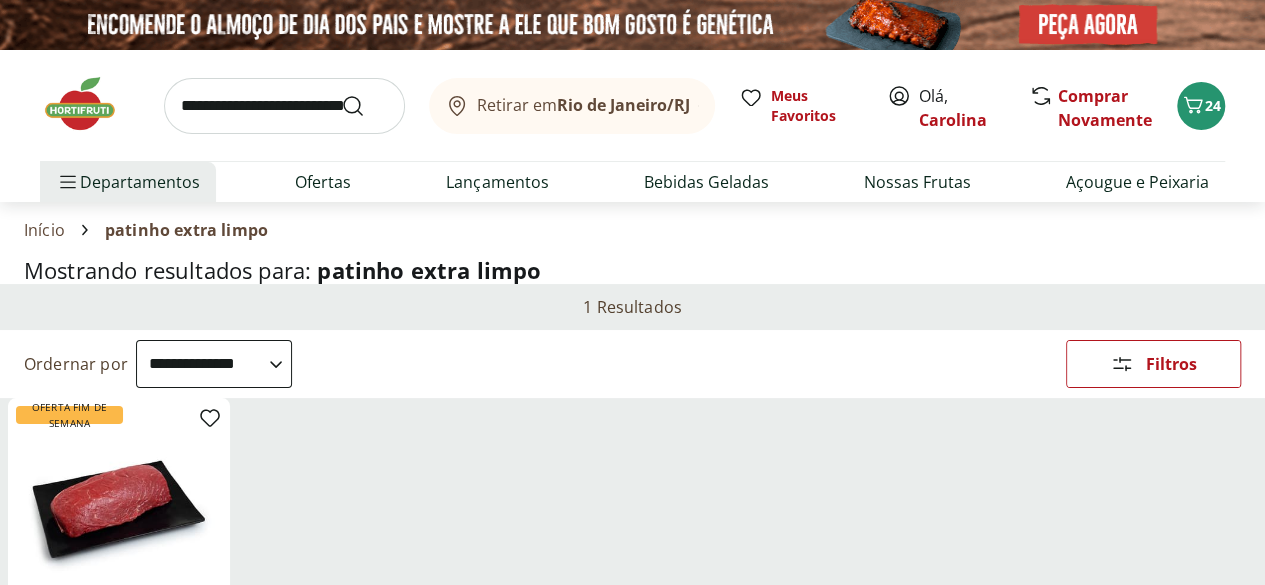 click on "Mostrando resultados para:   patinho extra limpo" at bounding box center (632, 270) 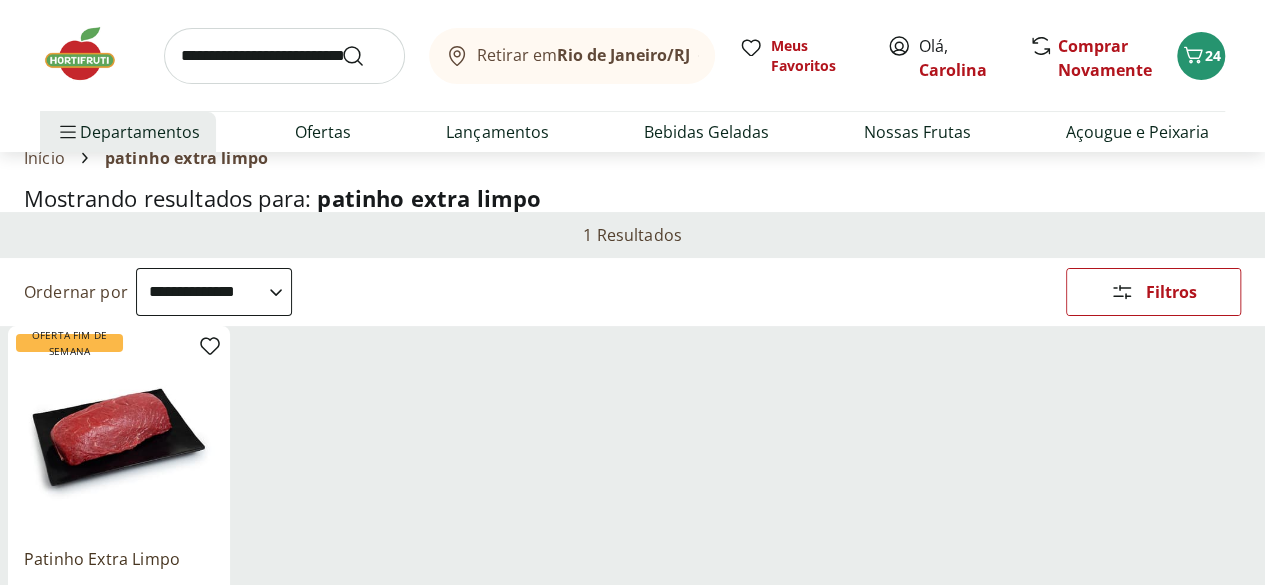 scroll, scrollTop: 0, scrollLeft: 0, axis: both 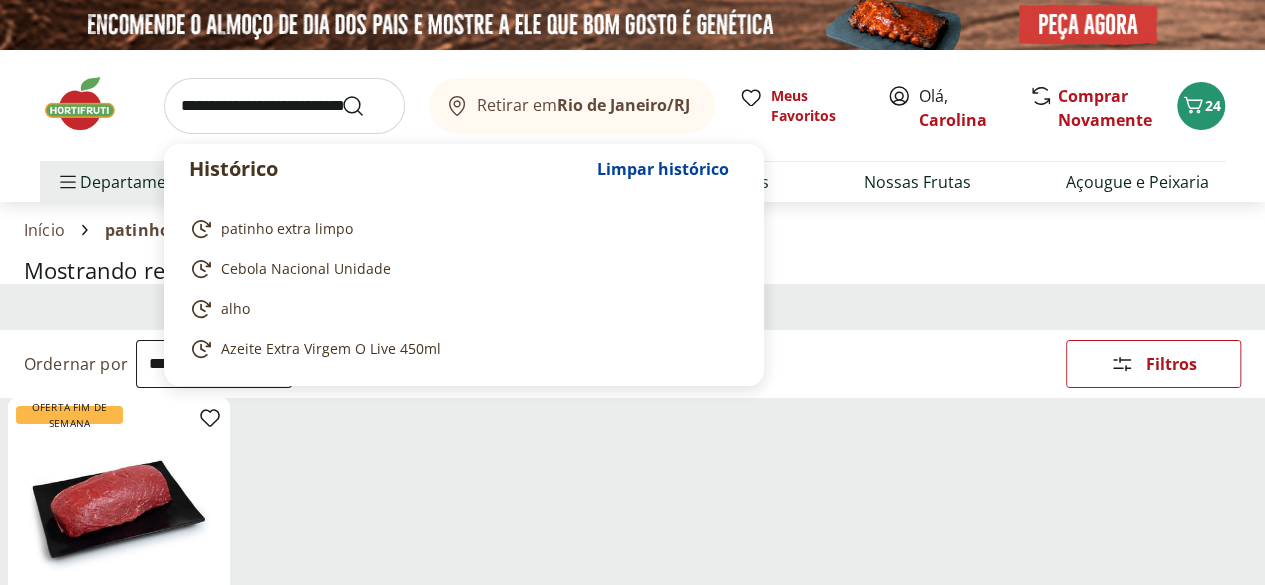 click at bounding box center [284, 106] 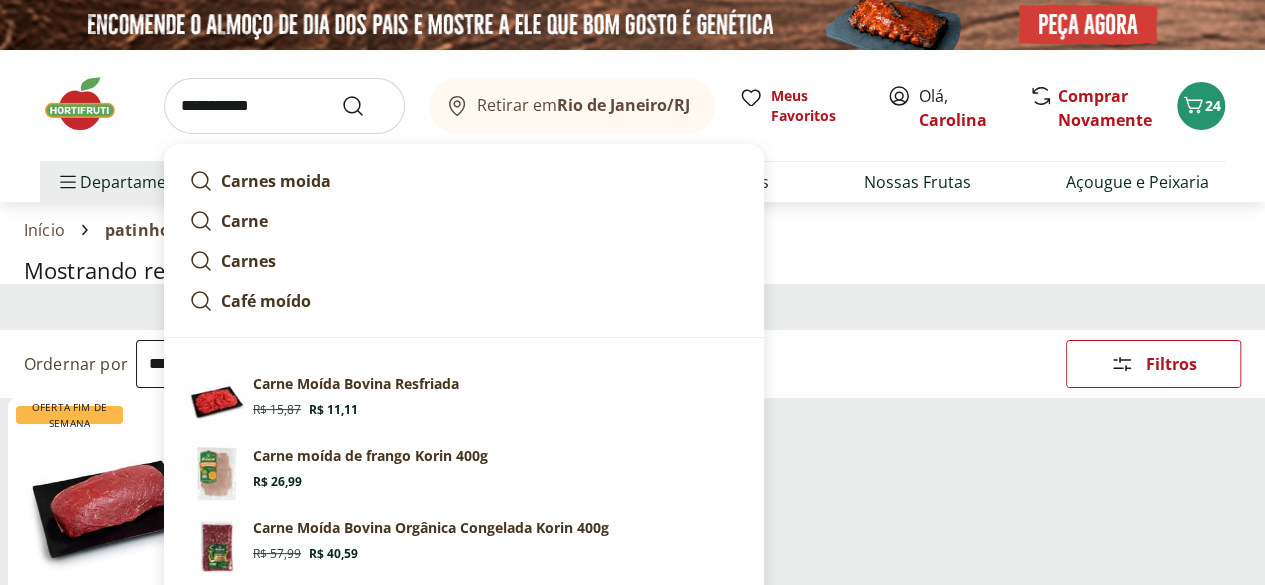type on "**********" 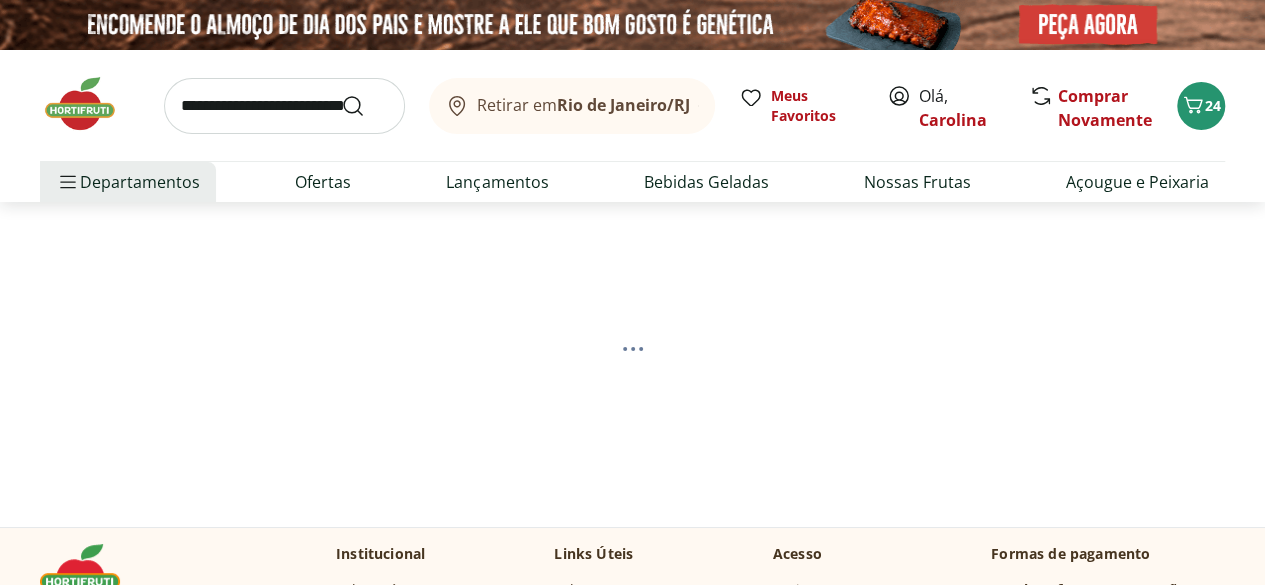 select on "**********" 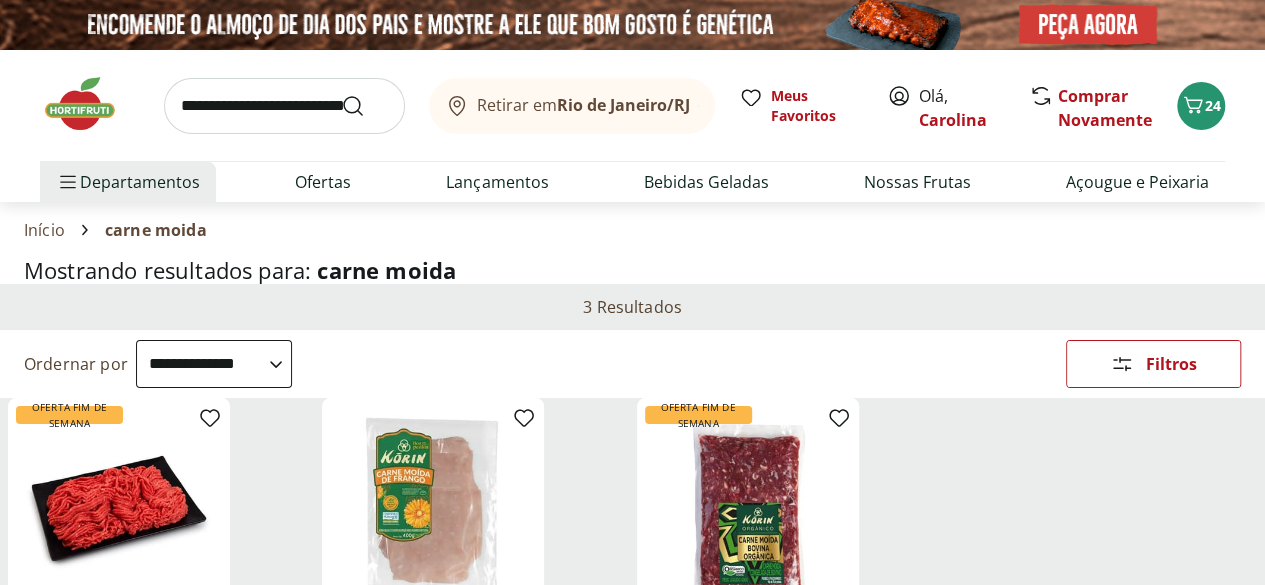 click on "Mostrando resultados para:   carne moida" at bounding box center (632, 270) 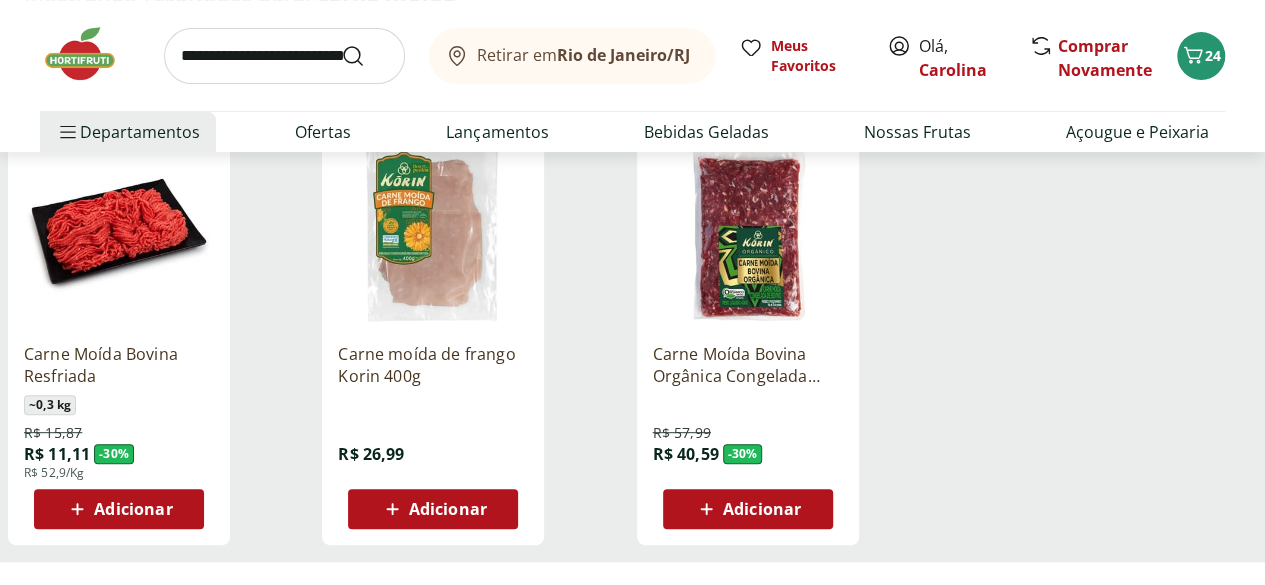 scroll, scrollTop: 280, scrollLeft: 0, axis: vertical 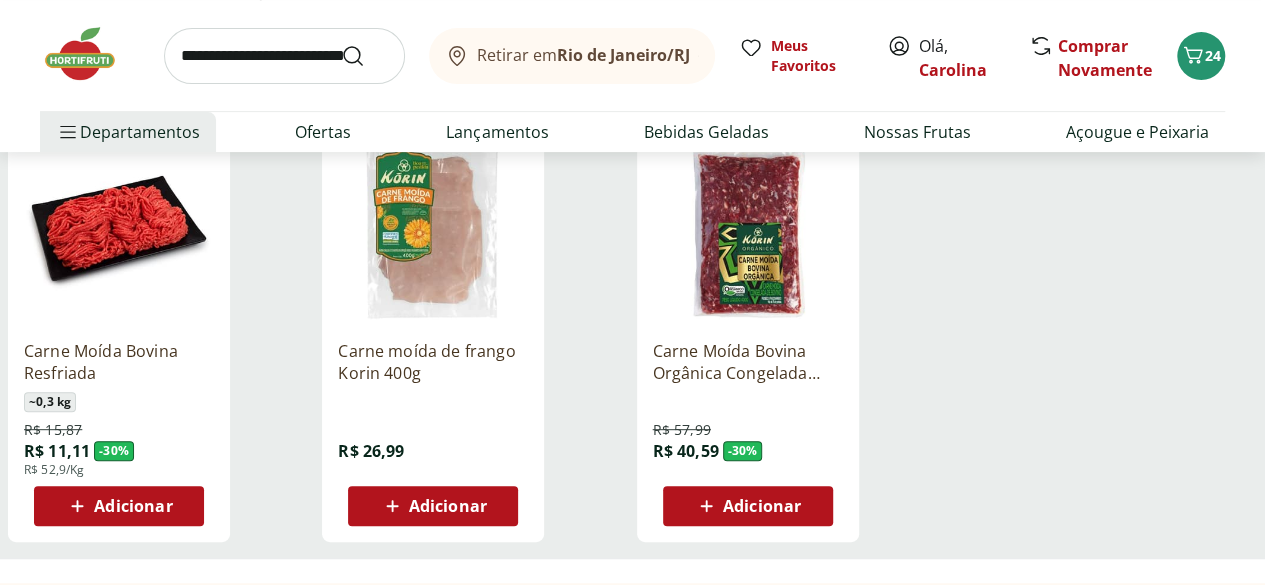 click on "Adicionar" at bounding box center (133, 506) 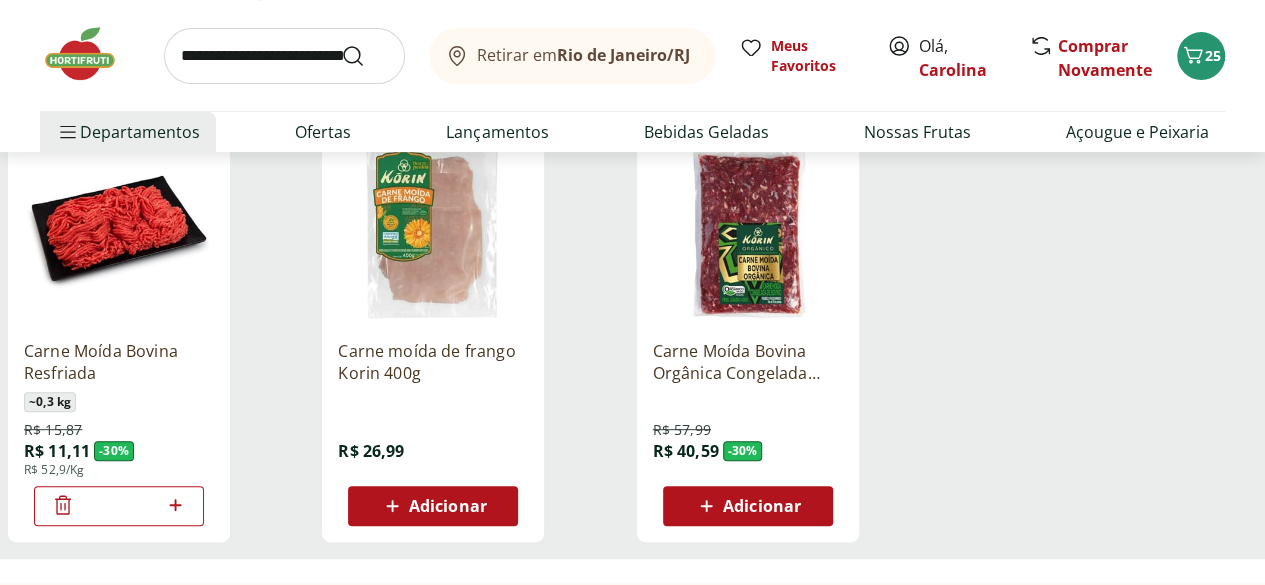 click 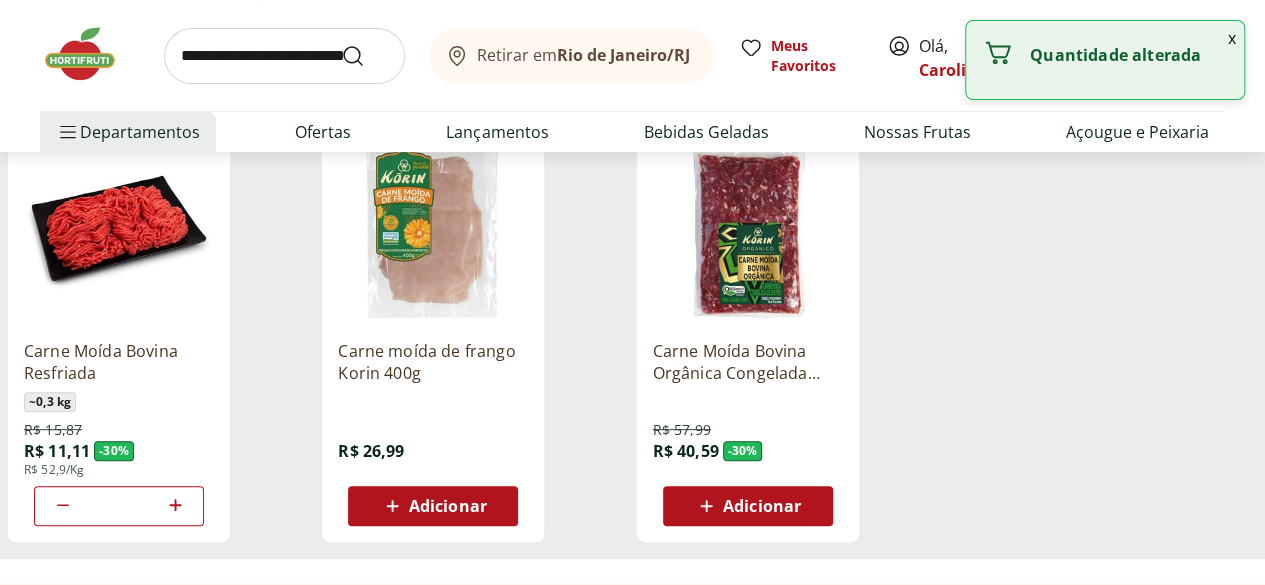 type on "*" 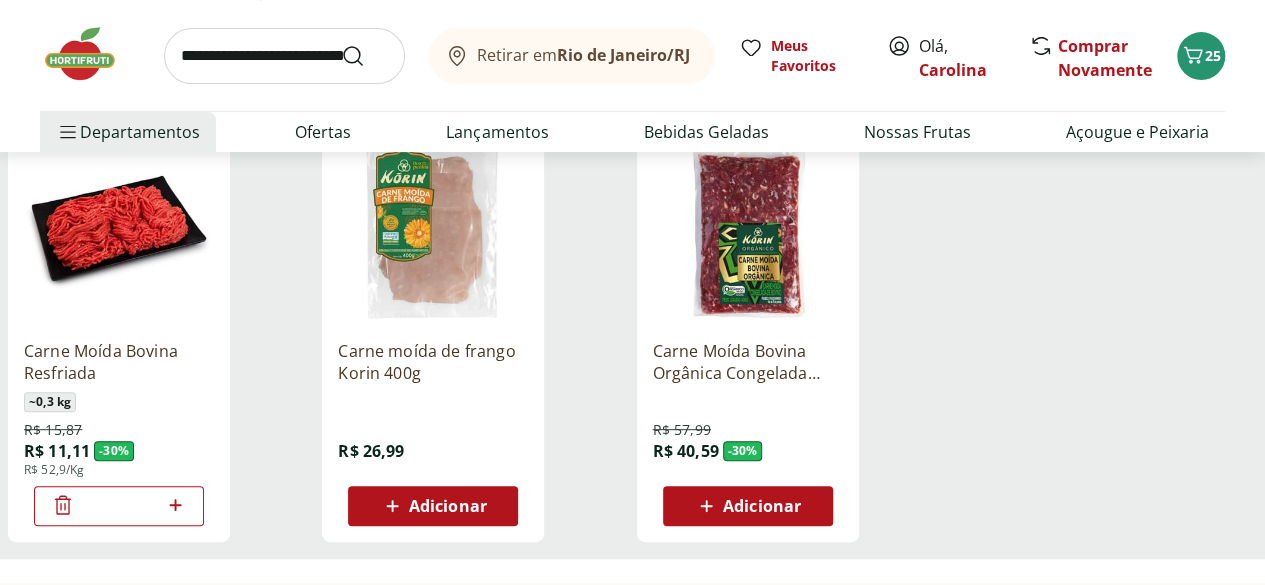 click at bounding box center (119, 229) 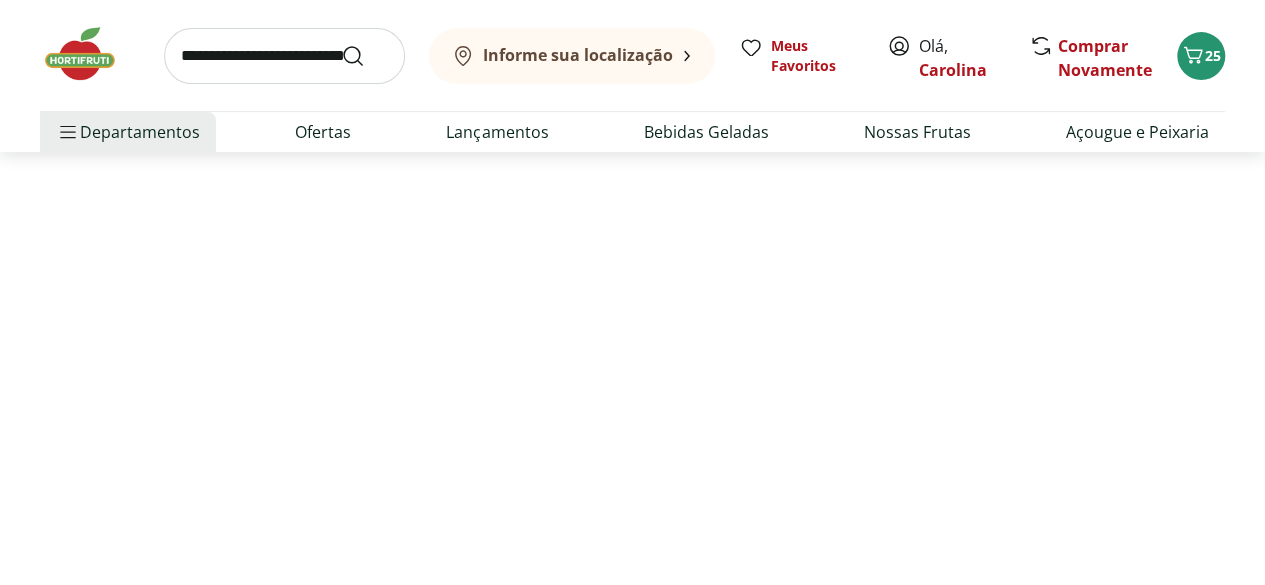scroll, scrollTop: 0, scrollLeft: 0, axis: both 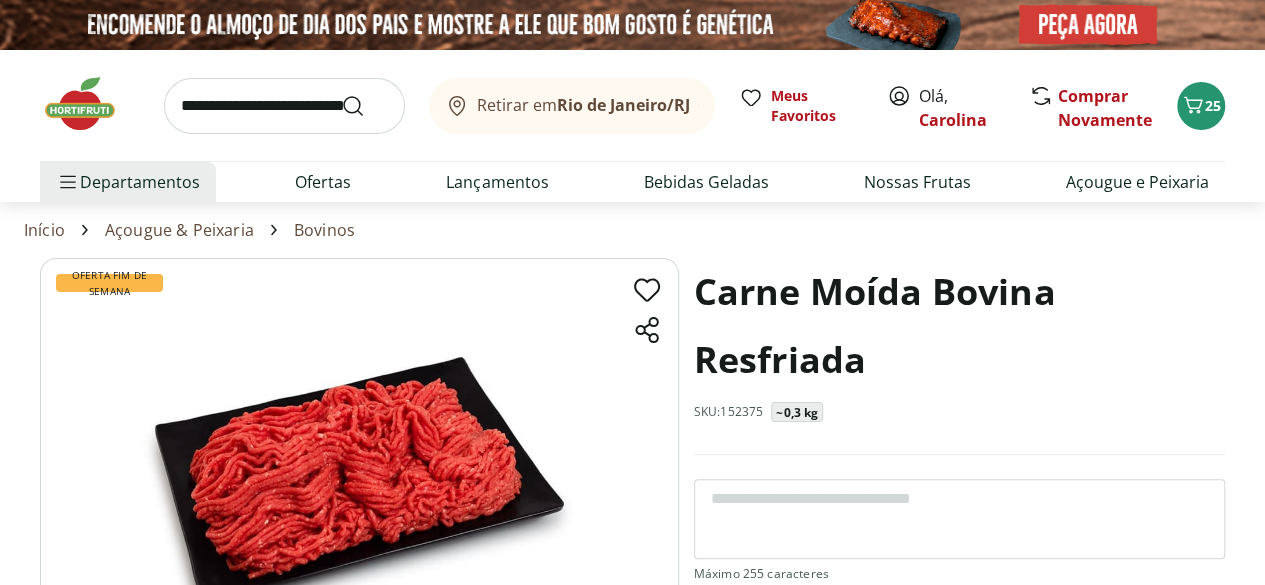 click on "Carne Moída Bovina Resfriada SKU:  152375 ~0,3 kg" at bounding box center (959, 356) 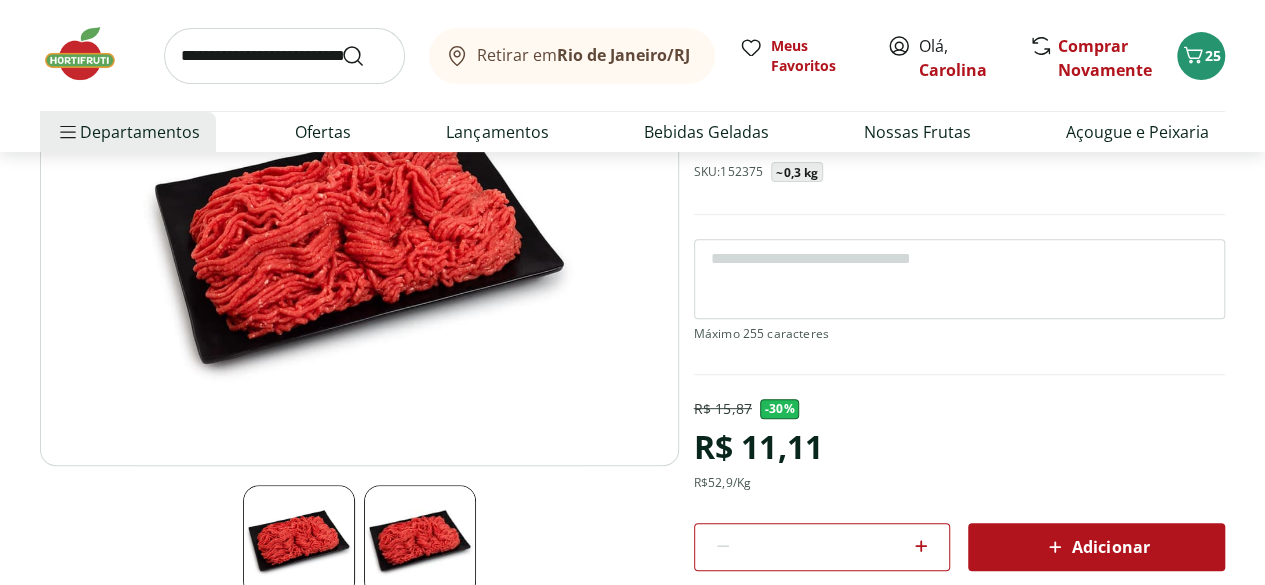 scroll, scrollTop: 280, scrollLeft: 0, axis: vertical 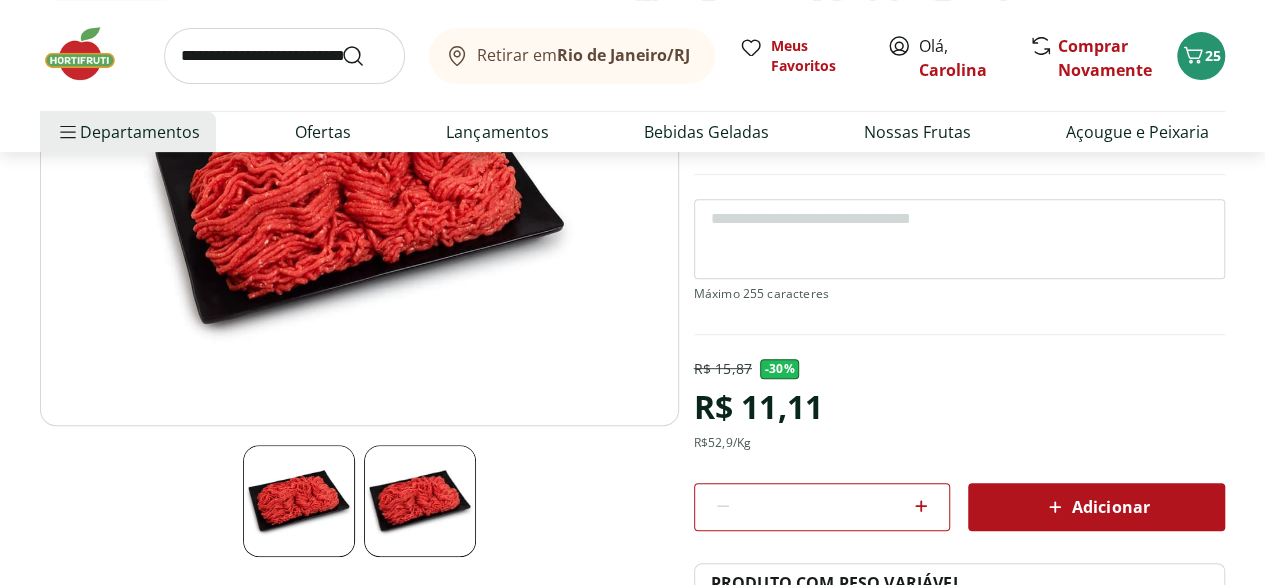 click 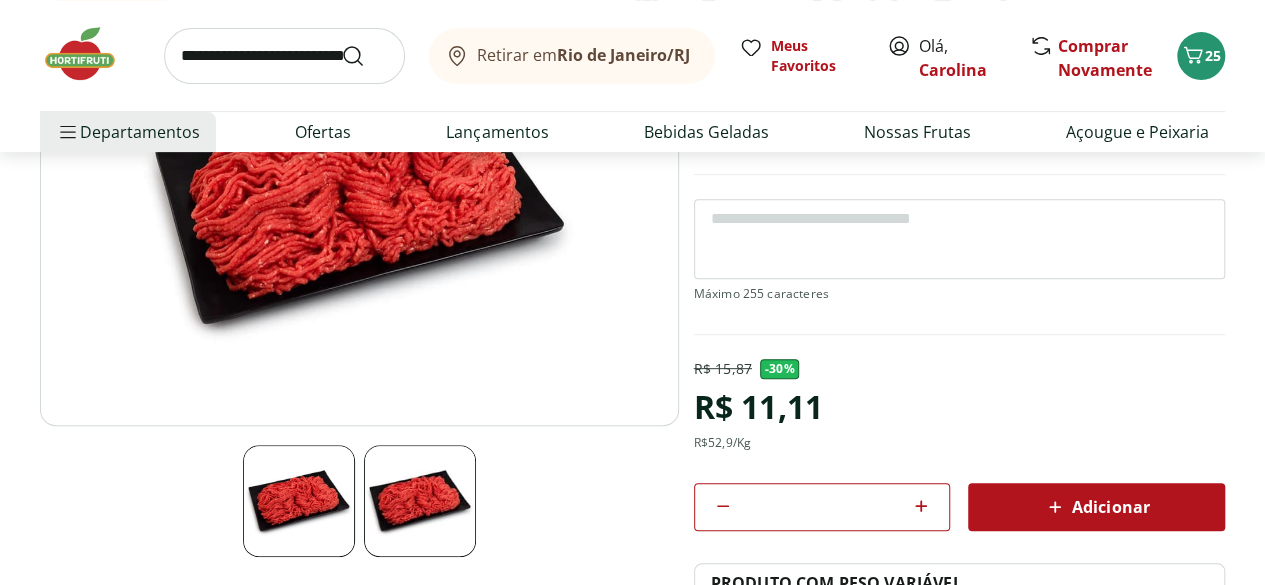 click on "R$ 15,87 - 30 % R$ 11,11 R$  52,9 /Kg * Adicionar PRODUTO COM PESO VARIÁVEL O preço e a quantidade deste produto podem variar de acordo com o peso médio. O valor indicado é uma estimativa, e a quantidade final pode ser ajustada conforme o peso exato do produto no momento da pesagem." at bounding box center (959, 523) 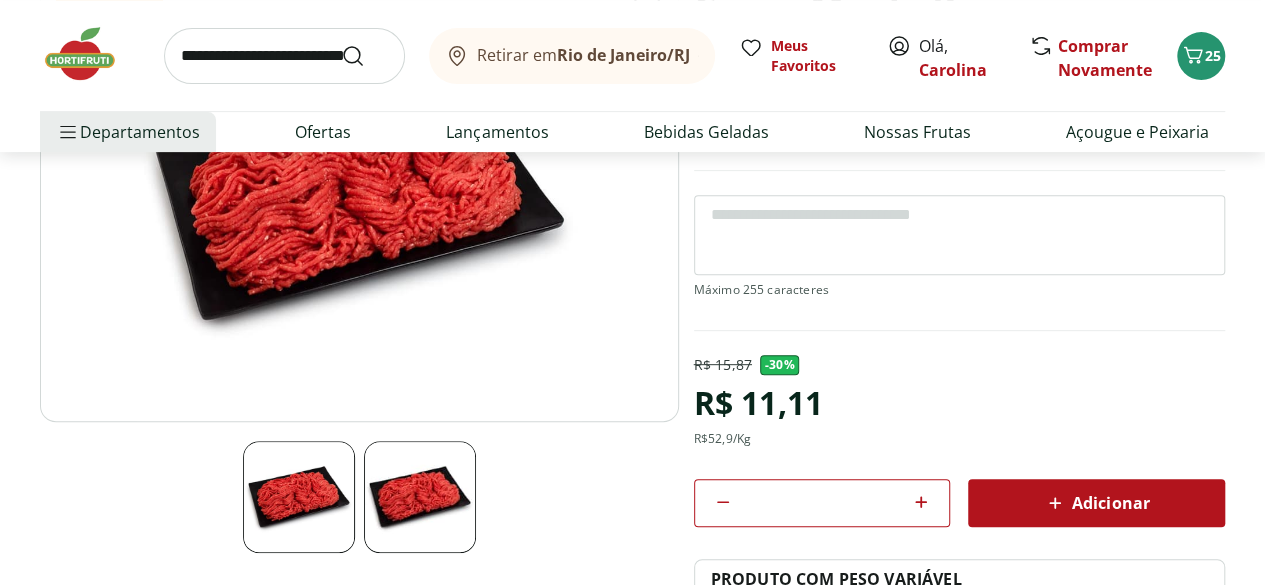 scroll, scrollTop: 320, scrollLeft: 0, axis: vertical 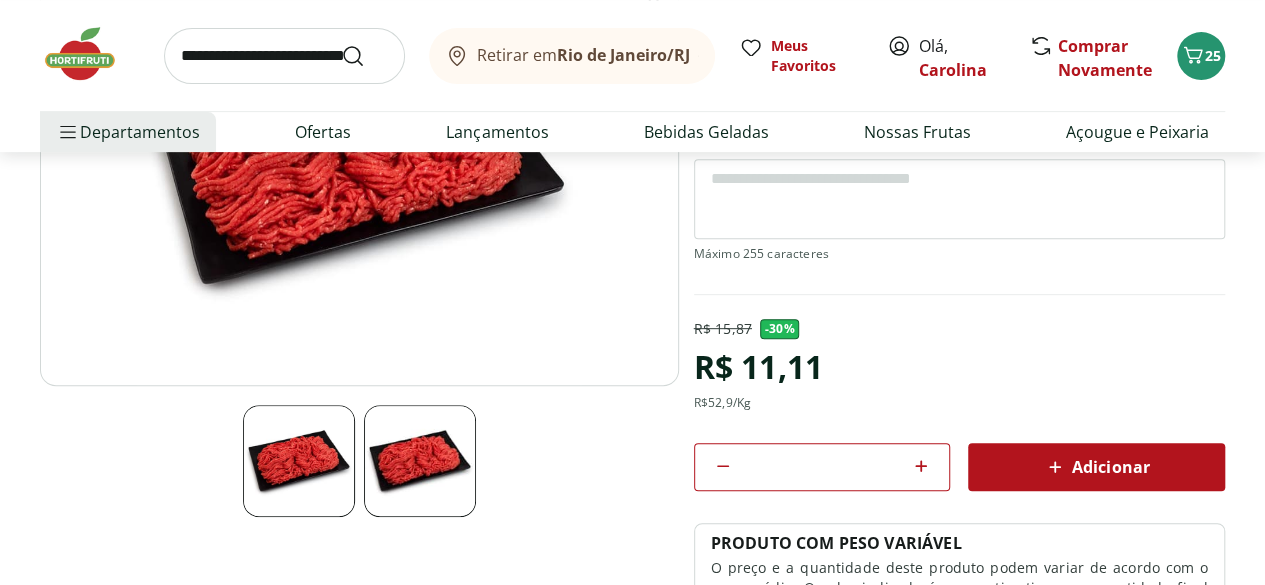 click 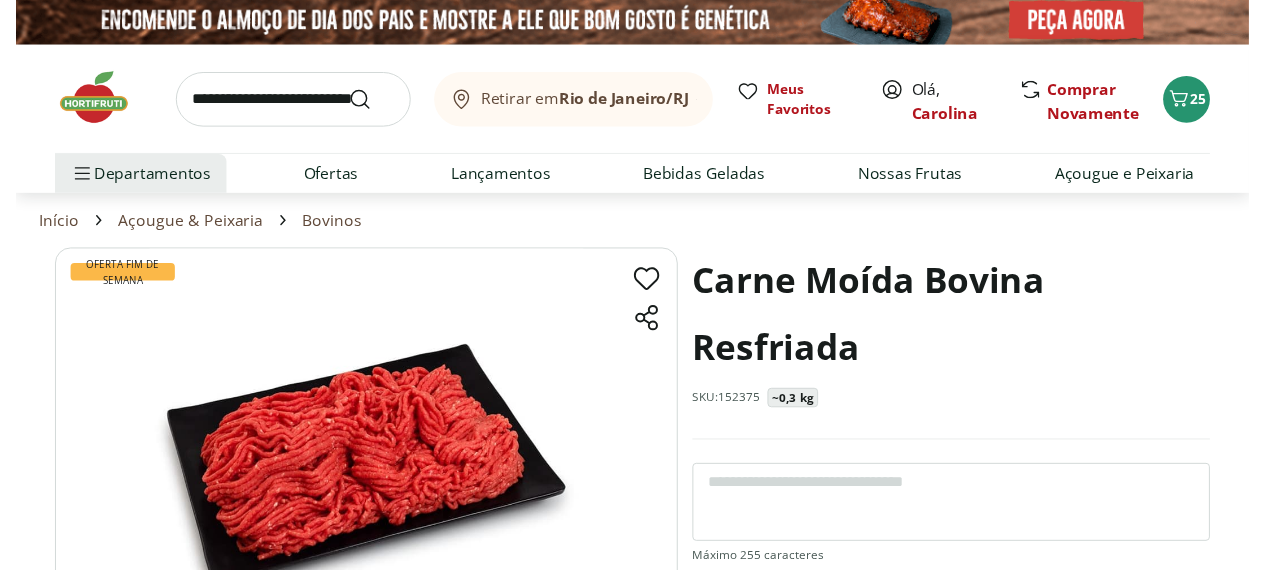 scroll, scrollTop: 0, scrollLeft: 0, axis: both 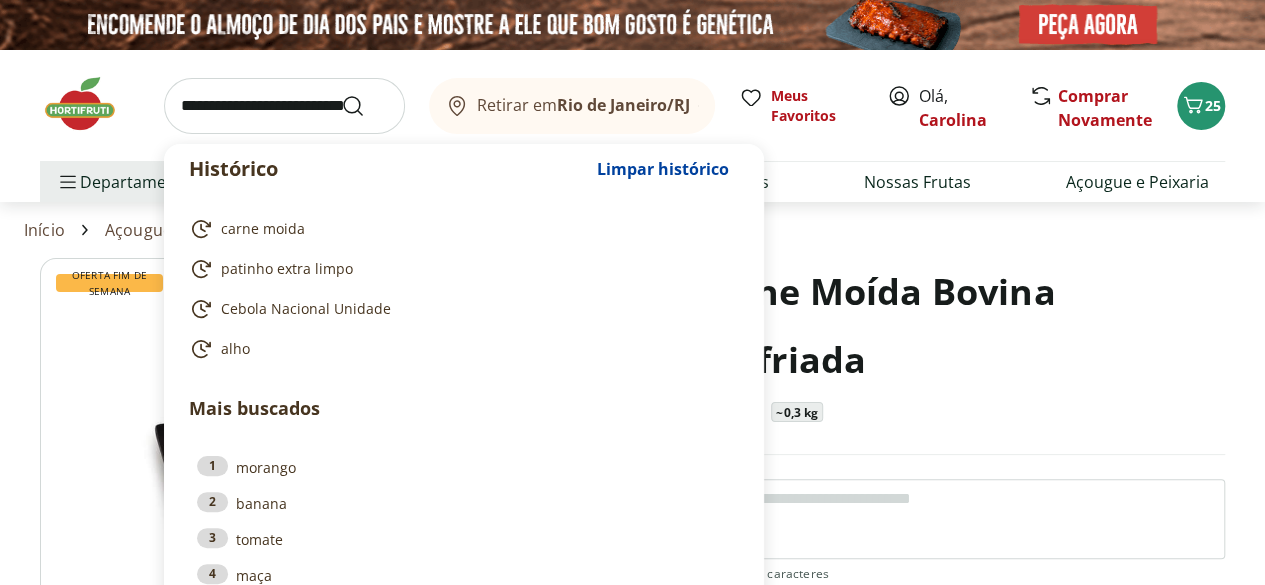 click at bounding box center [284, 106] 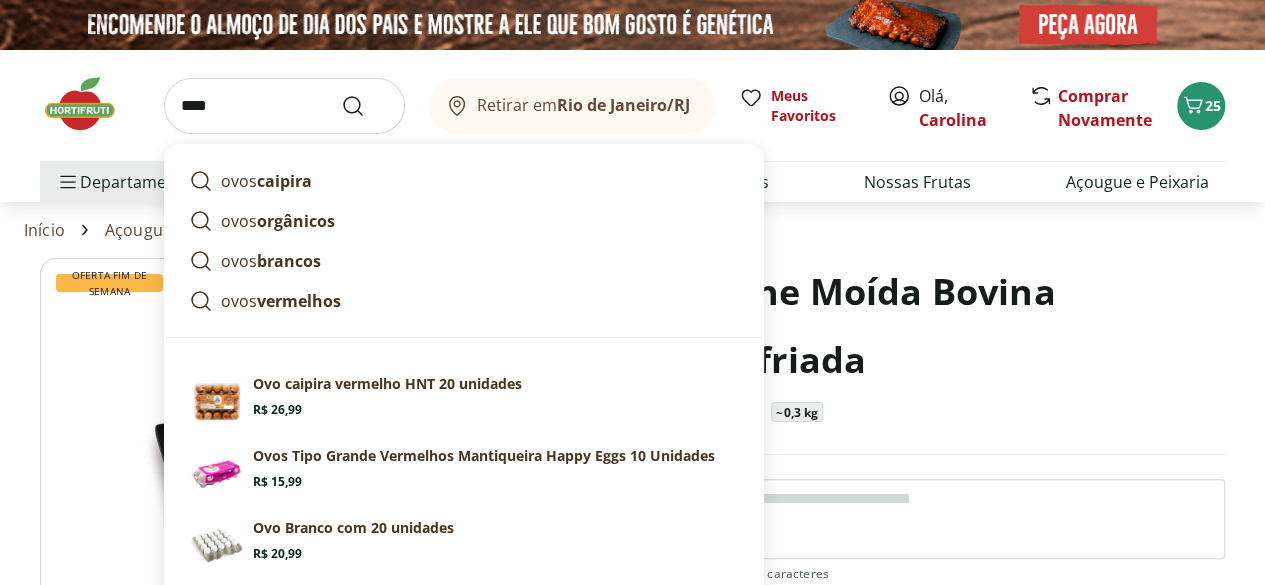 type on "****" 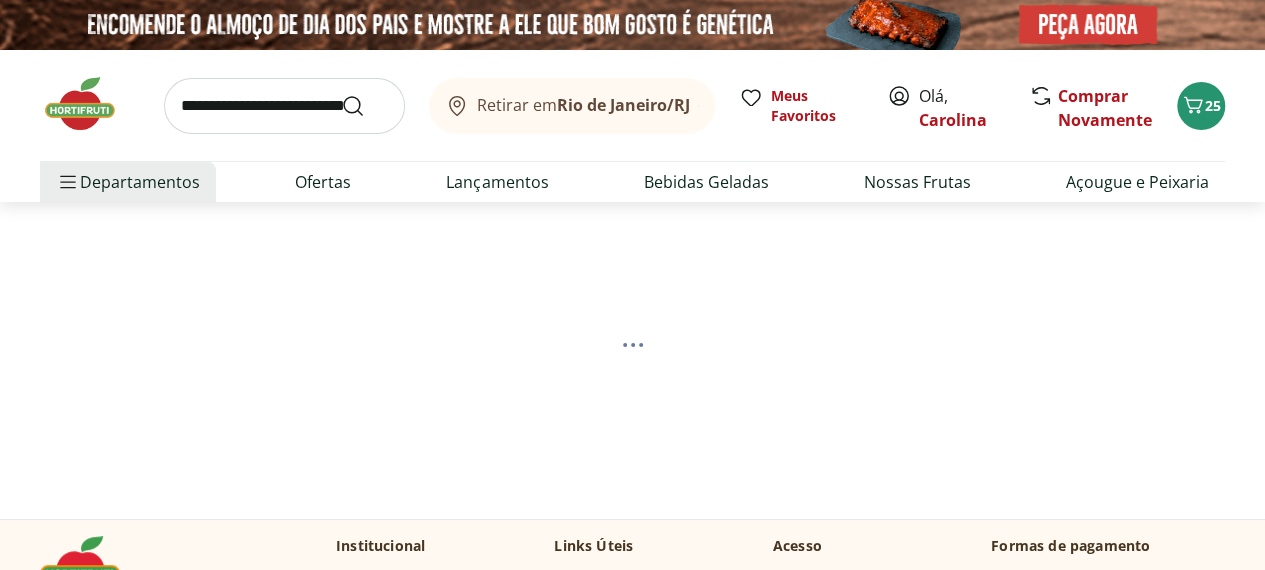 select on "**********" 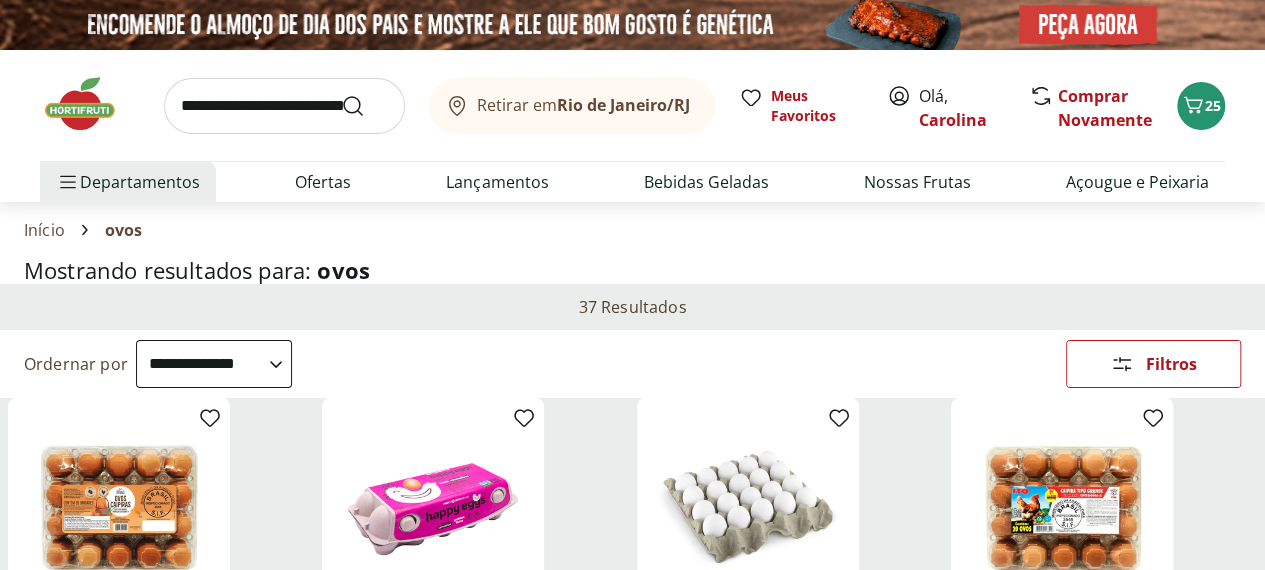 click on "Mostrando resultados para:   ovos" at bounding box center [632, 270] 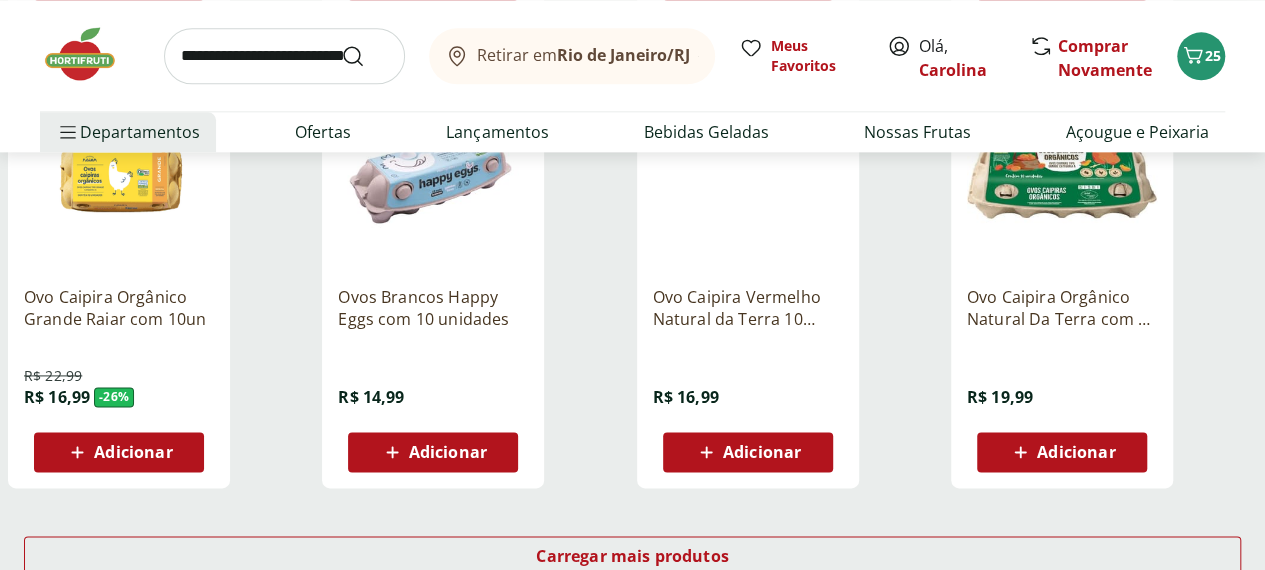 scroll, scrollTop: 1200, scrollLeft: 0, axis: vertical 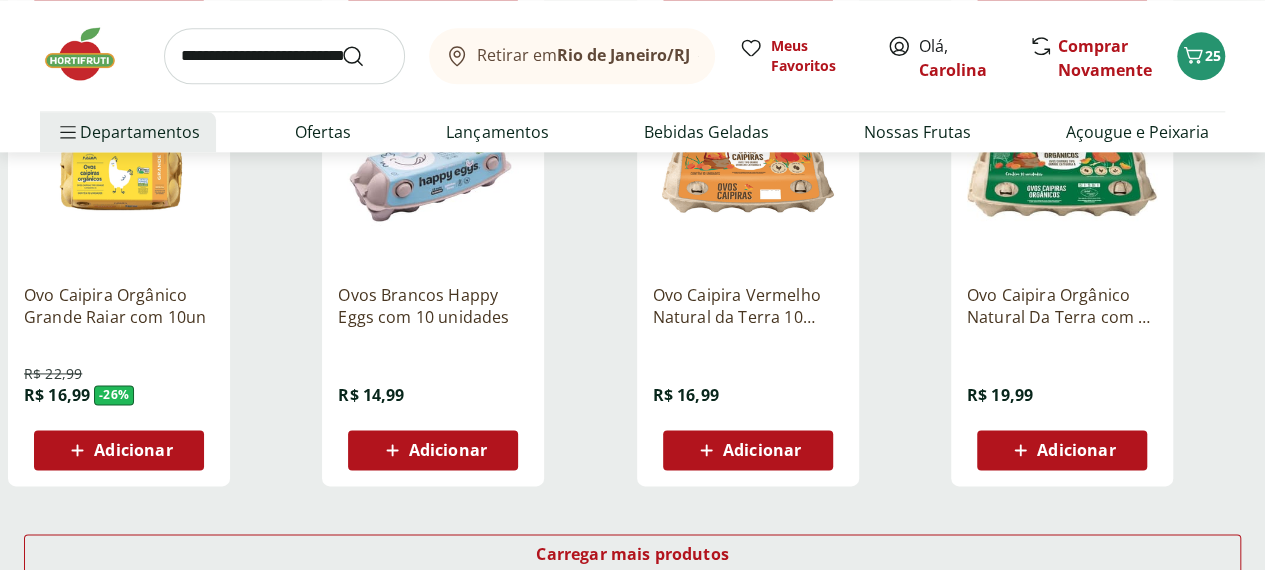 click on "Adicionar" at bounding box center (1076, 450) 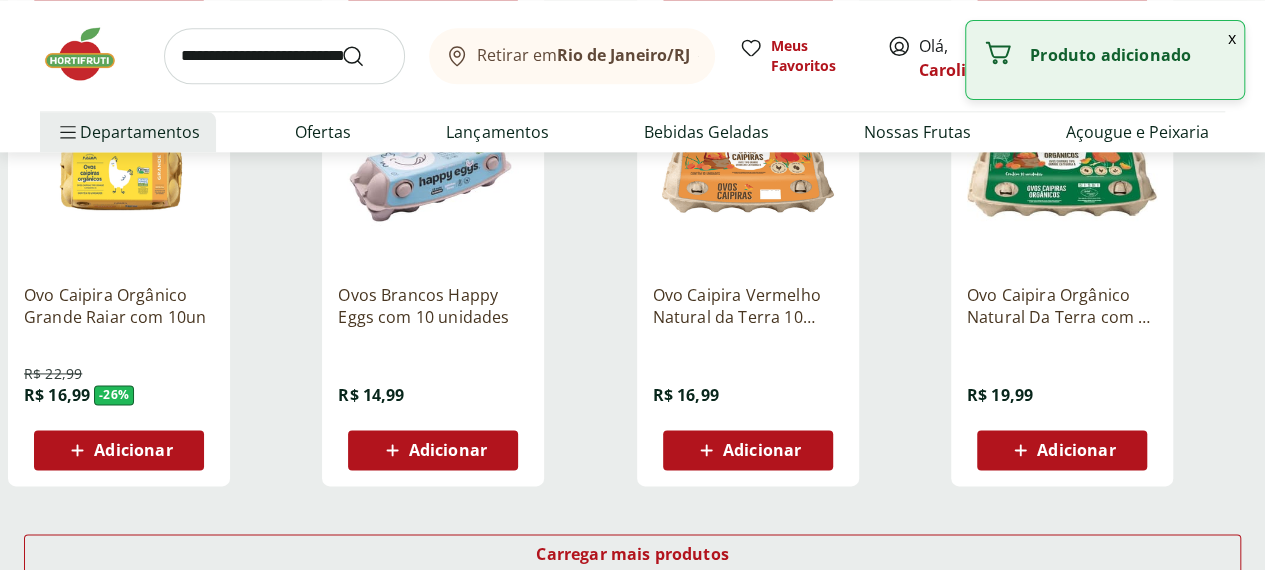 click at bounding box center (1062, 173) 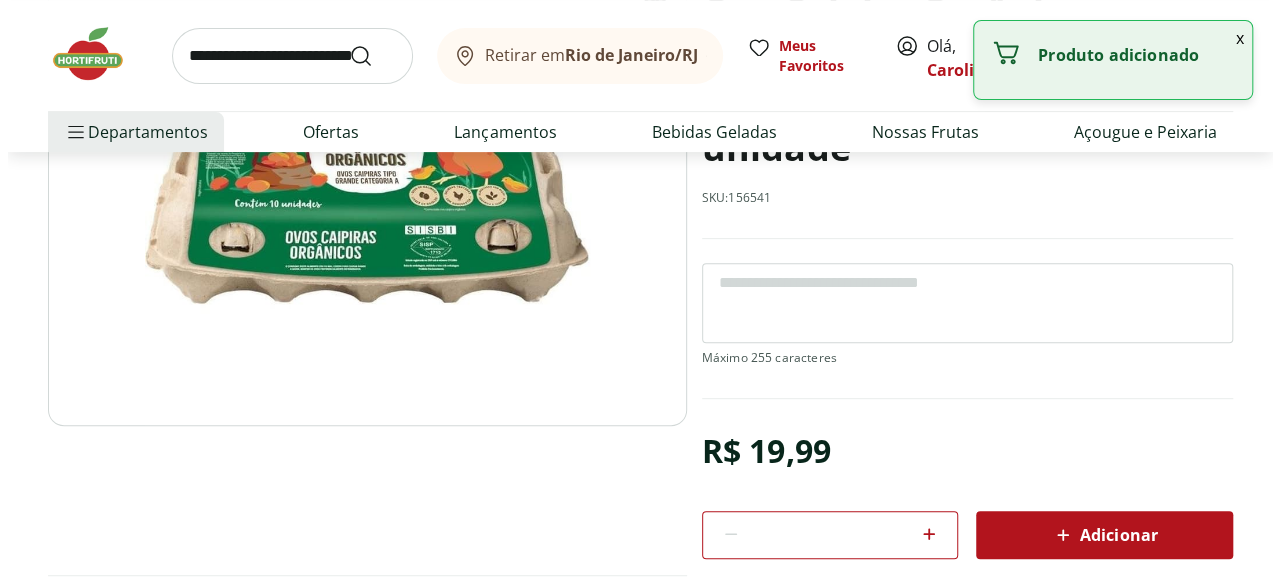 scroll, scrollTop: 400, scrollLeft: 0, axis: vertical 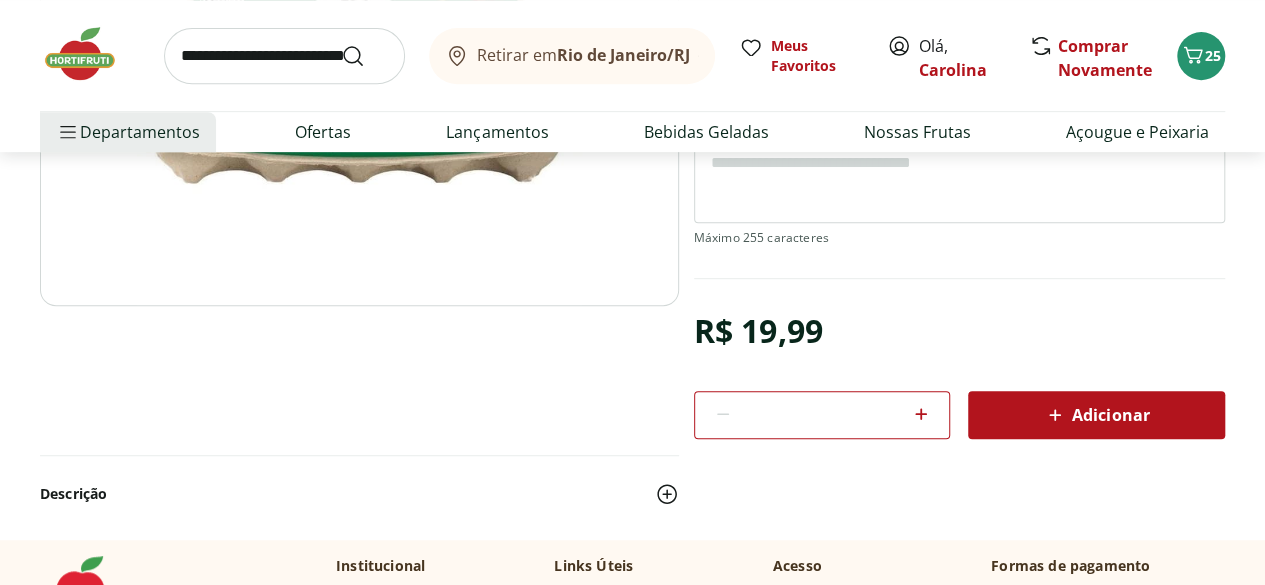 click 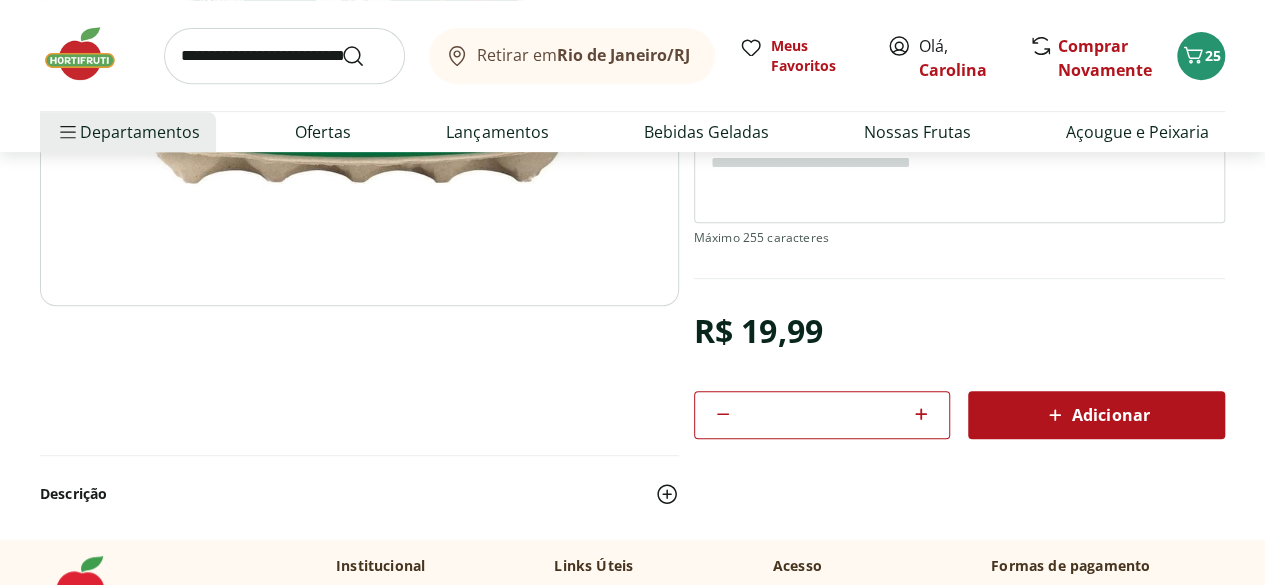 click 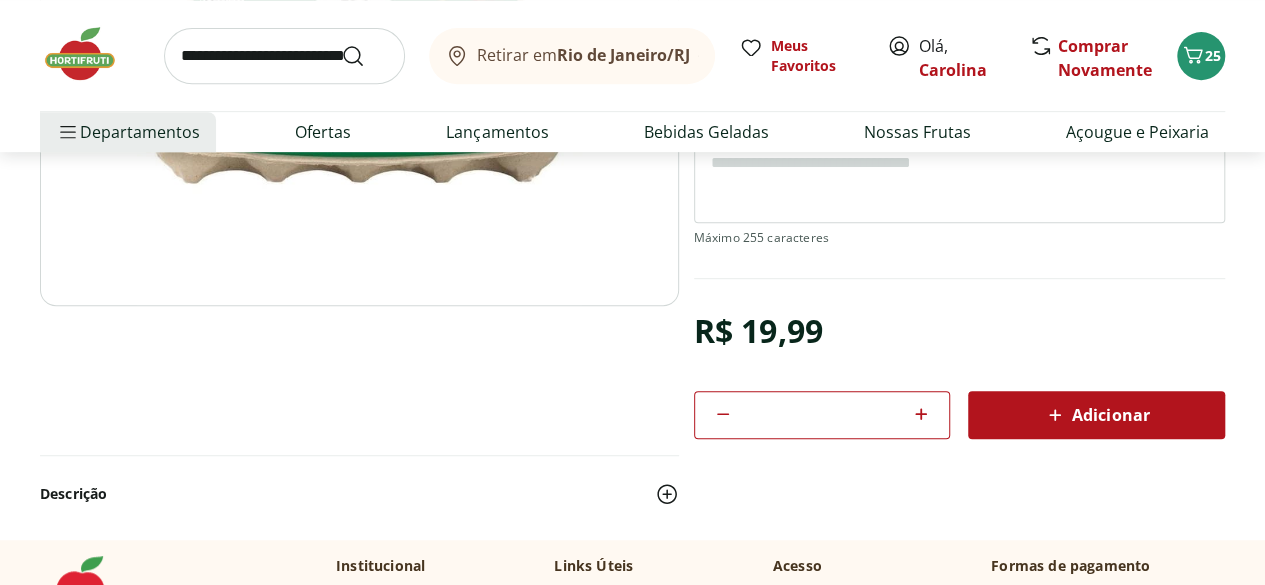 click 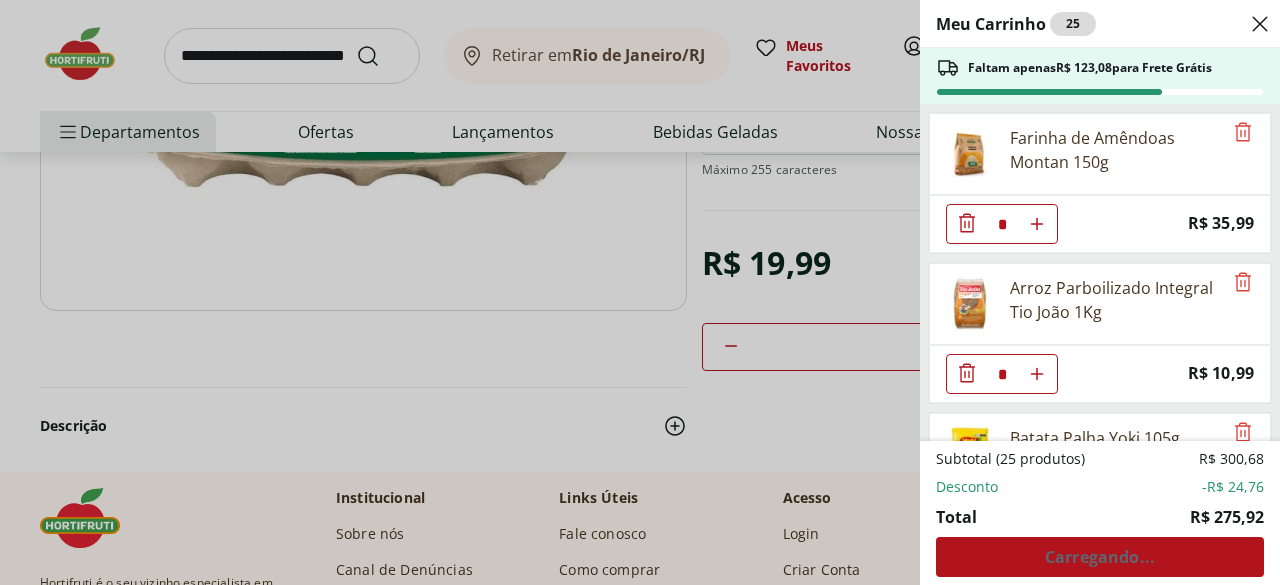 scroll, scrollTop: 295, scrollLeft: 0, axis: vertical 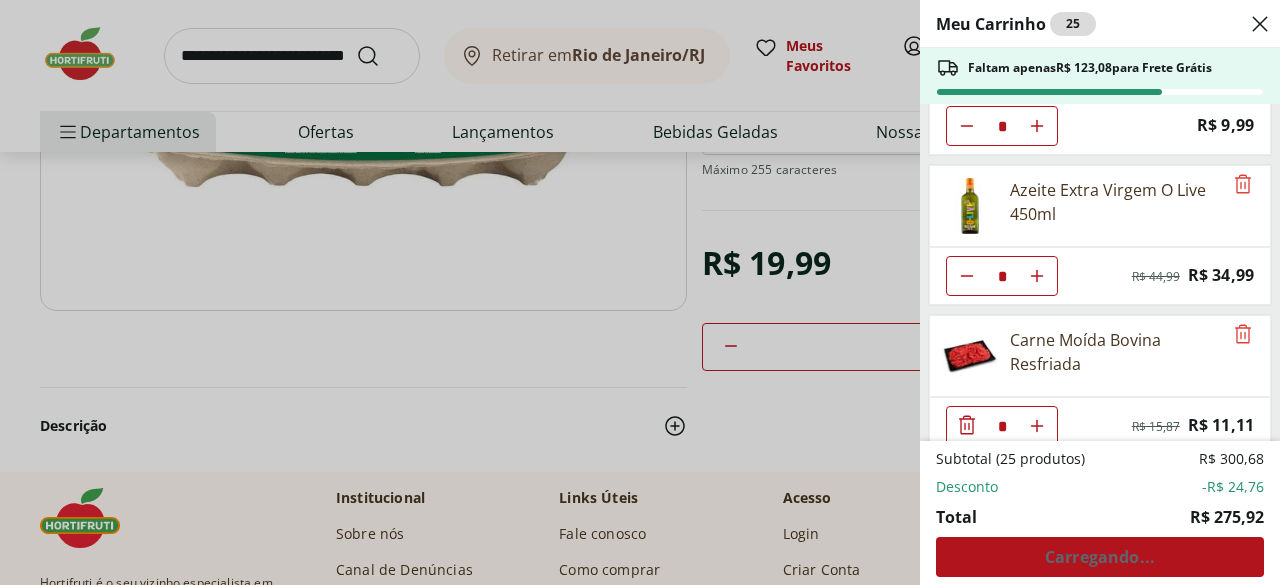 click 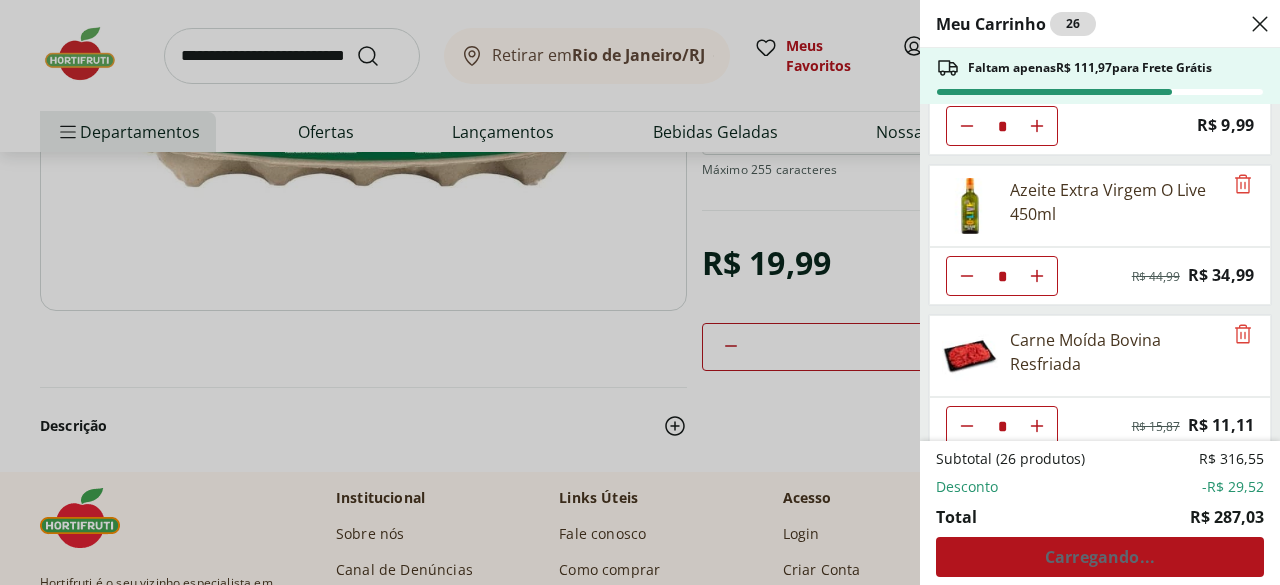 click 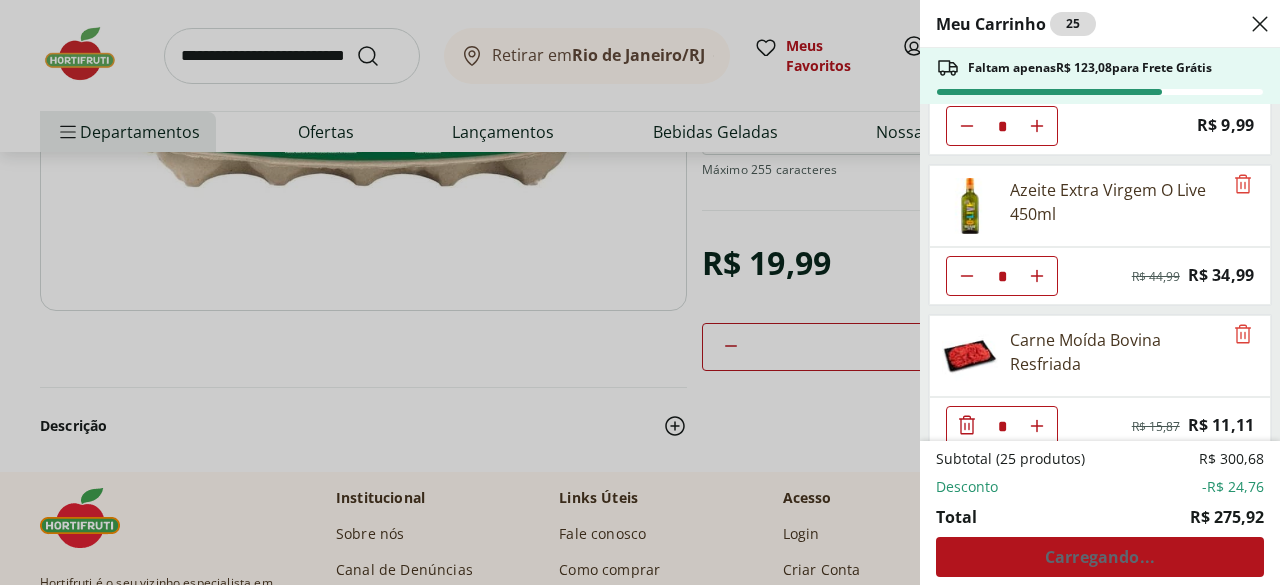click 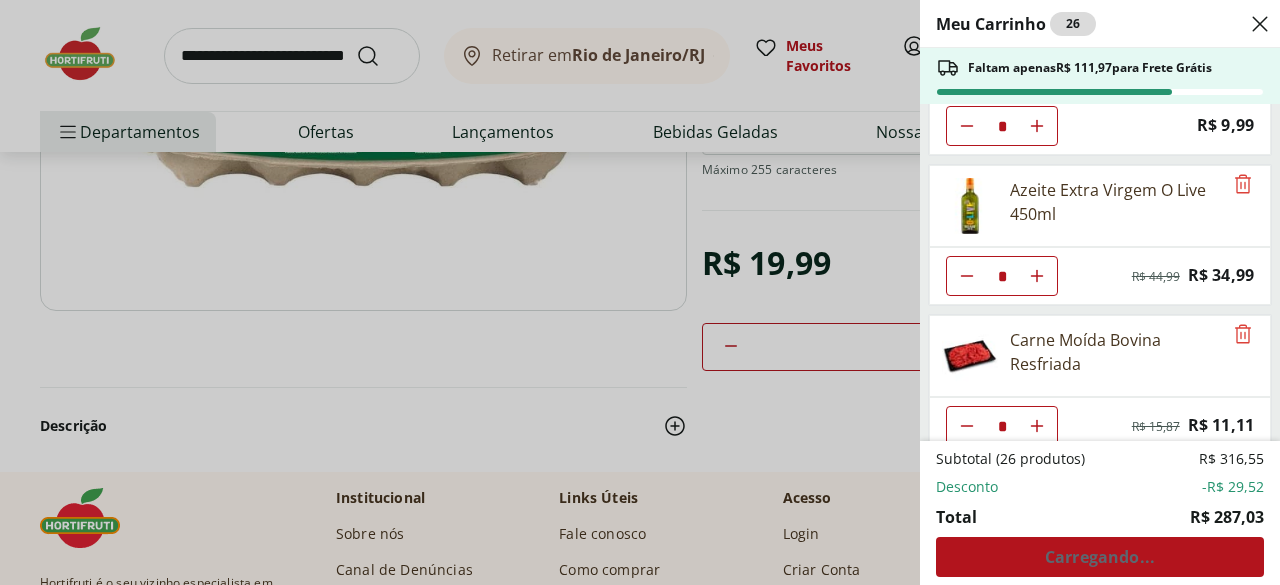 click 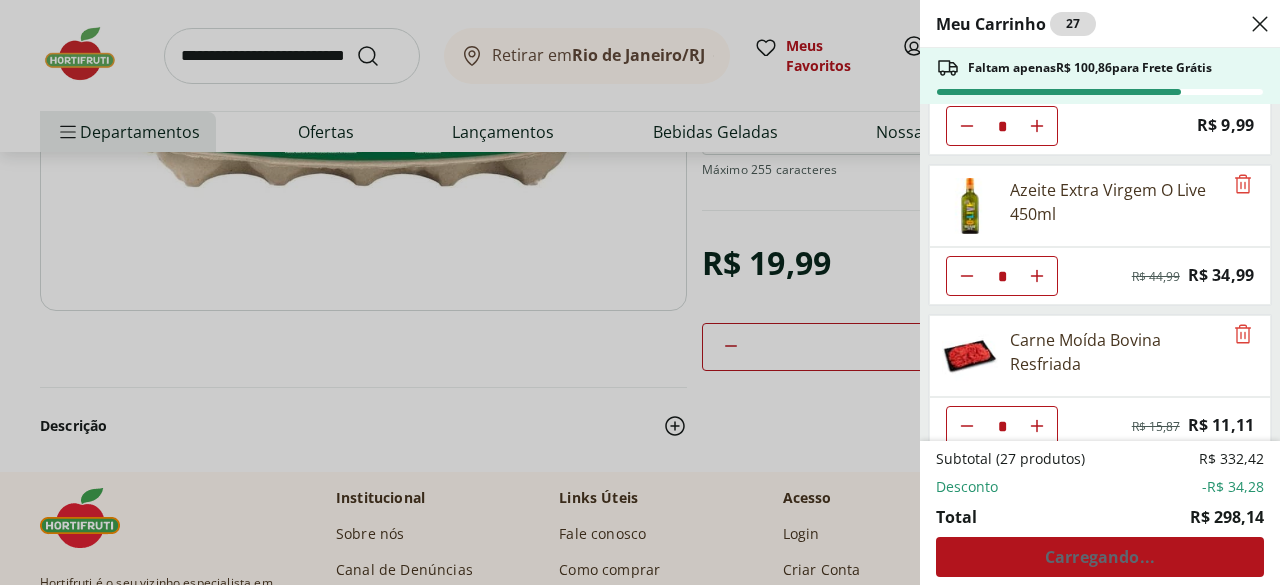 type on "*" 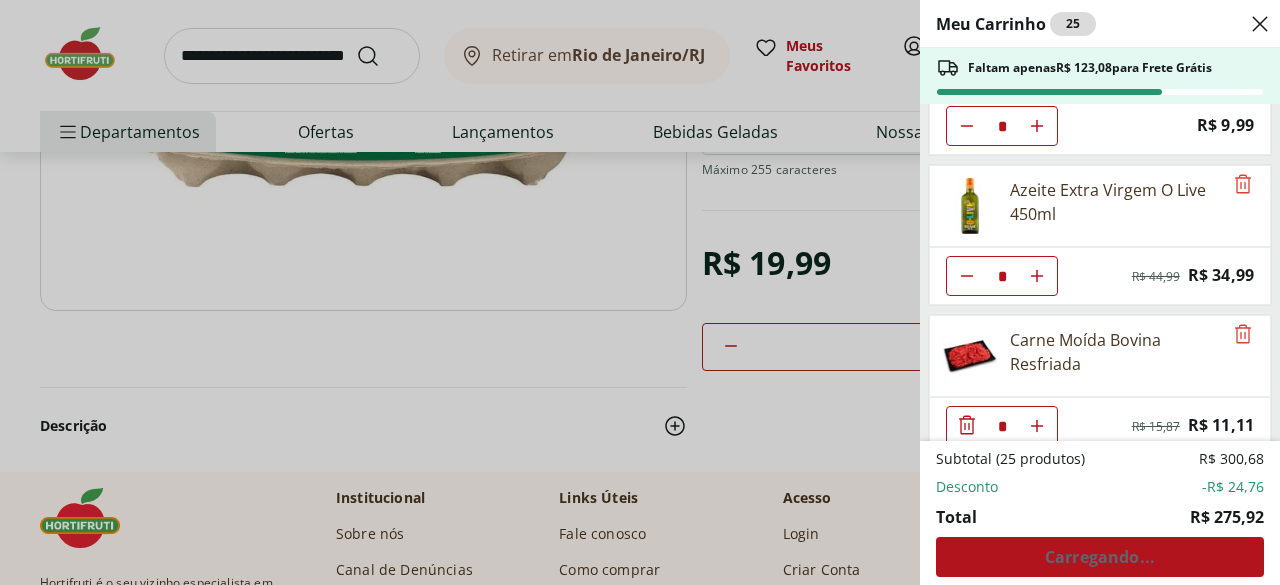 click on "Carne Moída Bovina Resfriada" at bounding box center [1116, 352] 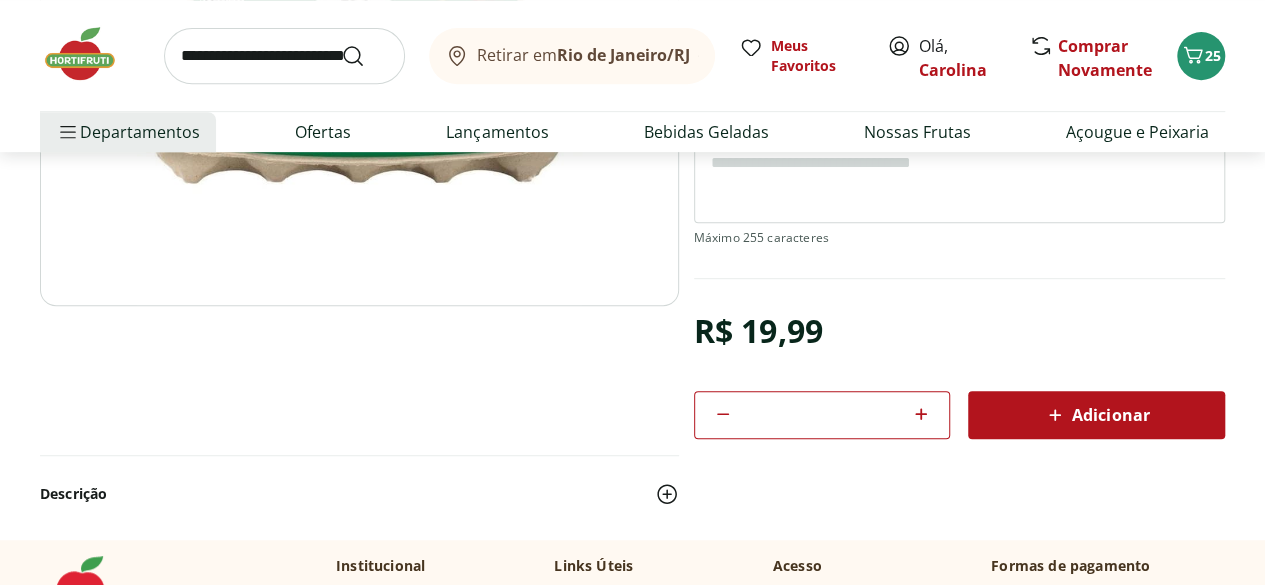 click on "Ovo Caipira Orgânico Natural Da Terra com 10 unidade SKU:  156541 R$ 19,99 * Adicionar Ovo Caipira Orgânico Natural Da Terra com 10 unidade R$ 19,99 Adicionar Descrição" at bounding box center (632, 198) 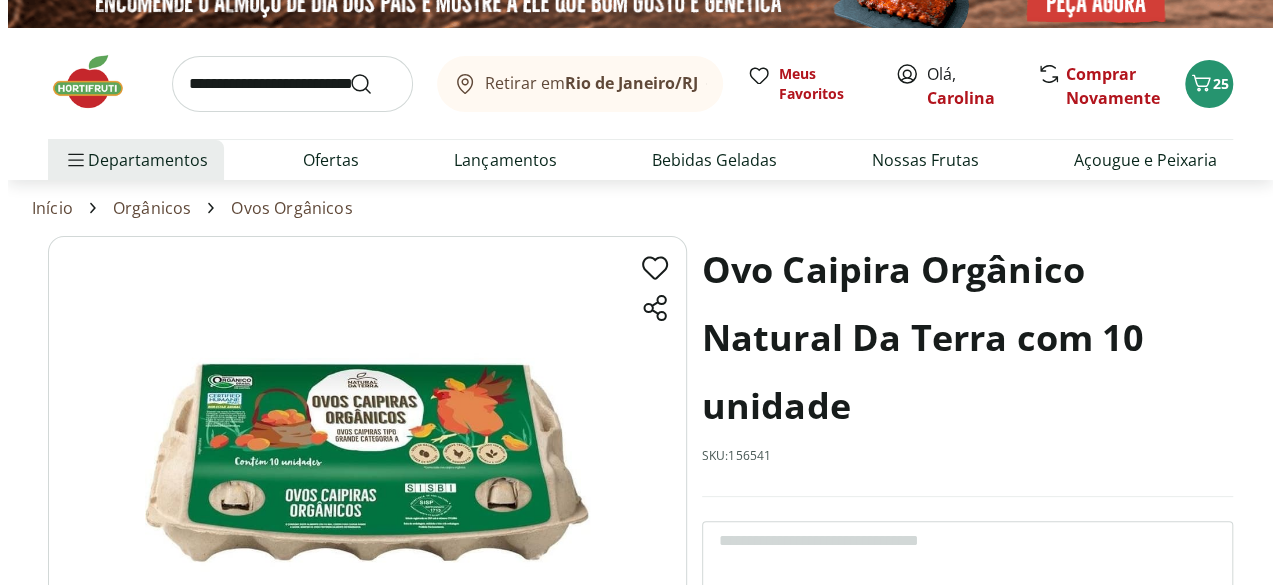scroll, scrollTop: 0, scrollLeft: 0, axis: both 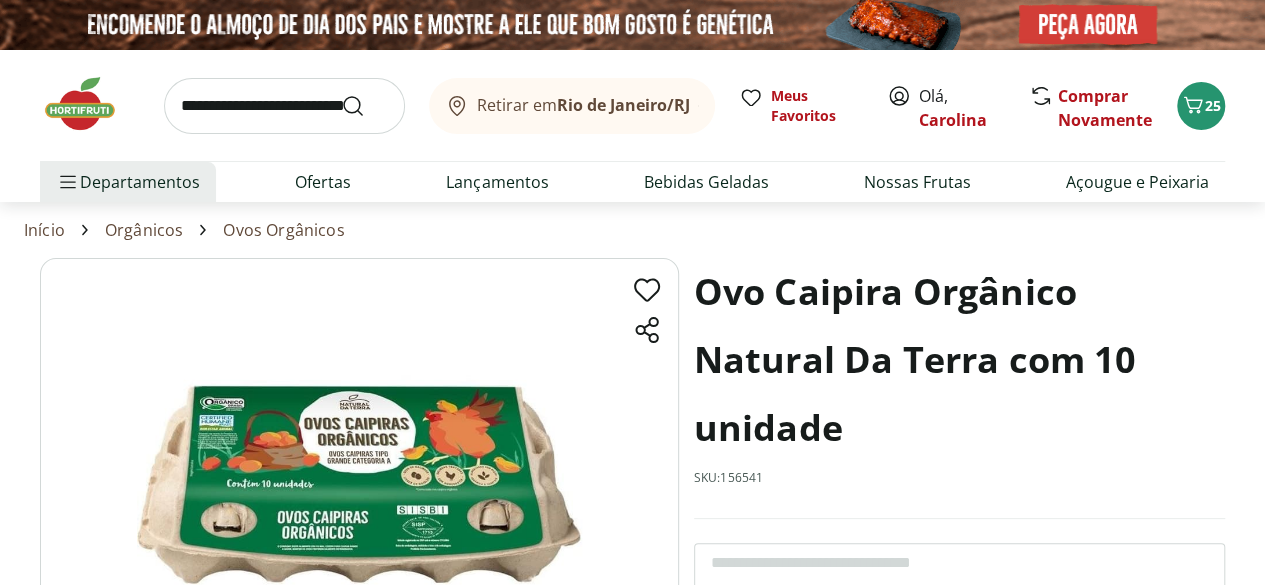 drag, startPoint x: 1244, startPoint y: 247, endPoint x: 1059, endPoint y: 211, distance: 188.47015 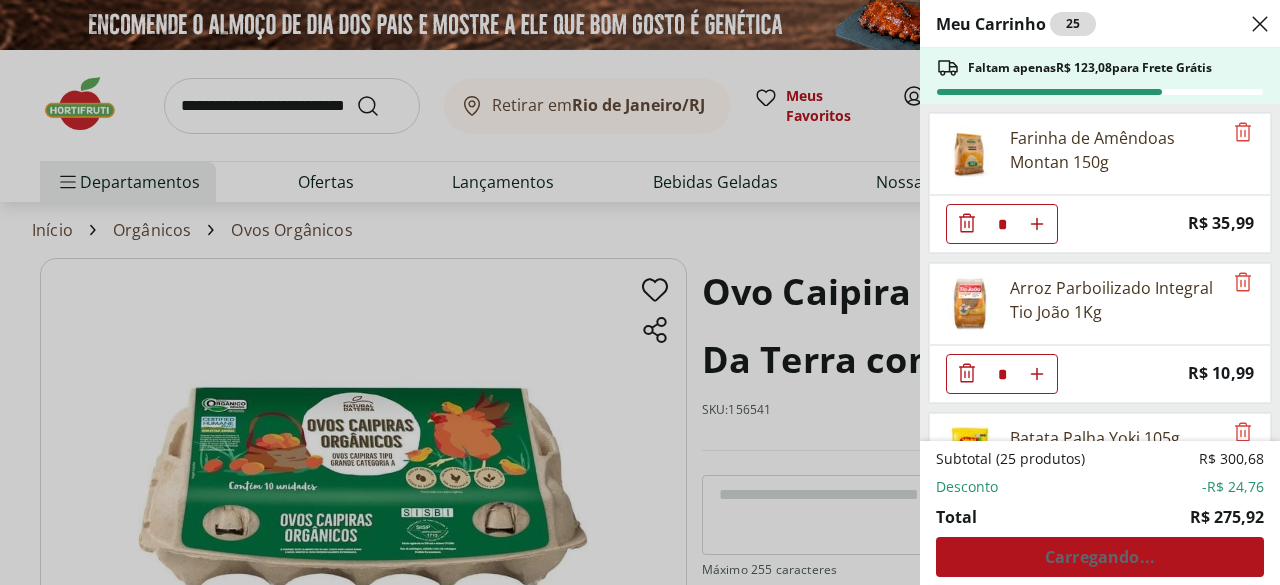 click on "Farinha de Amêndoas Montan 150g * Price: R$ 35,99 Arroz Parboilizado Integral Tio João 1Kg * Price: R$ 10,99 Batata Palha Yoki 105g * Price: R$ 11,49 Arroz Tio João Tipo 1 1Kg * Price: R$ 7,79 Açúcar Orgânico Native Demerara 1Kg * Price: R$ 12,49 Milho Verde Bandeja * Price: R$ 9,09 Manga Palmer Unidade * Price: R$ 5,04 Limão Tahity Unidade * Price: R$ 0,55 Bebida de Aveia Sabor Caramelo e Flor de Sal Nude 250ml * Price: R$ 9,99 Azeite Extra Virgem O Live 450ml * Original price: R$ 44,99 Price: R$ 34,99 Carne Moída Bovina Resfriada * Original price: R$ 15,87 Price: R$ 11,11" at bounding box center [1098, 272] 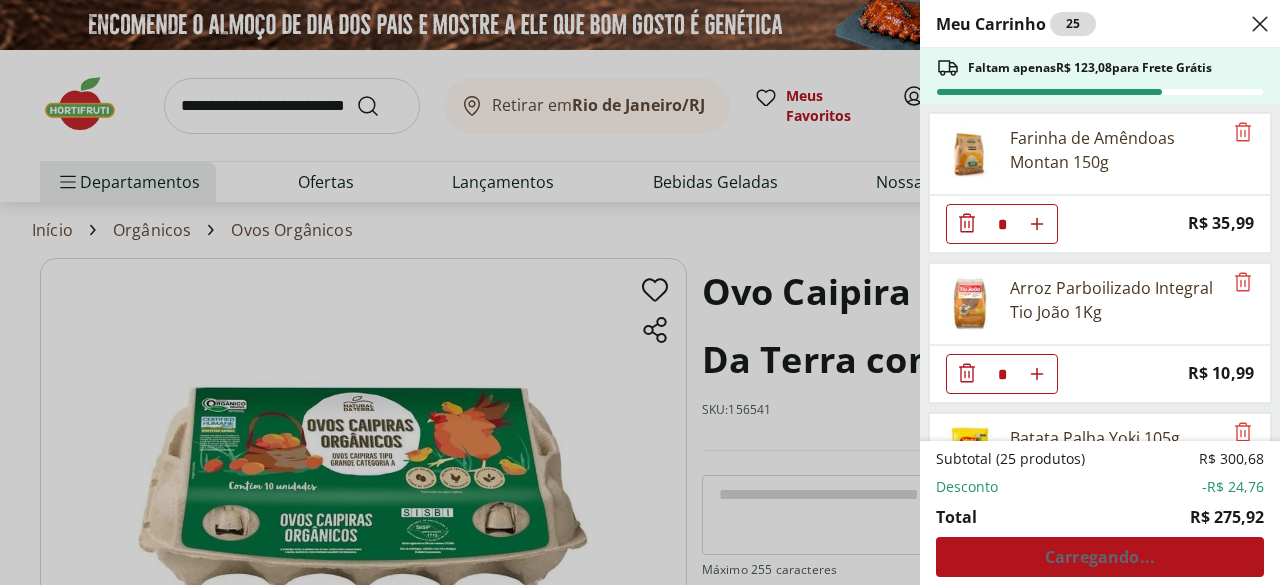 click on "Farinha de Amêndoas Montan 150g * Price: R$ 35,99 Arroz Parboilizado Integral Tio João 1Kg * Price: R$ 10,99 Batata Palha Yoki 105g * Price: R$ 11,49 Arroz Tio João Tipo 1 1Kg * Price: R$ 7,79 Açúcar Orgânico Native Demerara 1Kg * Price: R$ 12,49 Milho Verde Bandeja * Price: R$ 9,09 Manga Palmer Unidade * Price: R$ 5,04 Limão Tahity Unidade * Price: R$ 0,55 Bebida de Aveia Sabor Caramelo e Flor de Sal Nude 250ml * Price: R$ 9,99 Azeite Extra Virgem O Live 450ml * Original price: R$ 44,99 Price: R$ 34,99 Carne Moída Bovina Resfriada * Original price: R$ 15,87 Price: R$ 11,11" at bounding box center [1098, 272] 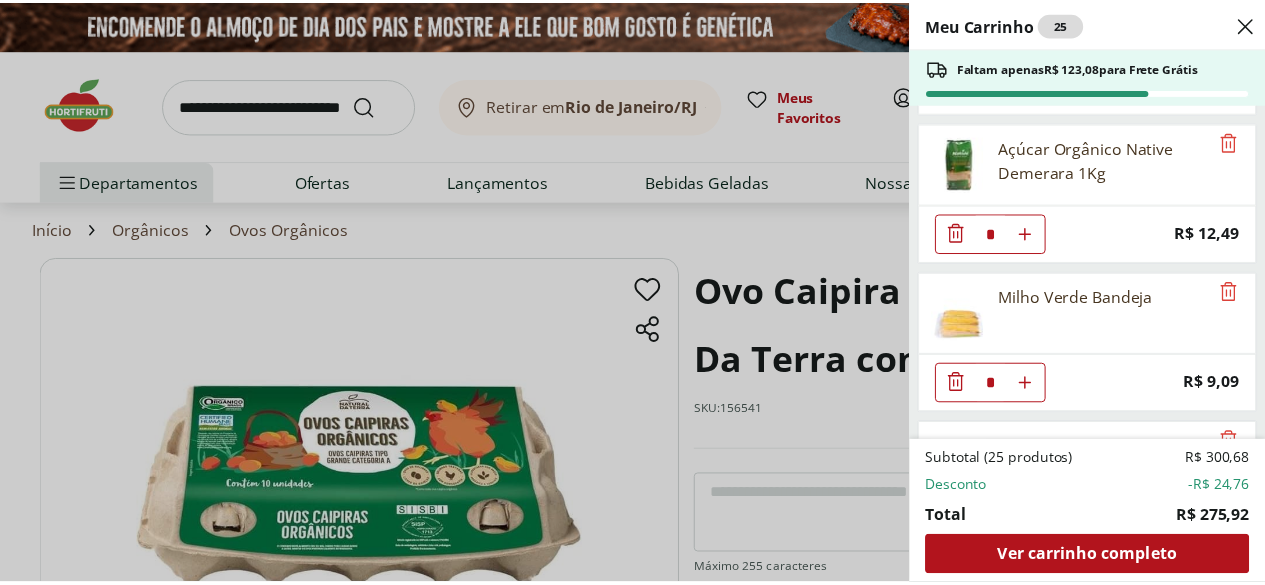 scroll, scrollTop: 885, scrollLeft: 0, axis: vertical 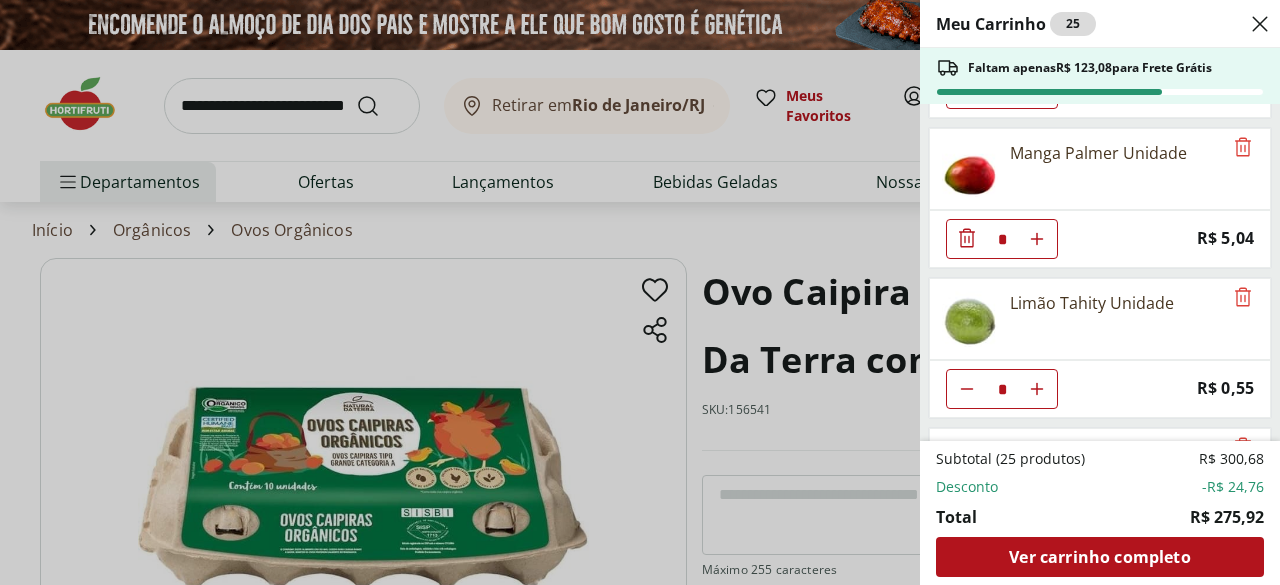 click 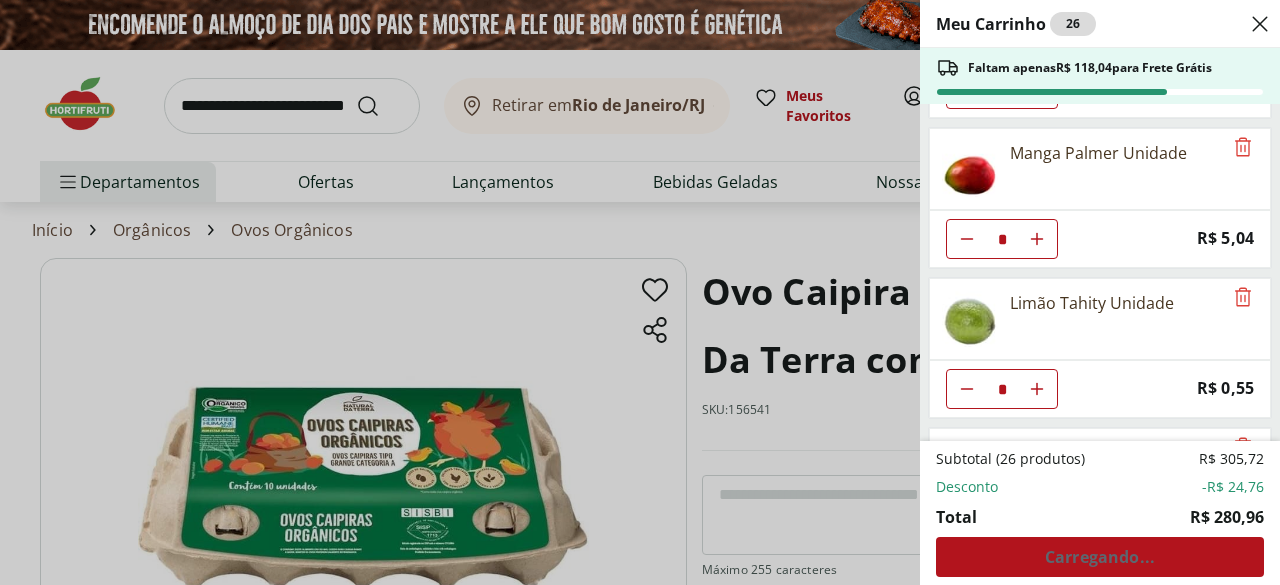 type on "*" 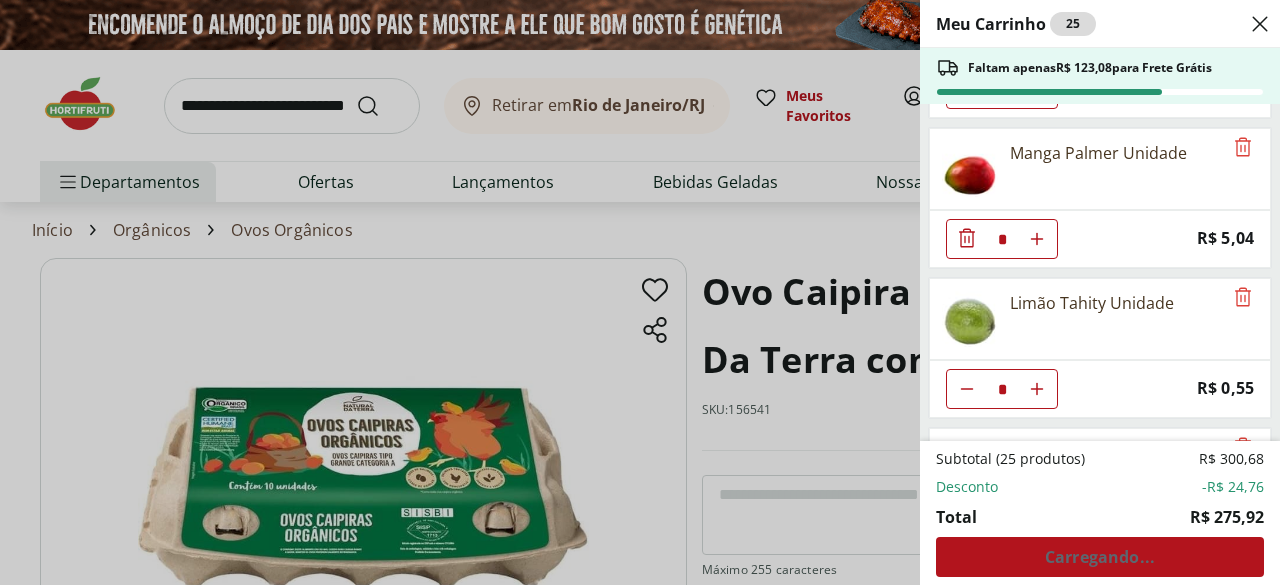 click at bounding box center [970, 169] 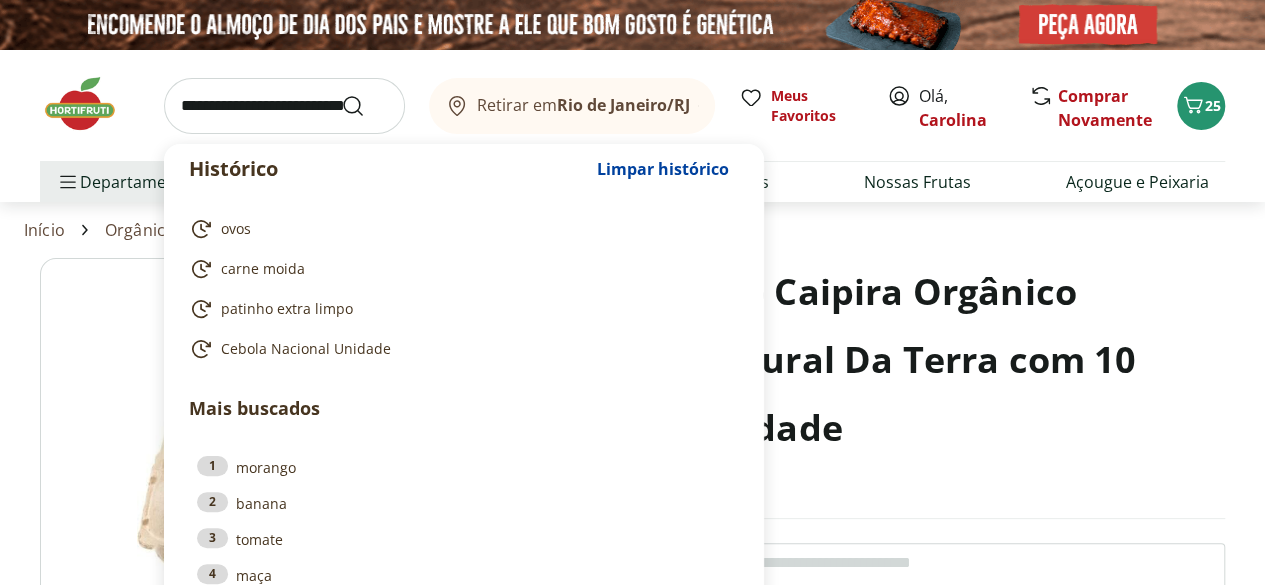 click at bounding box center [284, 106] 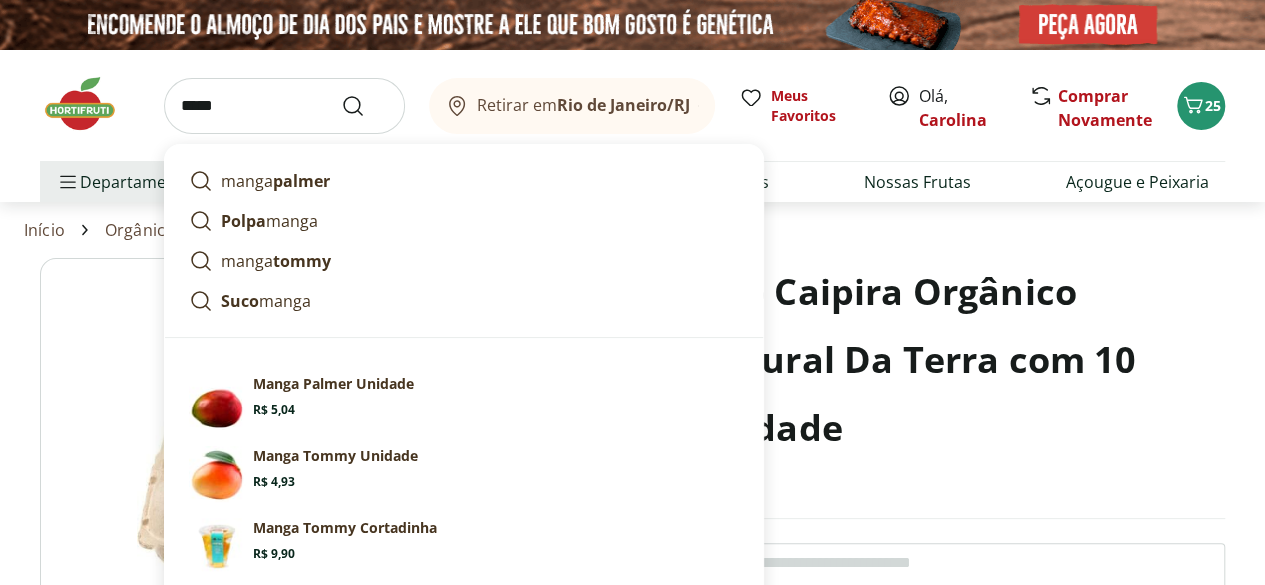 click on "manga  palmer" at bounding box center (275, 181) 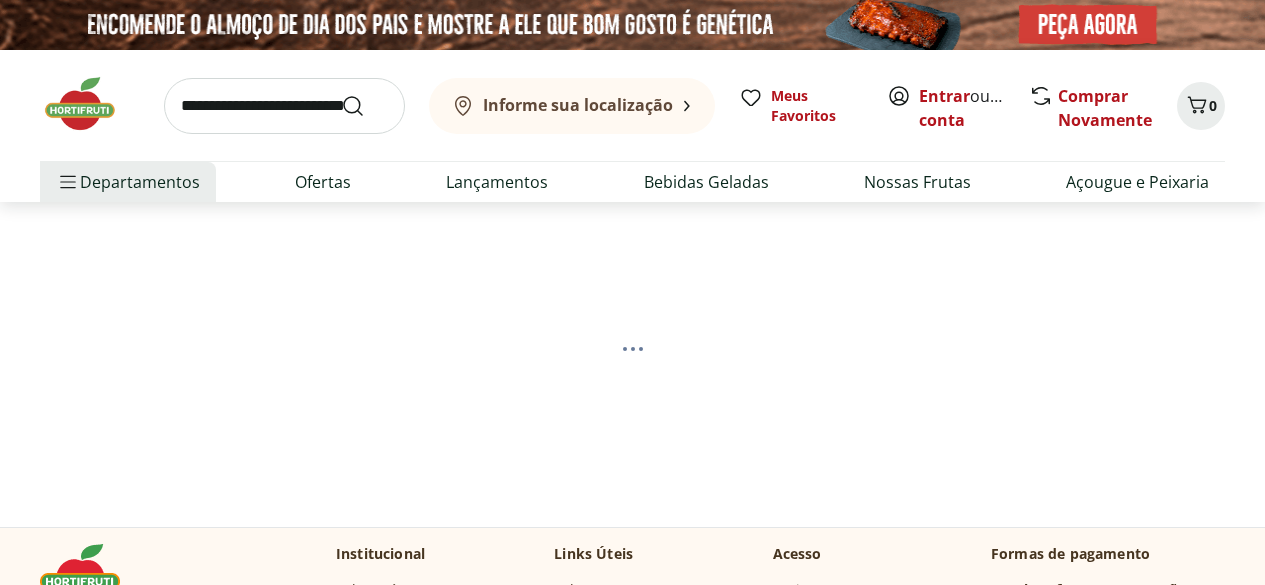 scroll, scrollTop: 0, scrollLeft: 0, axis: both 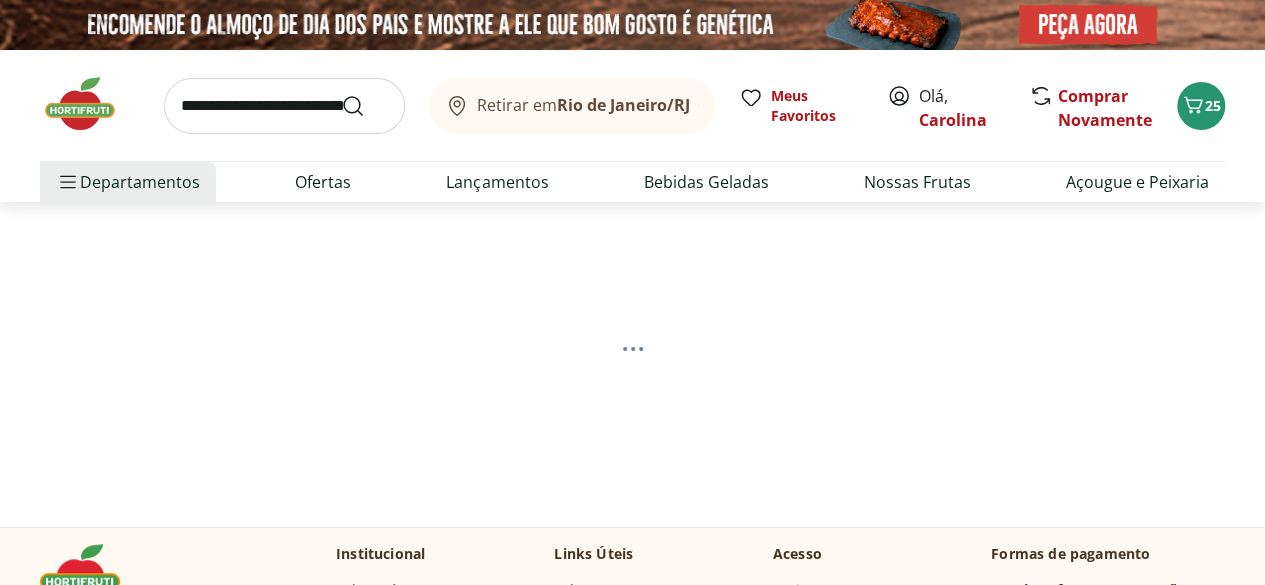 select on "**********" 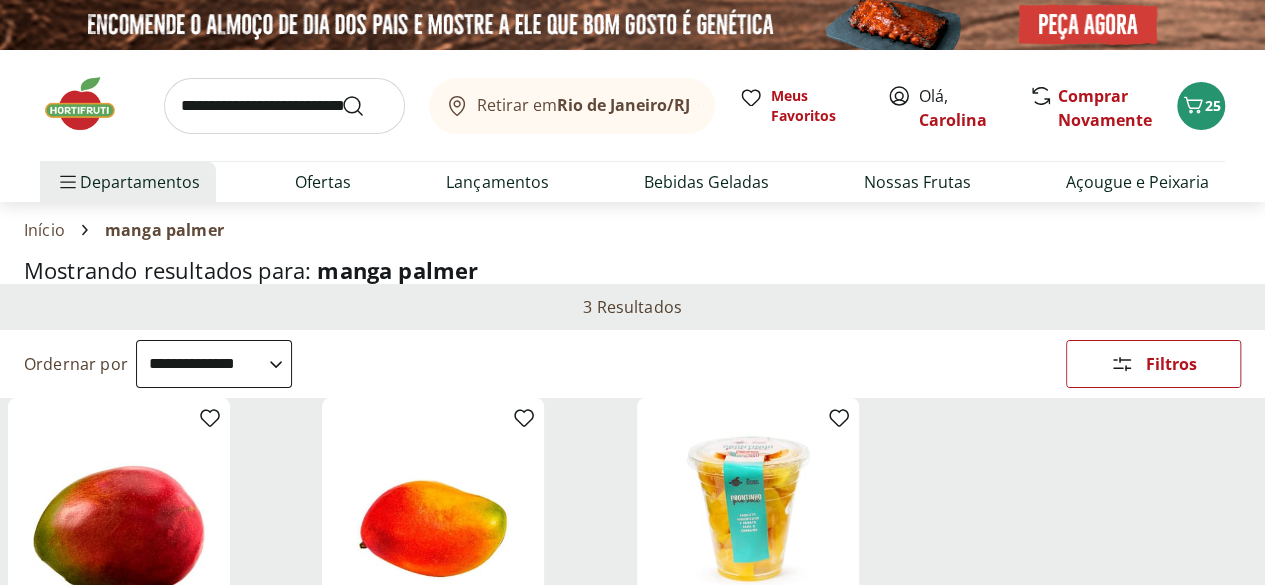 click on "Hortifruti Retirar em [CITY]/[STATE] Olá, [FIRST] [NUMBER] Retirar em [CITY]/[STATE] Meus Favoritos Olá, [FIRST] Comprar Novamente [NUMBER] Departamentos Nossa Marca Nossa Marca Ver tudo do departamento Açougue & Peixaria Congelados e Refrigerados Frutas, Legumes e Verduras Orgânicos Mercearia Sorvetes Hortifruti Hortifruti Ver tudo do departamento Cogumelos Frutas Legumes Ovos Temperos Frescos Verduras Orgânicos Orgânicos Ver tudo do departamento Bebidas Orgânicas Frutas Orgânicas Legumes Orgânicos Ovos Orgânicos Perecíveis Orgânicos Verduras Orgânicas Temperos Frescos Açougue e Peixaria Açougue e Peixaria Ver tudo do departamento Aves Bovinos Exóticos Frutos do Mar Linguiça e Salsicha Peixes Salgados e Defumados Suínos Prontinhos Prontinhos Ver tudo do departamento Frutas Cortadinhas Pré Preparados Prontos para Consumo Saladas Sucos e Água de Coco Padaria Padaria Ver tudo do departamento Bolos e Mini Bolos Doces Pão Padaria Própria Salgados Torradas Bebidas Bebidas Água Água de Coco" at bounding box center (632, 1666) 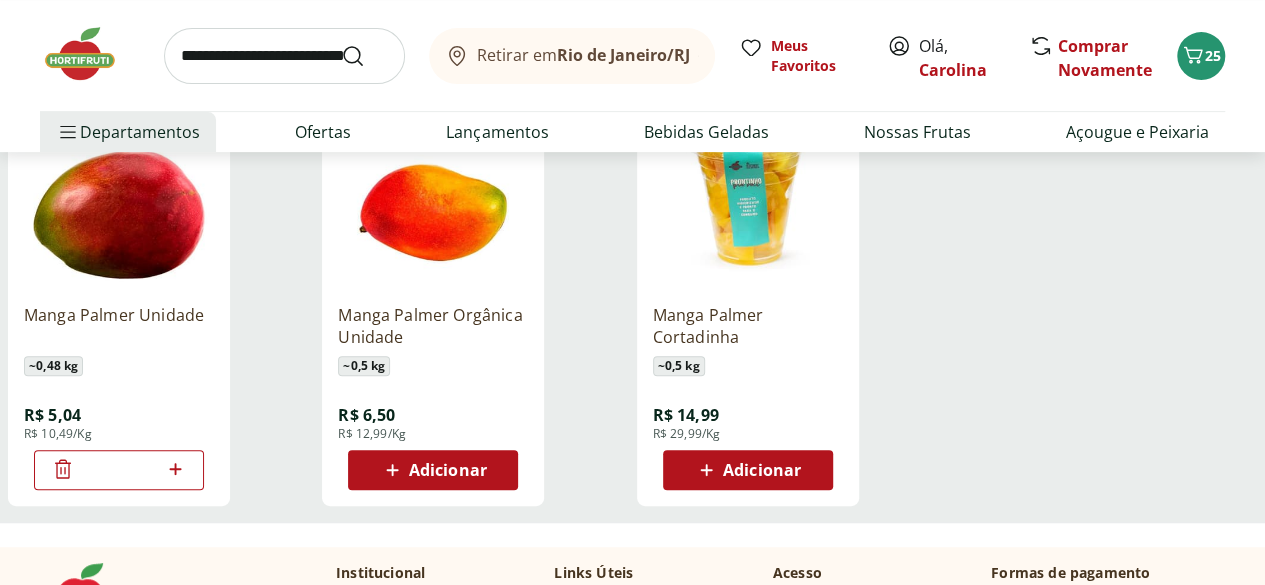 scroll, scrollTop: 320, scrollLeft: 0, axis: vertical 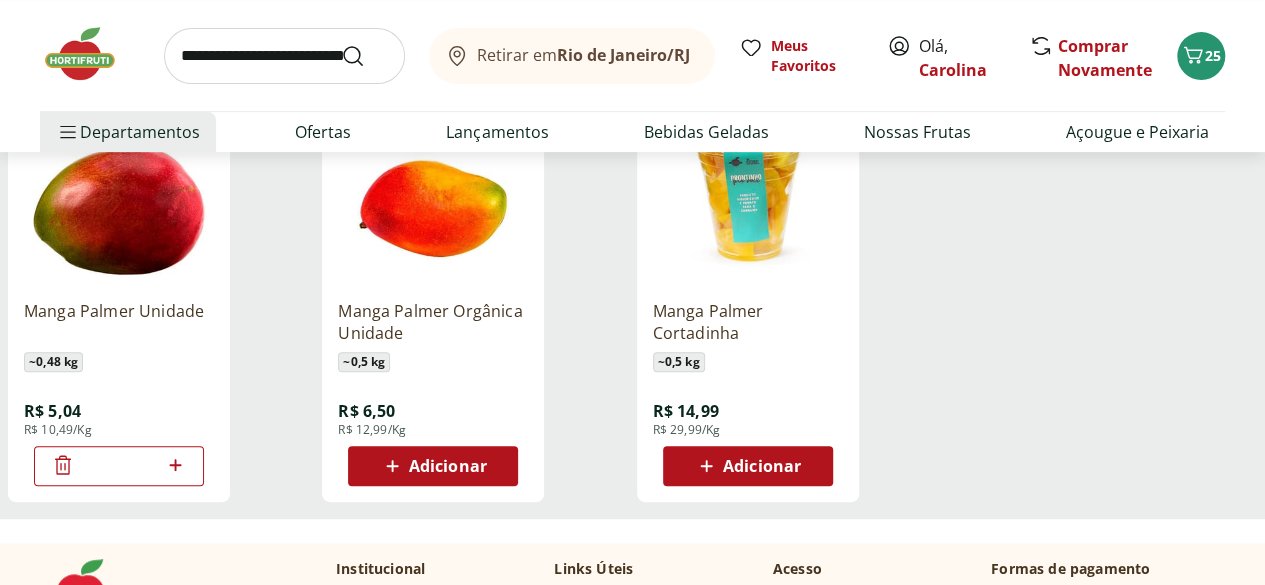click at bounding box center (119, 189) 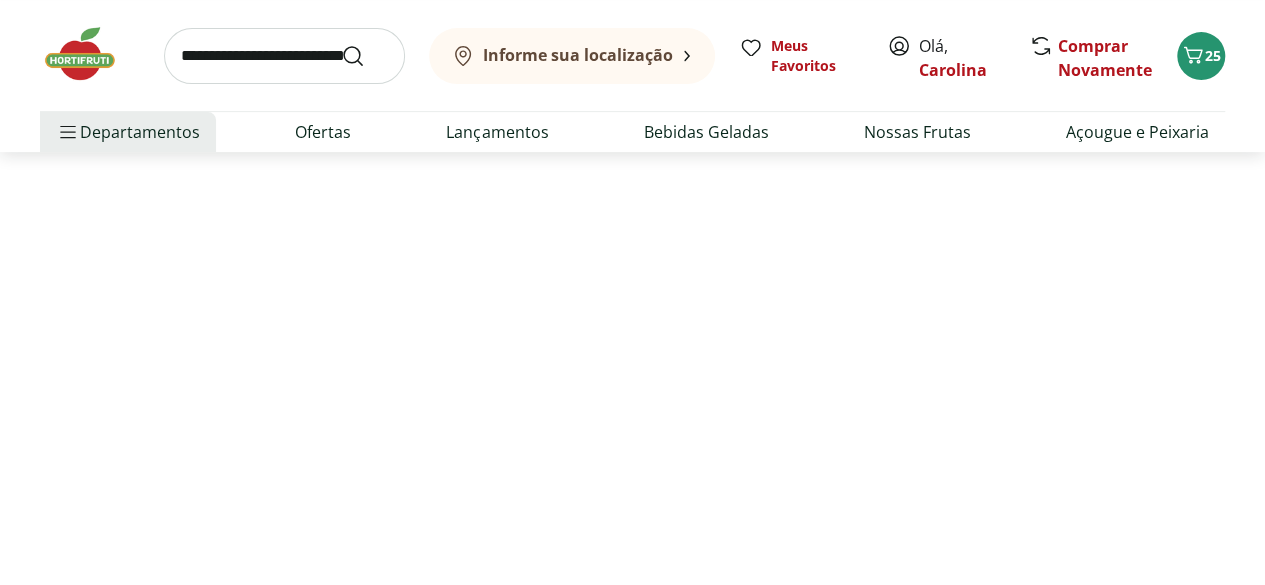 scroll, scrollTop: 0, scrollLeft: 0, axis: both 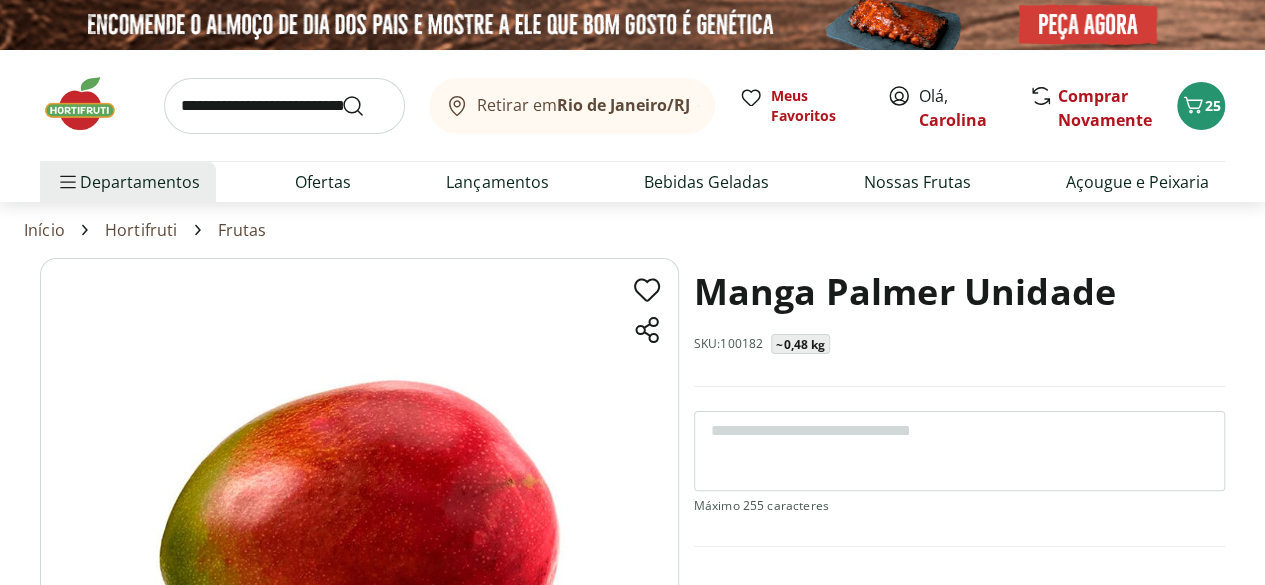 click on "Manga Palmer Unidade SKU:  100182 ~0,48 kg" at bounding box center [959, 322] 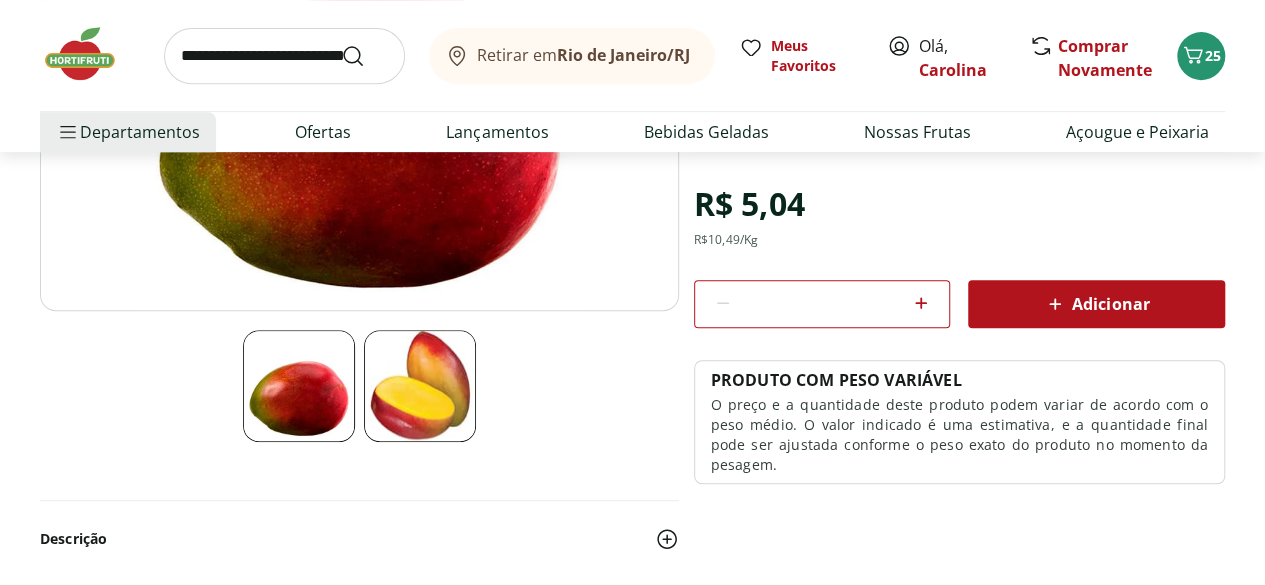scroll, scrollTop: 400, scrollLeft: 0, axis: vertical 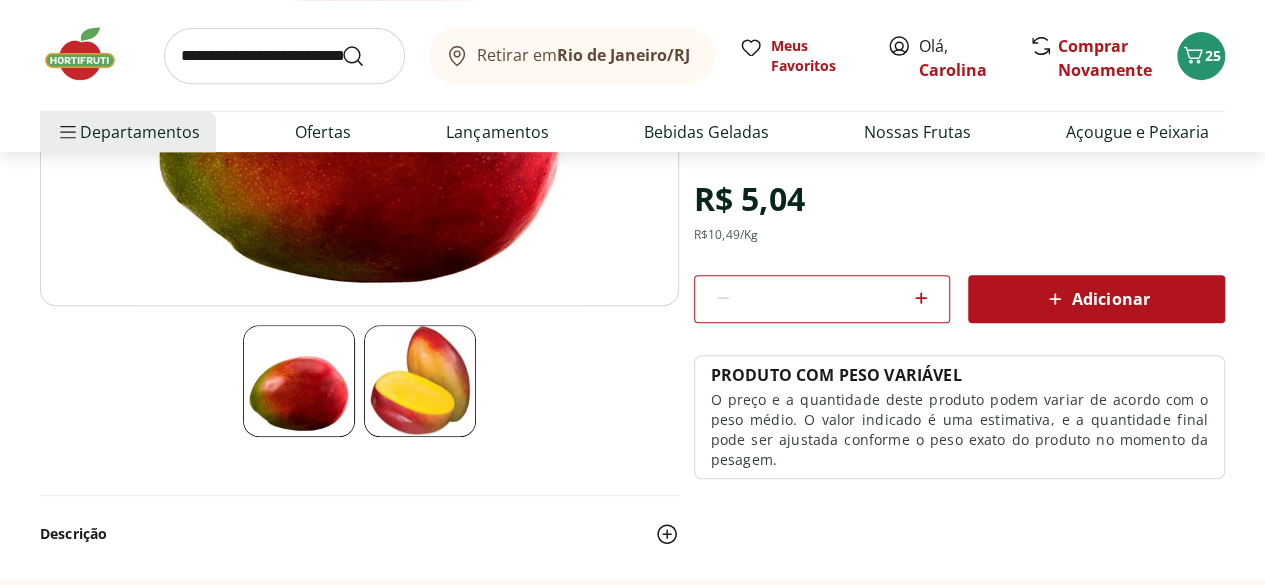 click 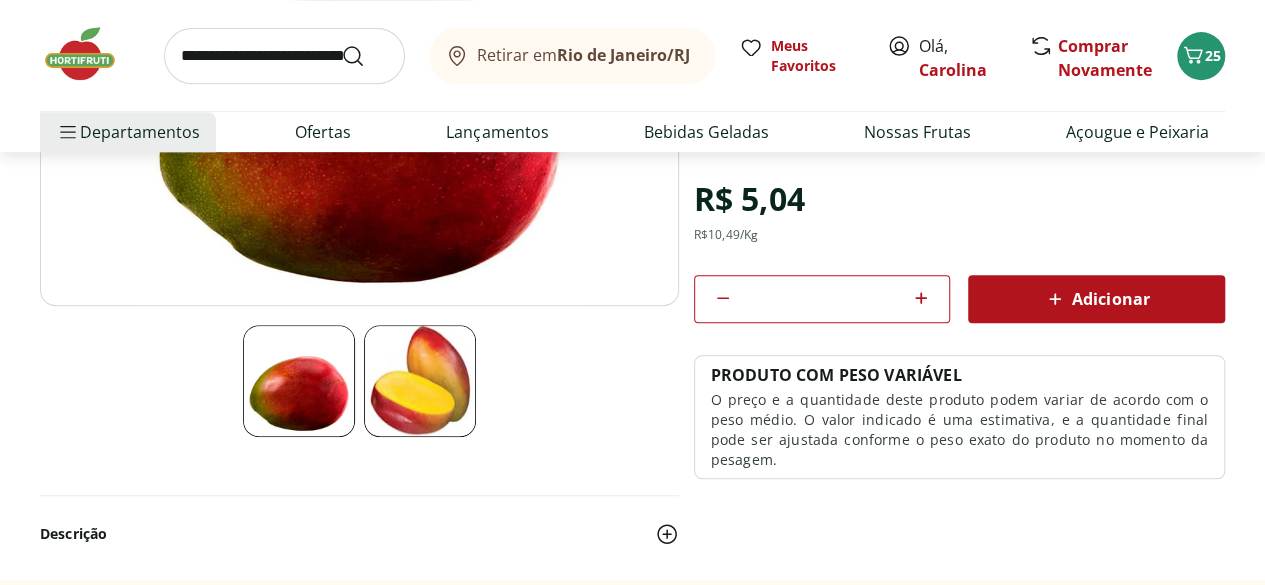 click on "Adicionar" at bounding box center [1096, 299] 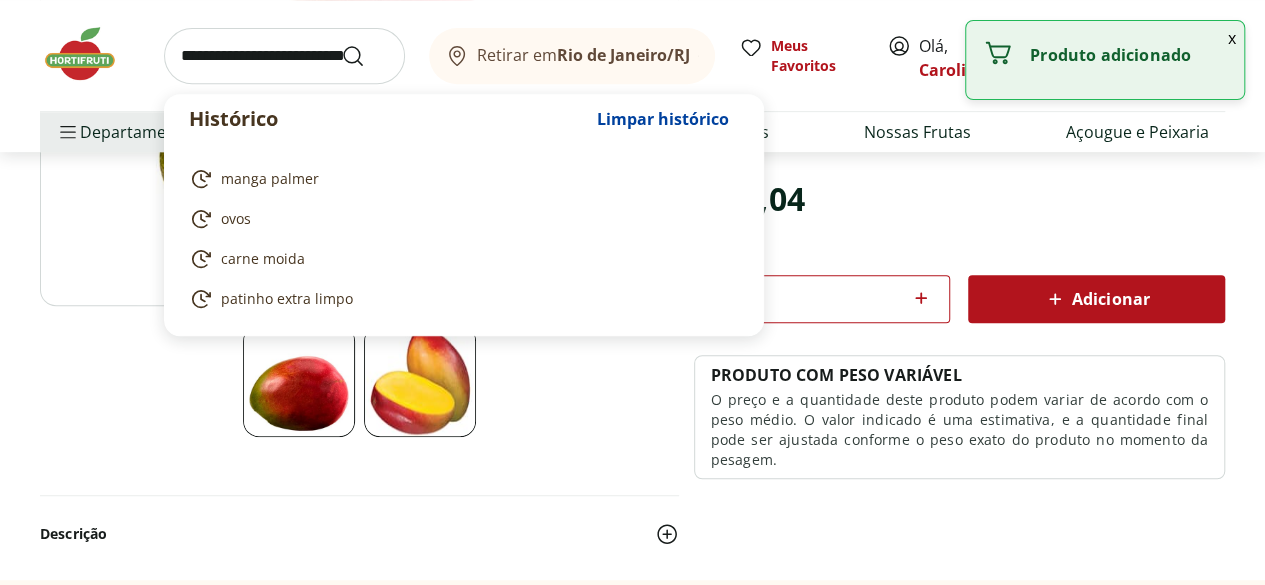 click at bounding box center [284, 56] 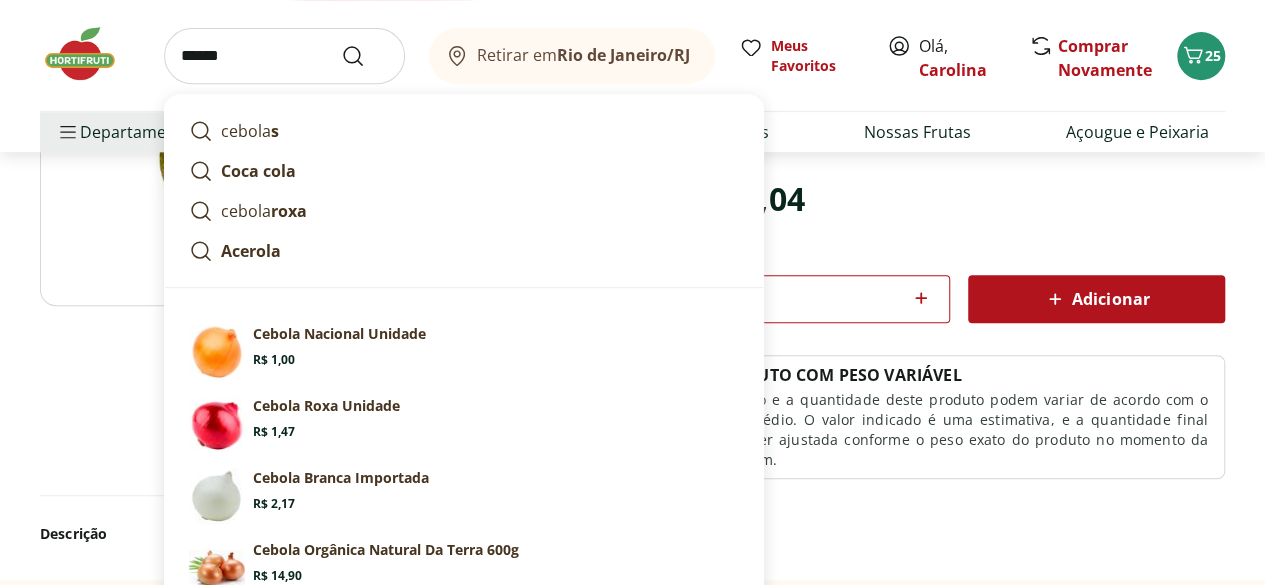 type on "******" 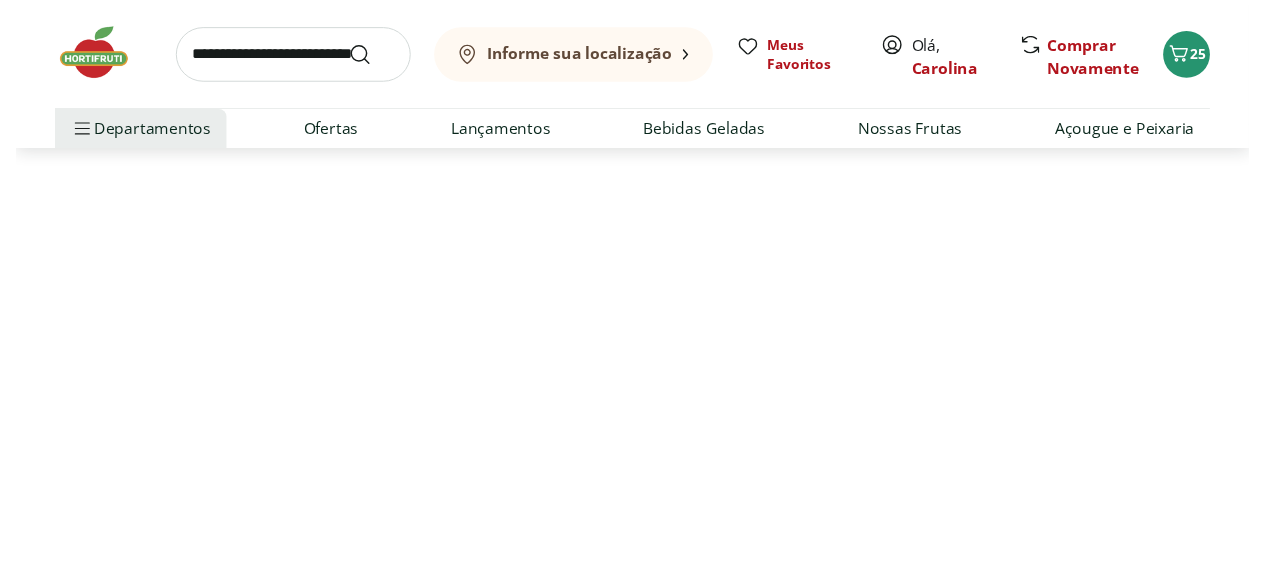 scroll, scrollTop: 0, scrollLeft: 0, axis: both 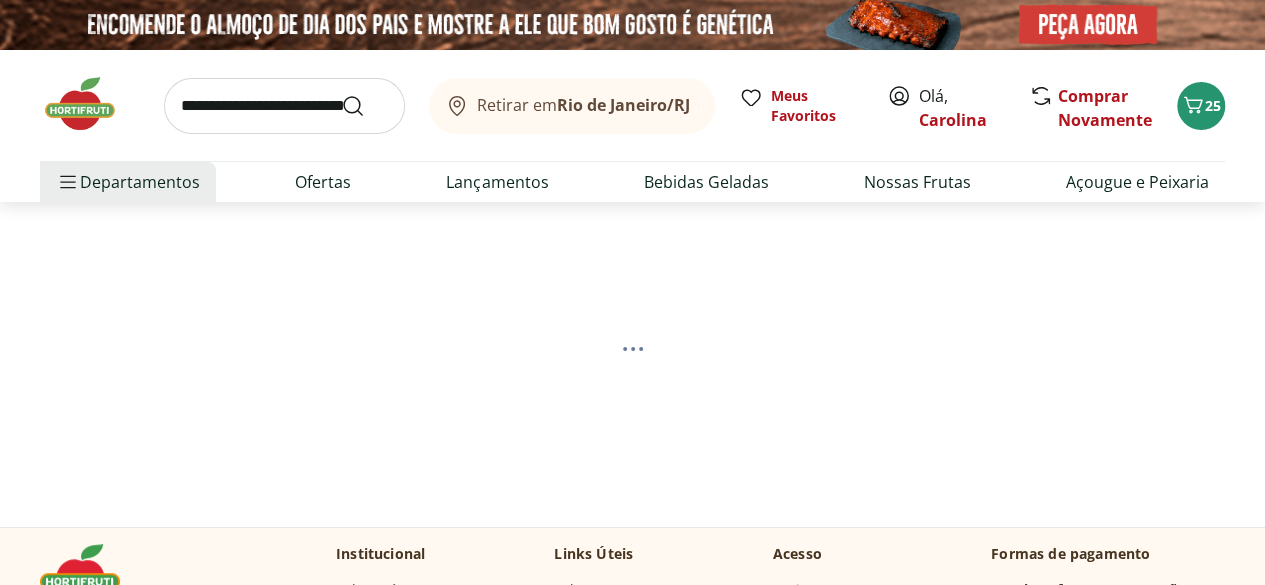 select on "**********" 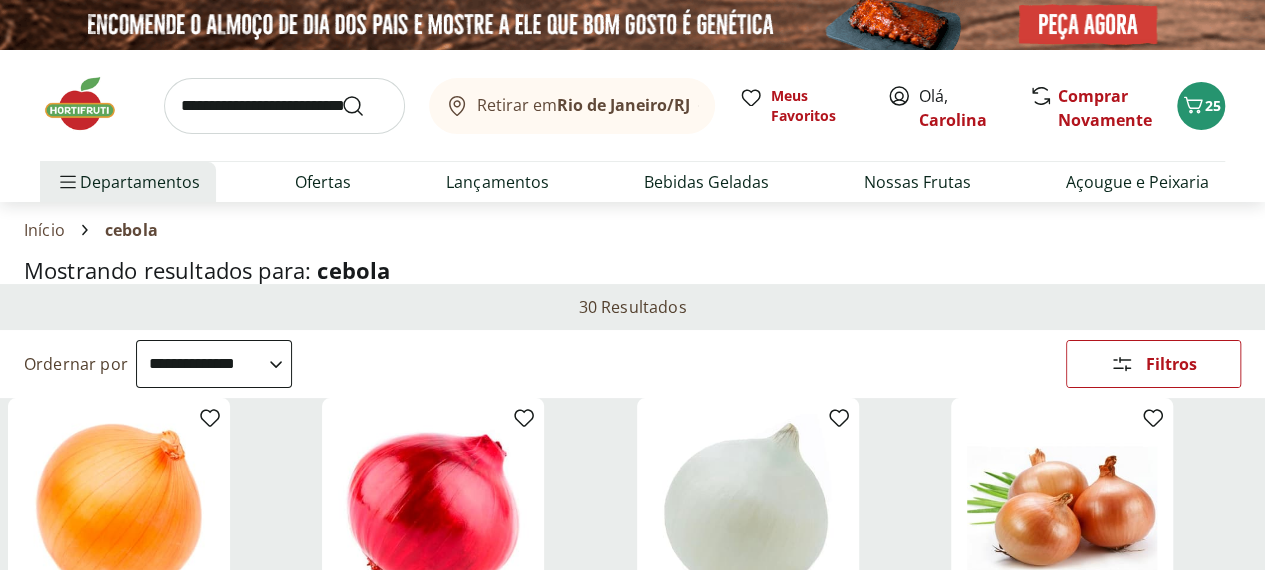 click on "Hortifruti Retirar em [CITY]/[STATE] Olá, [FIRST] [NUMBER] Retirar em [CITY]/[STATE] Meus Favoritos Olá, [FIRST] Comprar Novamente [NUMBER] Departamentos Nossa Marca Nossa Marca Ver tudo do departamento Açougue & Peixaria Congelados e Refrigerados Frutas, Legumes e Verduras Orgânicos Mercearia Sorvetes Hortifruti Hortifruti Ver tudo do departamento Cogumelos Frutas Legumes Ovos Temperos Frescos Verduras Orgânicos Orgânicos Ver tudo do departamento Bebidas Orgânicas Frutas Orgânicas Legumes Orgânicos Ovos Orgânicos Perecíveis Orgânicos Verduras Orgânicas Temperos Frescos Açougue e Peixaria Açougue e Peixaria Ver tudo do departamento Aves Bovinos Exóticos Frutos do Mar Linguiça e Salsicha Peixes Salgados e Defumados Suínos Prontinhos Prontinhos Ver tudo do departamento Frutas Cortadinhas Pré Preparados Prontos para Consumo Saladas Sucos e Água de Coco Padaria Padaria Ver tudo do departamento Bolos e Mini Bolos Doces Pão Padaria Própria Salgados Torradas Bebidas Bebidas Água Água de Coco" at bounding box center (632, 2150) 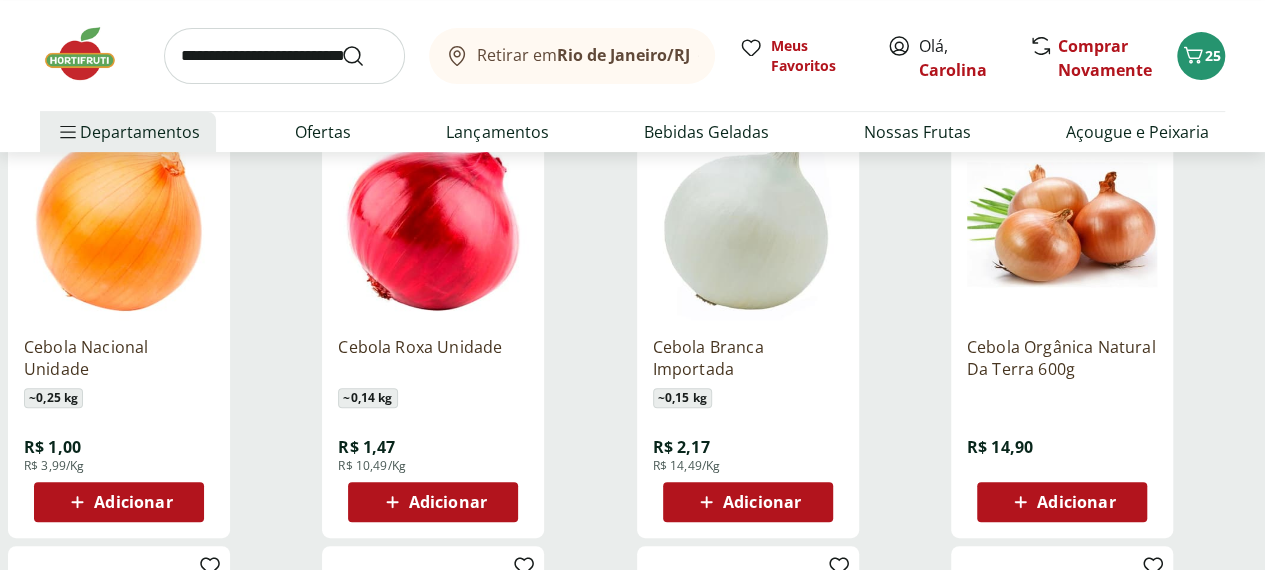 scroll, scrollTop: 320, scrollLeft: 0, axis: vertical 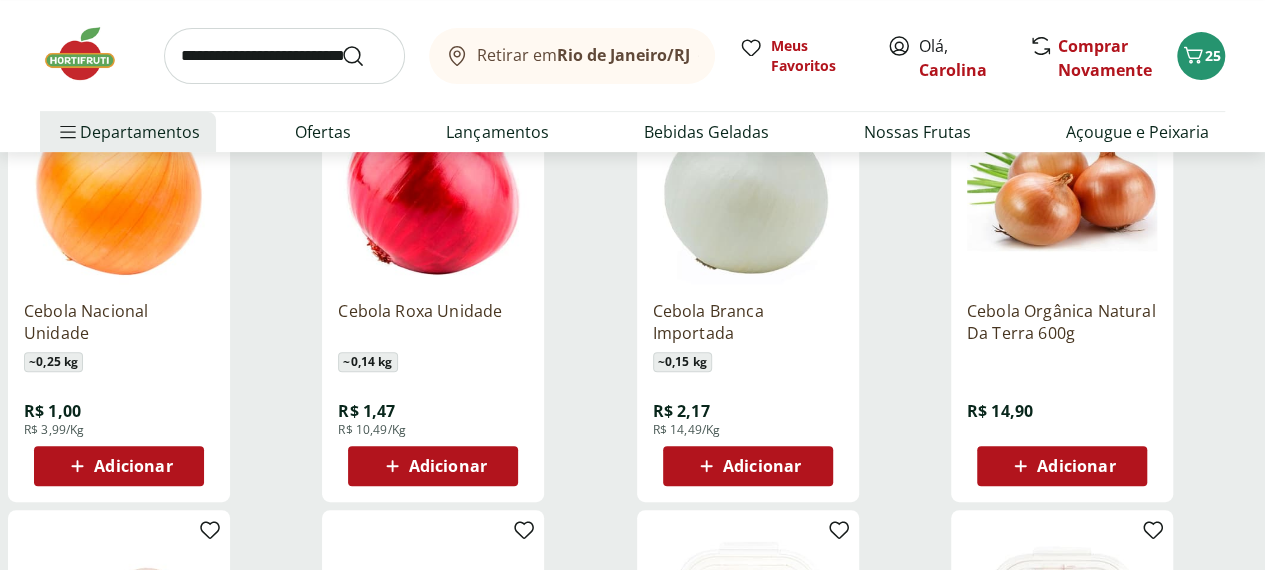click at bounding box center (119, 189) 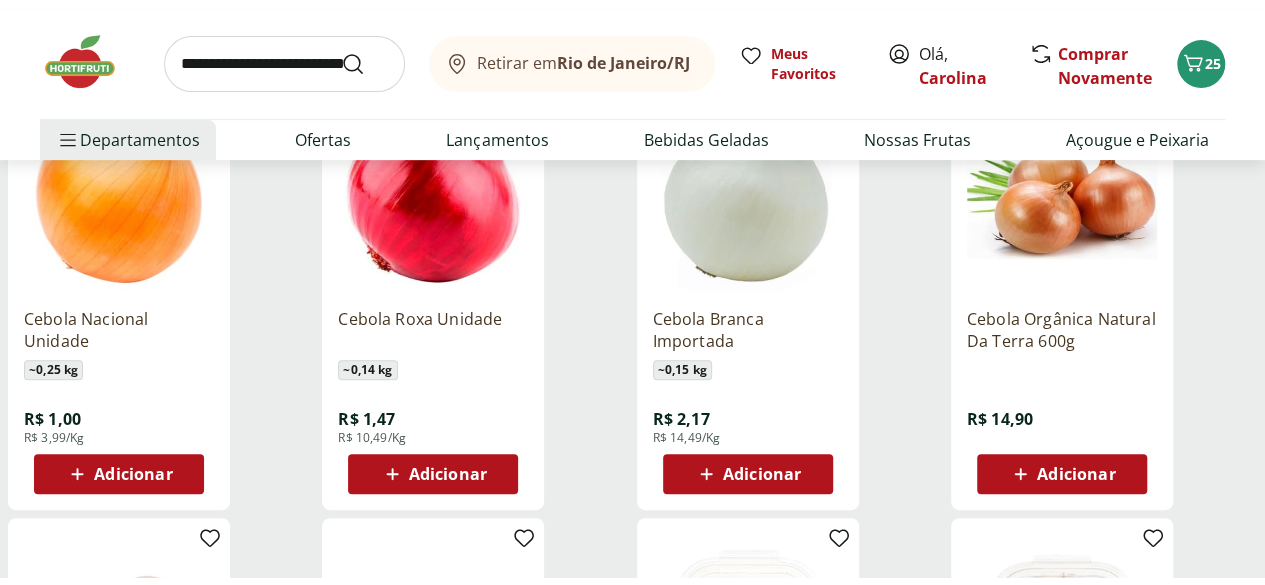 scroll, scrollTop: 0, scrollLeft: 0, axis: both 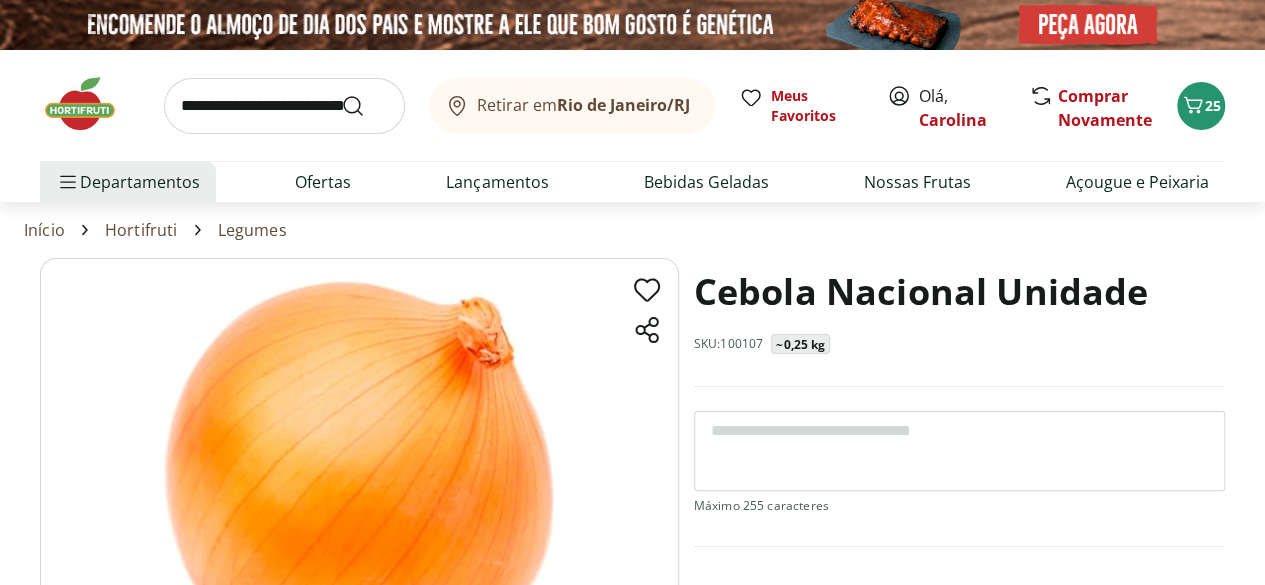 click on "Cebola Nacional Unidade" at bounding box center [921, 292] 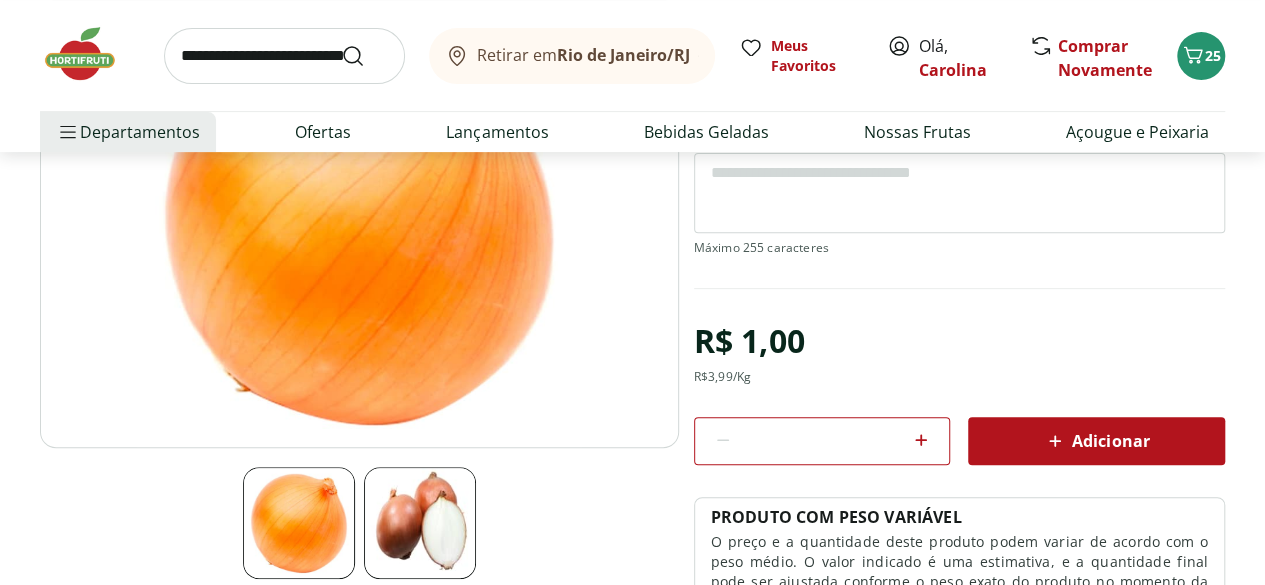 scroll, scrollTop: 320, scrollLeft: 0, axis: vertical 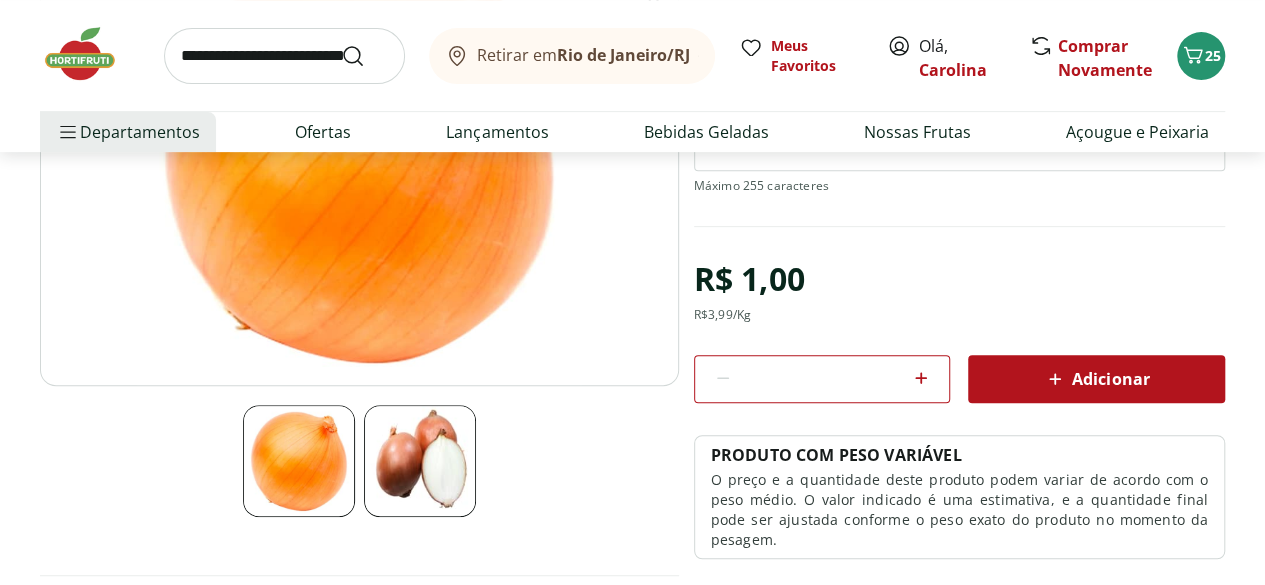 click 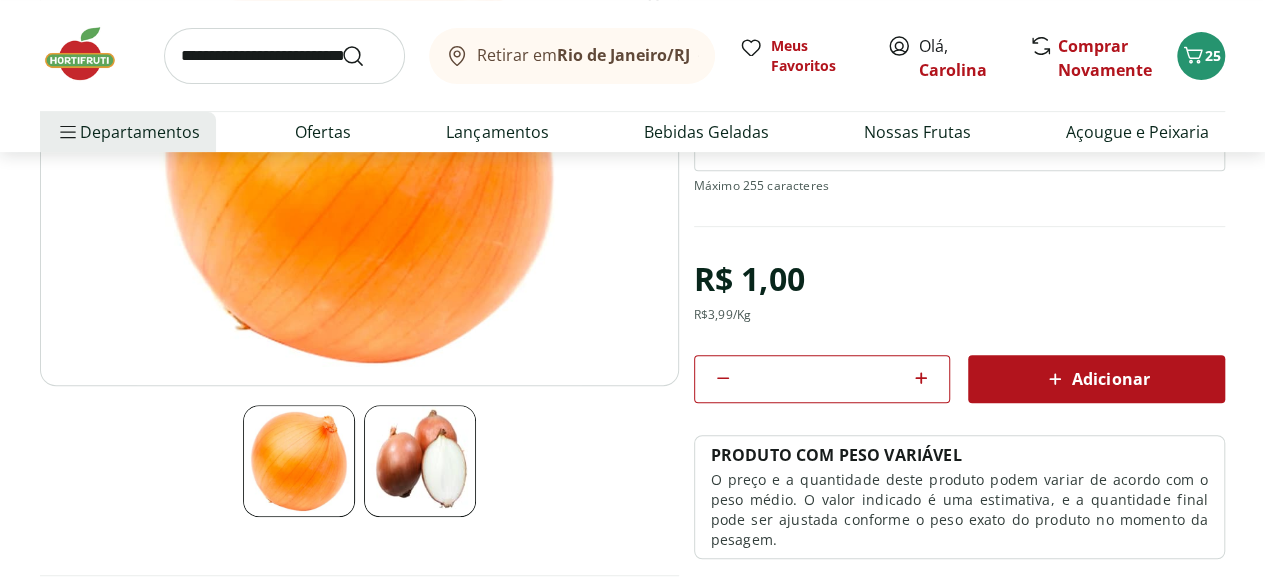 click 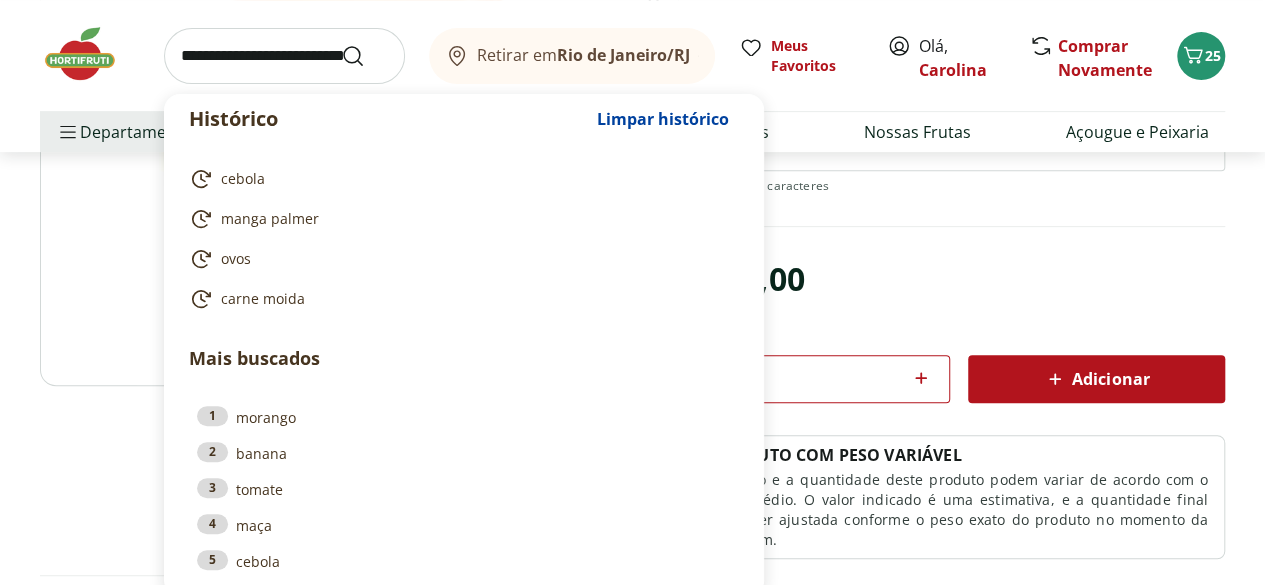 click at bounding box center [284, 56] 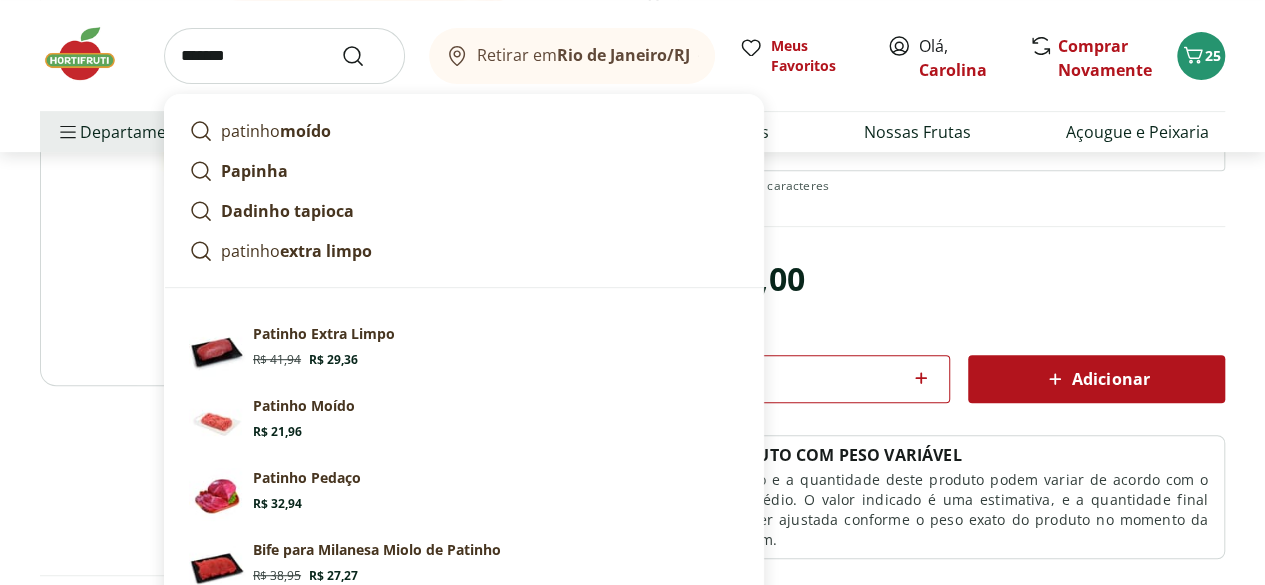 type on "*******" 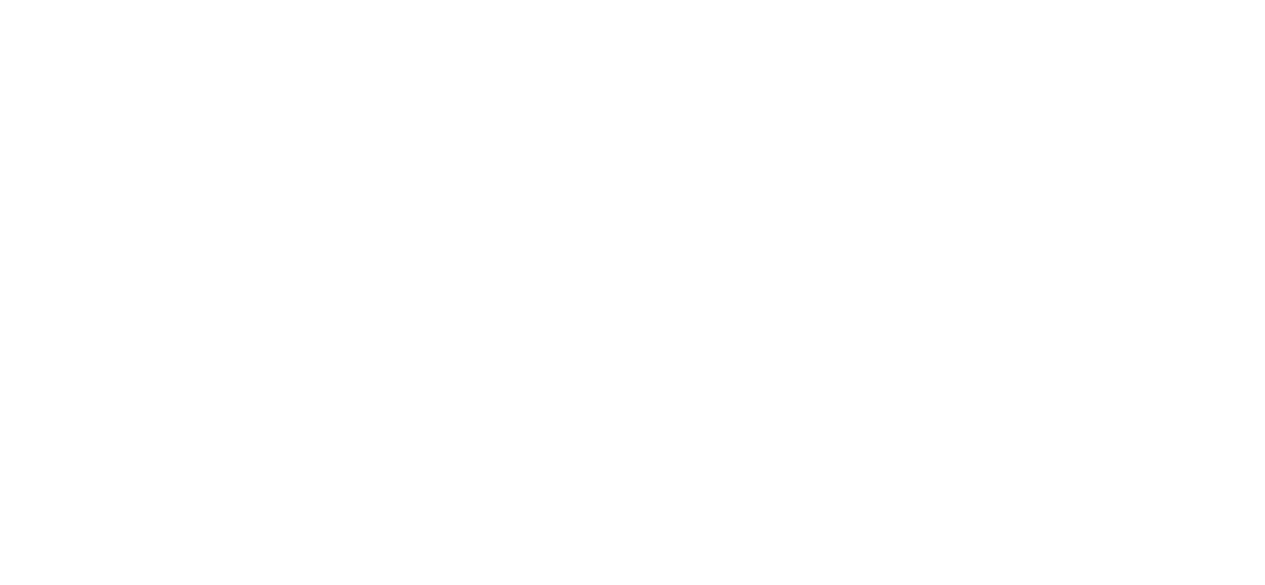 scroll, scrollTop: 0, scrollLeft: 0, axis: both 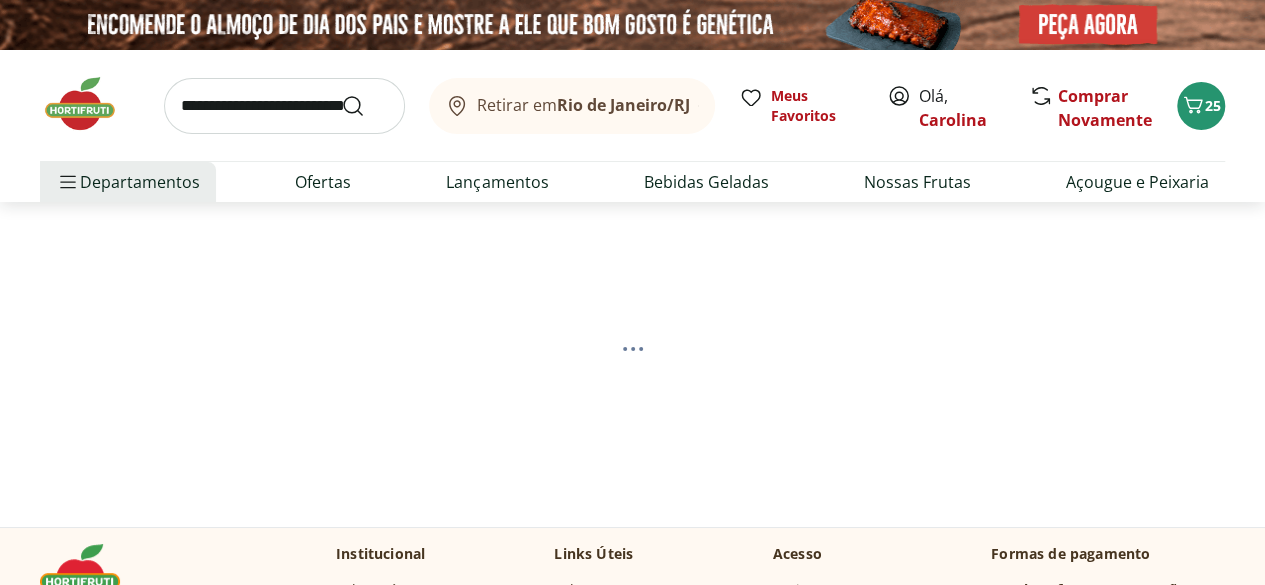 select on "**********" 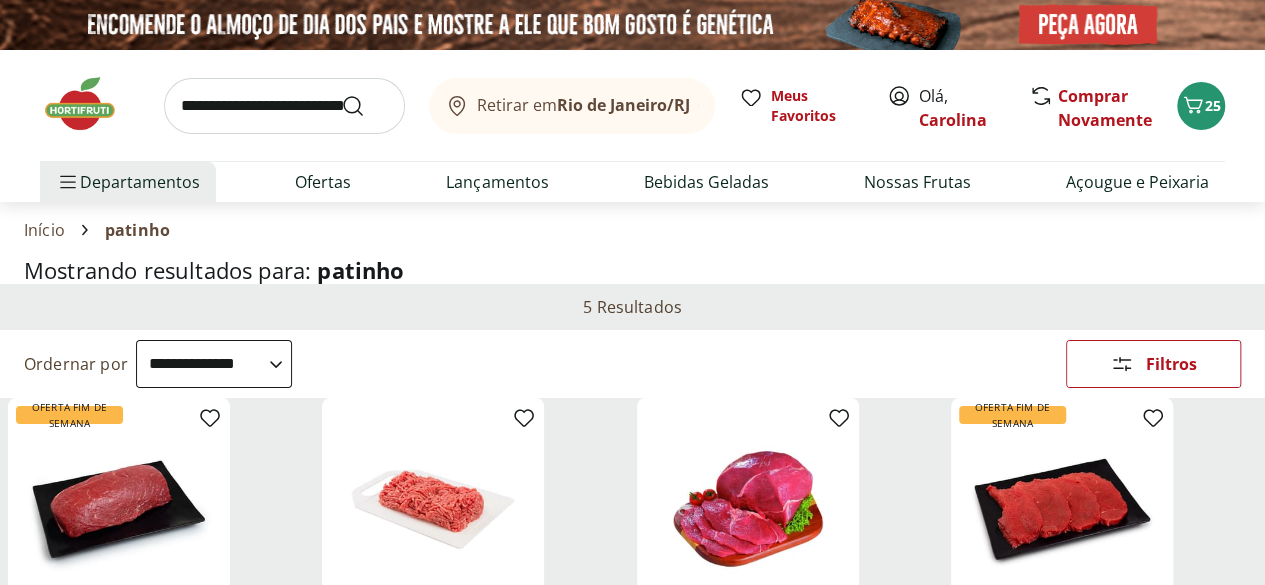 click on "Hortifruti Retirar em  [CITY]/[STATE] Olá,  [FIRST] 25 Retirar em  [CITY]/[STATE] Meus Favoritos Olá,  [FIRST] Comprar Novamente 25  Departamentos Nossa Marca Nossa Marca Ver tudo do departamento Açougue & Peixaria Congelados e Refrigerados Frutas, Legumes e Verduras Orgânicos Mercearia Sorvetes Hortifruti Hortifruti Ver tudo do departamento Cogumelos Frutas Legumes Ovos Temperos Frescos Verduras Orgânicos Orgânicos Ver tudo do departamento Bebidas Orgânicas Frutas Orgânicas Legumes Orgânicos Ovos Orgânicos Perecíveis Orgânicos Verduras Orgânicas Temperos Frescos Açougue e Peixaria Açougue e Peixaria Ver tudo do departamento Aves Bovinos Exóticos Frutos do Mar Linguiça e Salsicha Peixes Salgados e Defumados Suínos Prontinhos Prontinhos Ver tudo do departamento Frutas Cortadinhas Pré Preparados Prontos para Consumo Saladas Sucos e Água de Coco Padaria Padaria Ver tudo do departamento Bolos e Mini Bolos Doces Pão Padaria Própria Salgados Torradas Bebidas Bebidas" at bounding box center [632, 2267] 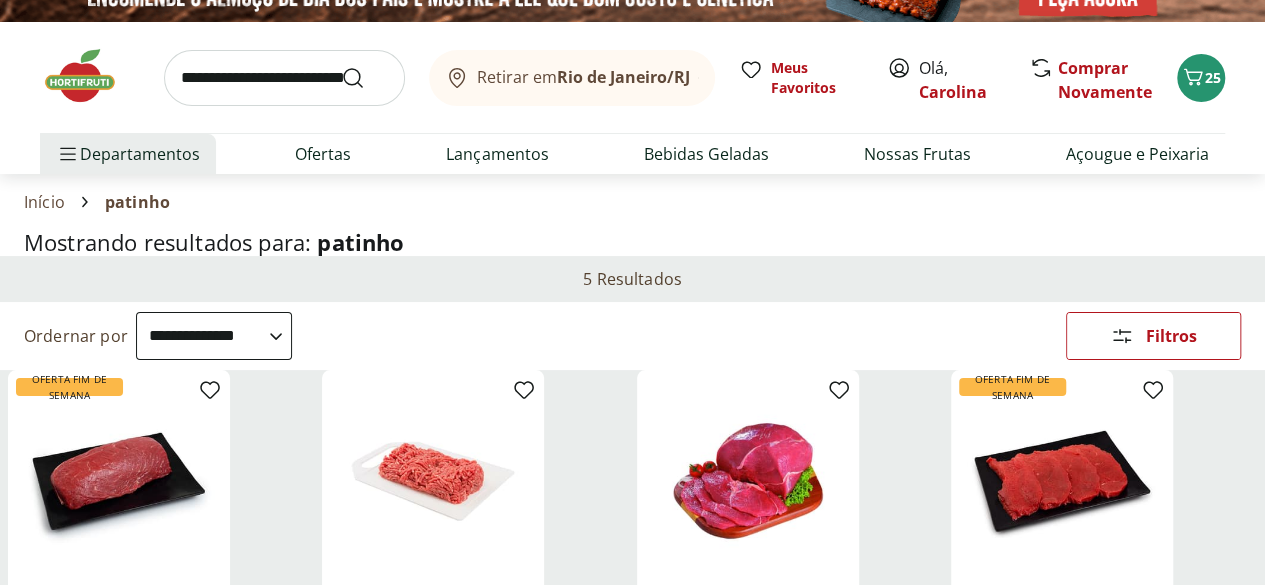 scroll, scrollTop: 0, scrollLeft: 0, axis: both 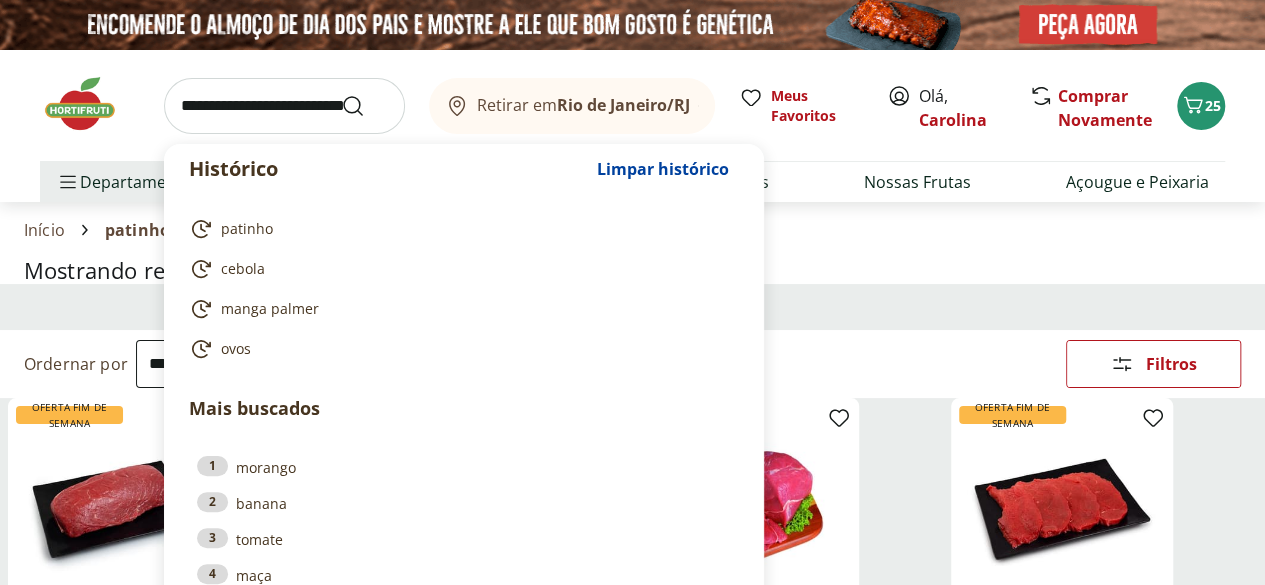 click at bounding box center (284, 106) 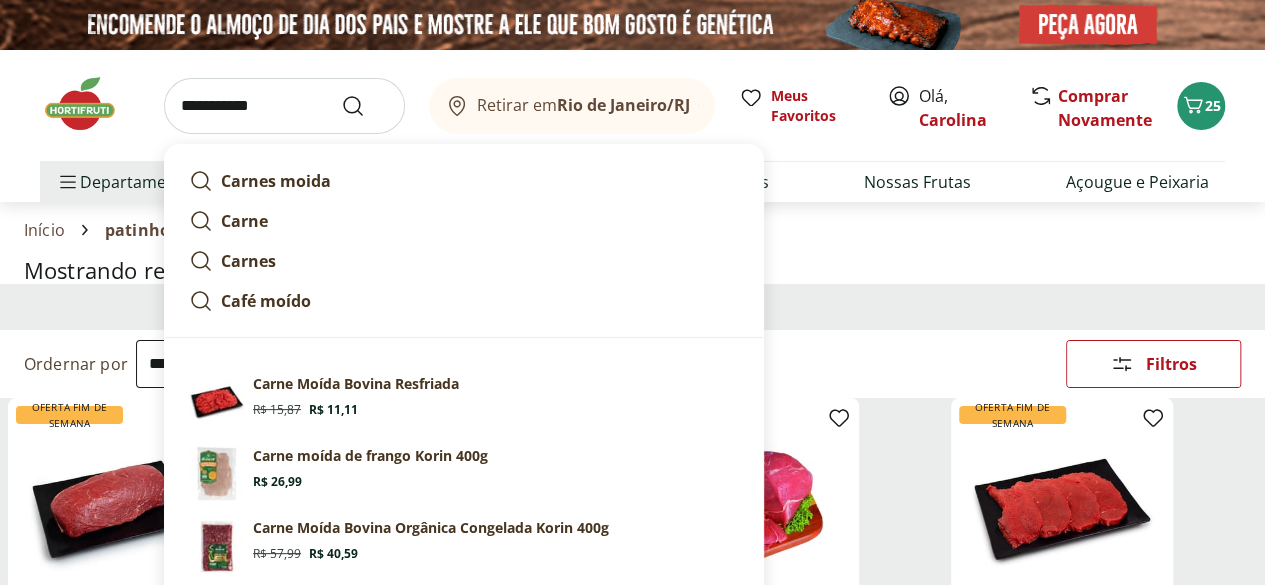 type on "**********" 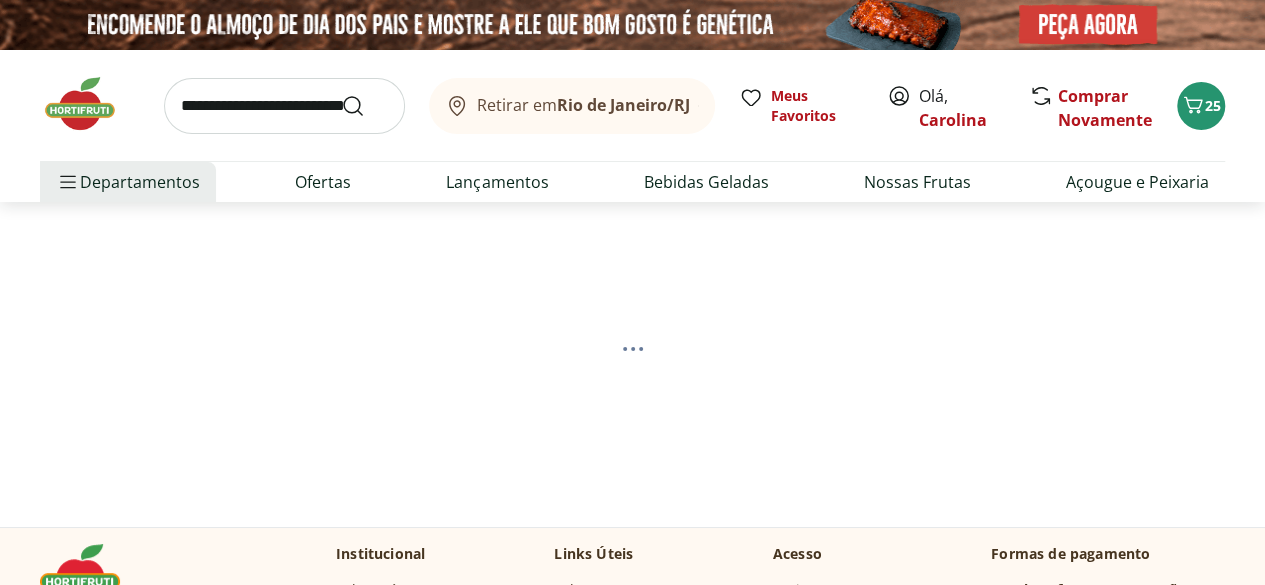 select on "**********" 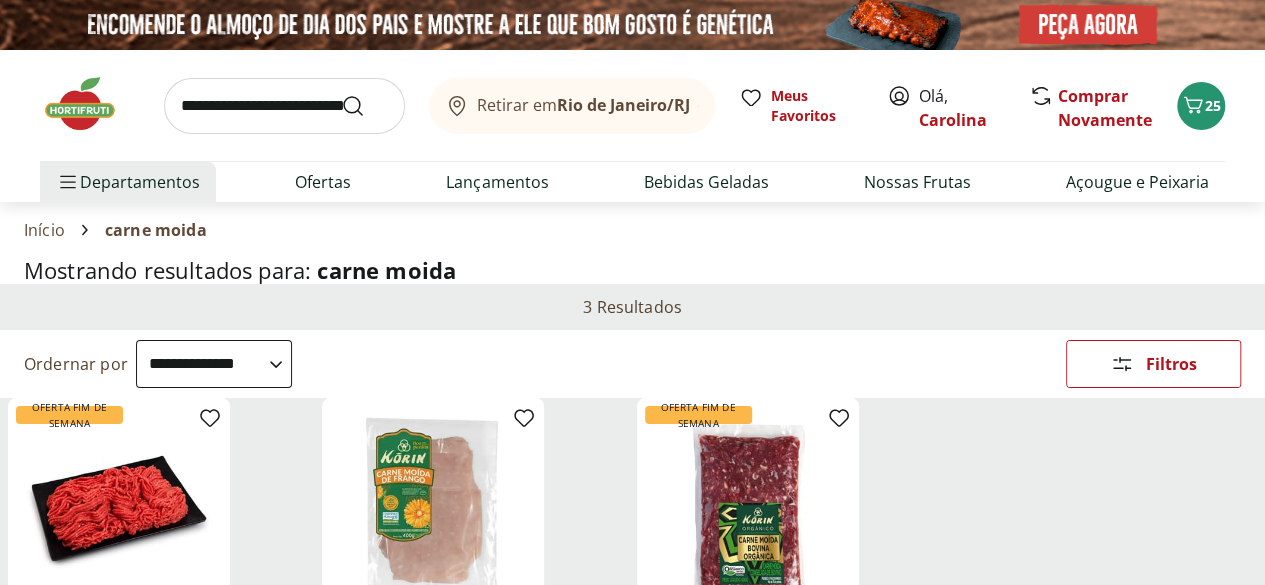 click on "Mostrando resultados para:   carne moida" at bounding box center (632, 270) 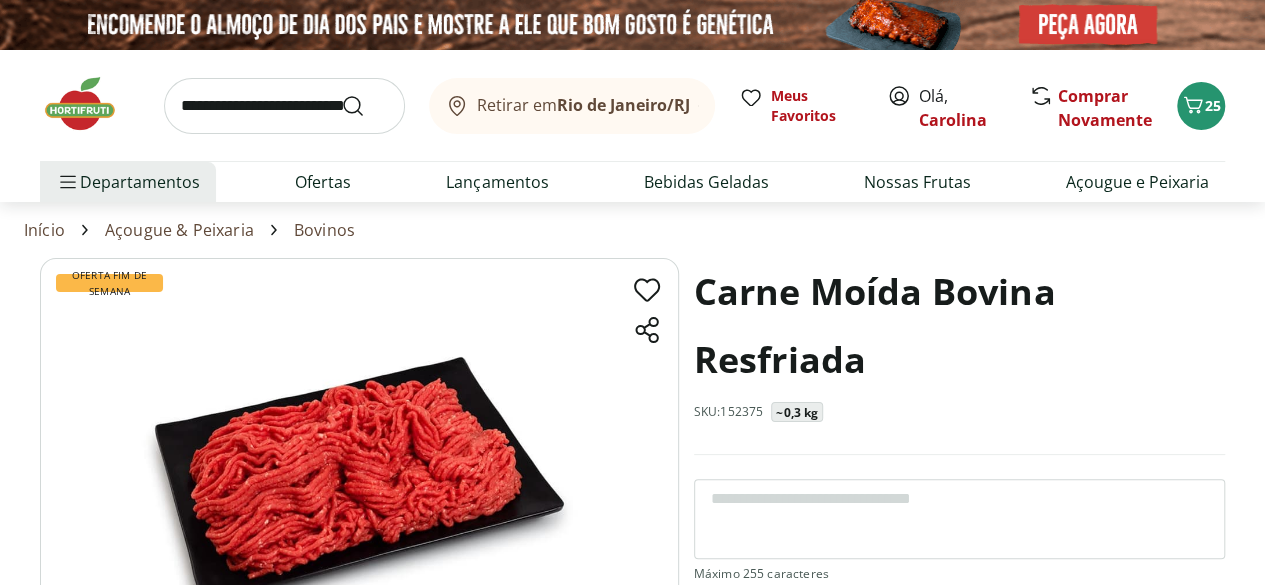 click on "Carne Moída Bovina Resfriada SKU:  152375 ~0,3 kg R$ 15,87 - 30 % R$ 11,11 R$  52,9 /Kg * Adicionar PRODUTO COM PESO VARIÁVEL O preço e a quantidade deste produto podem variar de acordo com o peso médio. O valor indicado é uma estimativa, e a quantidade final pode ser ajustada conforme o peso exato do produto no momento da pesagem. Carne Moída Bovina Resfriada R$ 11,11 *" at bounding box center (959, 612) 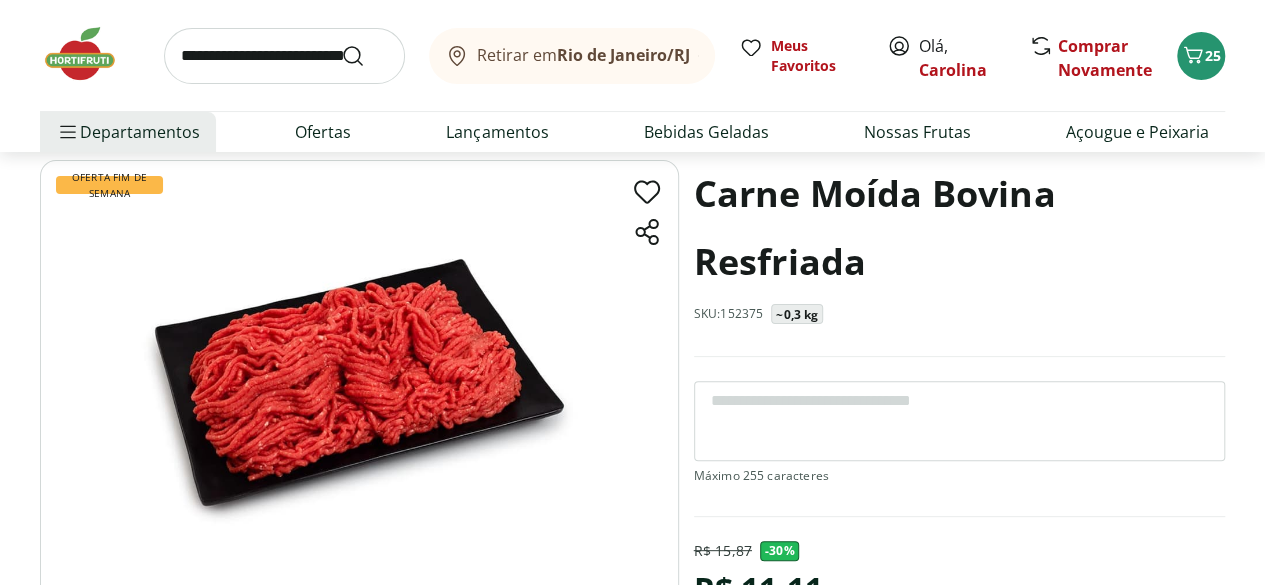 scroll, scrollTop: 280, scrollLeft: 0, axis: vertical 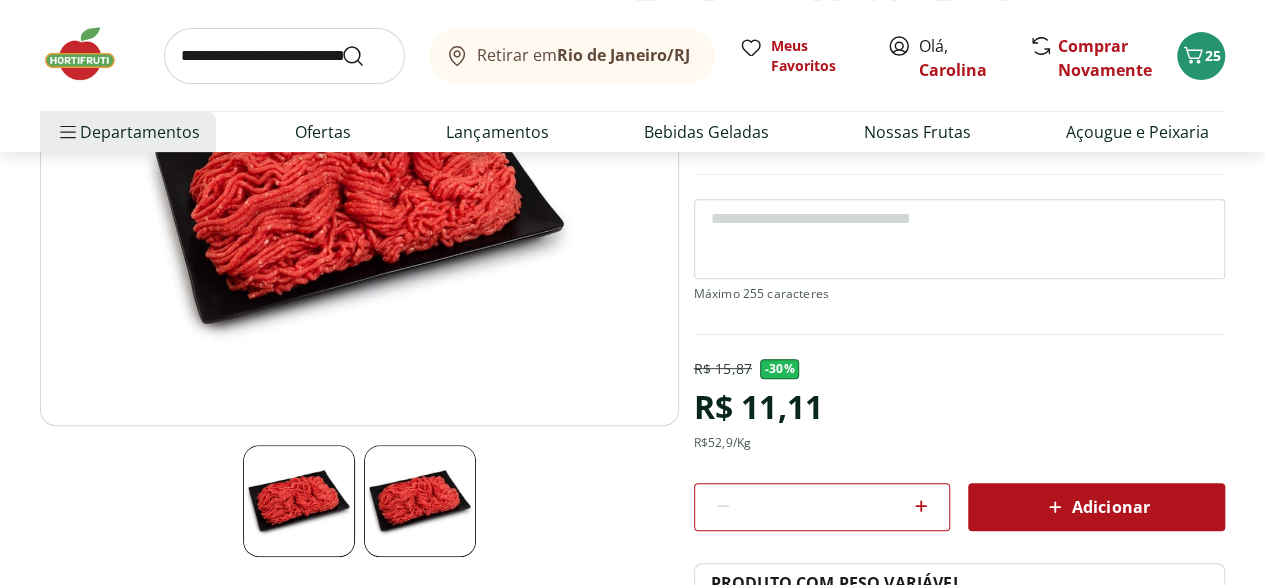 click 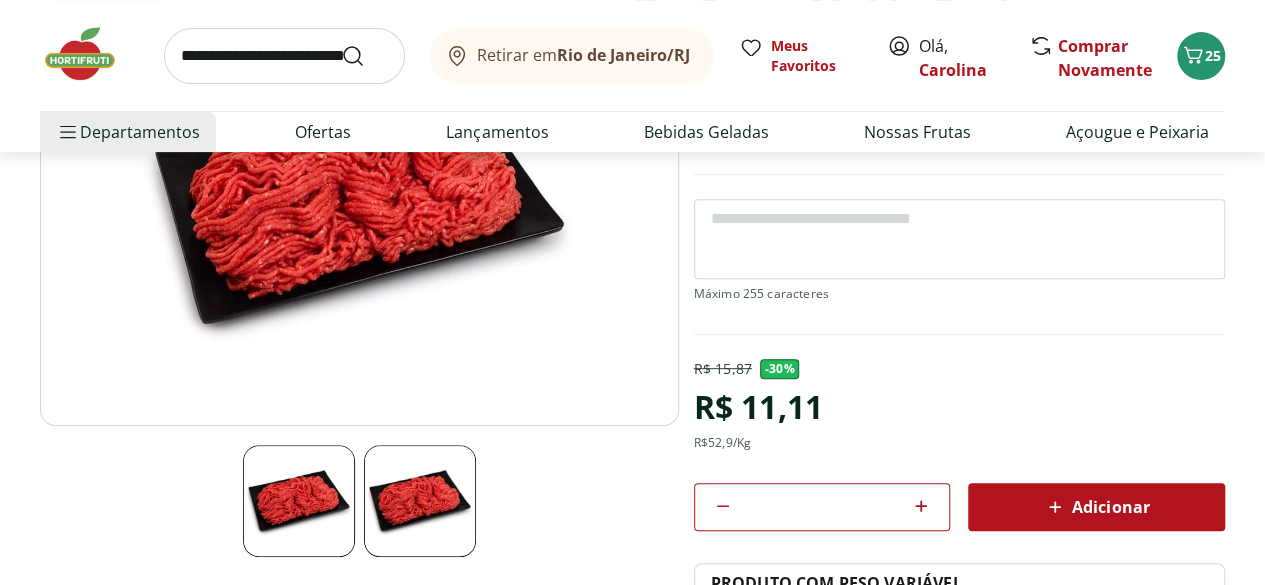 click 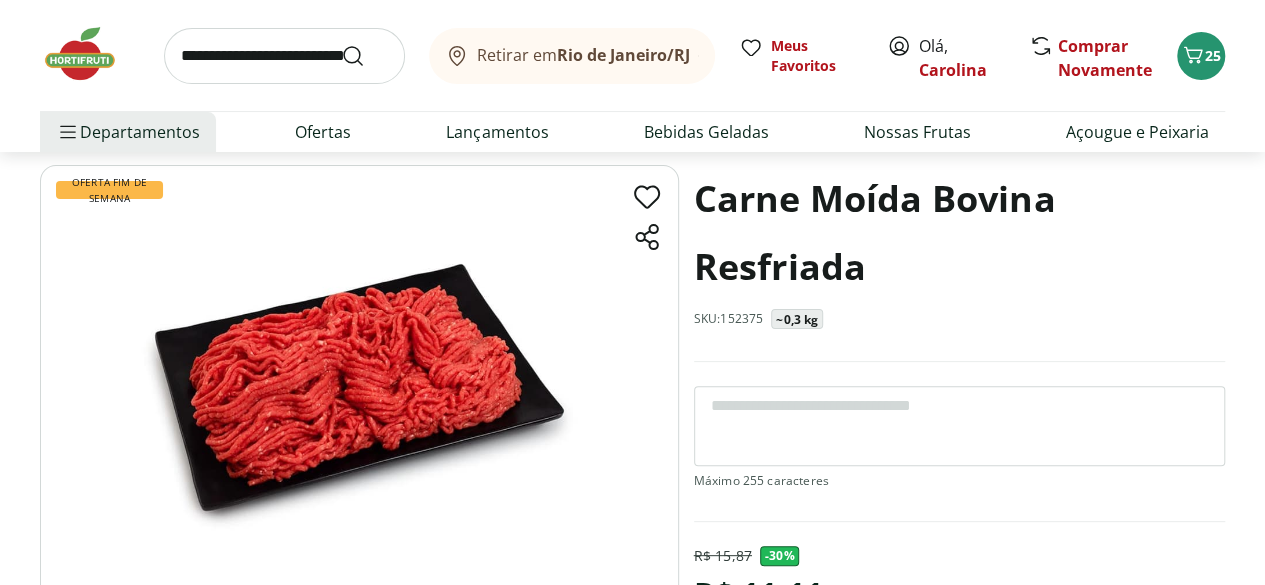 scroll, scrollTop: 0, scrollLeft: 0, axis: both 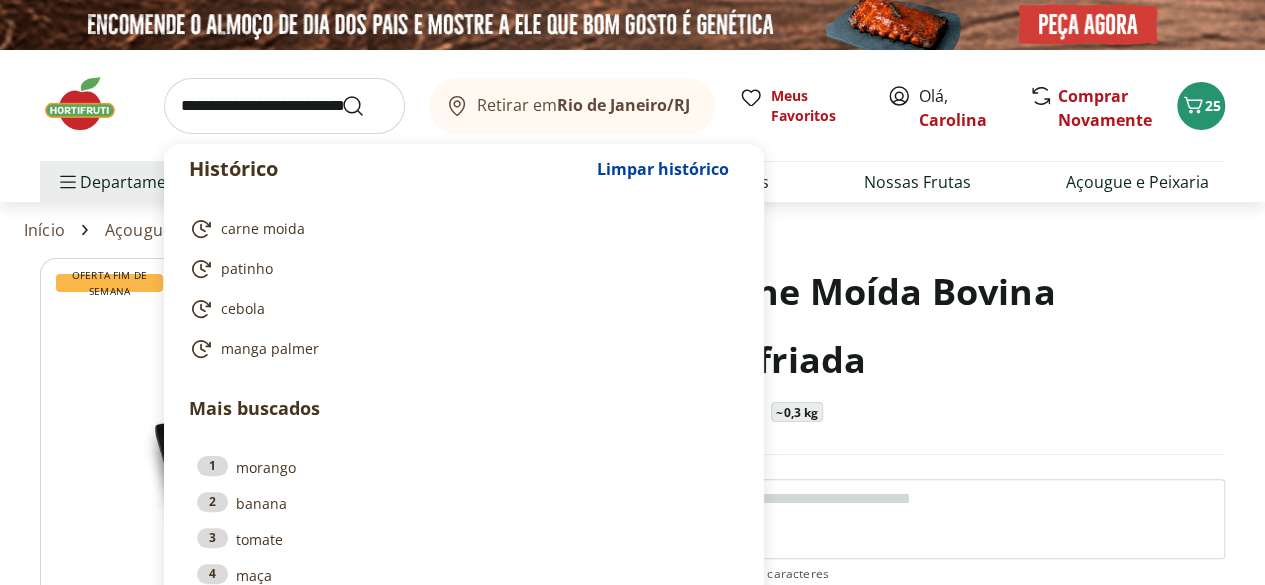 click at bounding box center [284, 106] 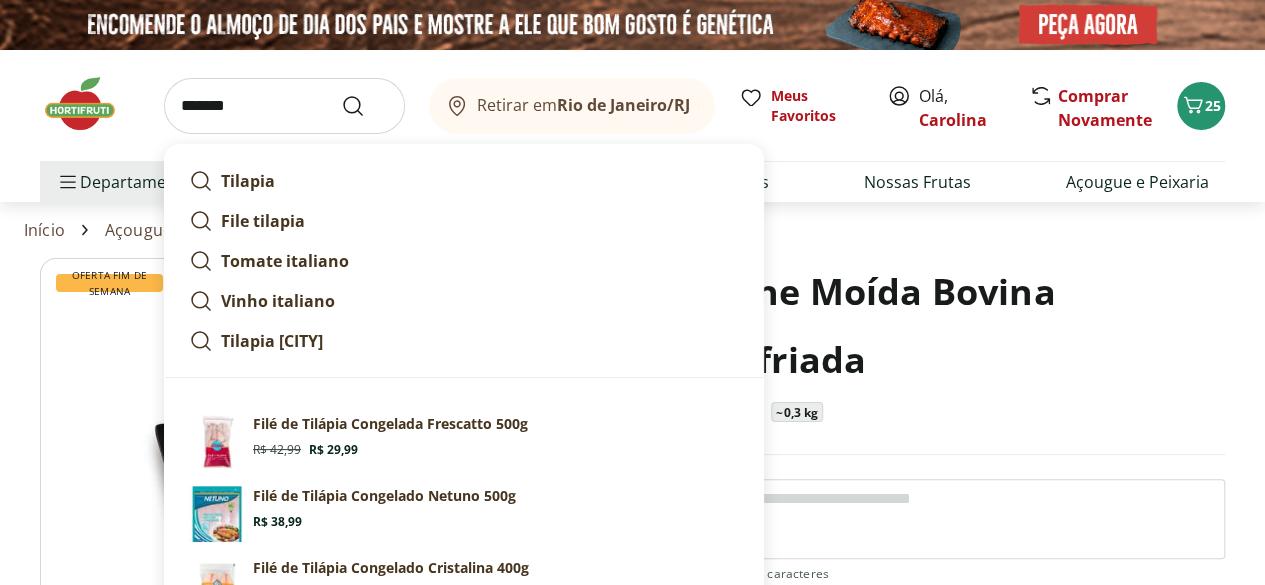 click on "File tilapia" at bounding box center [263, 221] 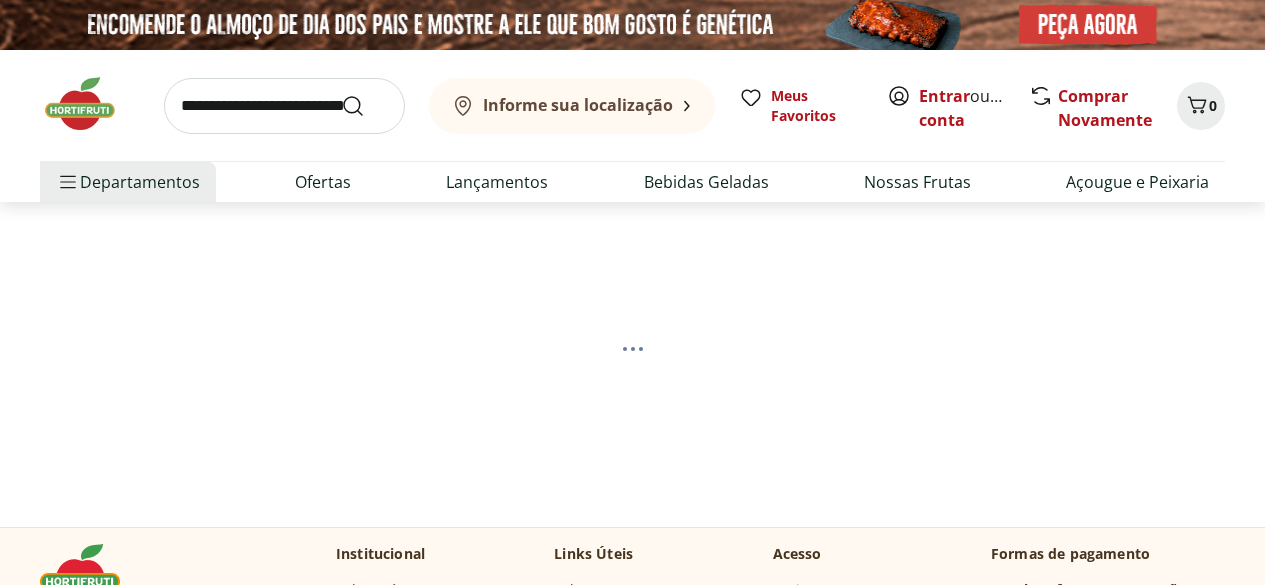 scroll, scrollTop: 0, scrollLeft: 0, axis: both 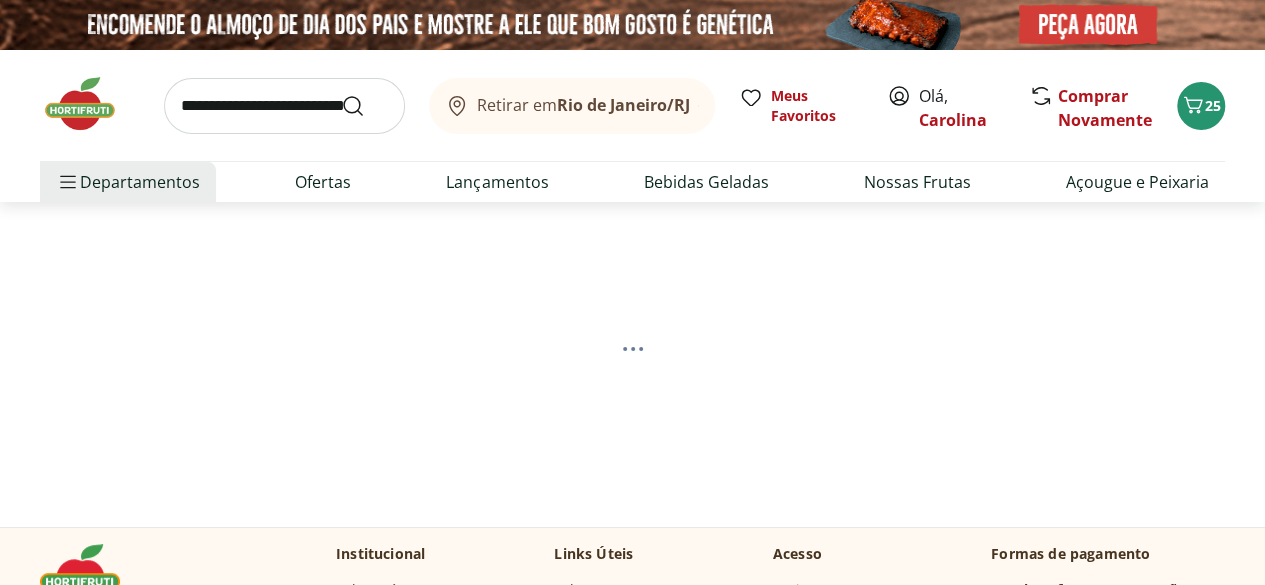 select on "**********" 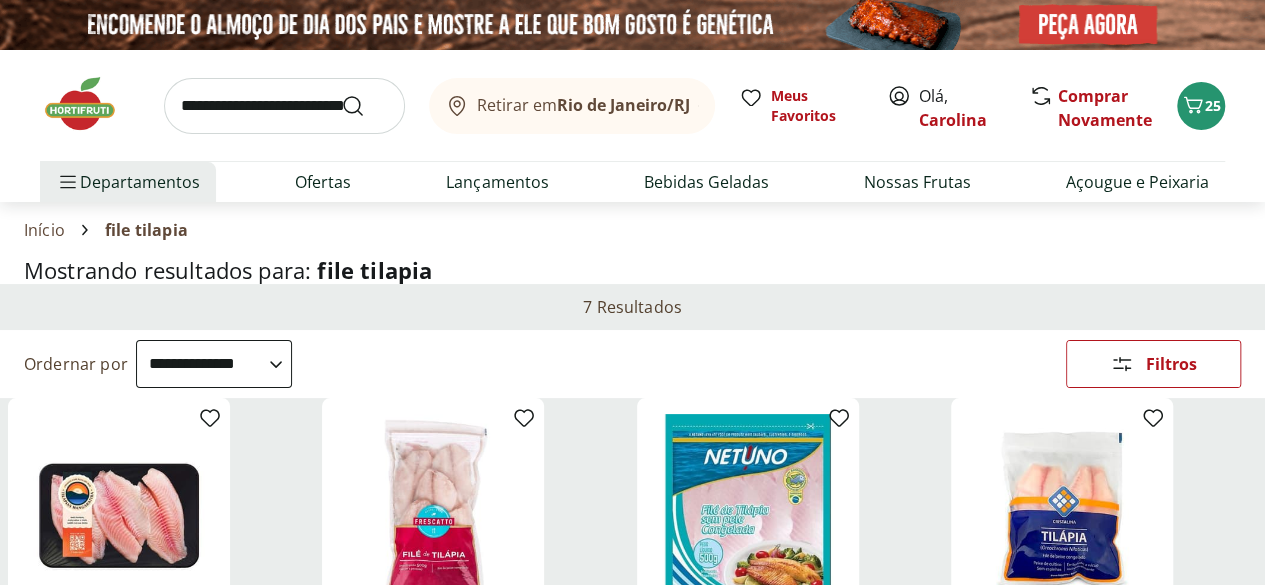 click on "Mostrando resultados para:   file tilapia" at bounding box center (632, 270) 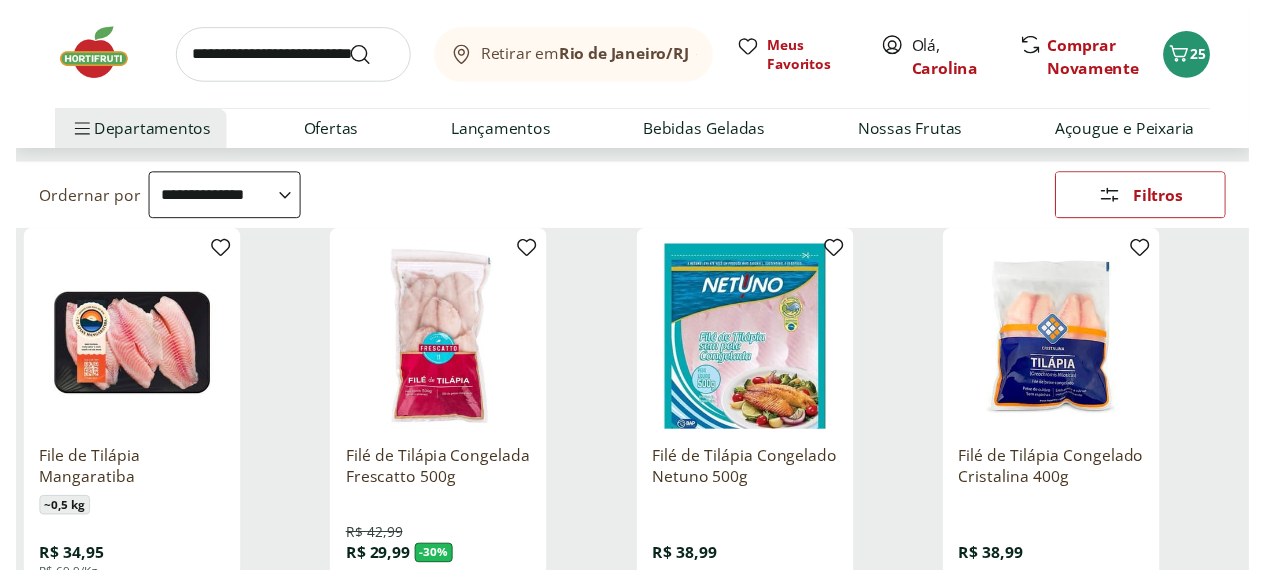 scroll, scrollTop: 0, scrollLeft: 0, axis: both 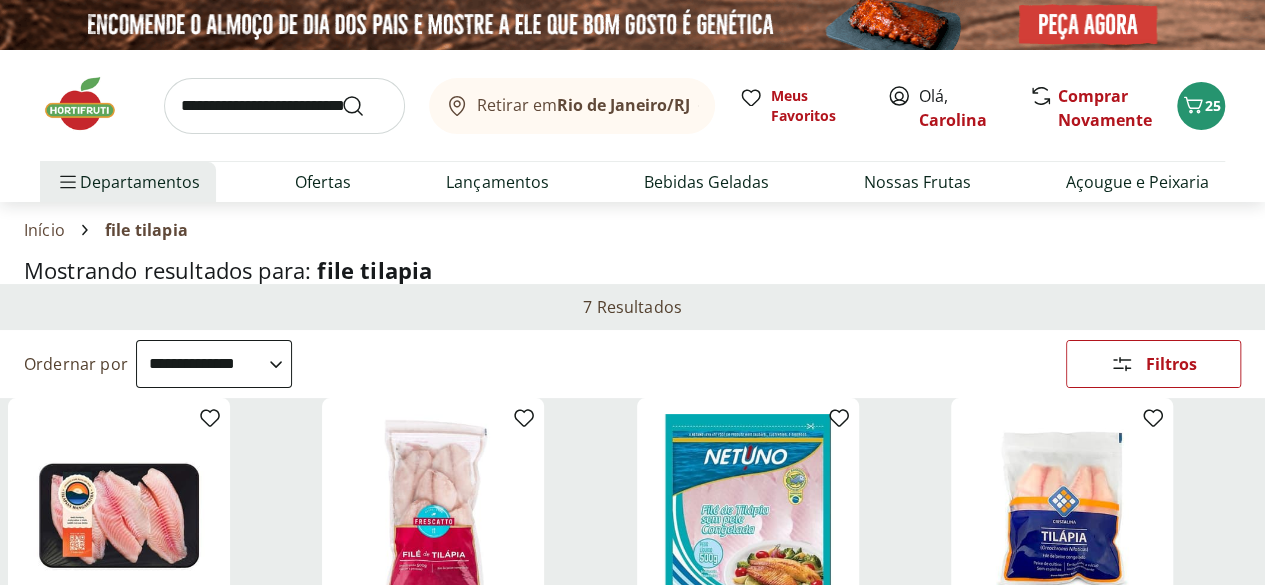 click on "Ofertas" at bounding box center (323, 182) 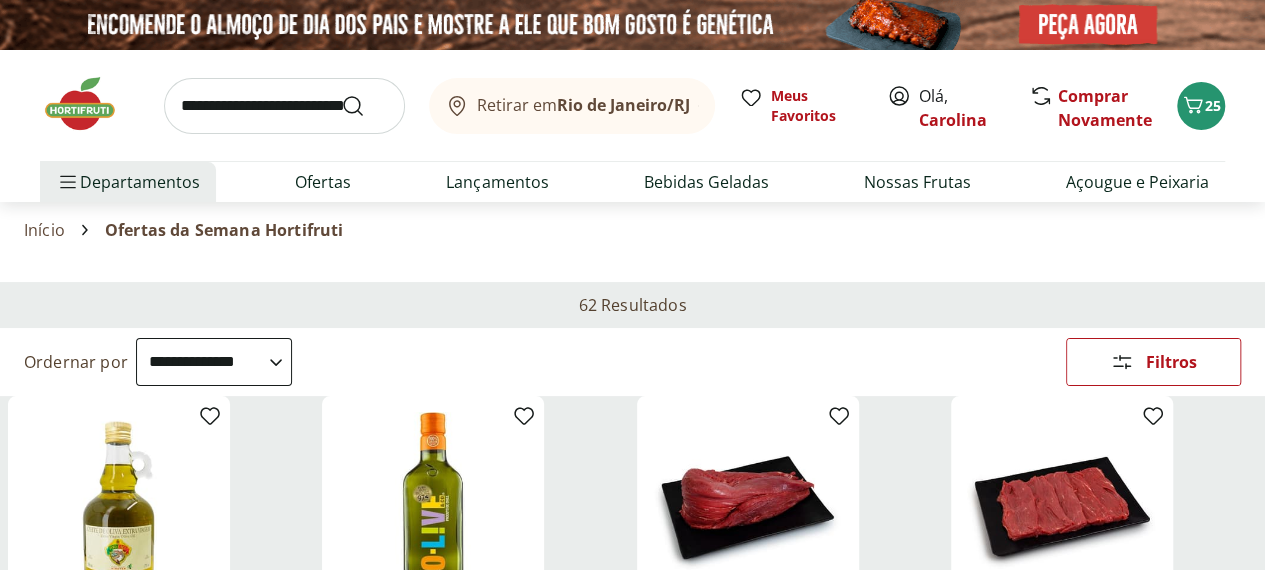 click on "Início Ofertas da Semana Hortifruti" at bounding box center [632, 230] 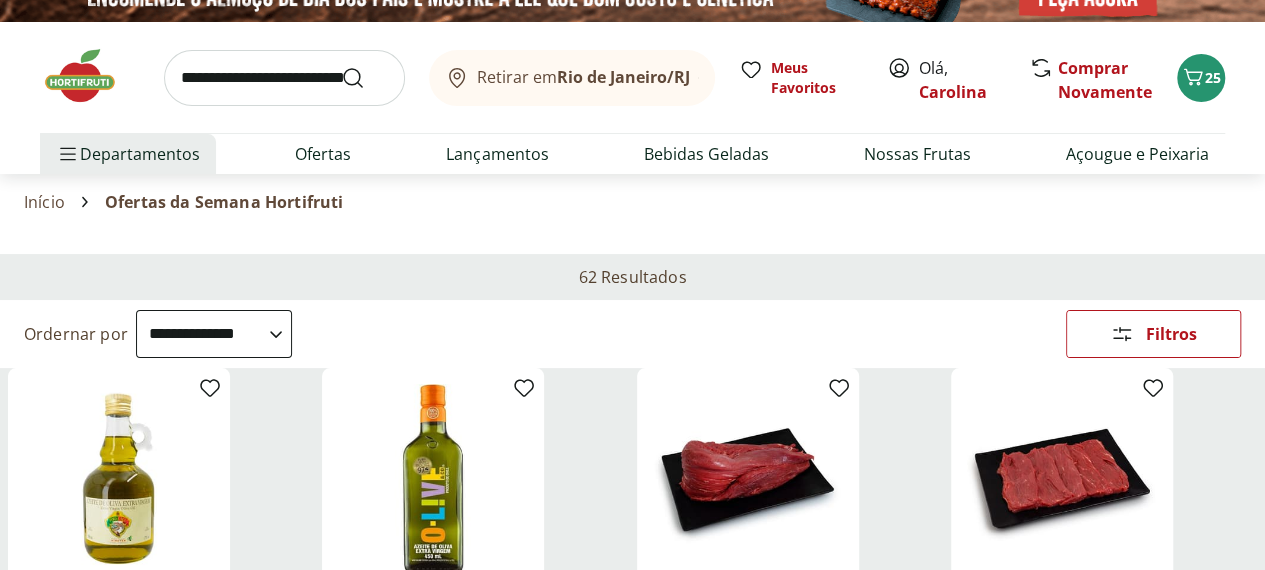 scroll, scrollTop: 0, scrollLeft: 0, axis: both 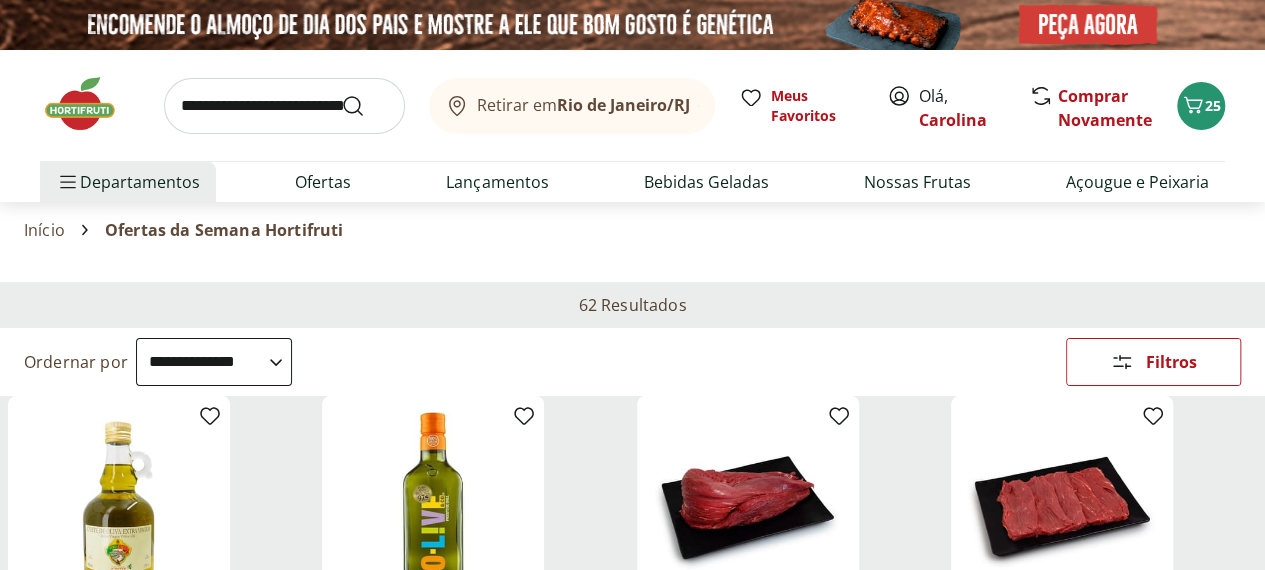 click on "Retirar em  Rio de Janeiro/RJ Olá,  Carolina 25 Retirar em  Rio de Janeiro/RJ Meus Favoritos Olá,  Carolina Comprar Novamente 25  Departamentos Nossa Marca Nossa Marca Ver tudo do departamento Açougue & Peixaria Congelados e Refrigerados Frutas, Legumes e Verduras Orgânicos Mercearia Sorvetes Hortifruti Hortifruti Ver tudo do departamento Cogumelos Frutas Legumes Ovos Temperos Frescos Verduras Orgânicos Orgânicos Ver tudo do departamento Bebidas Orgânicas Frutas Orgânicas Legumes Orgânicos Ovos Orgânicos Perecíveis Orgânicos Verduras Orgânicas Temperos Frescos Açougue e Peixaria Açougue e Peixaria Ver tudo do departamento Aves Bovinos Exóticos Frutos do Mar Linguiça e Salsicha Peixes Salgados e Defumados Suínos Prontinhos Prontinhos Ver tudo do departamento Frutas Cortadinhas Pré Preparados Prontos para Consumo Saladas Sucos e Água de Coco Padaria Padaria Ver tudo do departamento Bolos e Mini Bolos Doces Pão Padaria Própria Salgados Torradas Bebidas Bebidas Ver tudo do departamento Água" at bounding box center (632, 1711) 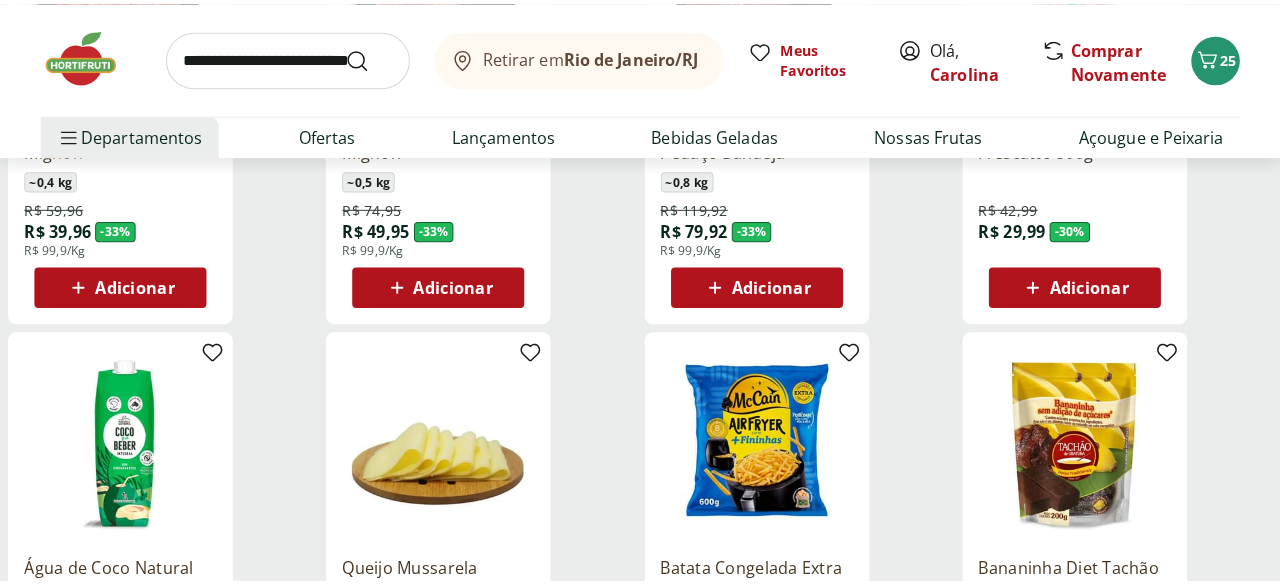 scroll, scrollTop: 1000, scrollLeft: 0, axis: vertical 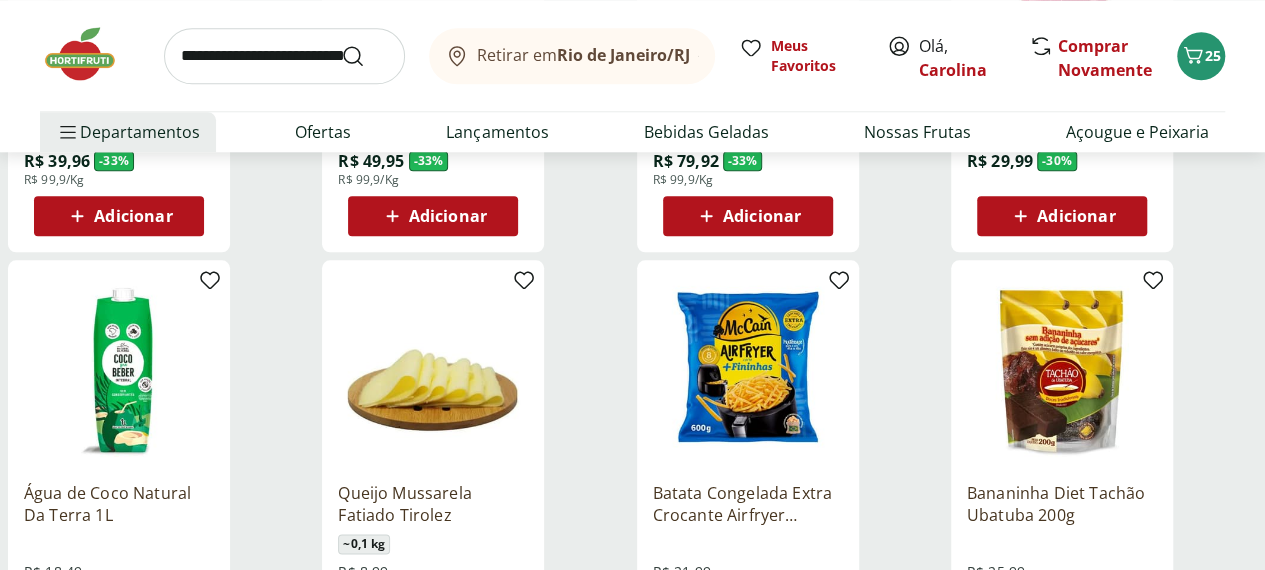 click 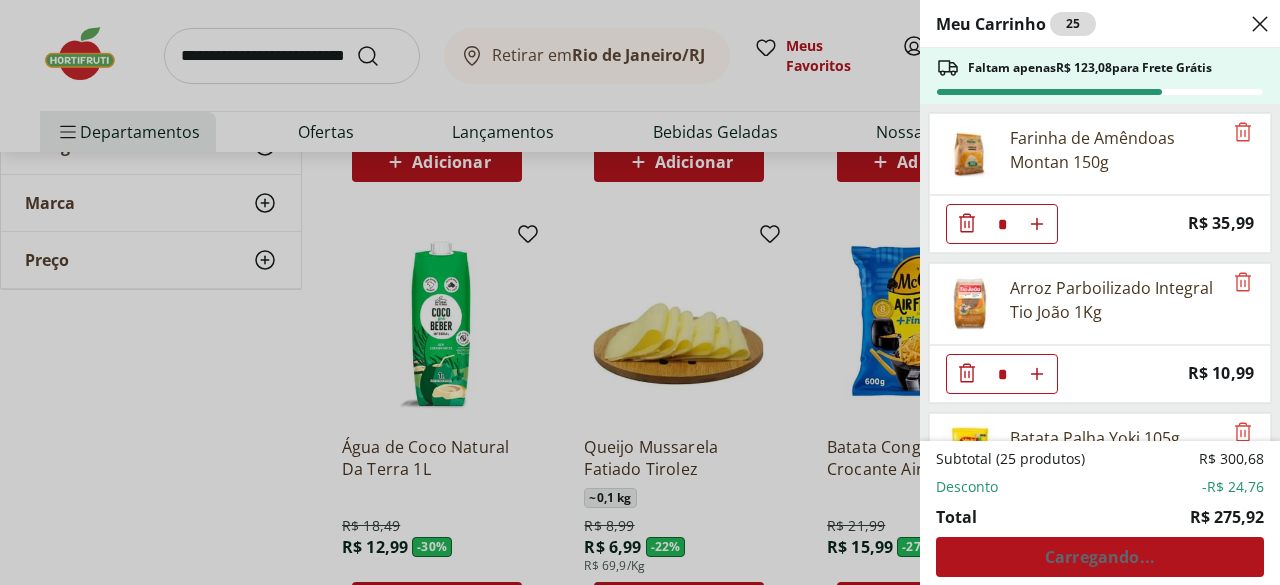 scroll, scrollTop: 295, scrollLeft: 0, axis: vertical 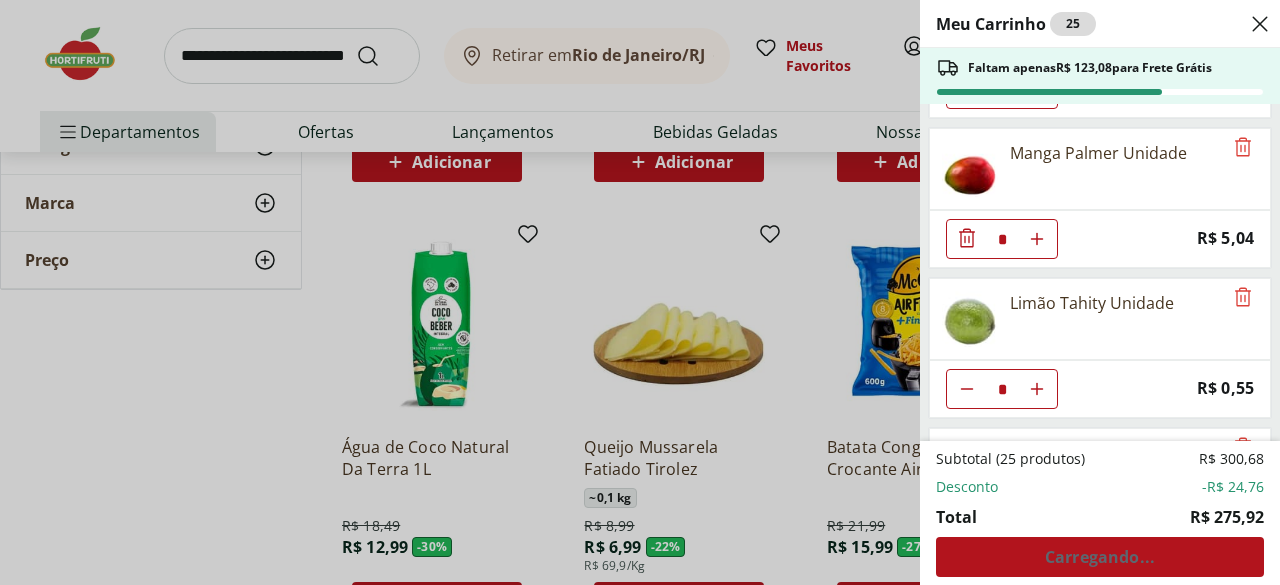 click 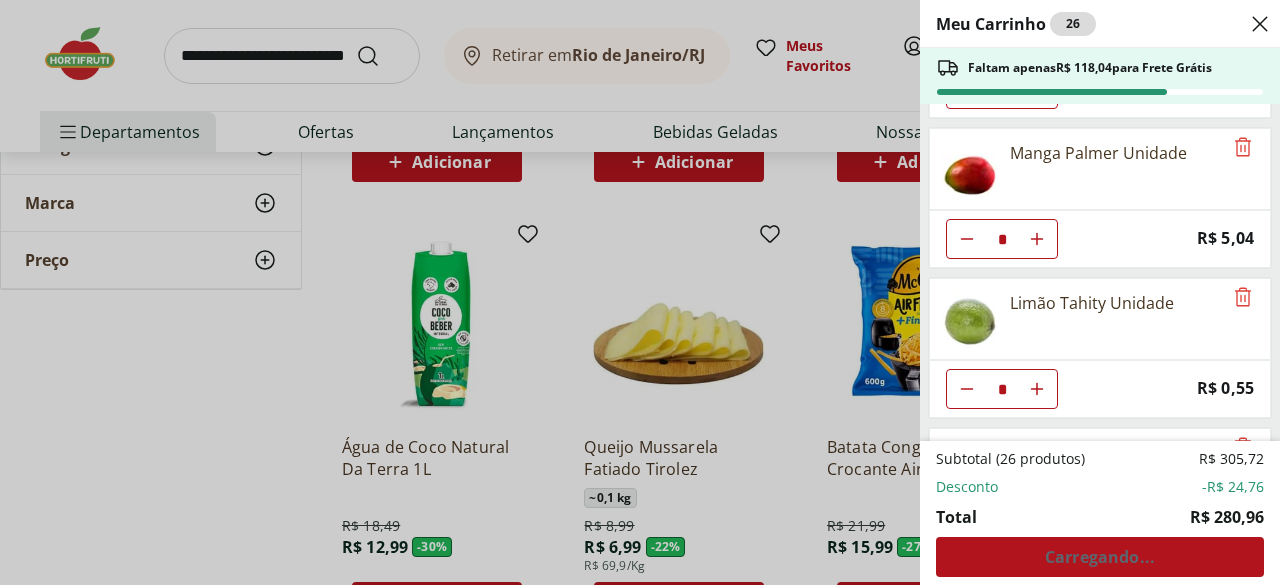 type on "*" 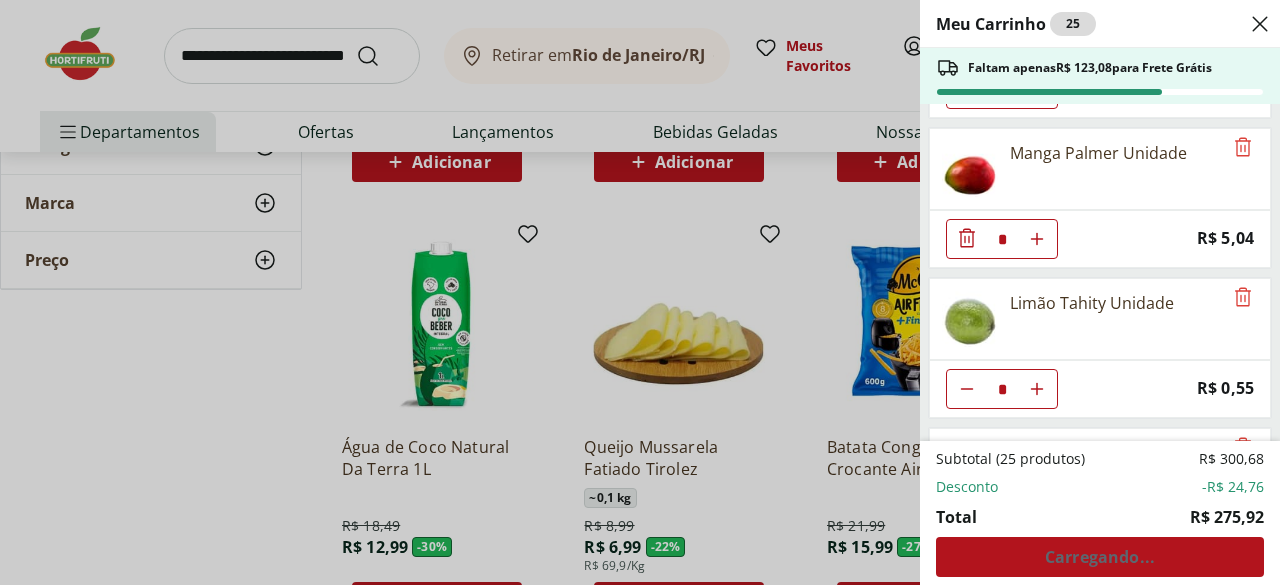 scroll, scrollTop: 1180, scrollLeft: 0, axis: vertical 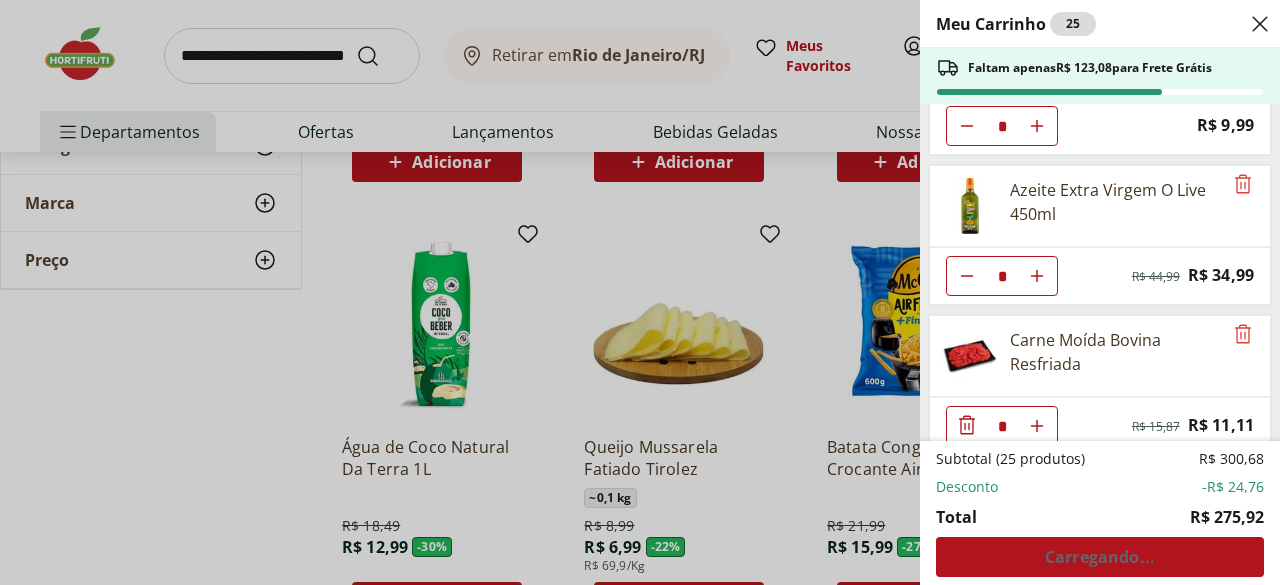 click 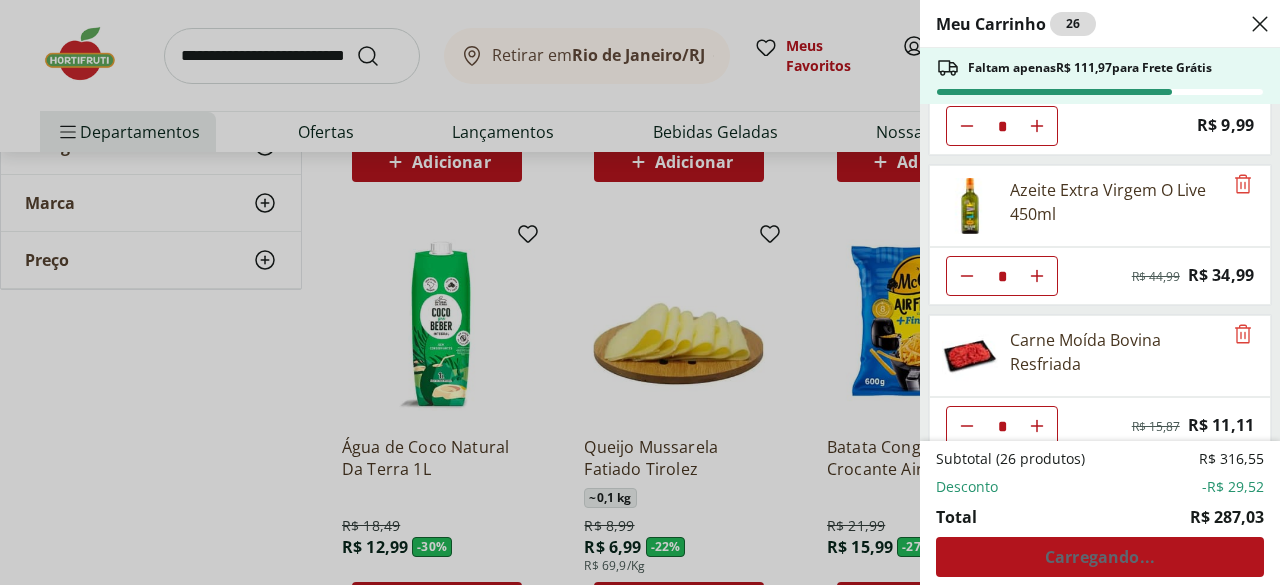 click 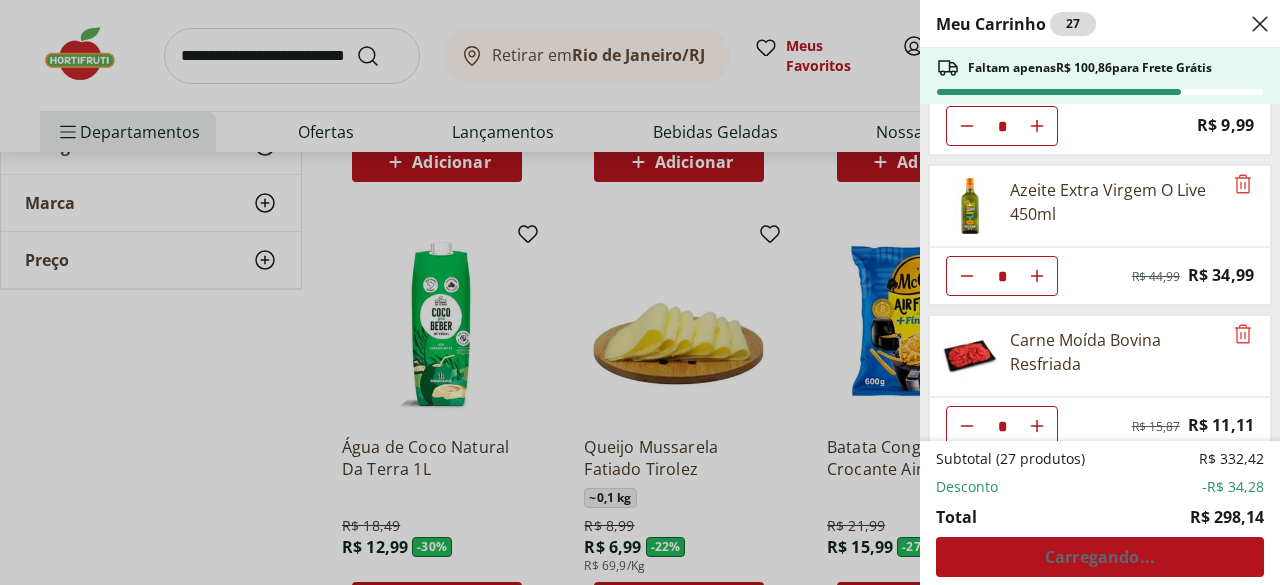 type on "*" 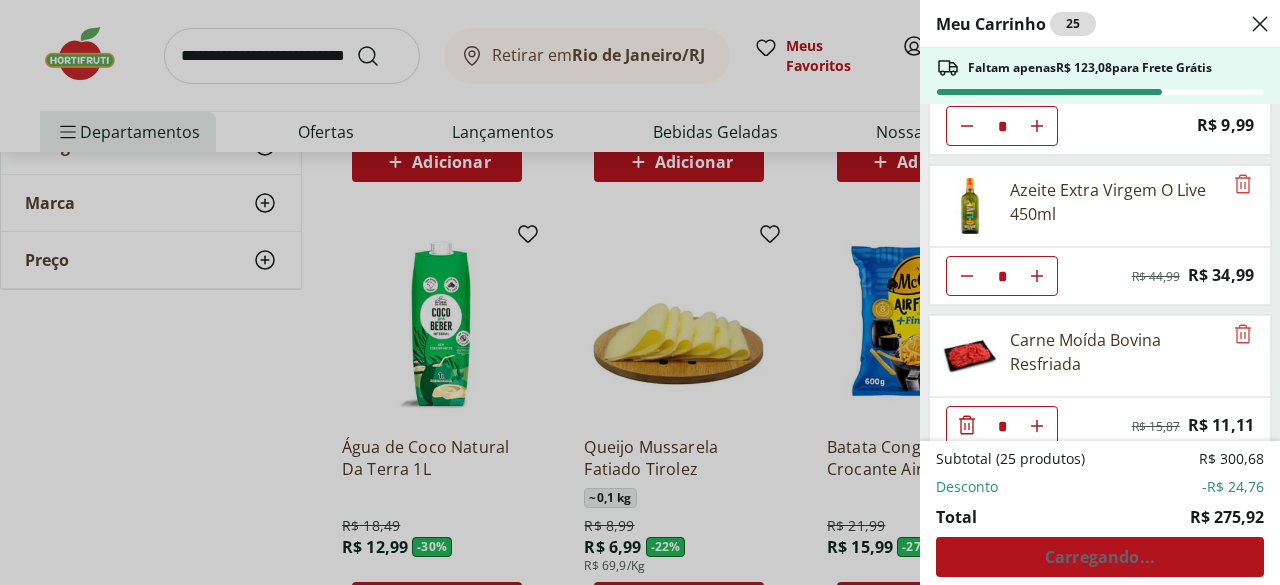 click on "Meu Carrinho 25 Faltam apenas  R$ 123,08  para Frete Grátis Farinha de Amêndoas Montan 150g * Price: R$ 35,99 Arroz Parboilizado Integral Tio João 1Kg * Price: R$ 10,99 Batata Palha Yoki 105g * Price: R$ 11,49 Arroz Tio João Tipo 1 1Kg * Price: R$ 7,79 Açúcar Orgânico Native Demerara 1Kg * Price: R$ 12,49 Milho Verde Bandeja * Price: R$ 9,09 Manga Palmer Unidade * Price: R$ 5,04 Limão Tahity Unidade * Price: R$ 0,55 Bebida de Aveia Sabor Caramelo e Flor de Sal Nude 250ml * Price: R$ 9,99 Azeite Extra Virgem O Live 450ml * Original price: R$ 44,99 Price: R$ 34,99 Carne Moída Bovina Resfriada * Original price: R$ 15,87 Price: R$ 11,11 Subtotal (25 produtos) R$ 300,68 Desconto -R$ 24,76 Total R$ 275,92 Carregando..." at bounding box center (640, 292) 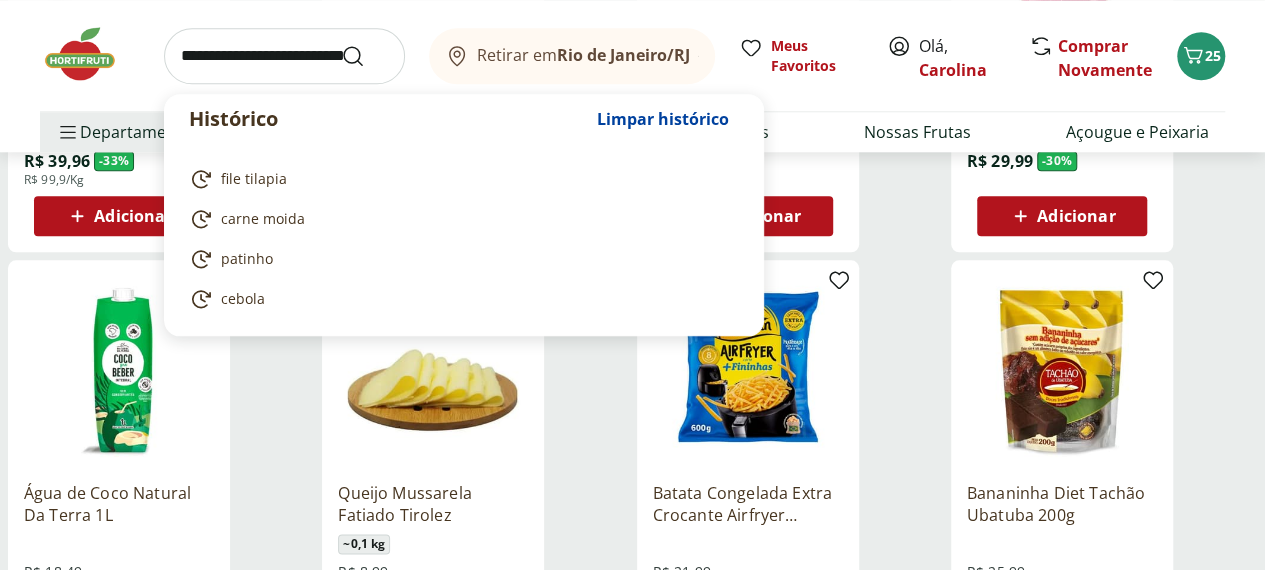 click at bounding box center [284, 56] 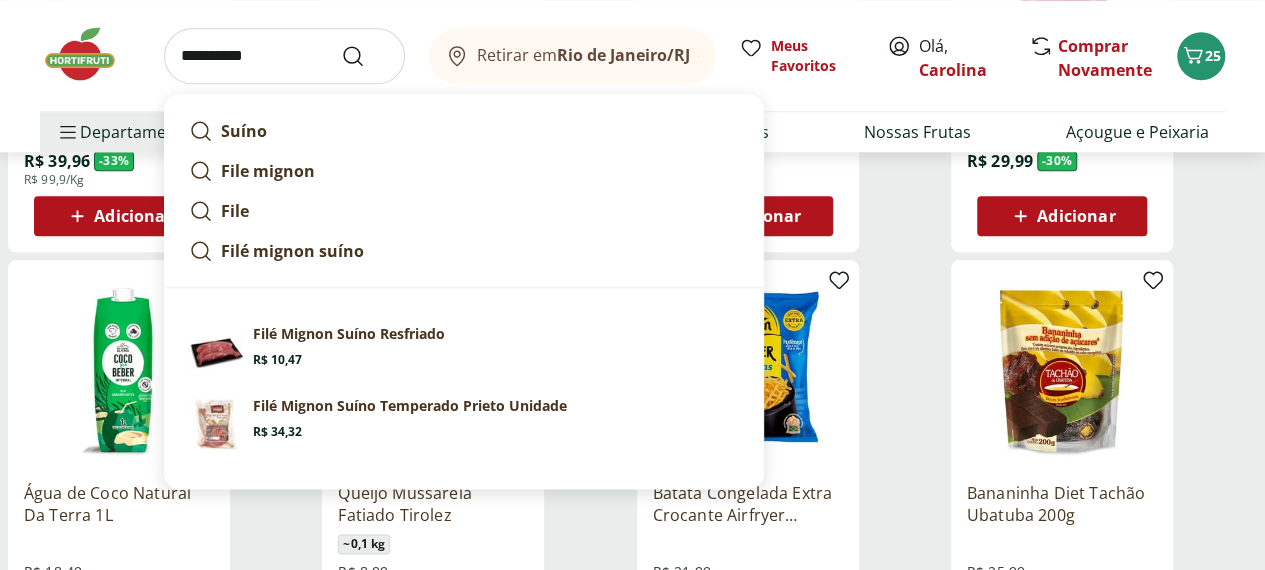 type on "**********" 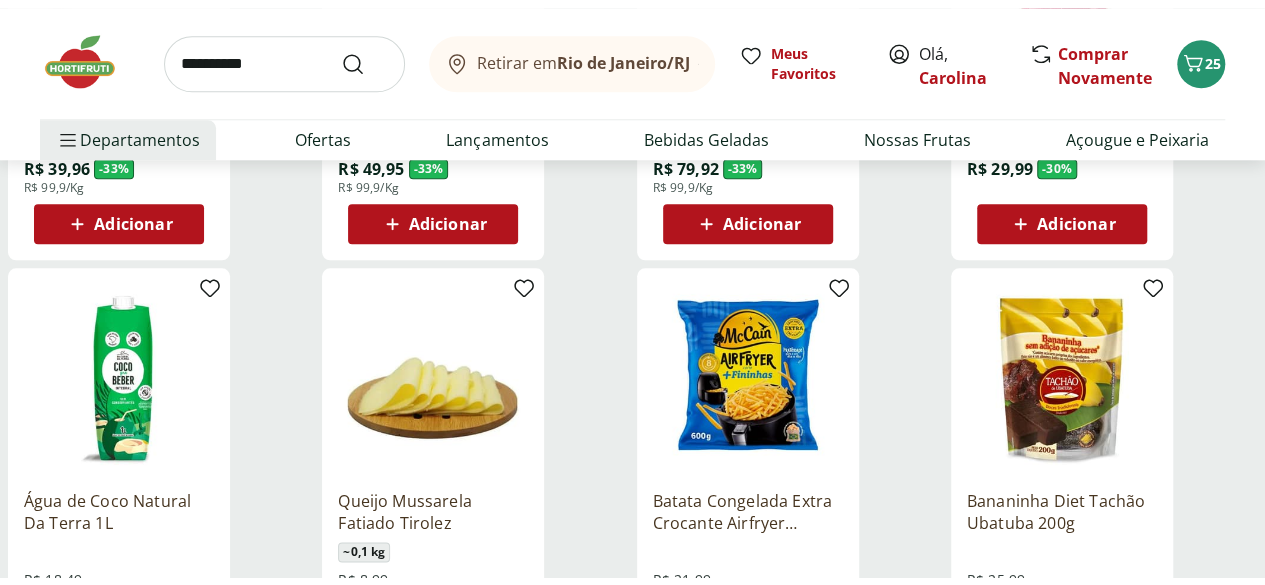 scroll, scrollTop: 0, scrollLeft: 0, axis: both 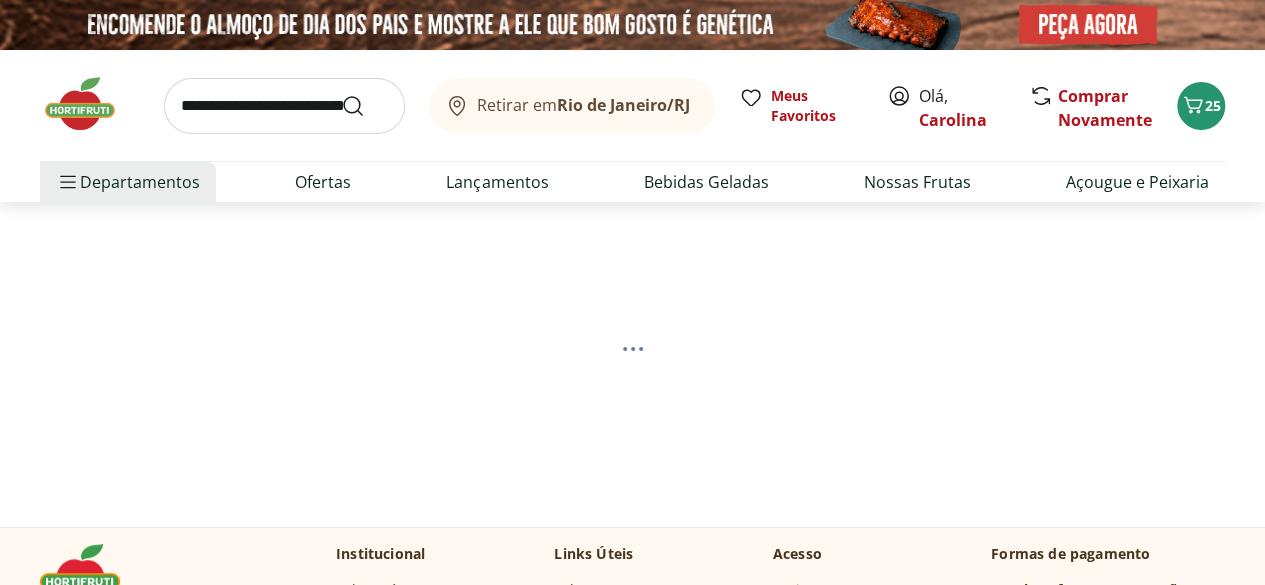 select on "**********" 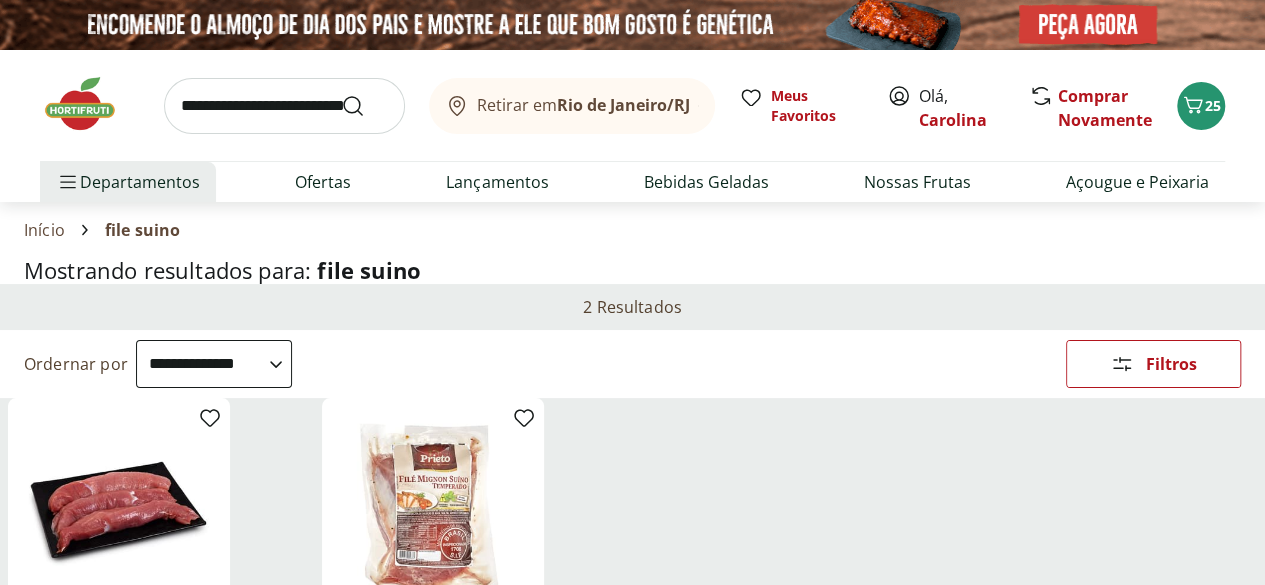click on "Mostrando resultados para:   file suino" at bounding box center (632, 270) 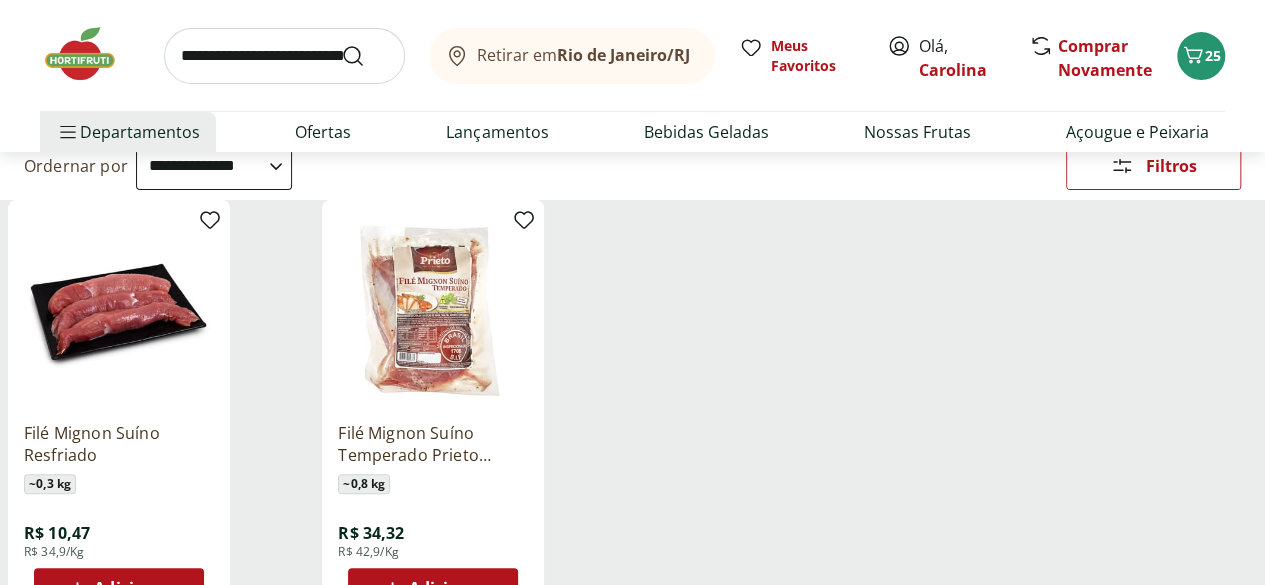 scroll, scrollTop: 200, scrollLeft: 0, axis: vertical 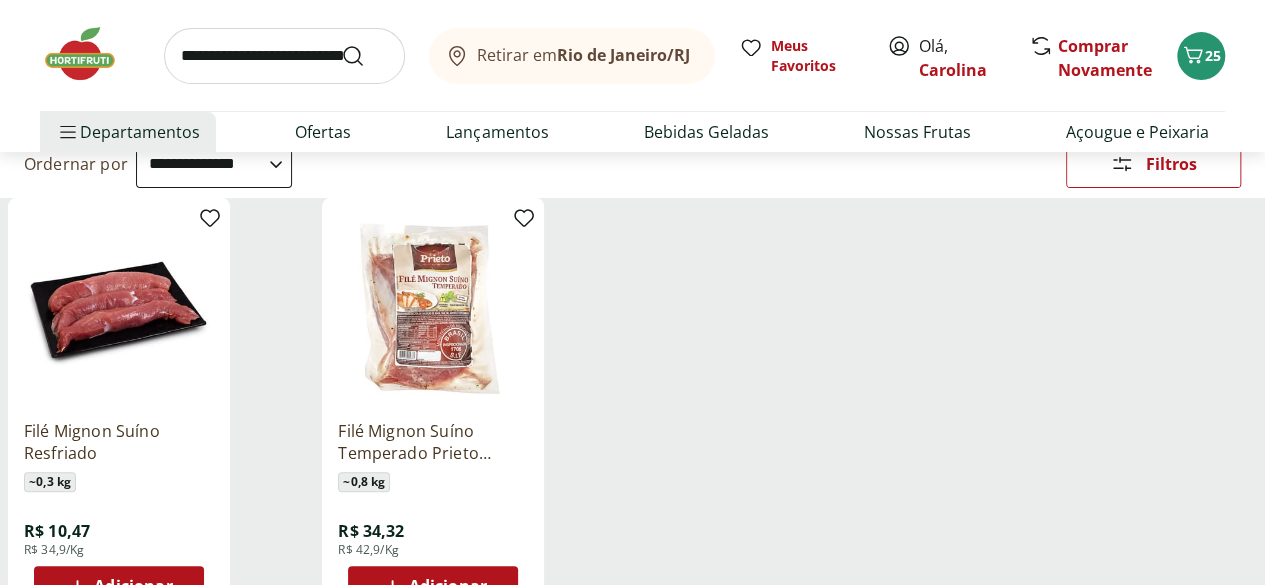 click at bounding box center [119, 309] 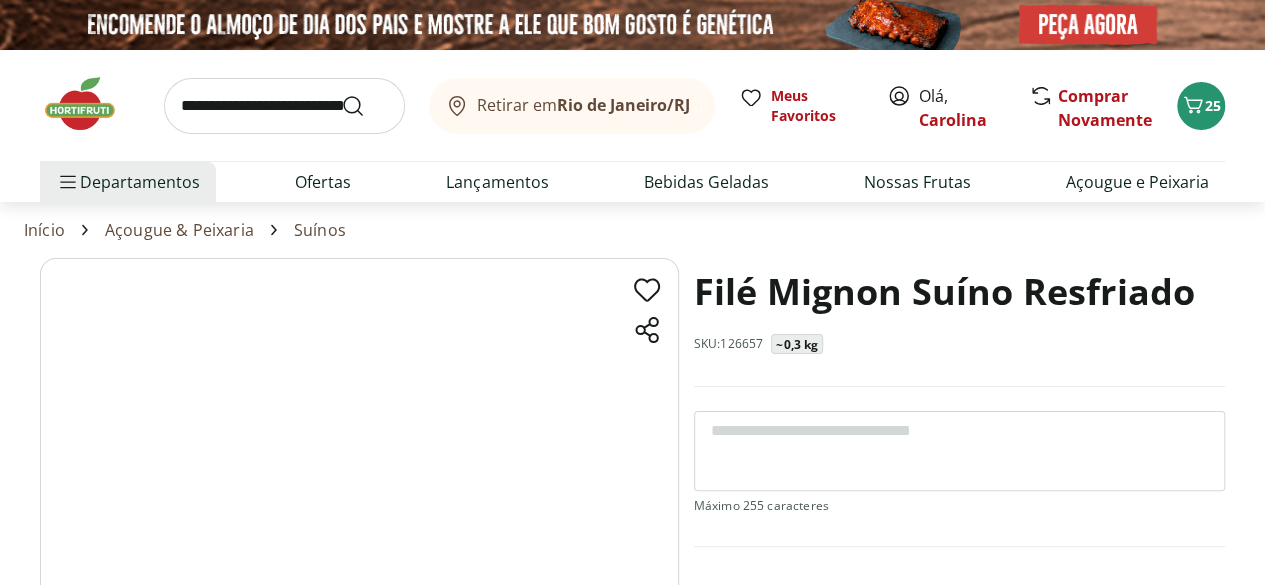 click on "Filé Mignon Suíno Resfriado SKU:  126657 ~0,3 kg R$ 10,47 R$  34,9 /Kg * Adicionar PRODUTO COM PESO VARIÁVEL O preço e a quantidade deste produto podem variar de acordo com o peso médio. O valor indicado é uma estimativa, e a quantidade final pode ser ajustada conforme o peso exato do produto no momento da pesagem. Filé Mignon Suíno Resfriado R$ 10,47 Adicionar Descrição" at bounding box center [632, 618] 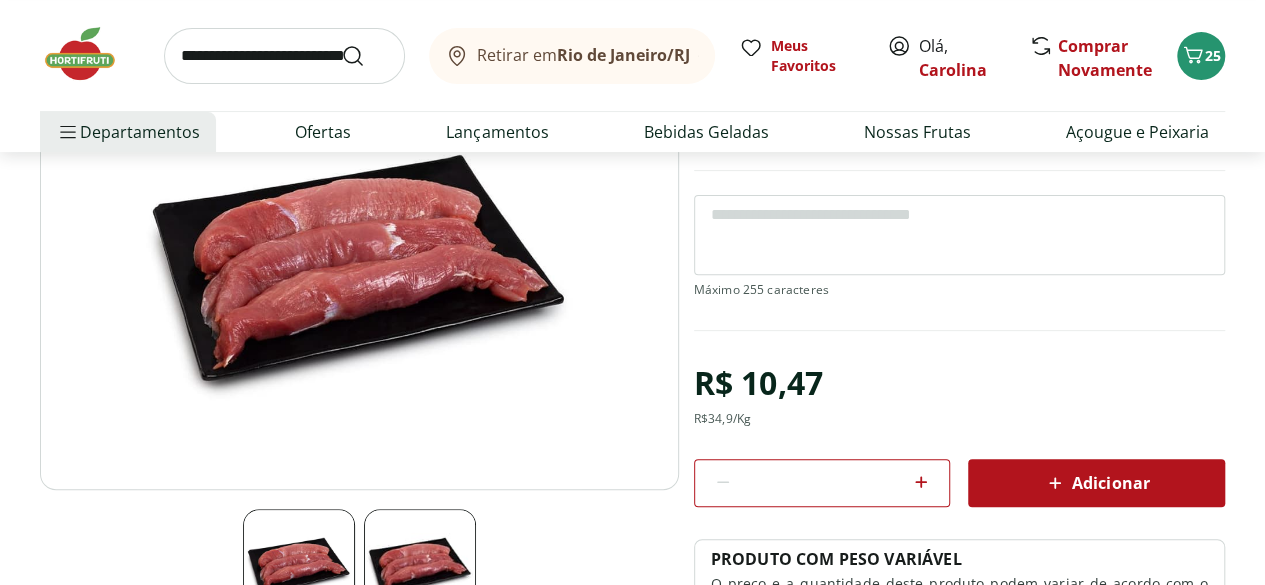 scroll, scrollTop: 320, scrollLeft: 0, axis: vertical 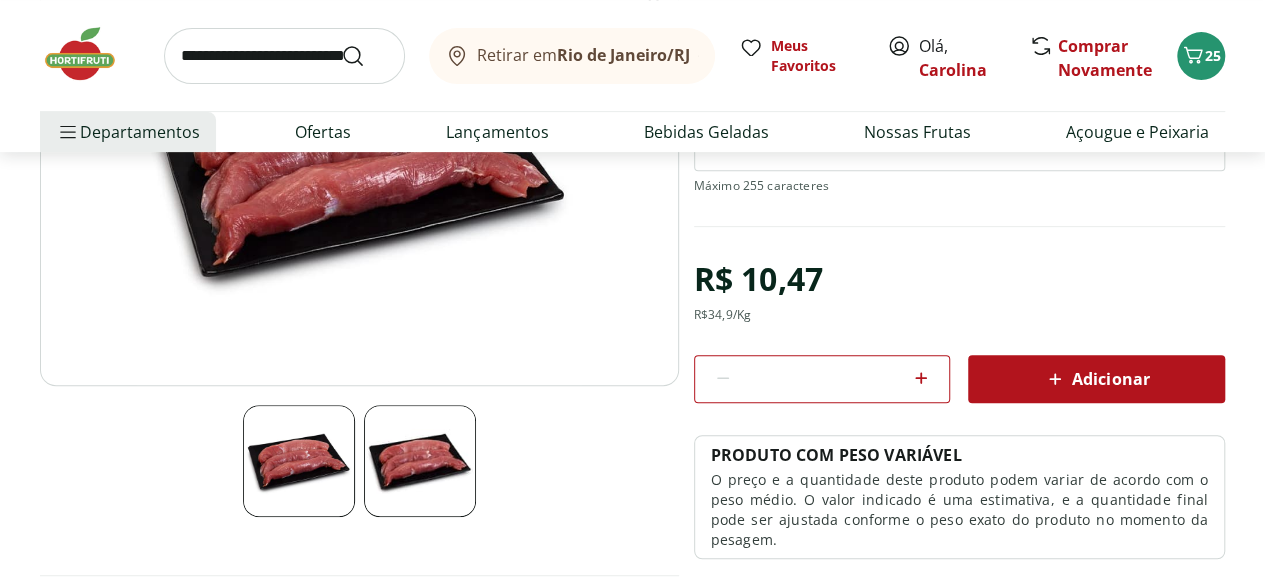 click 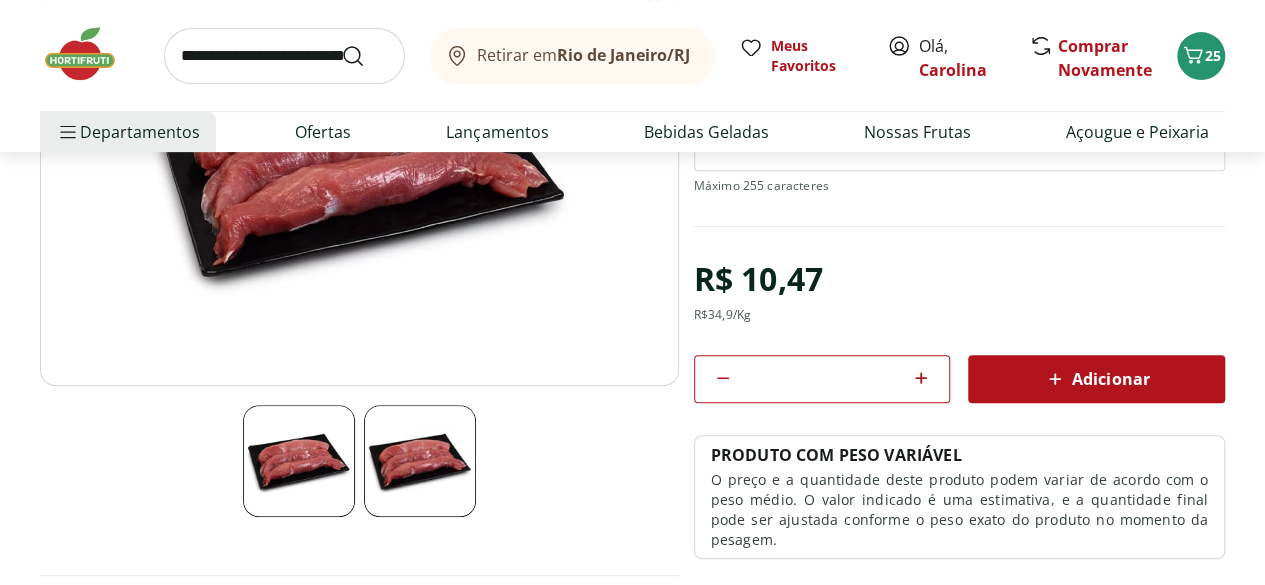 click 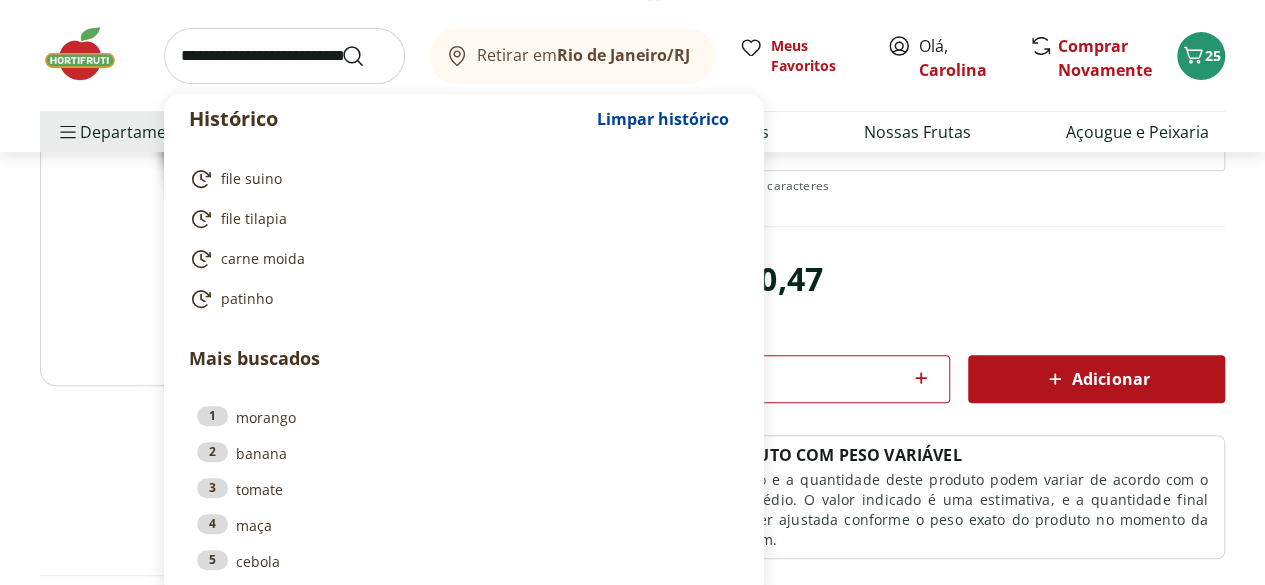click at bounding box center [284, 56] 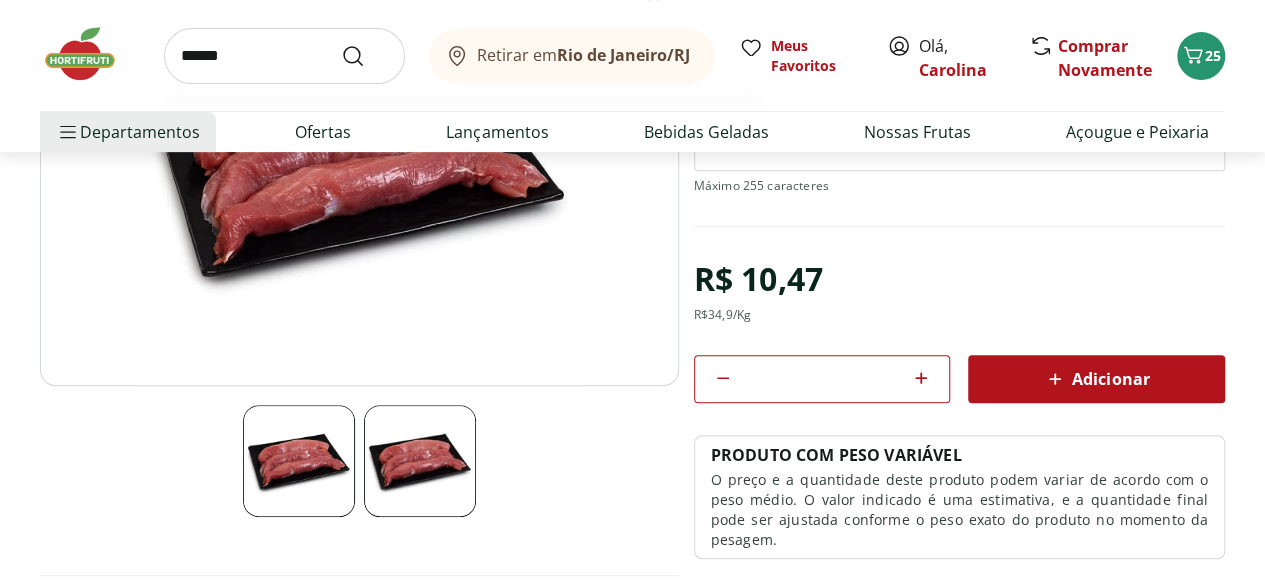 type on "*******" 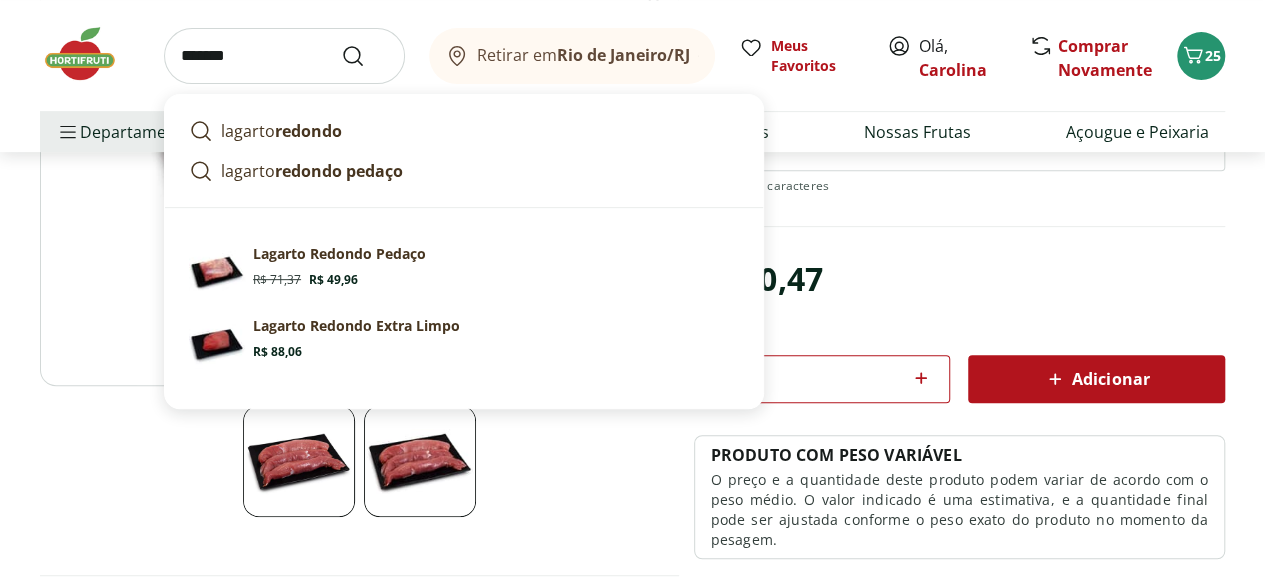 click at bounding box center (365, 56) 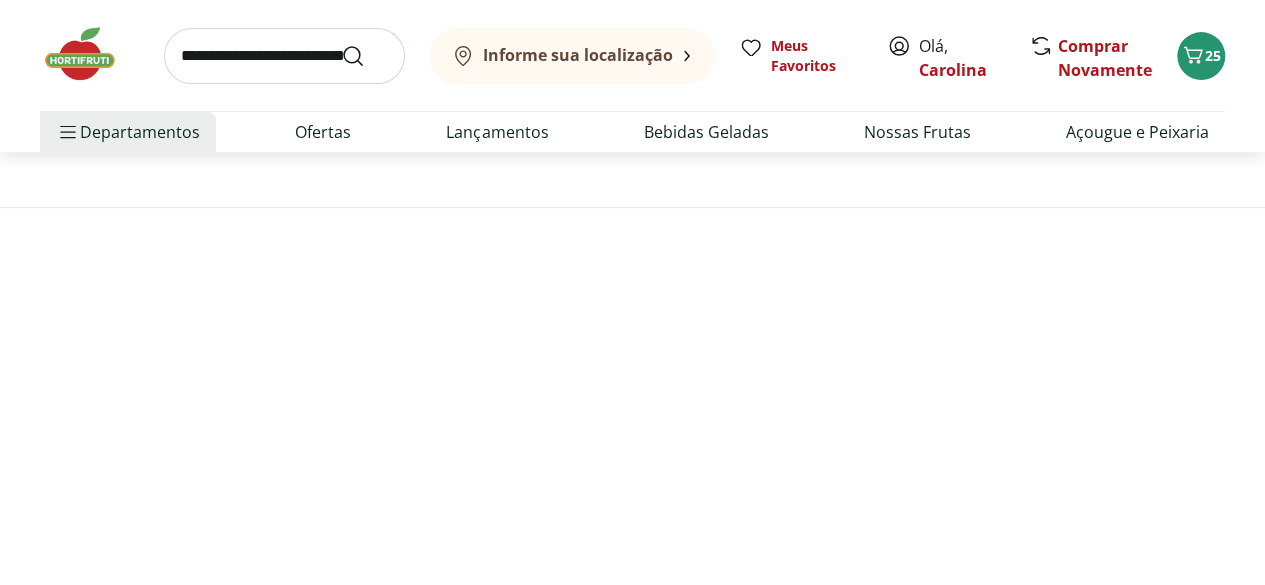 scroll, scrollTop: 0, scrollLeft: 0, axis: both 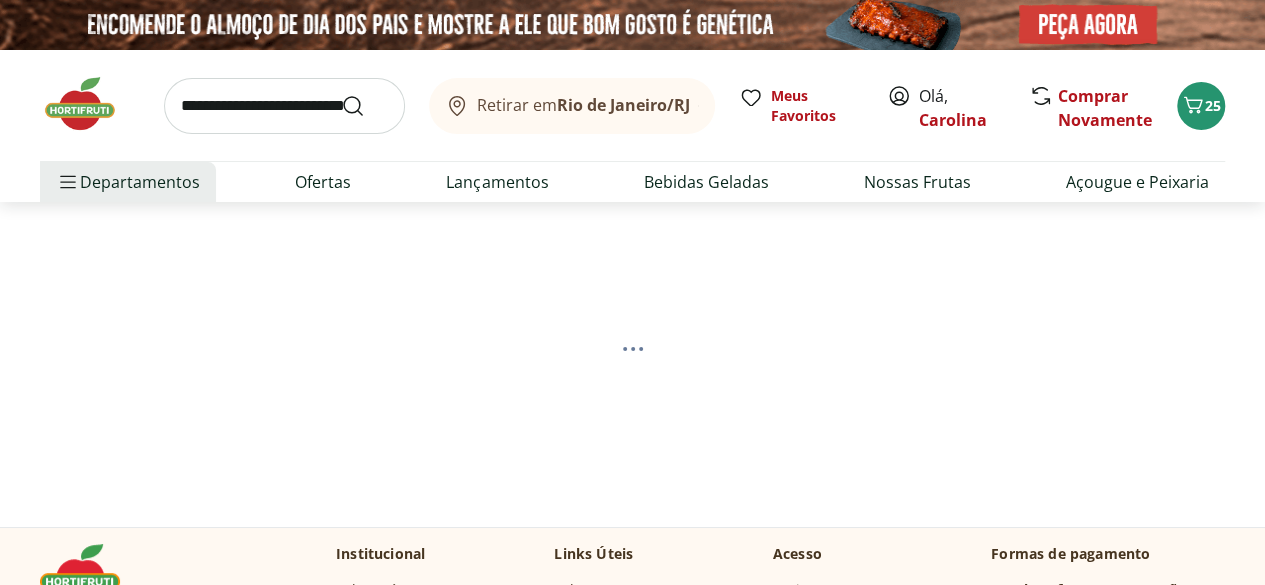select on "**********" 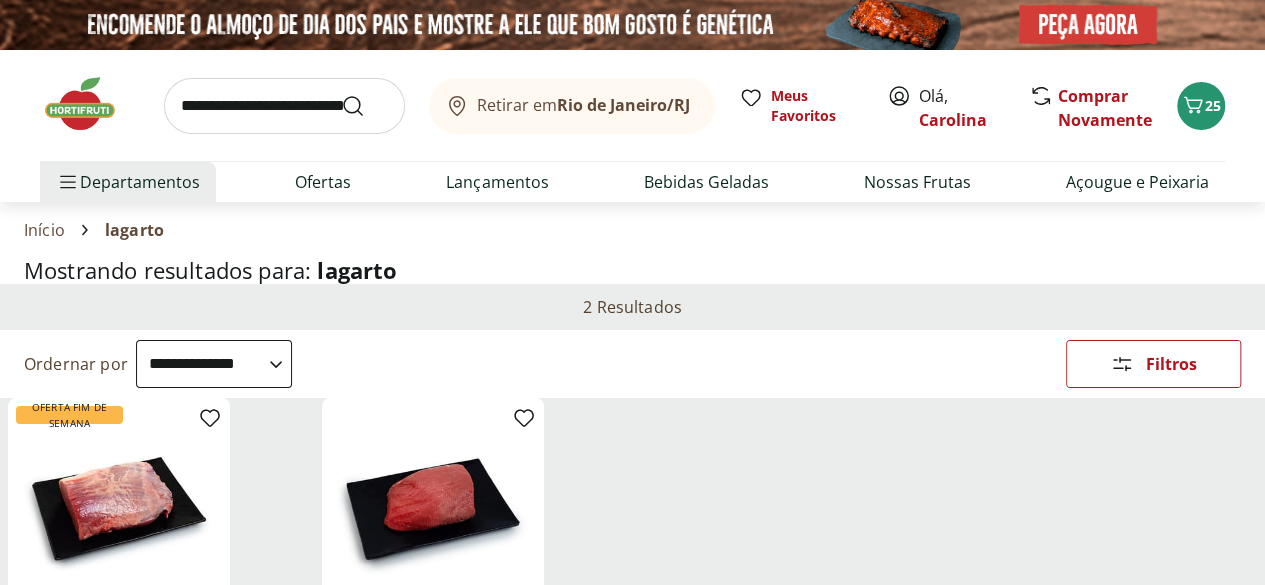 click on "Hortifruti Retirar em  Rio de Janeiro/RJ Olá,  Carolina 25 Retirar em  Rio de Janeiro/RJ Meus Favoritos Olá,  Carolina Comprar Novamente 25  Departamentos Nossa Marca Nossa Marca Ver tudo do departamento Açougue & Peixaria Congelados e Refrigerados Frutas, Legumes e Verduras Orgânicos Mercearia Sorvetes Hortifruti Hortifruti Ver tudo do departamento Cogumelos Frutas Legumes Ovos Temperos Frescos Verduras Orgânicos Orgânicos Ver tudo do departamento Bebidas Orgânicas Frutas Orgânicas Legumes Orgânicos Ovos Orgânicos Perecíveis Orgânicos Verduras Orgânicas Temperos Frescos Açougue e Peixaria Açougue e Peixaria Ver tudo do departamento Aves Bovinos Exóticos Frutos do Mar Linguiça e Salsicha Peixes Salgados e Defumados Suínos Prontinhos Prontinhos Ver tudo do departamento Frutas Cortadinhas Pré Preparados Prontos para Consumo Saladas Sucos e Água de Coco Padaria Padaria Ver tudo do departamento Bolos e Mini Bolos Doces Pão Padaria Própria Salgados Torradas Bebidas Bebidas Água Água de Coco" at bounding box center (632, 1666) 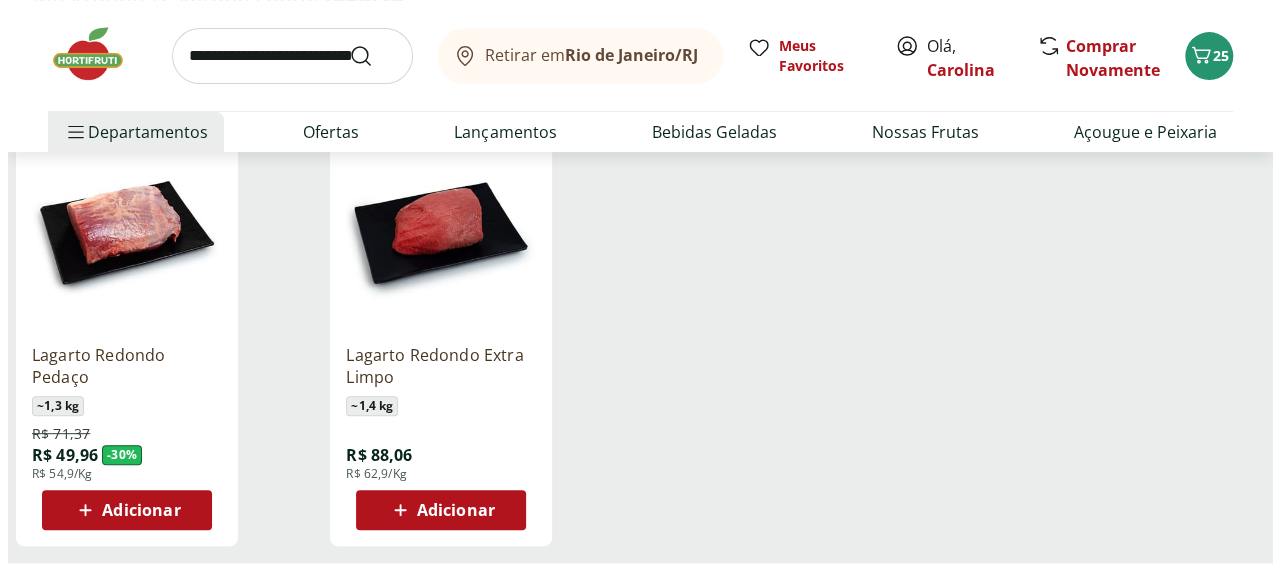 scroll, scrollTop: 280, scrollLeft: 0, axis: vertical 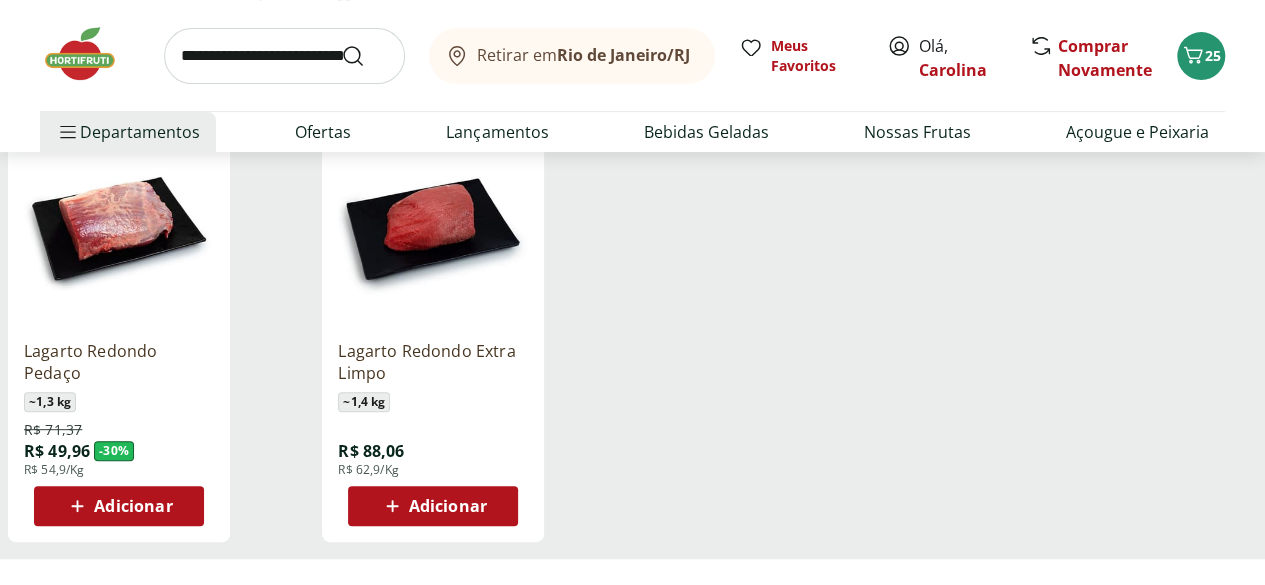 click on "Adicionar" at bounding box center [448, 506] 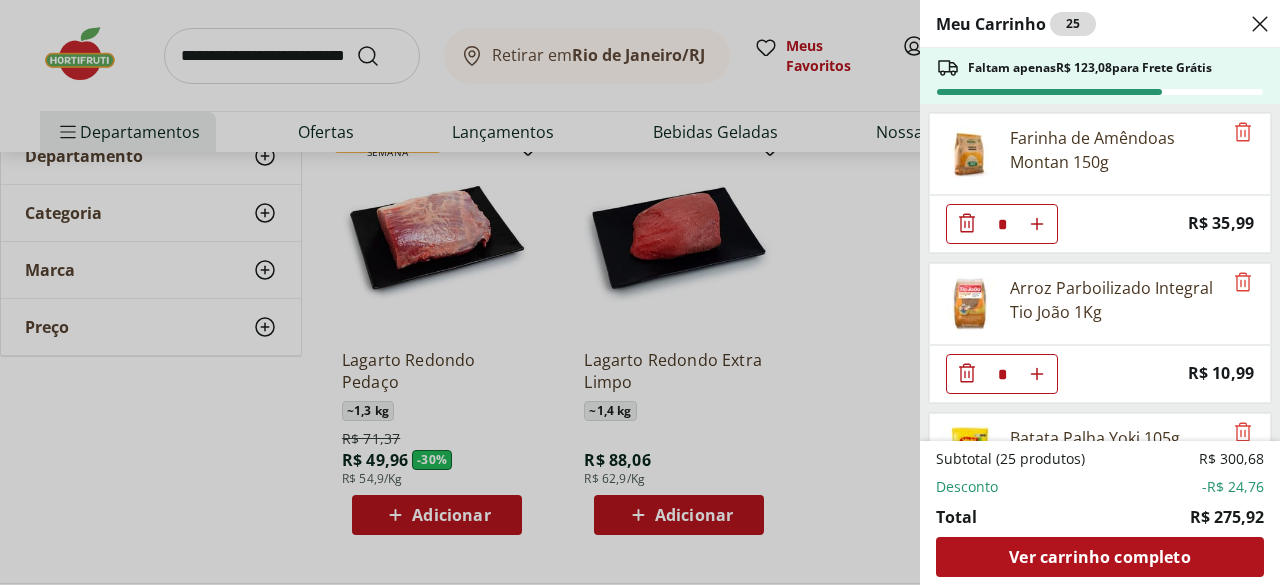 click on "Ver carrinho completo" at bounding box center [1099, 557] 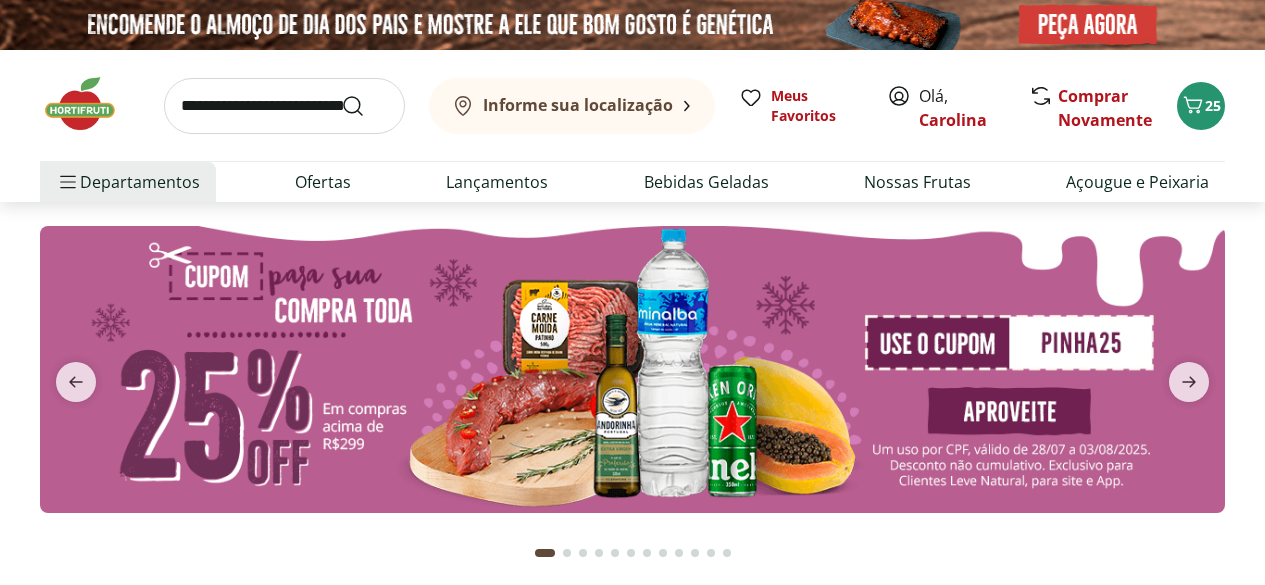 scroll, scrollTop: 0, scrollLeft: 0, axis: both 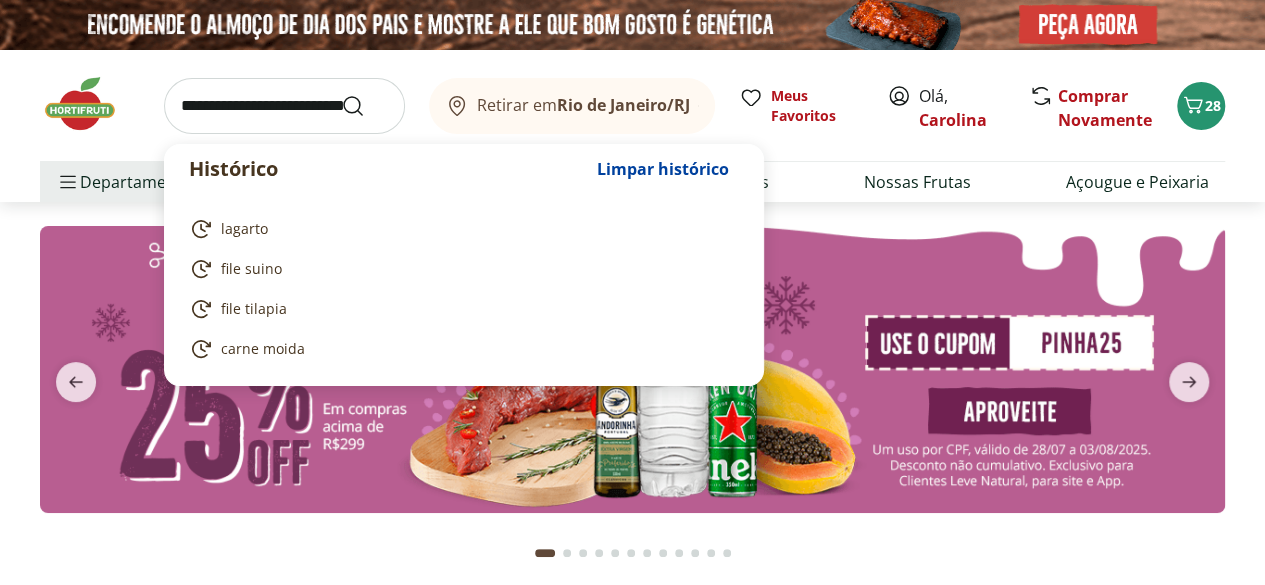 click at bounding box center (284, 106) 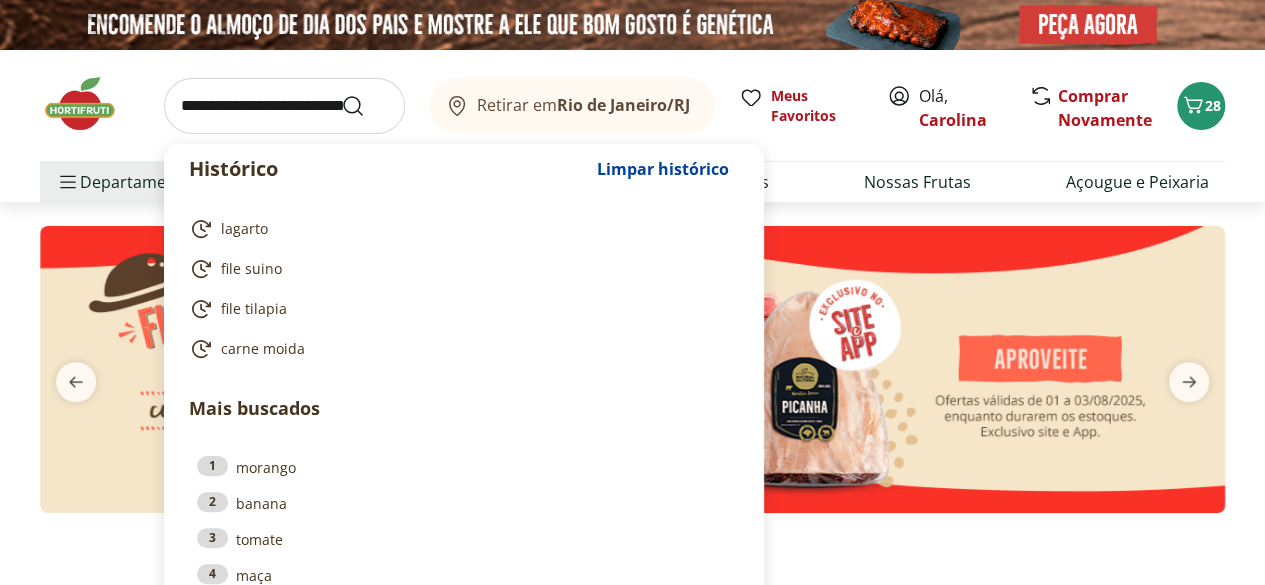 click on "file tilapia" at bounding box center (254, 309) 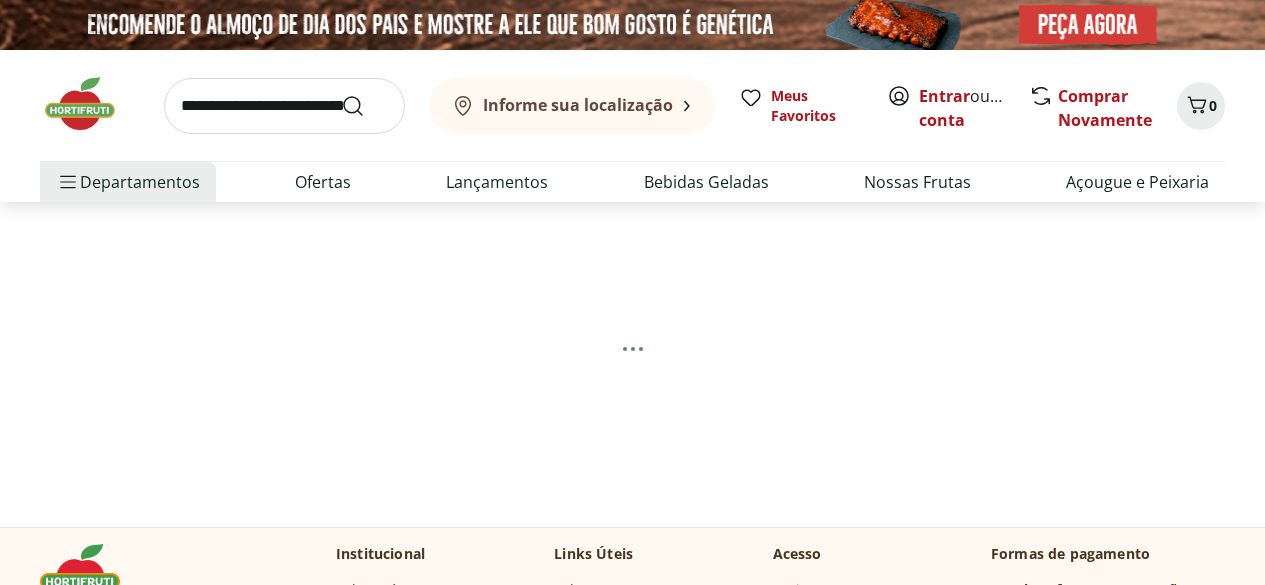 scroll, scrollTop: 0, scrollLeft: 0, axis: both 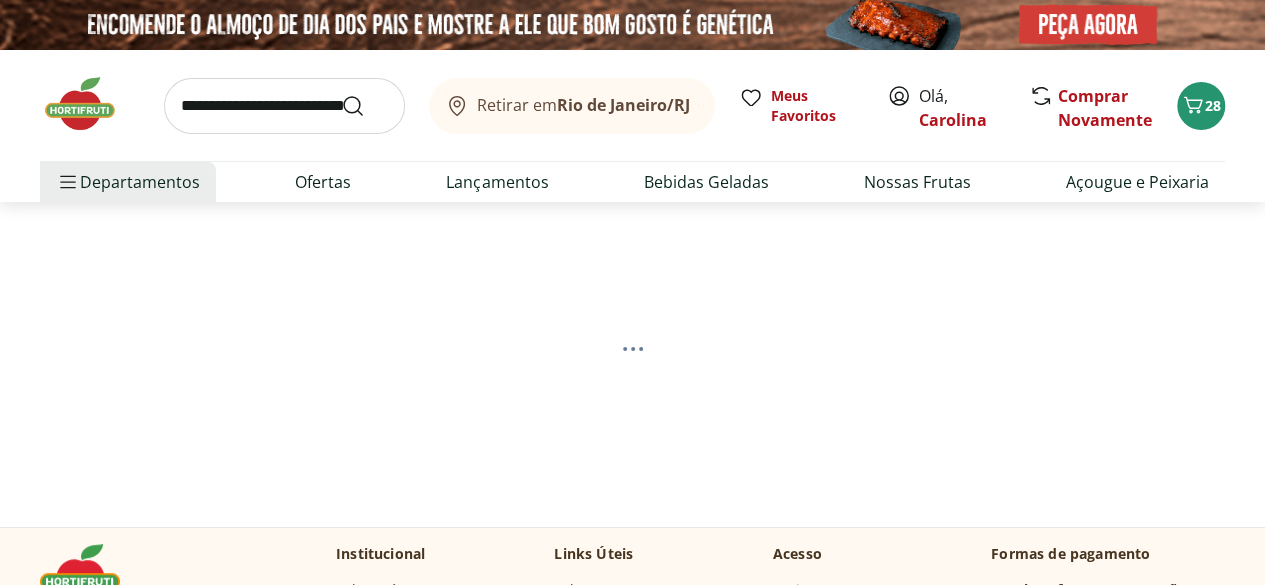 select on "**********" 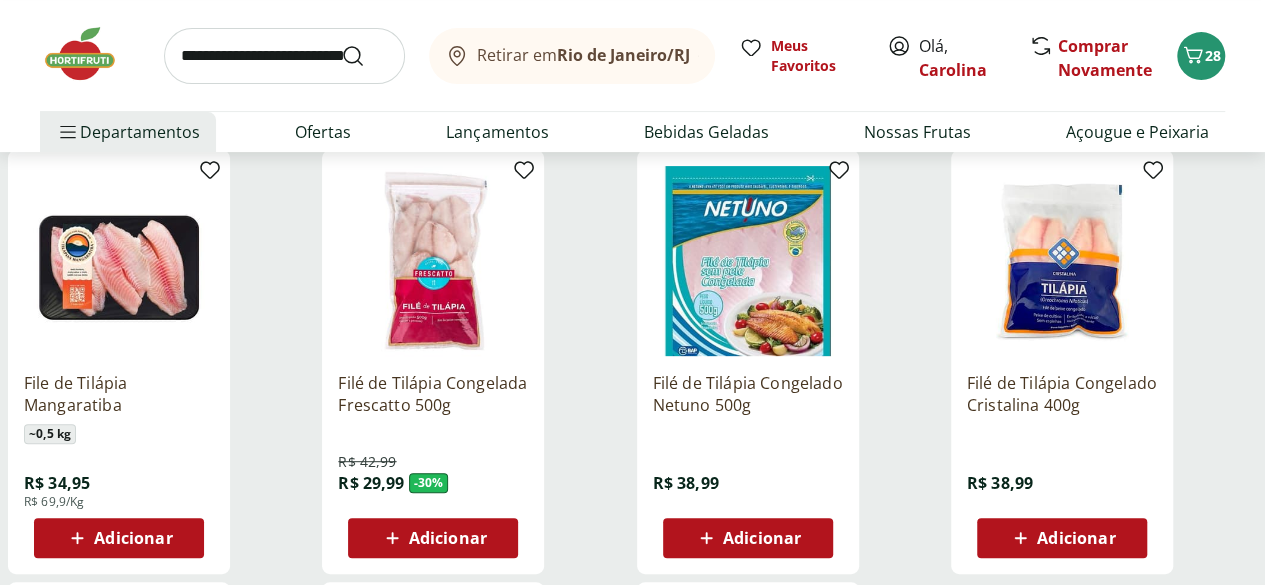 scroll, scrollTop: 280, scrollLeft: 0, axis: vertical 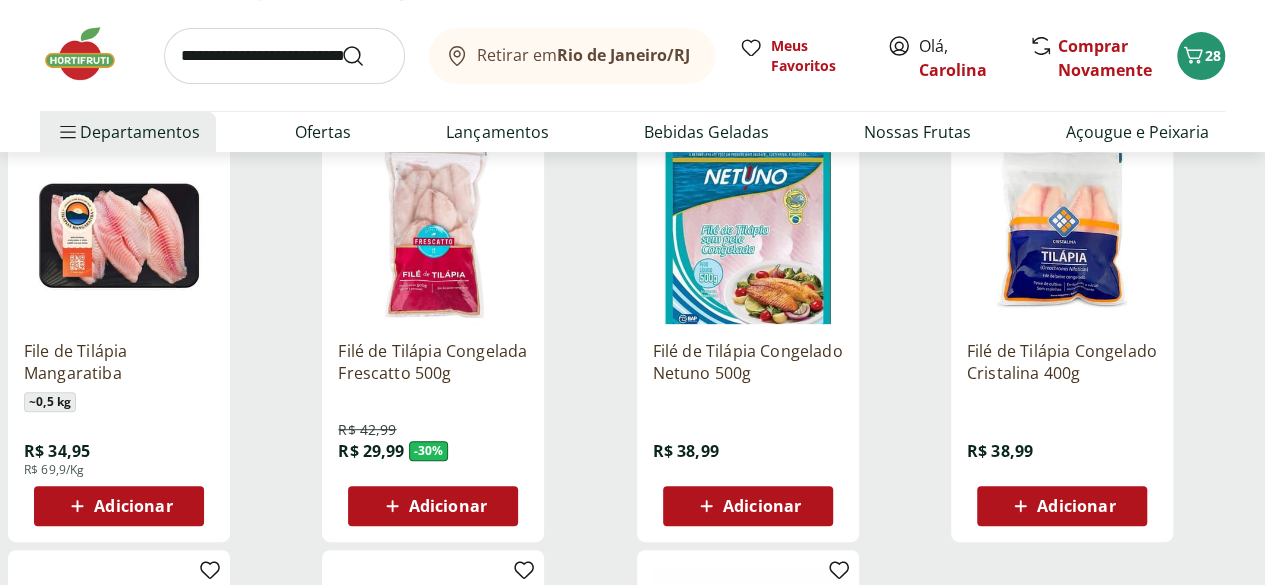 click on "Adicionar" at bounding box center [1076, 506] 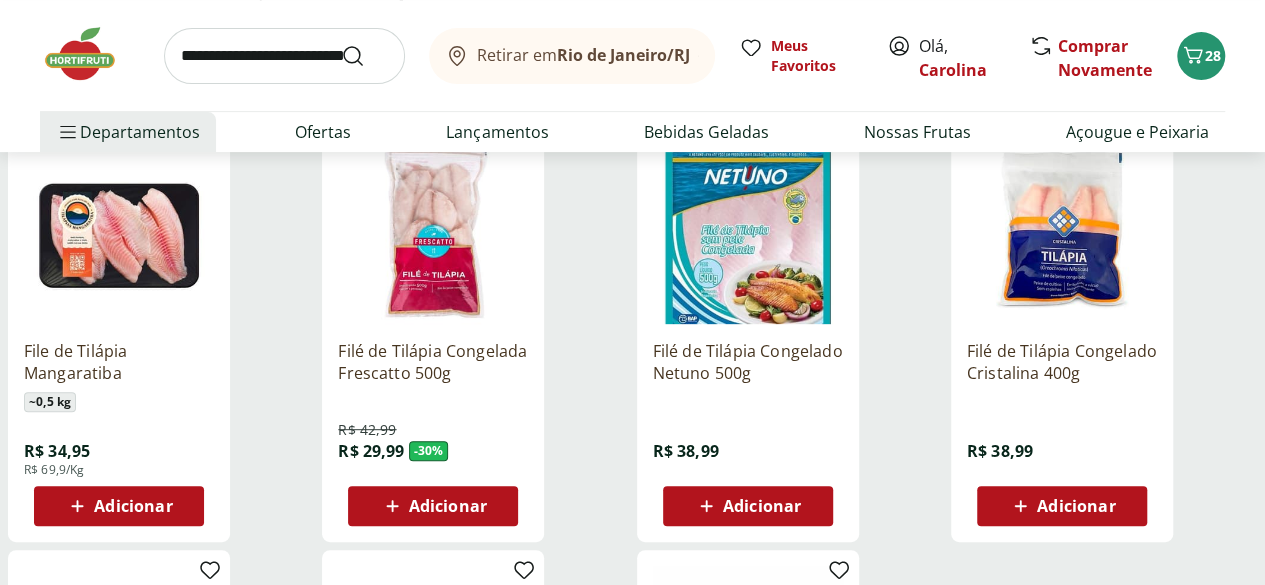 click on "Adicionar" at bounding box center (1076, 506) 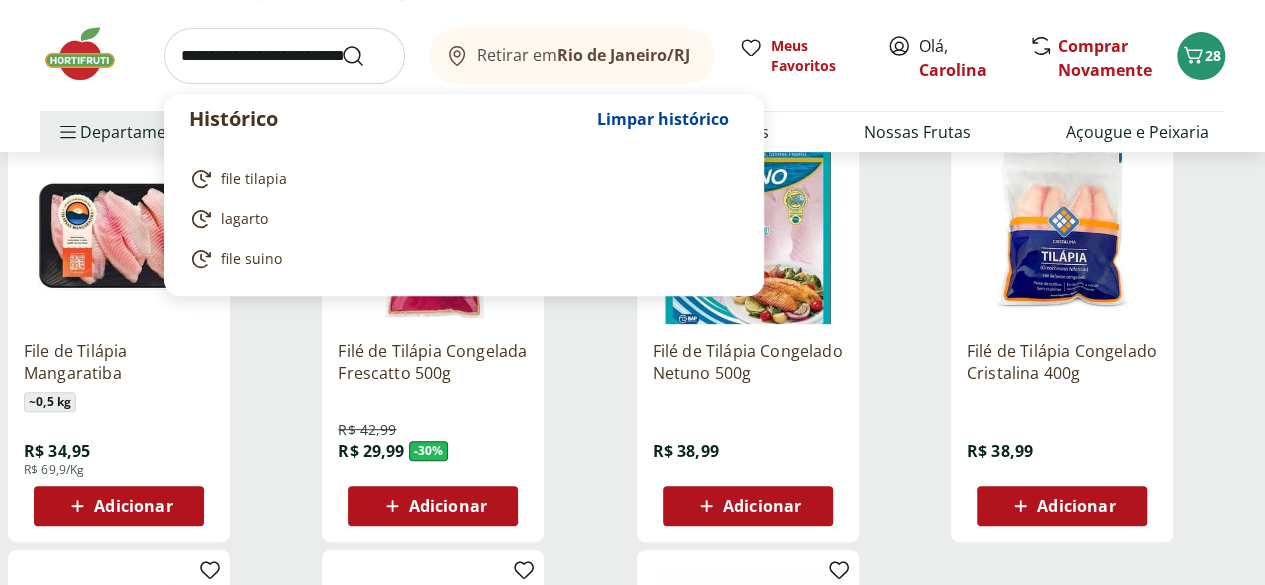 click at bounding box center [284, 56] 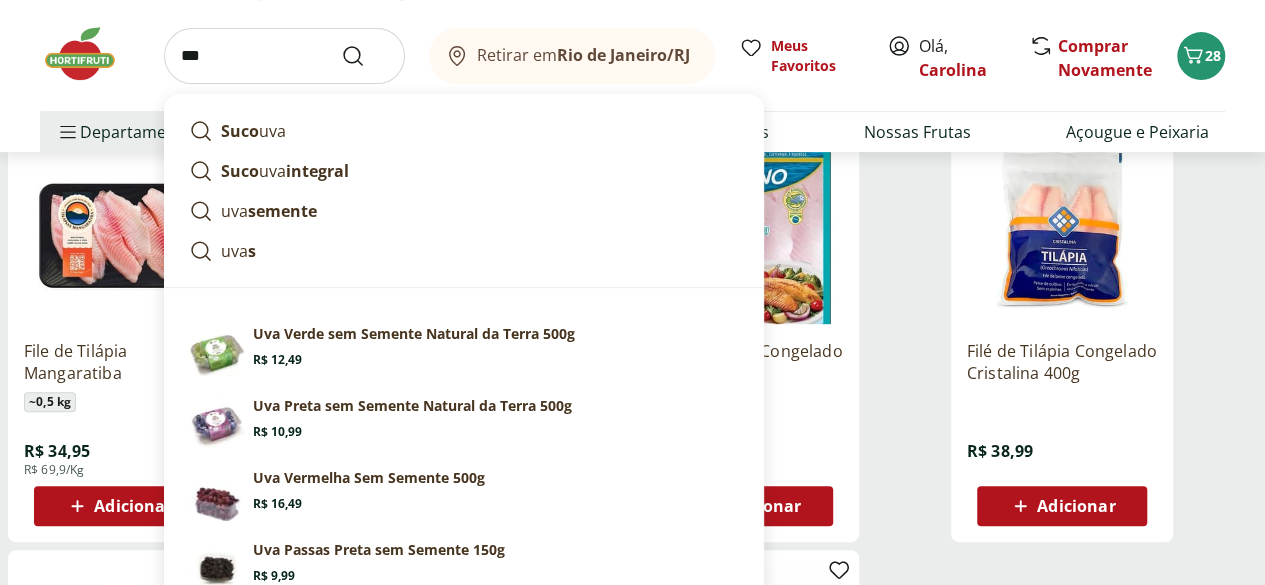 click on "Uva Verde sem Semente Natural da Terra 500g" at bounding box center [414, 334] 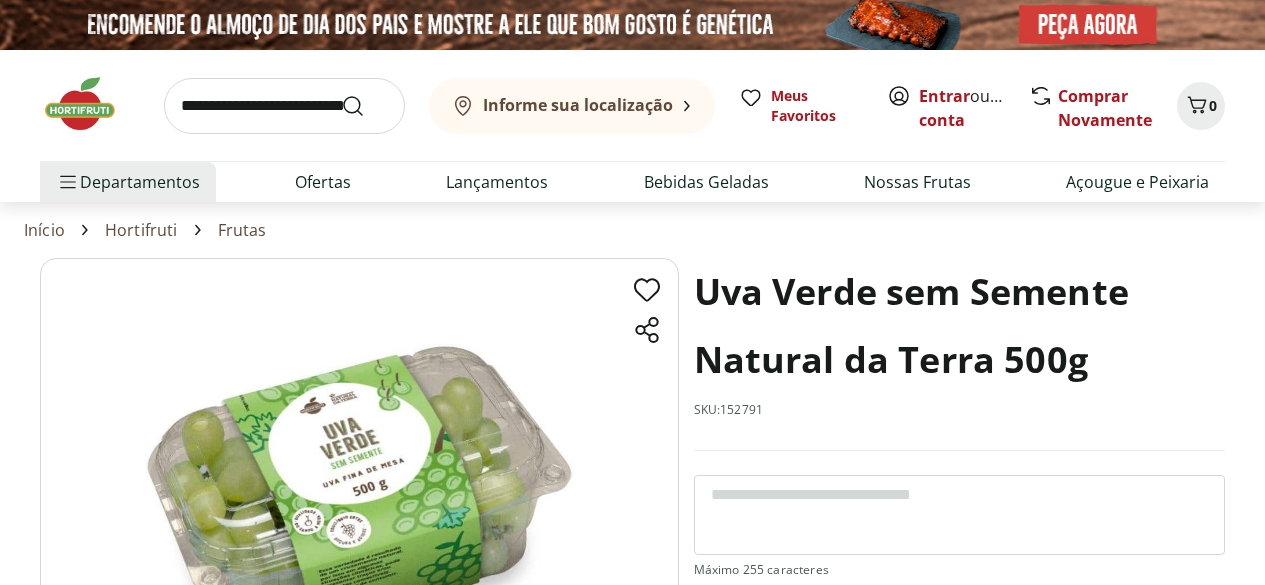 scroll, scrollTop: 0, scrollLeft: 0, axis: both 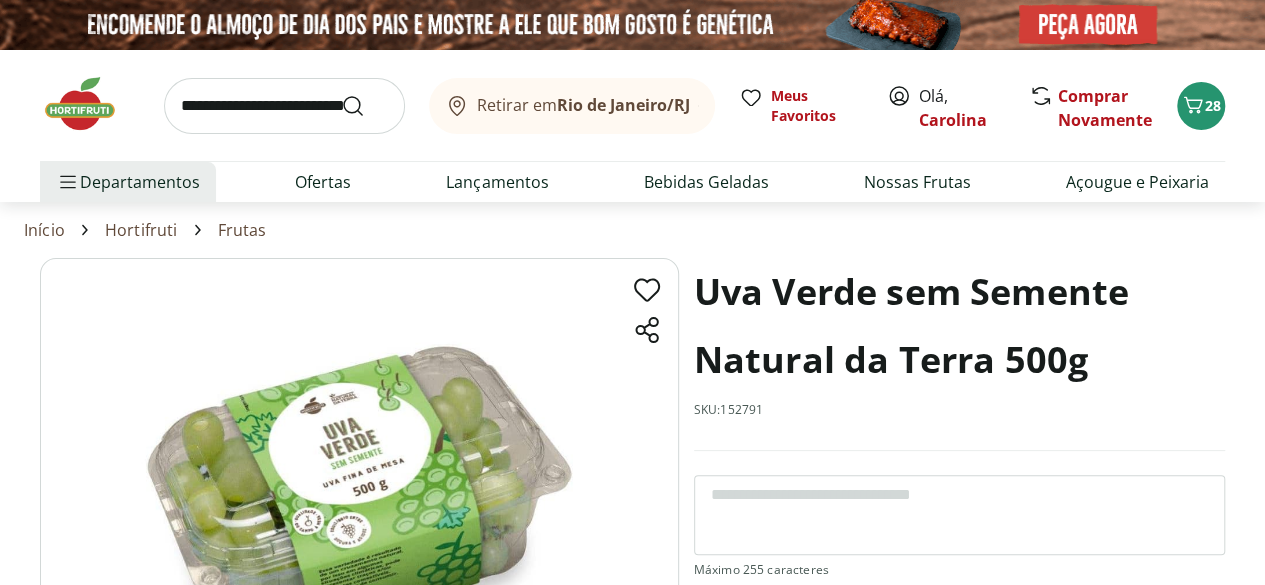 click on "Uva Verde sem Semente Natural da Terra 500g" at bounding box center (959, 326) 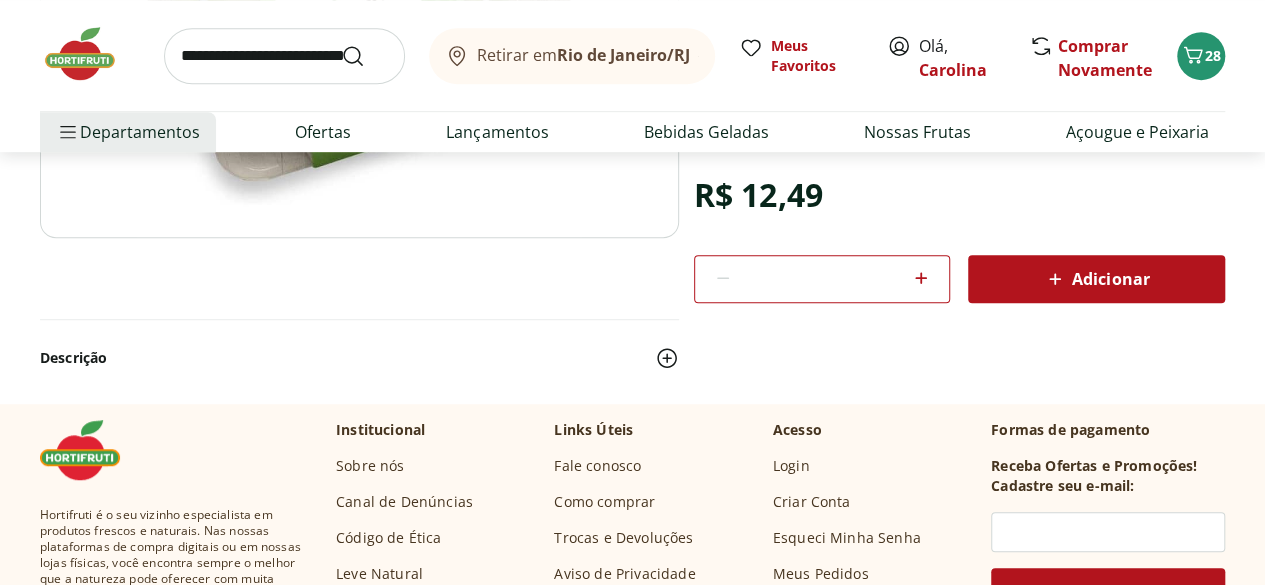 scroll, scrollTop: 480, scrollLeft: 0, axis: vertical 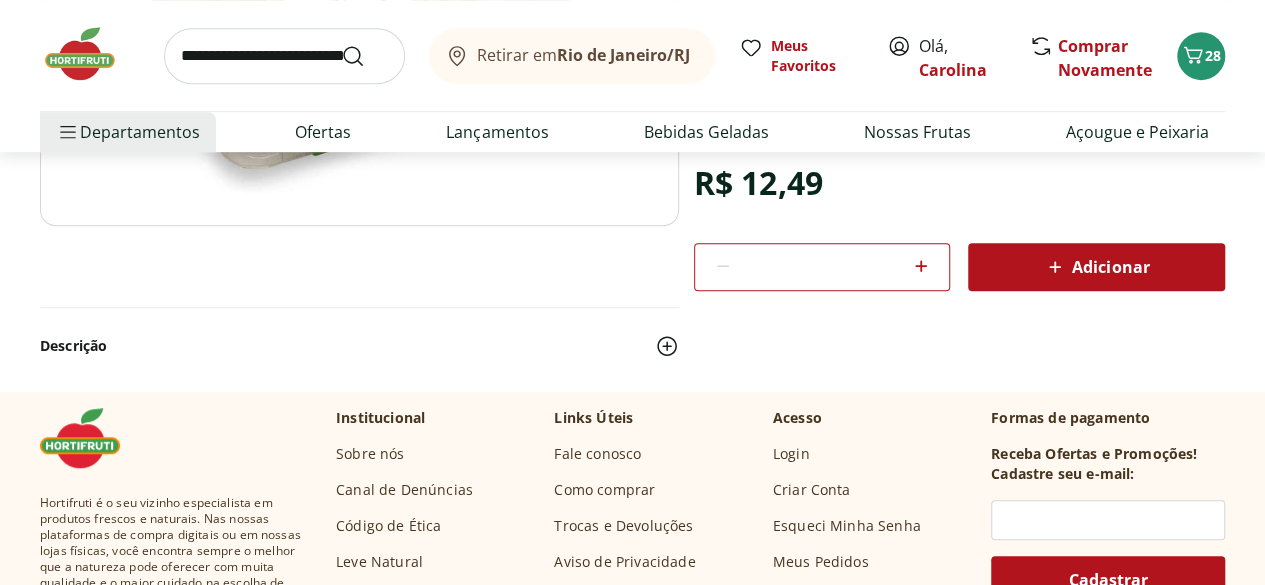 click on "Adicionar" at bounding box center (1096, 267) 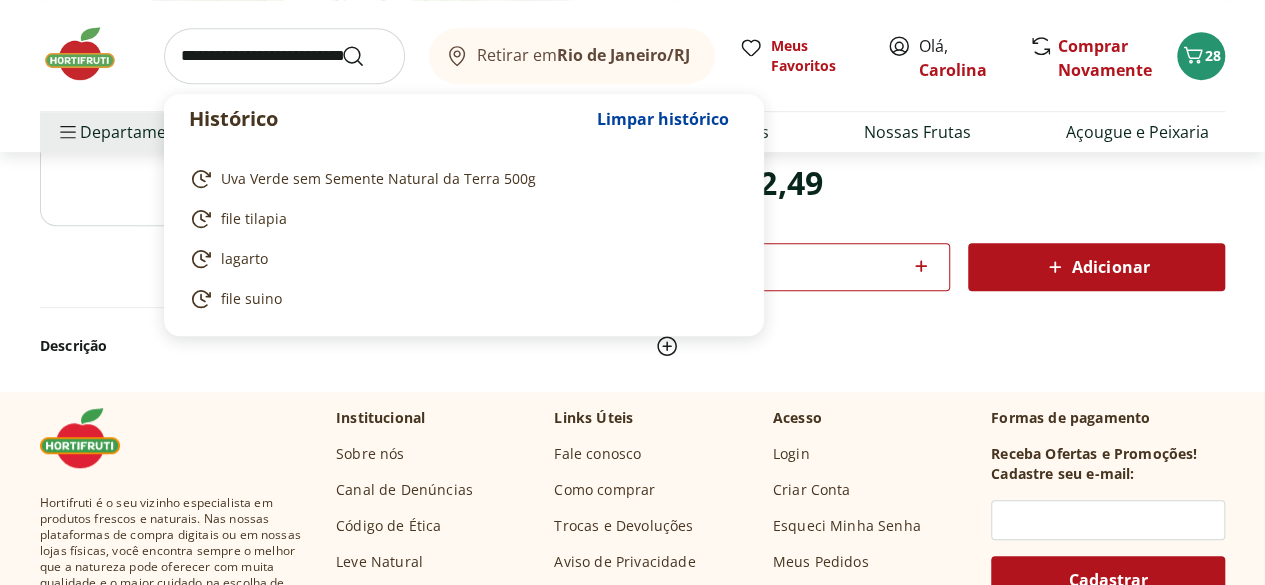 click at bounding box center [284, 56] 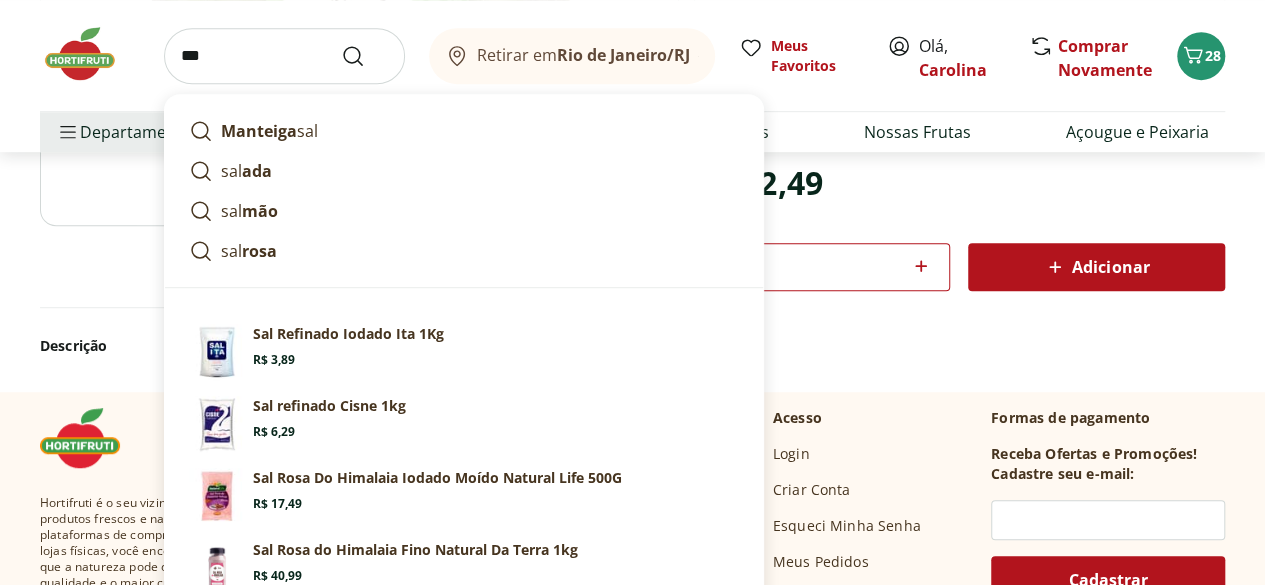 type on "***" 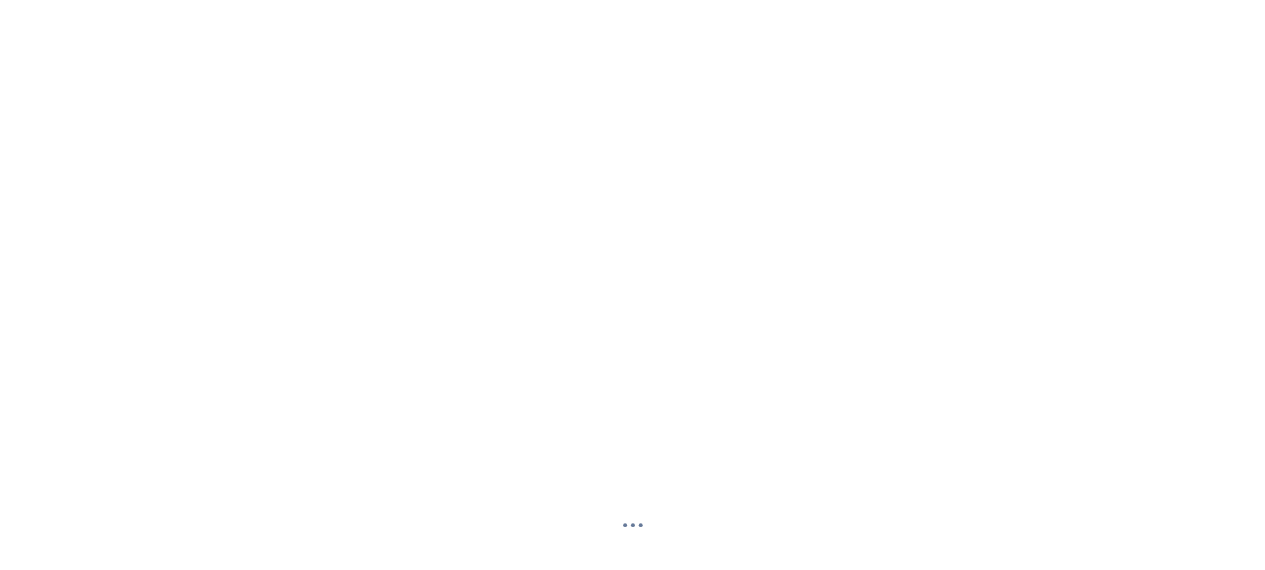 scroll, scrollTop: 0, scrollLeft: 0, axis: both 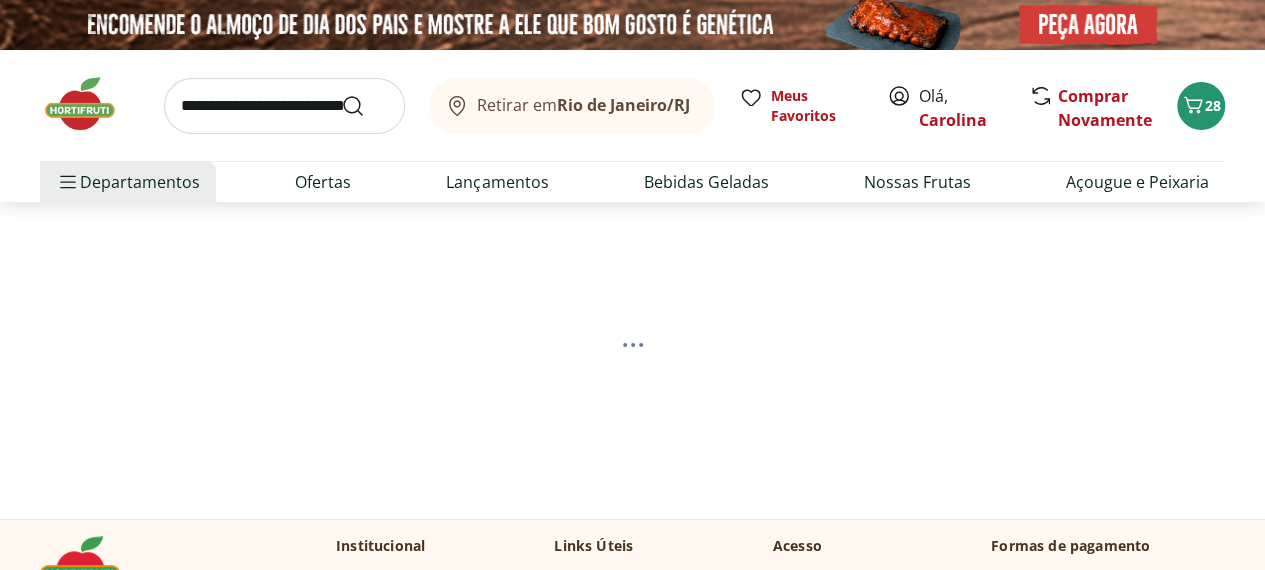 select on "**********" 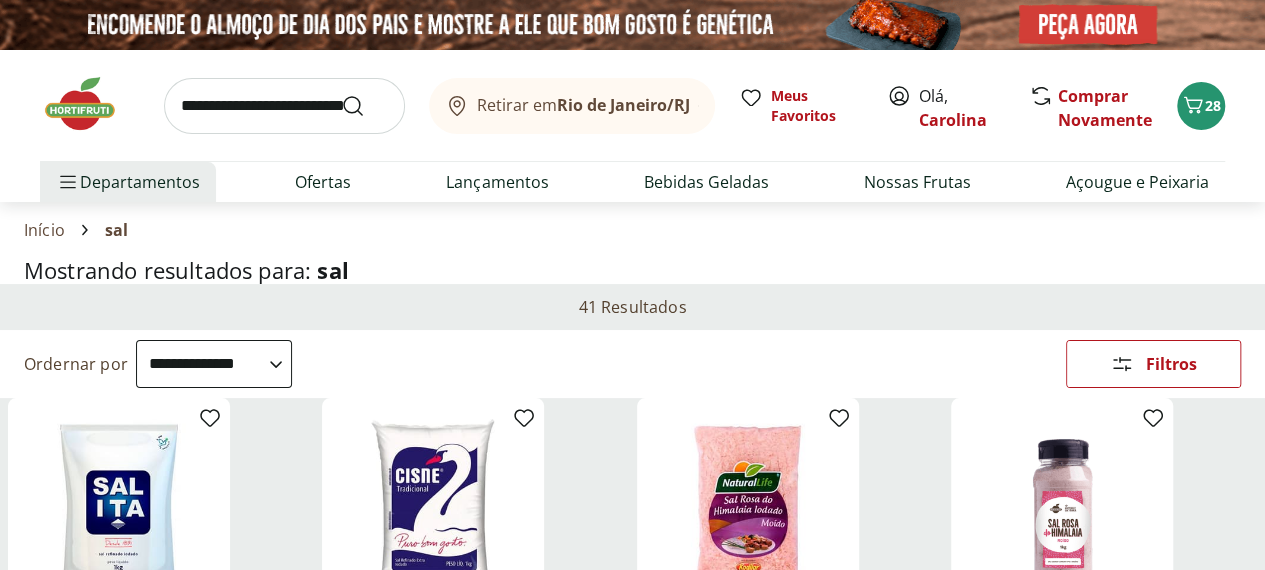 click on "Hortifruti Retirar em [CITY]/[STATE] Olá, [FIRST] [LAST] Retirar em [CITY]/[STATE] Meus Favoritos Olá, [FIRST] [LAST] Comprar Novamente 28 Departamentos Nossa Marca Nossa Marca Ver tudo do departamento Açougue & Peixaria Congelados e Refrigerados Frutas, Legumes e Verduras Orgânicos Mercearia Sorvetes Hortifruti Hortifruti Ver tudo do departamento Cogumelos Frutas Legumes Ovos Temperos Frescos Verduras Orgânicos Orgânicos Ver tudo do departamento Bebidas Orgânicas Frutas Orgânicas Legumes Orgânicos Ovos Orgânicos Perecíveis Orgânicos Verduras Orgânicas Temperos Frescos Açougue e Peixaria Açougue e Peixaria Ver tudo do departamento Aves Bovinos Exóticos Frutos do Mar Linguiça e Salsicha Peixes Salgados e Defumados Suínos Prontinhos Prontinhos Ver tudo do departamento Frutas Cortadinhas Pré Preparados Prontos para Consumo Saladas Sucos e Água de Coco Padaria Padaria Ver tudo do departamento Bolos e Mini Bolos Doces Pão Padaria Própria Salgados Torradas Bebidas Bebidas Água Água de Coco" at bounding box center (632, 2535) 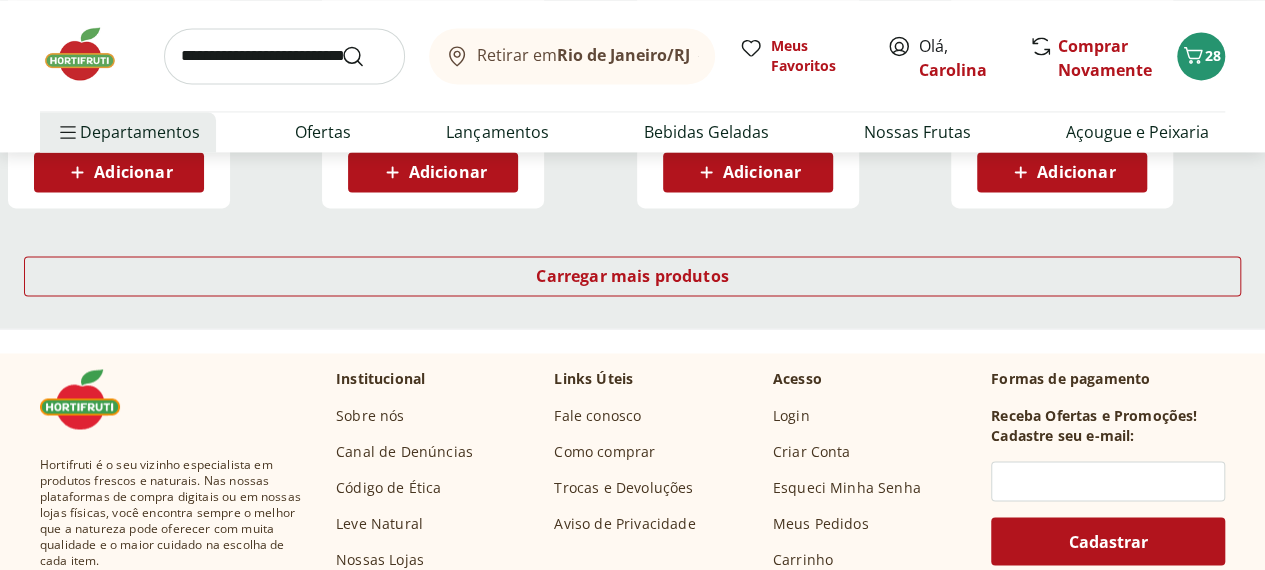 scroll, scrollTop: 1480, scrollLeft: 0, axis: vertical 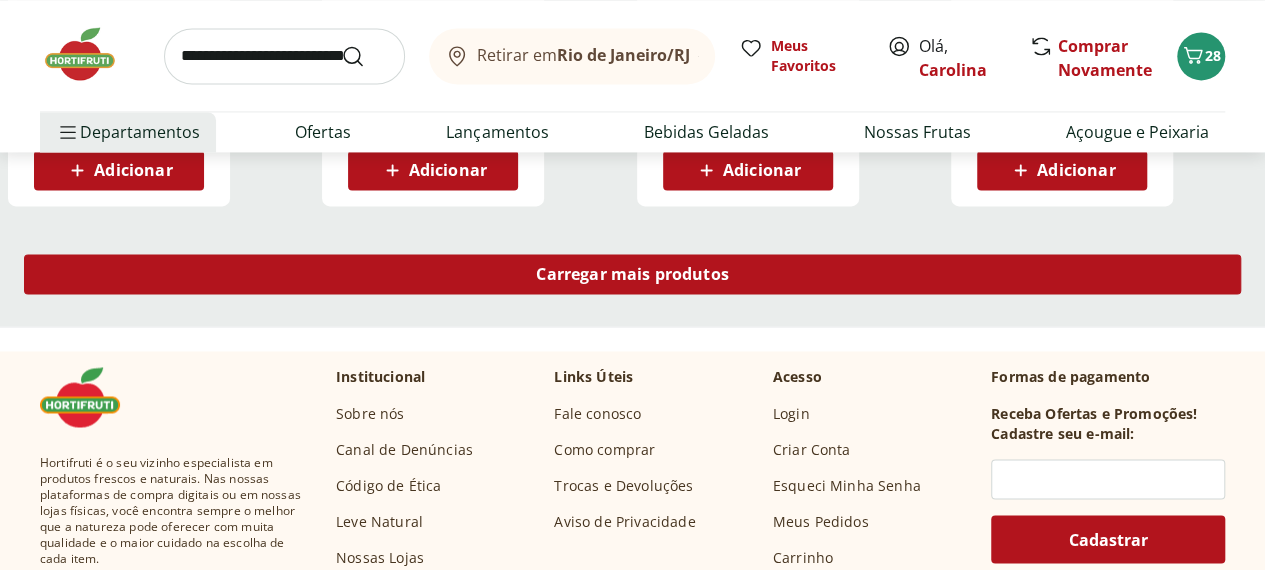 click on "Carregar mais produtos" at bounding box center [632, 274] 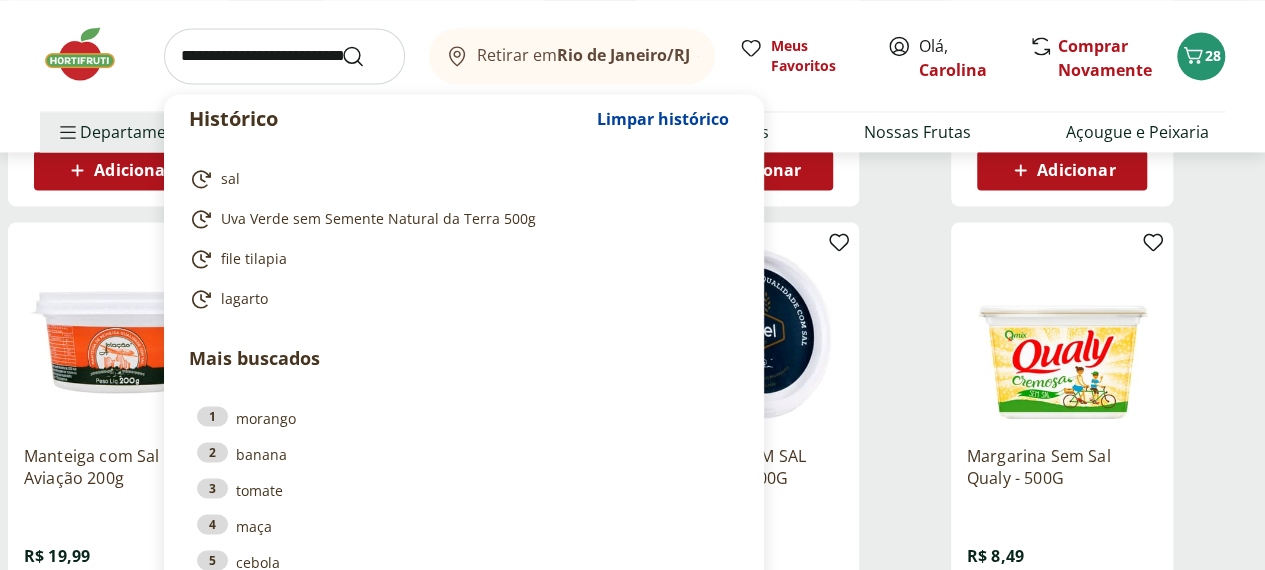 click at bounding box center (284, 56) 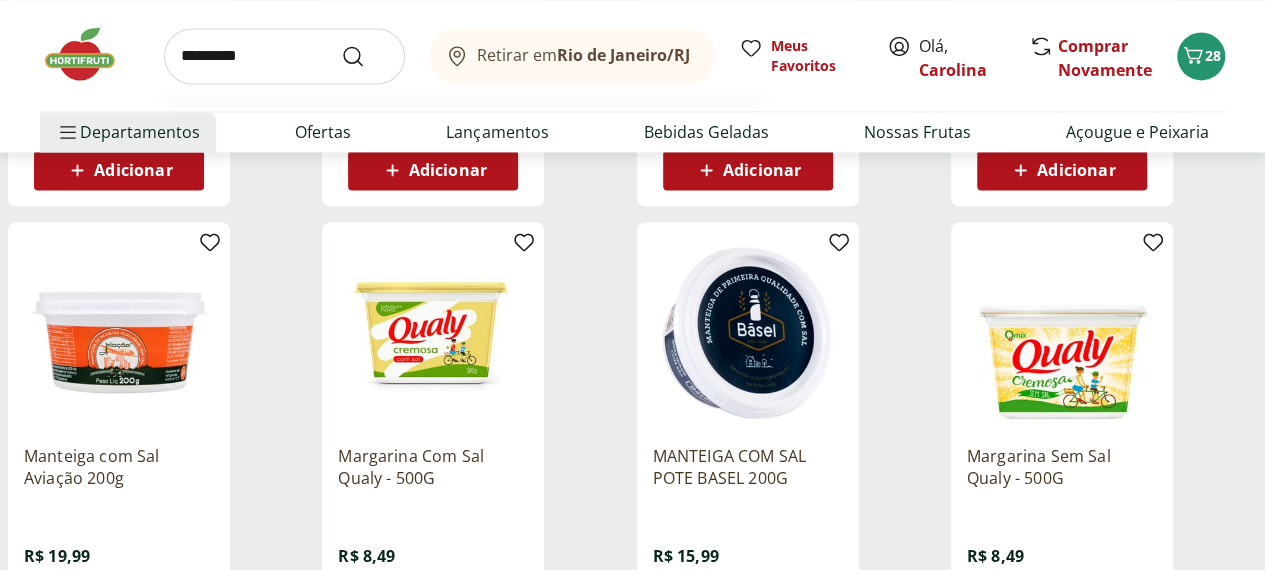 type on "*********" 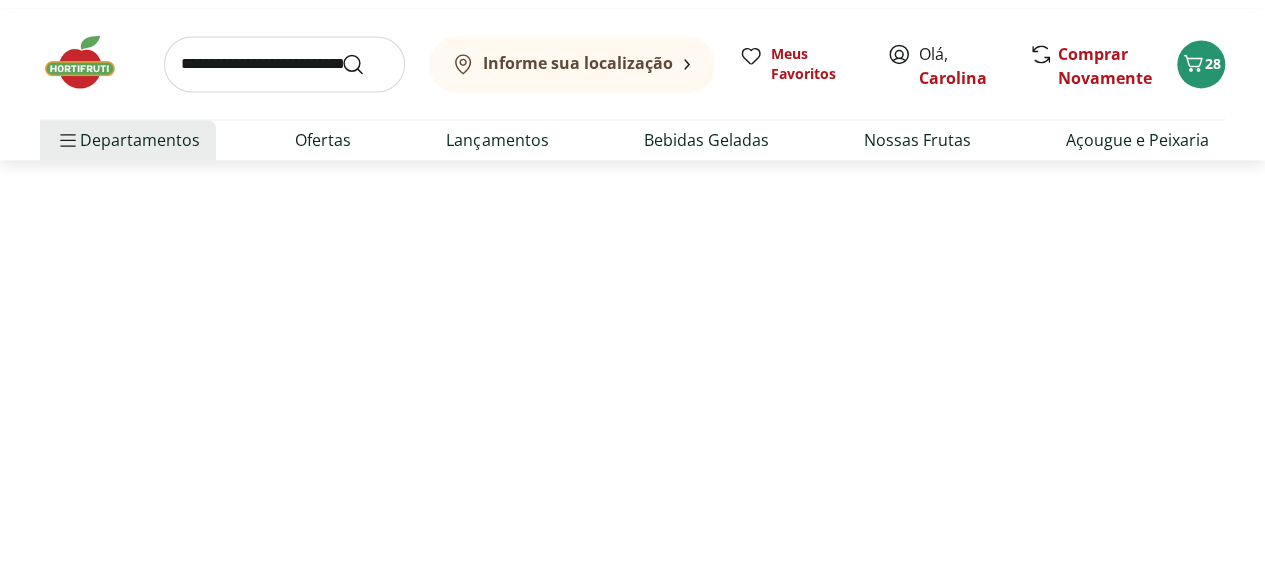 scroll, scrollTop: 0, scrollLeft: 0, axis: both 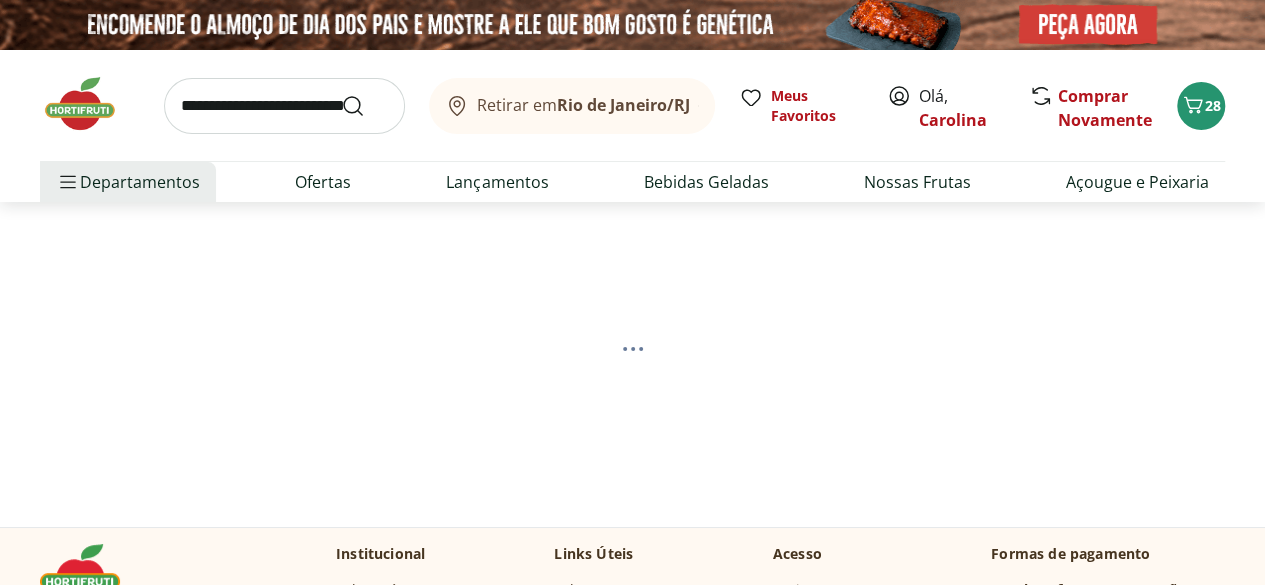 select on "**********" 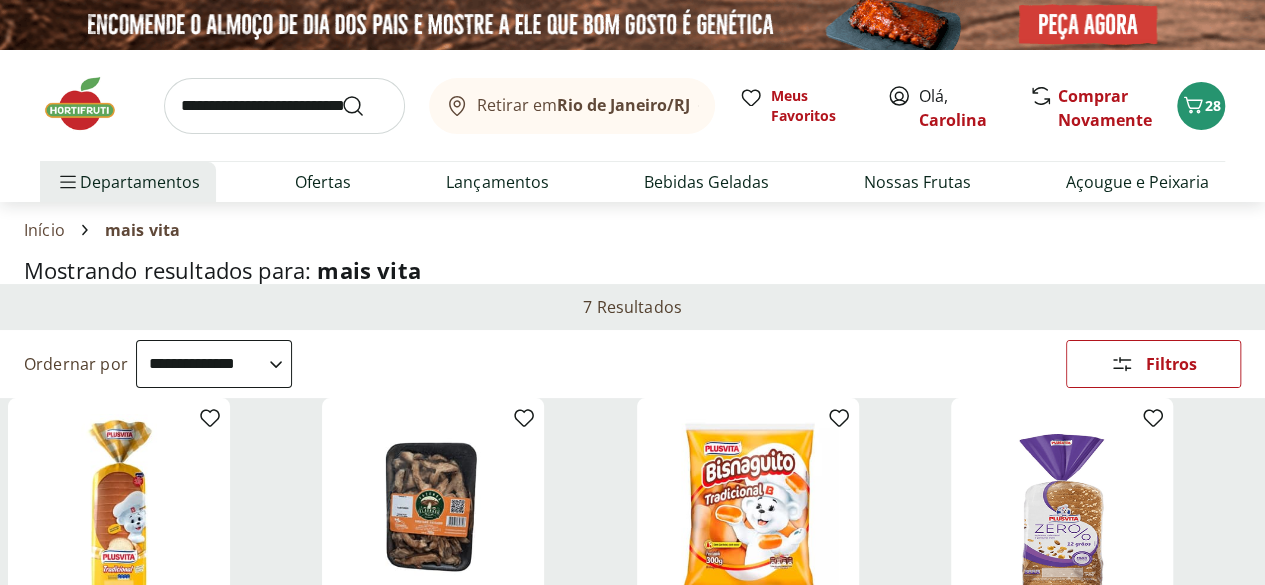 click at bounding box center [632, 25] 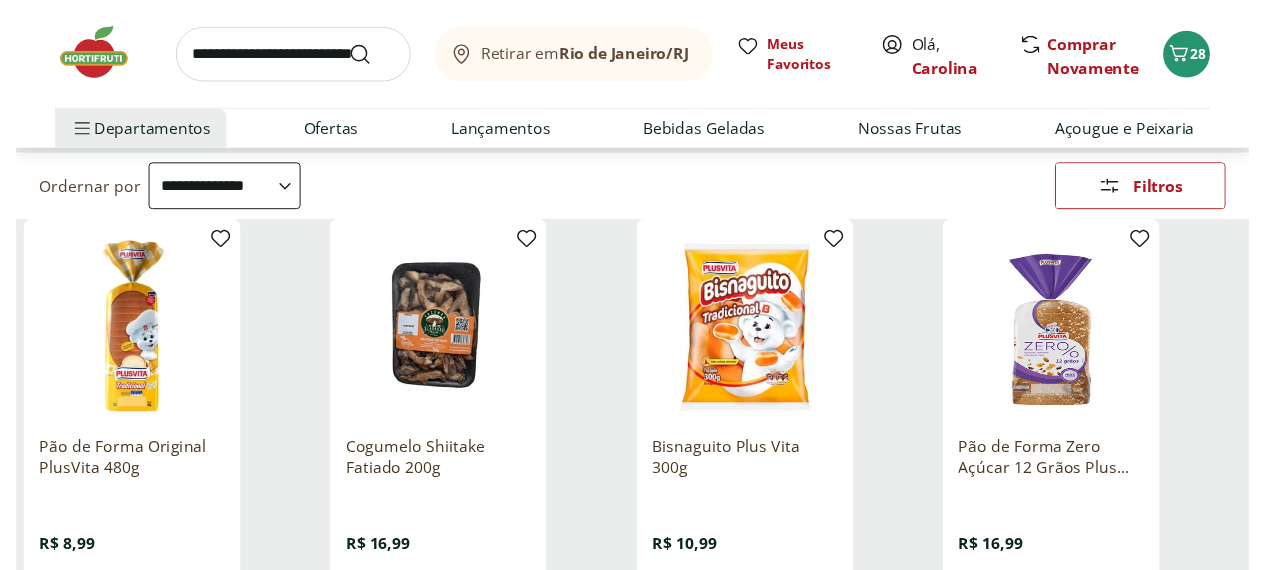 scroll, scrollTop: 0, scrollLeft: 0, axis: both 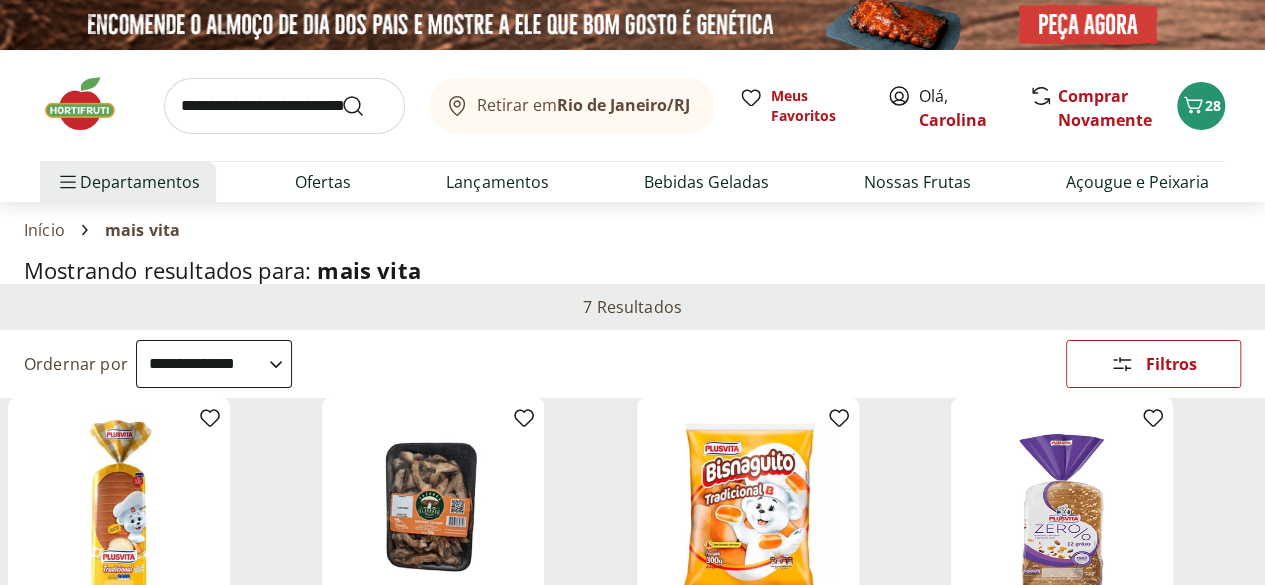 click at bounding box center (284, 106) 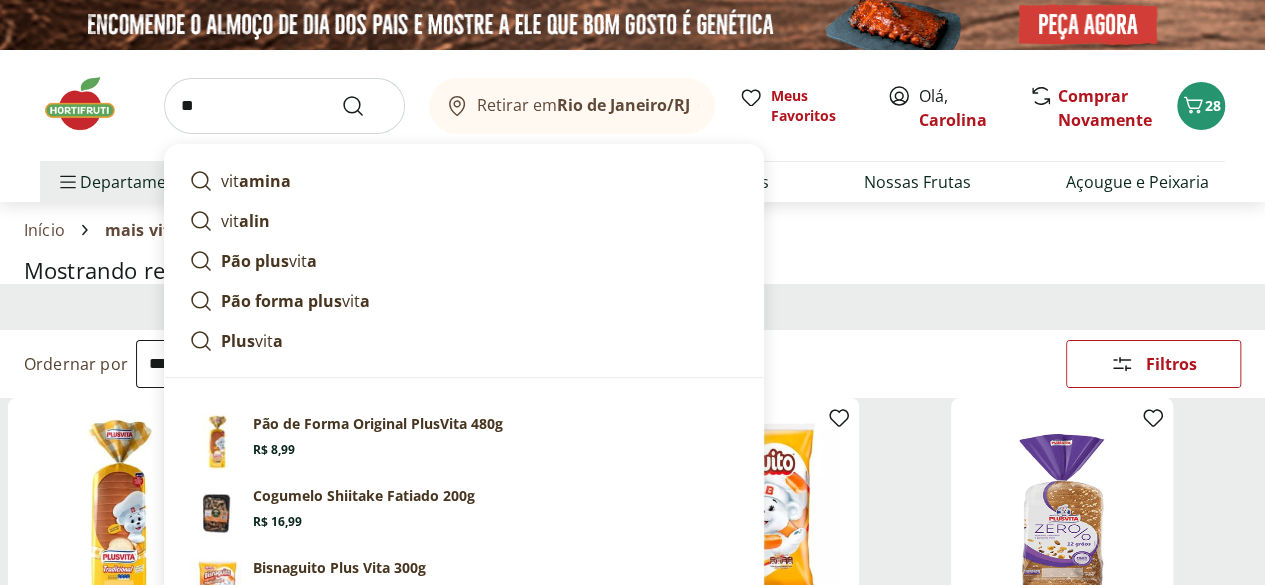 type on "*" 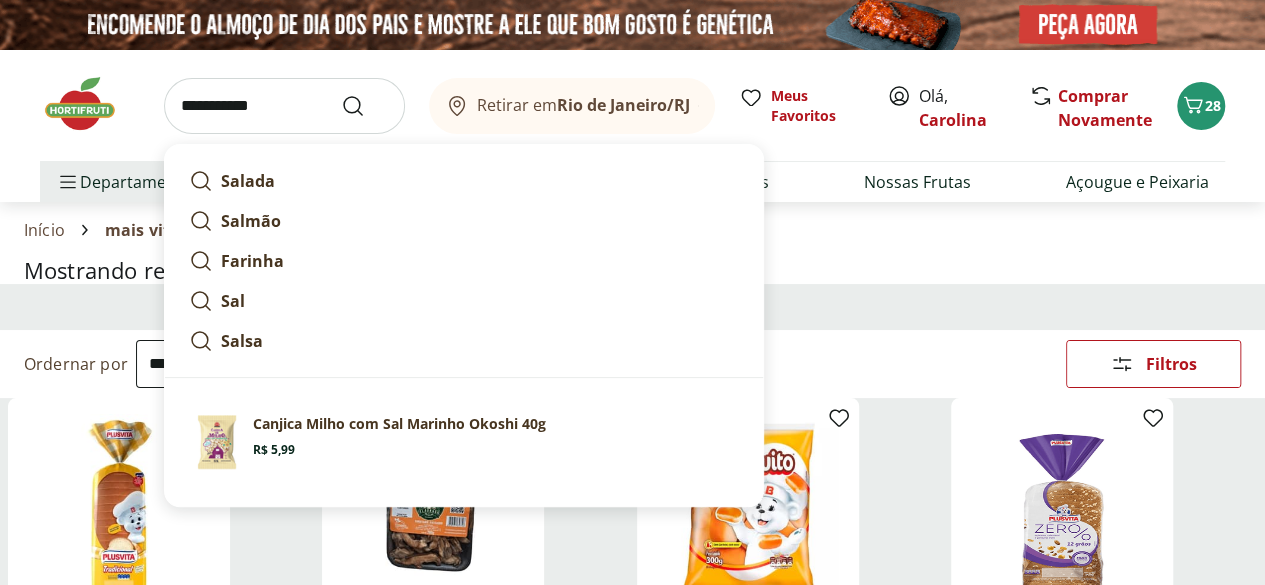 type on "**********" 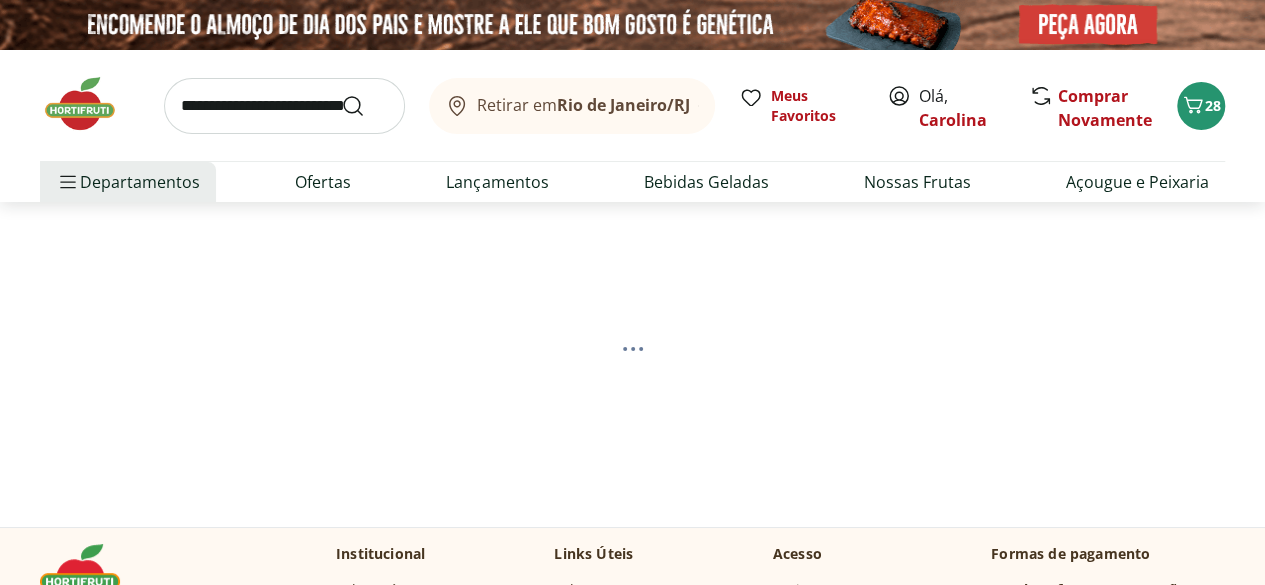 select on "**********" 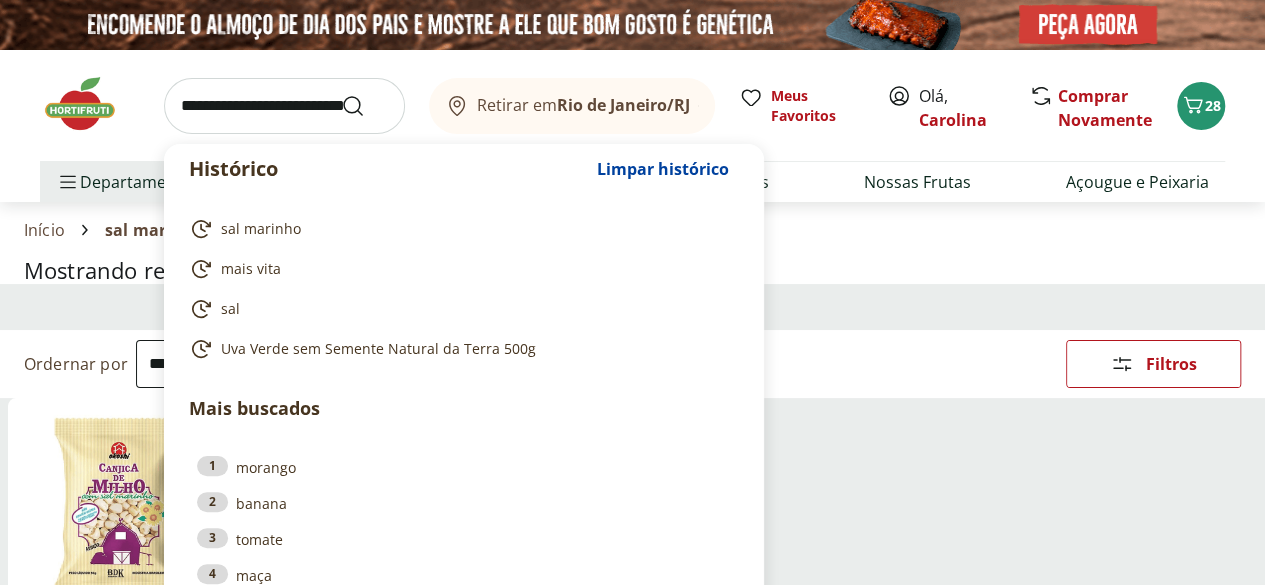 click at bounding box center [284, 106] 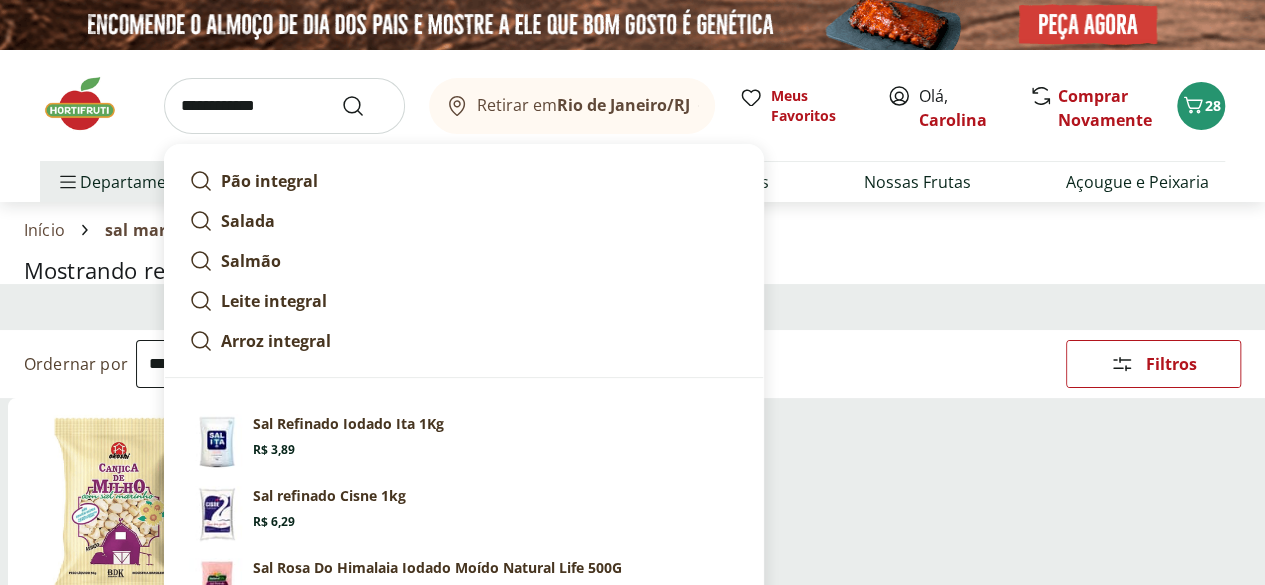 type on "**********" 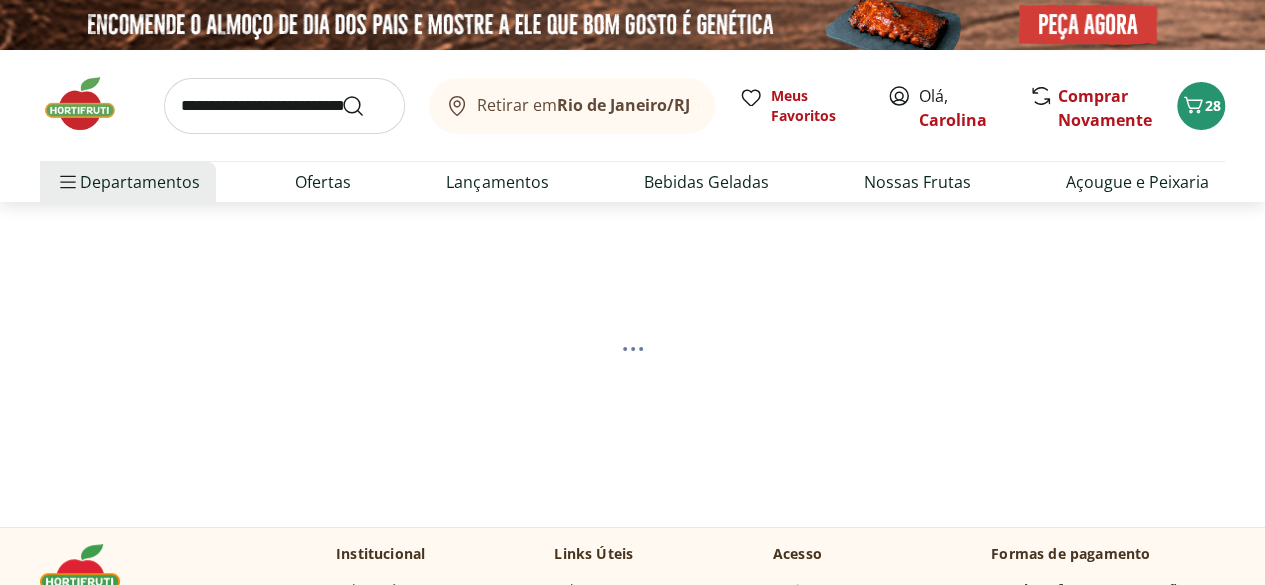select on "**********" 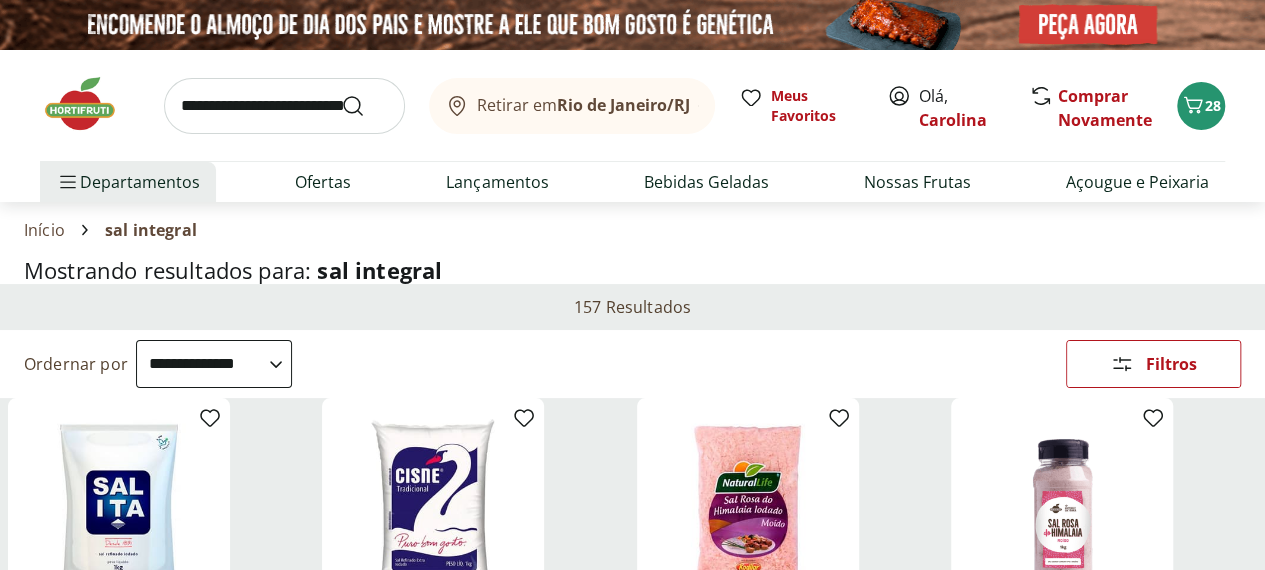 click on "Mostrando resultados para:   sal integral" at bounding box center (632, 270) 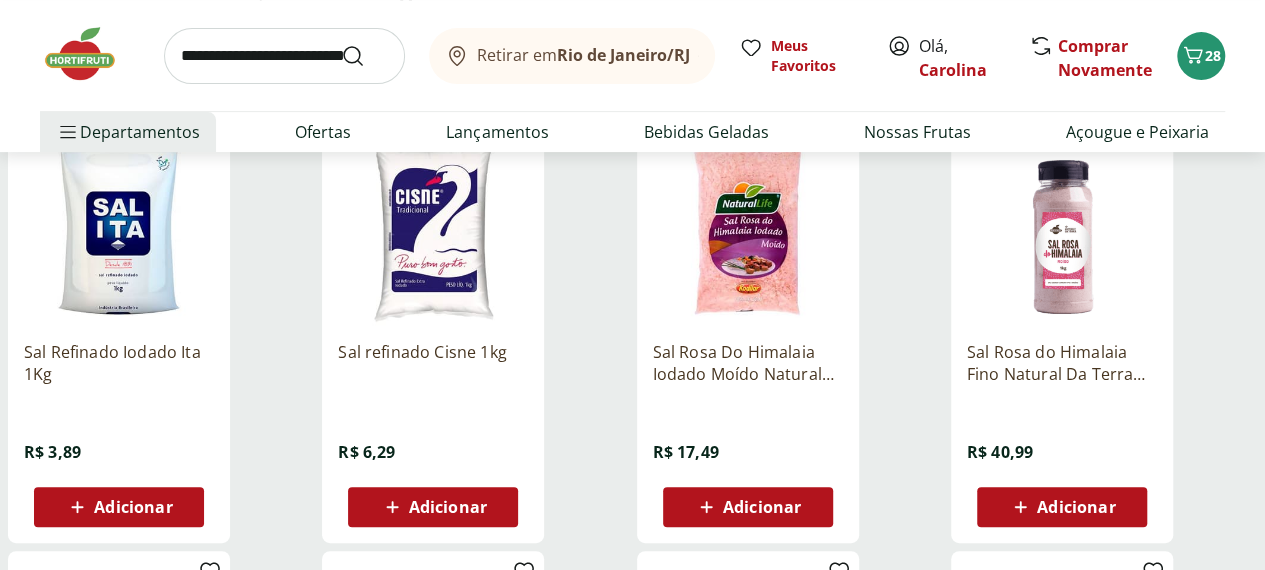 scroll, scrollTop: 280, scrollLeft: 0, axis: vertical 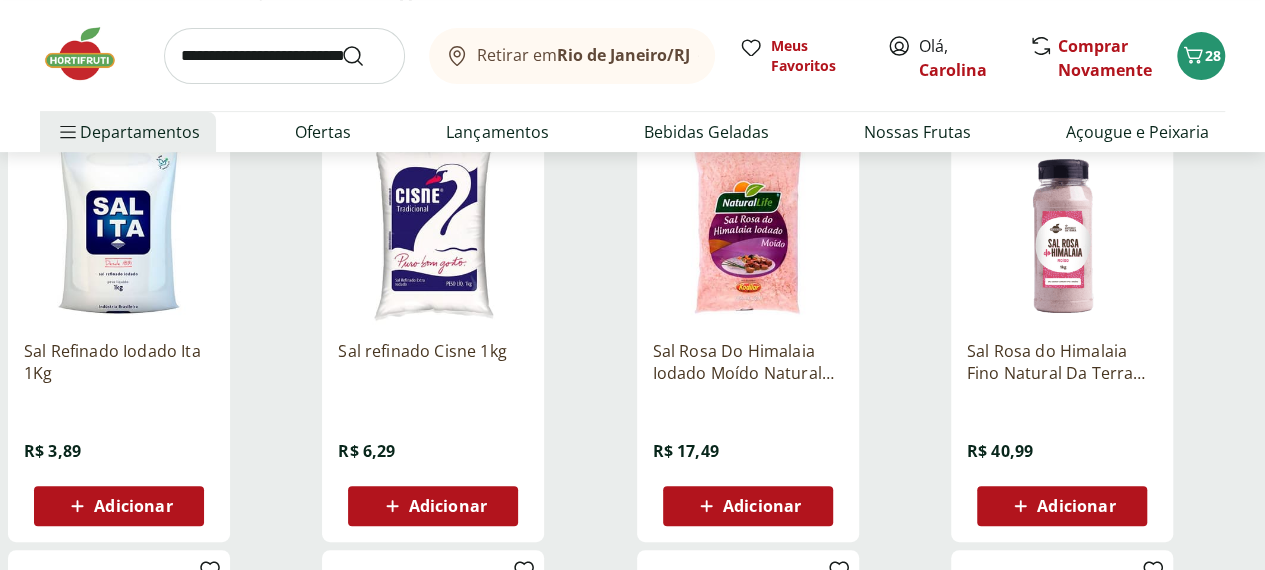 click on "Adicionar" at bounding box center [133, 506] 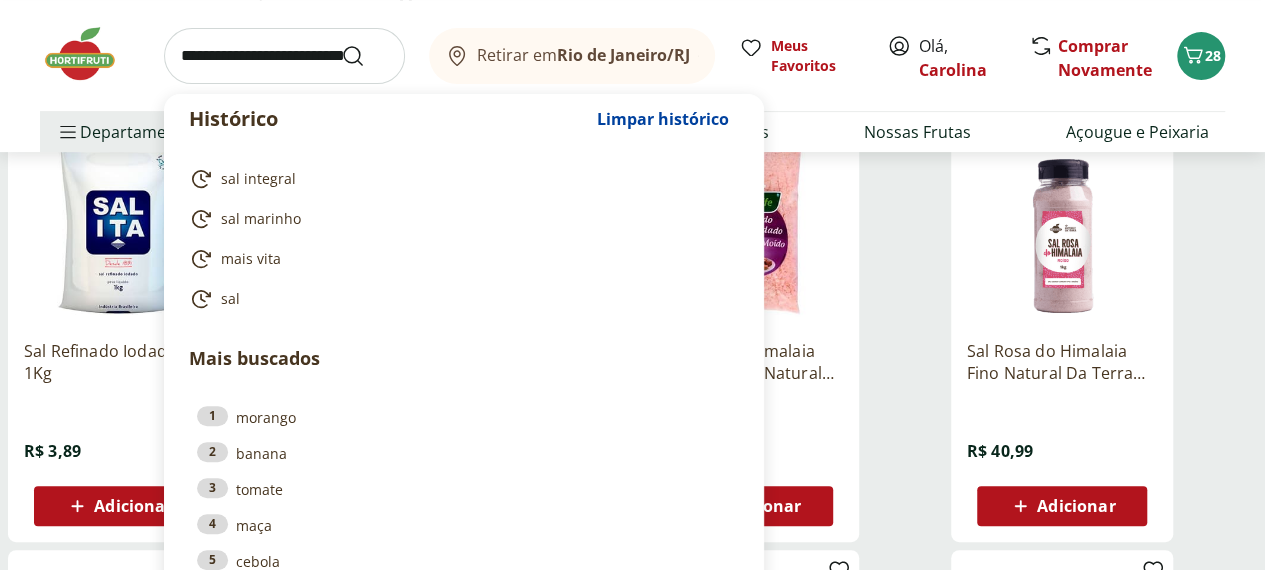 click at bounding box center [284, 56] 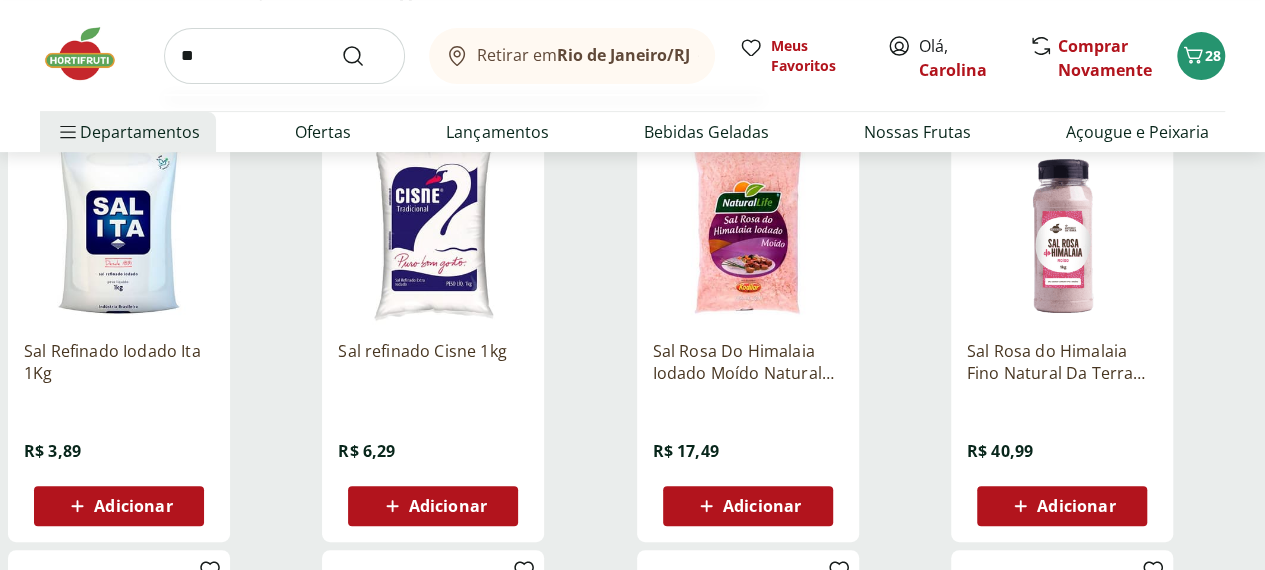 type on "*" 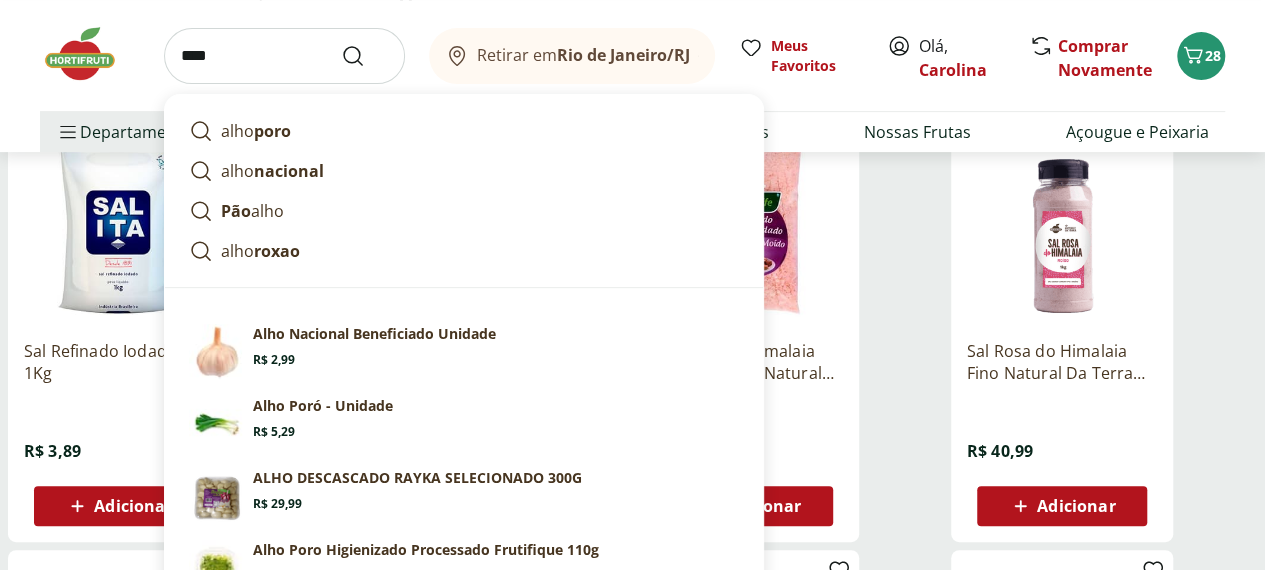 type on "****" 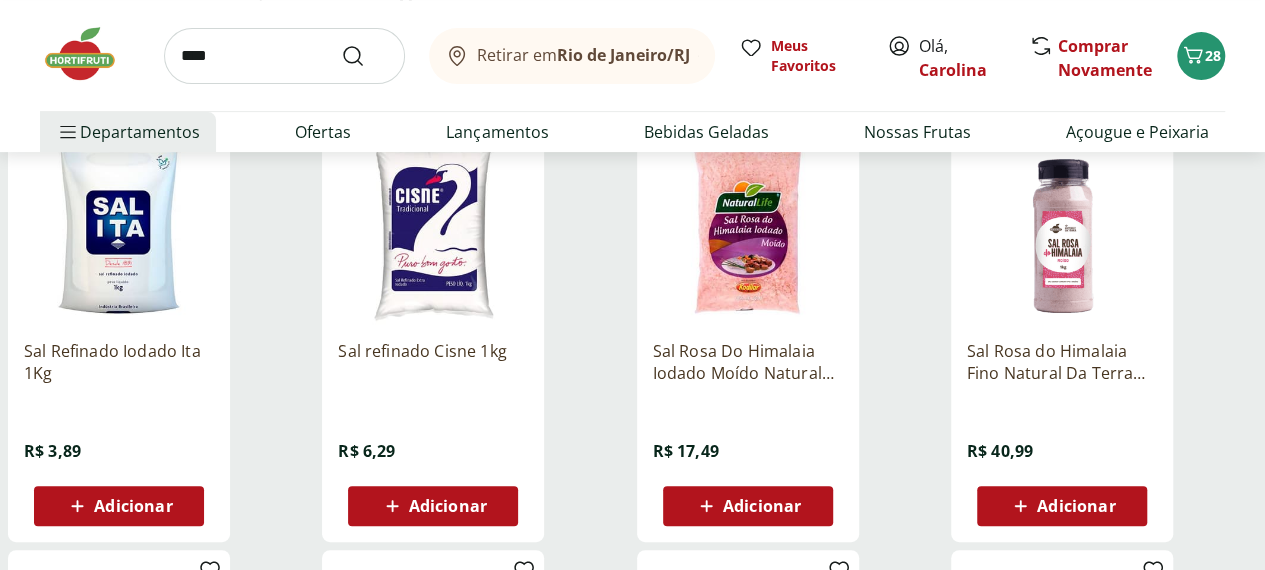 scroll, scrollTop: 0, scrollLeft: 0, axis: both 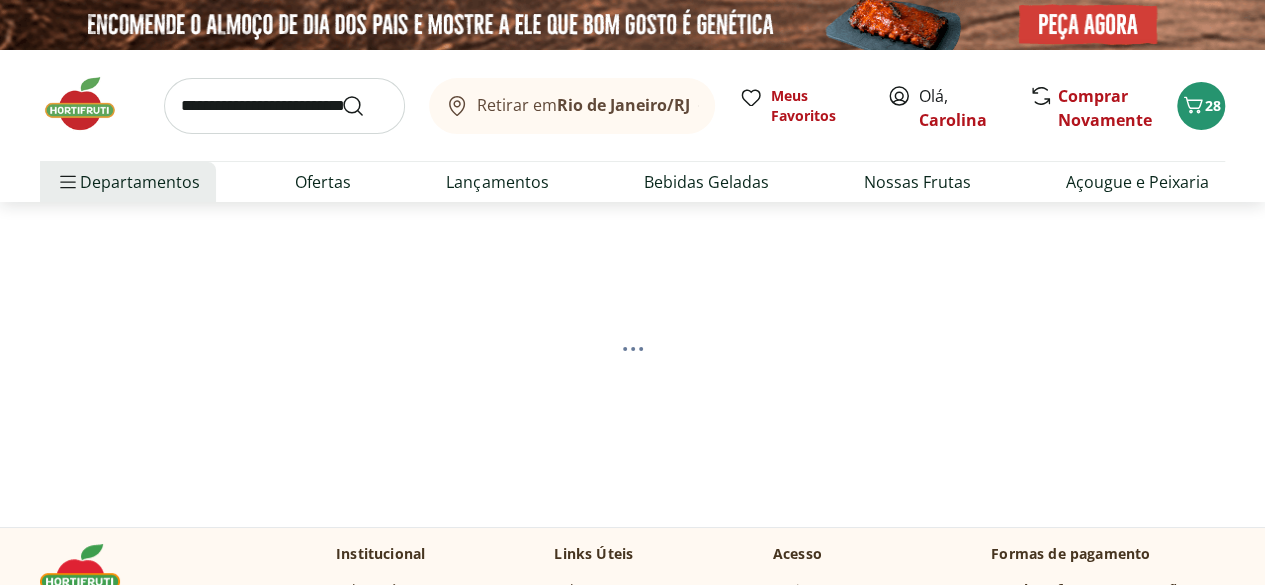 select on "**********" 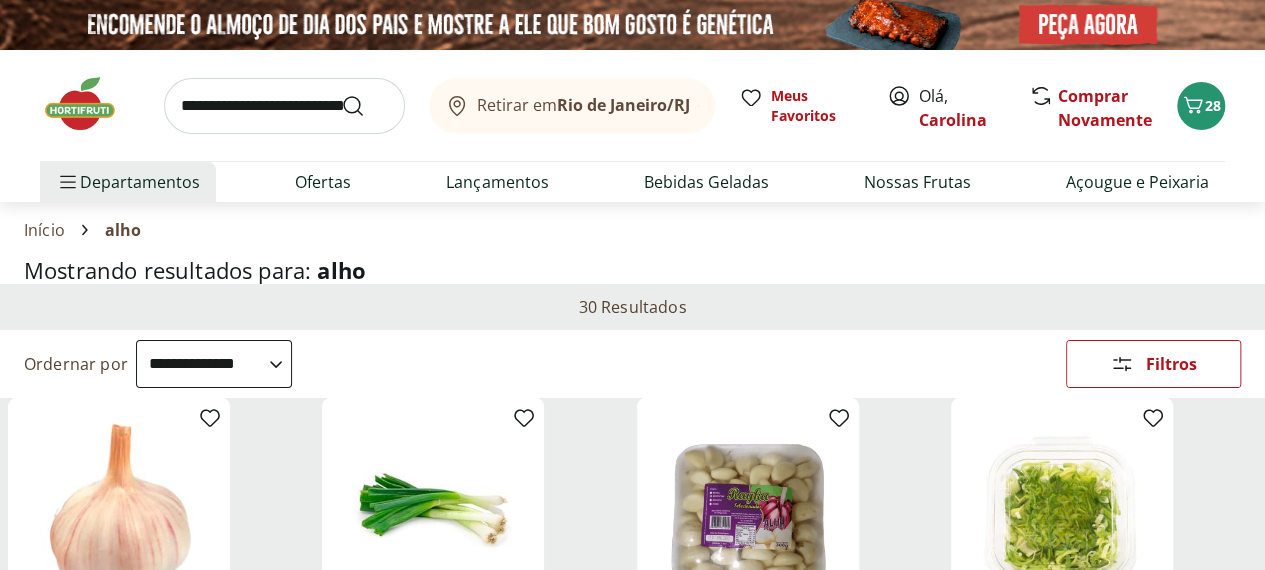 click on "Mostrando resultados para:   alho" at bounding box center [632, 270] 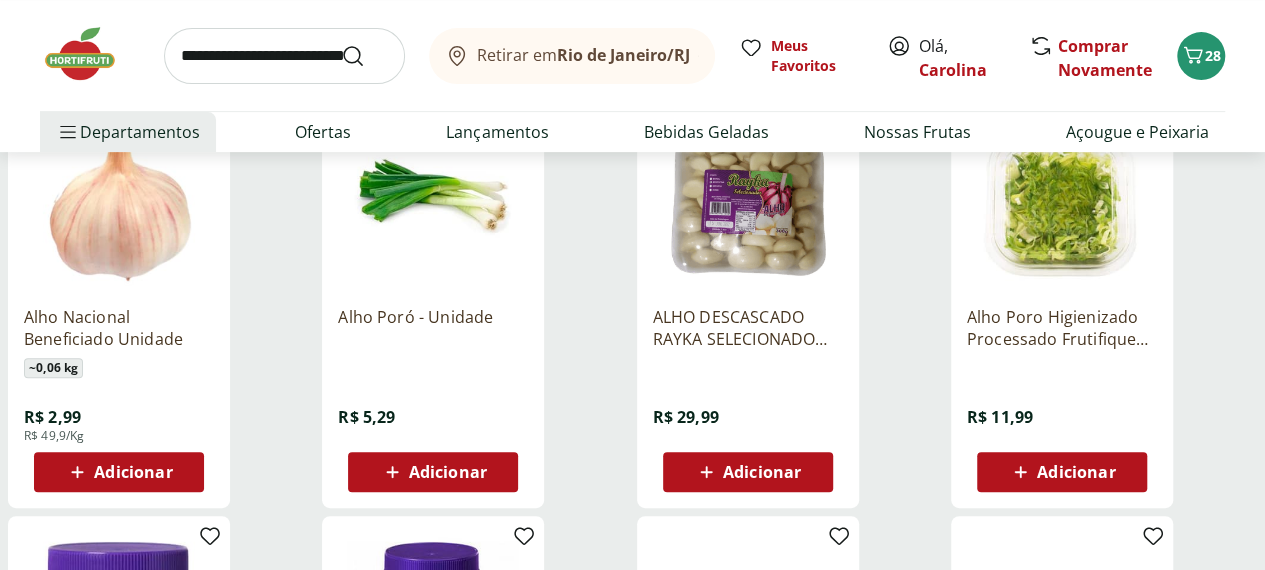 scroll, scrollTop: 320, scrollLeft: 0, axis: vertical 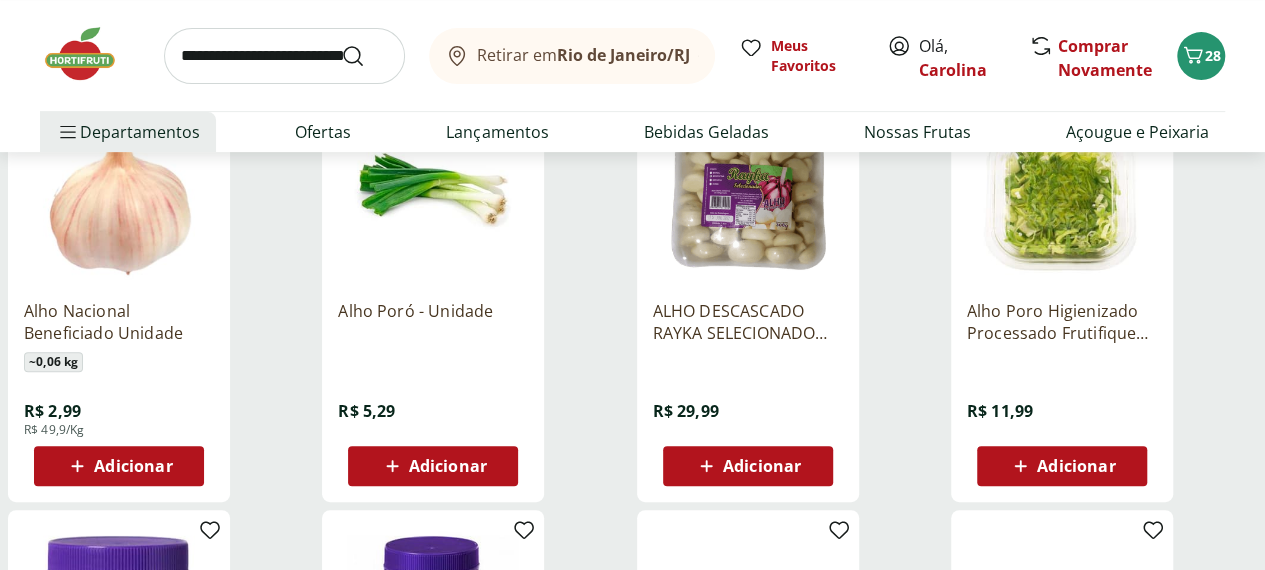 click on "Adicionar" at bounding box center [762, 466] 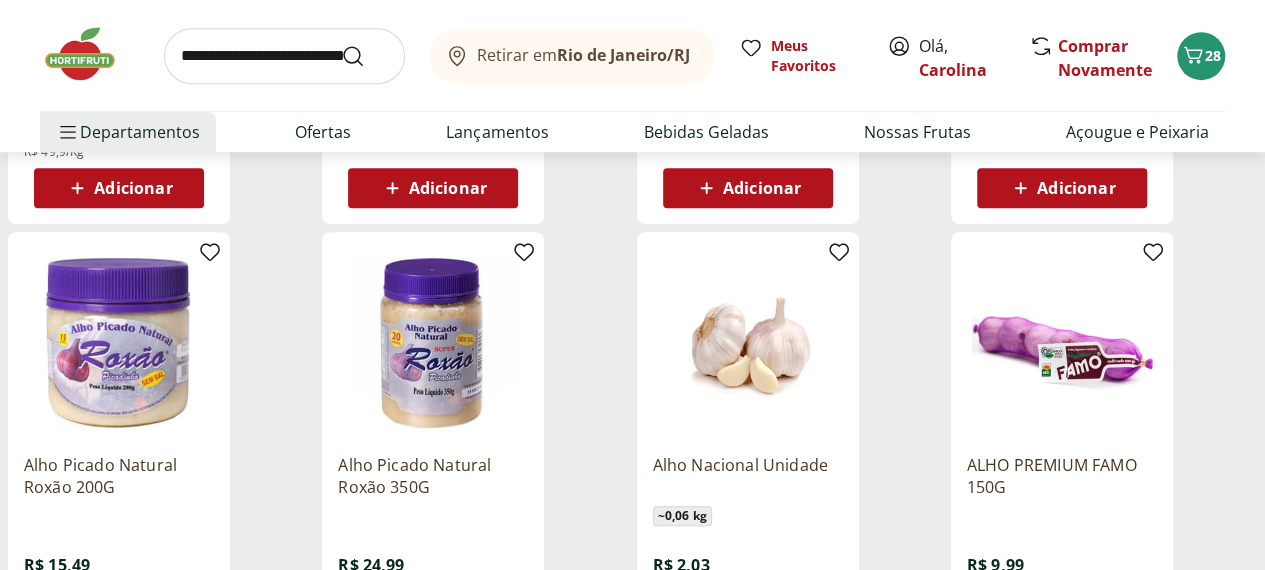 scroll, scrollTop: 600, scrollLeft: 0, axis: vertical 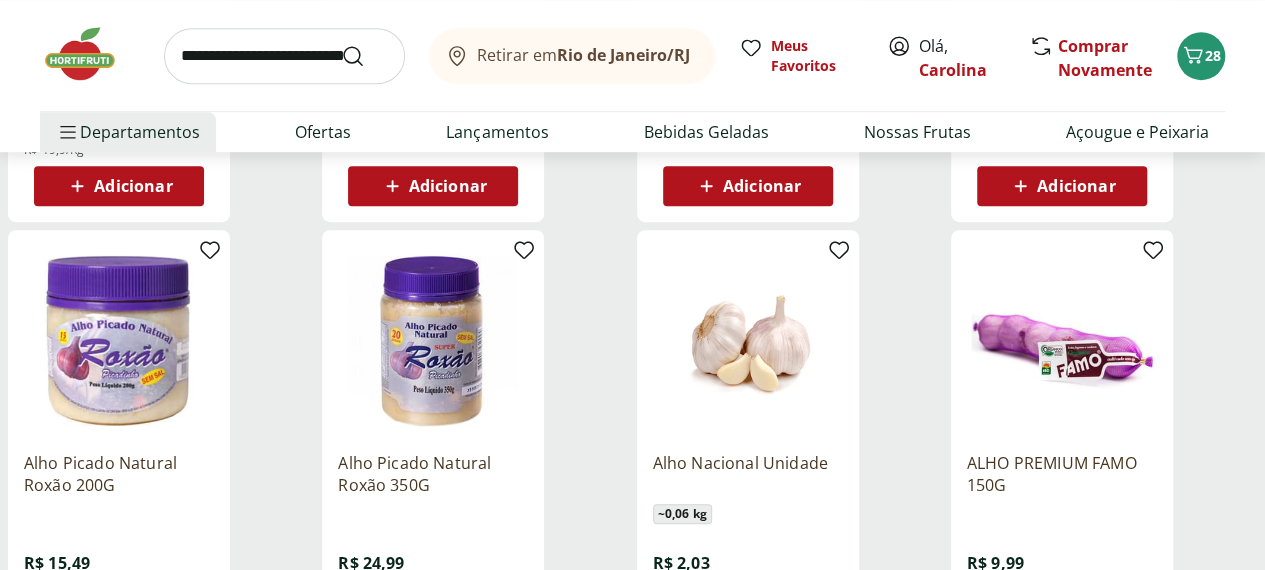 drag, startPoint x: 926, startPoint y: 469, endPoint x: 916, endPoint y: 466, distance: 10.440307 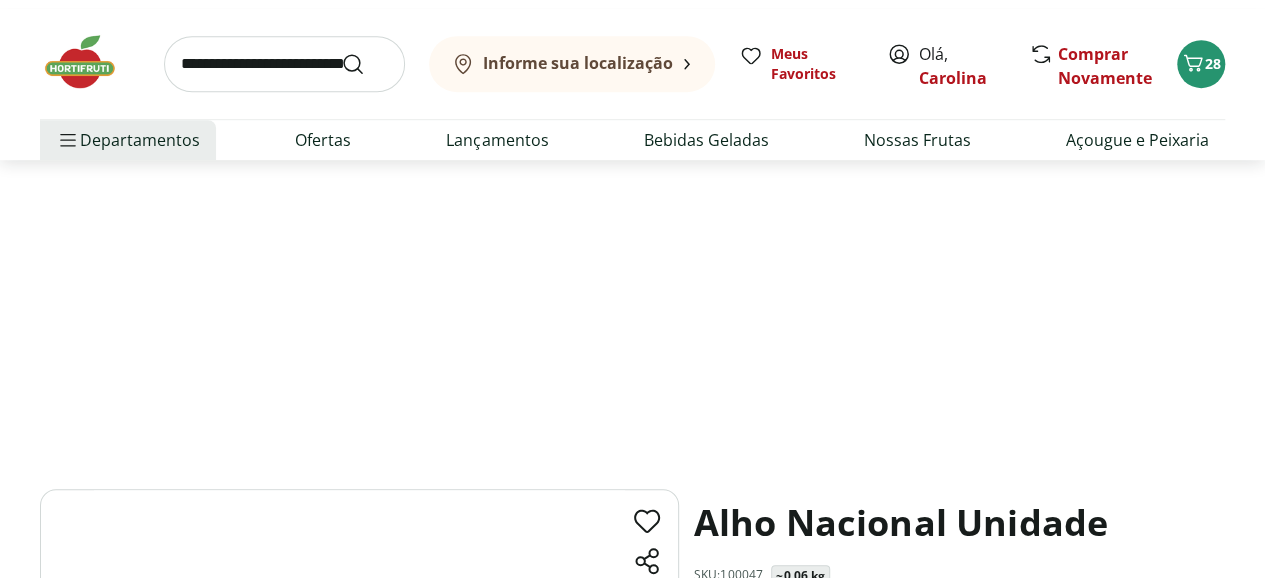 scroll, scrollTop: 0, scrollLeft: 0, axis: both 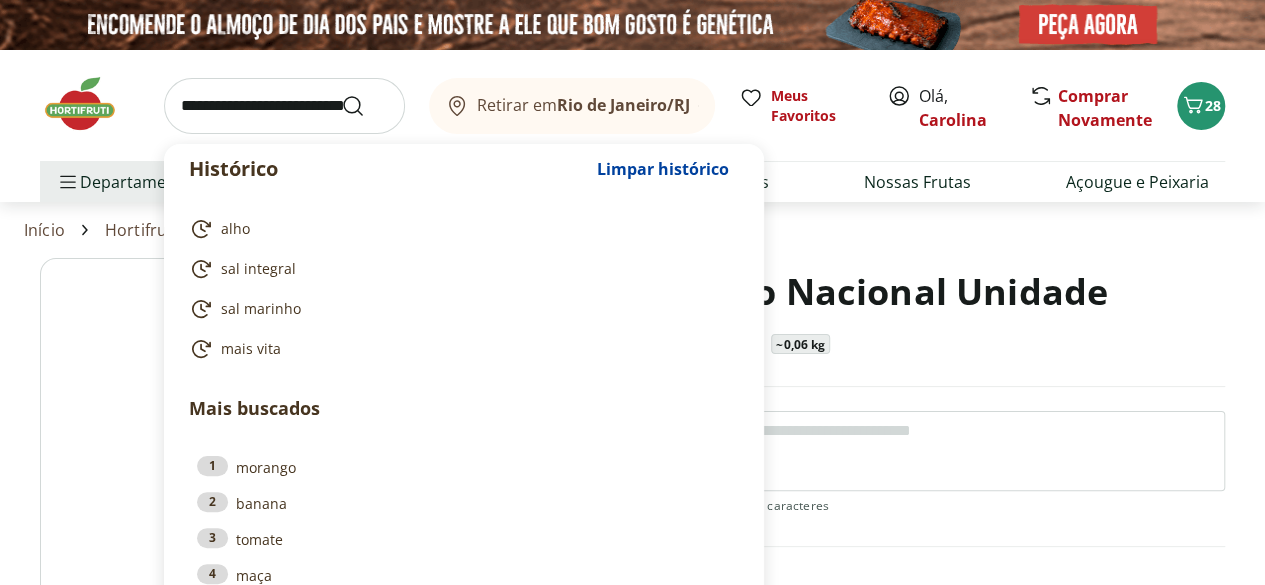 click at bounding box center (284, 106) 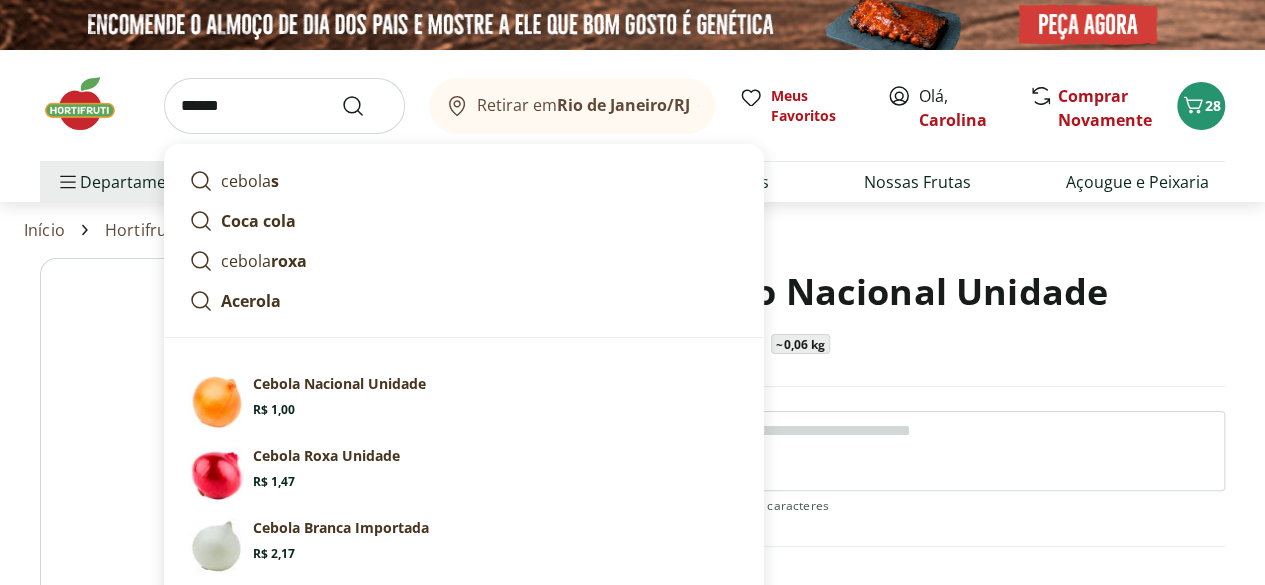 click on "cebola s" at bounding box center (250, 181) 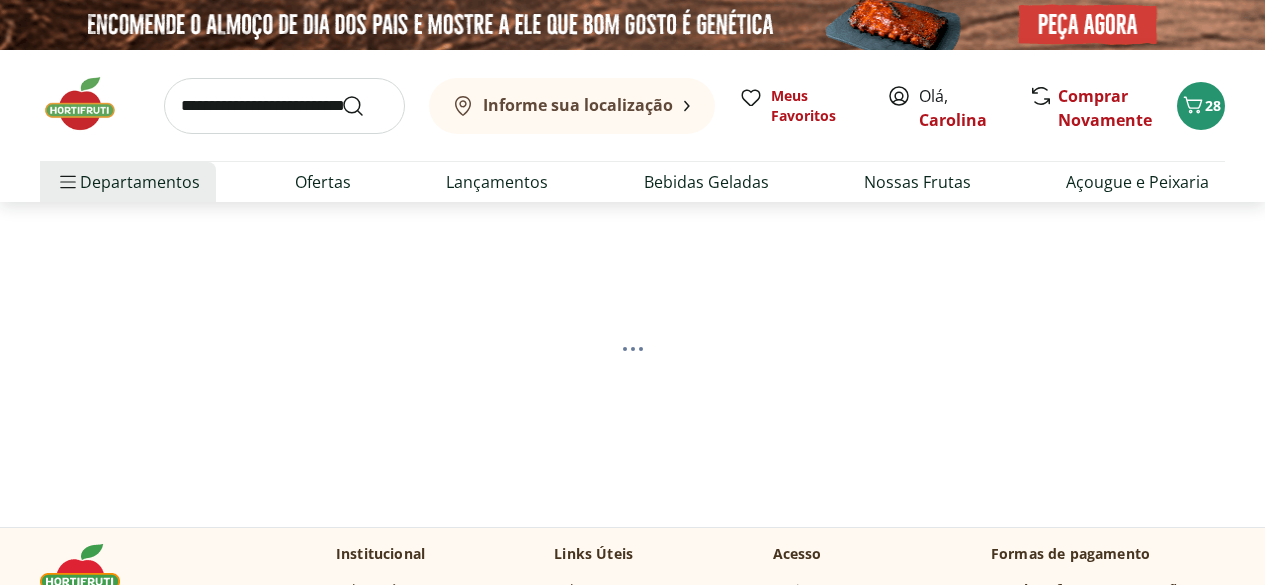 scroll, scrollTop: 0, scrollLeft: 0, axis: both 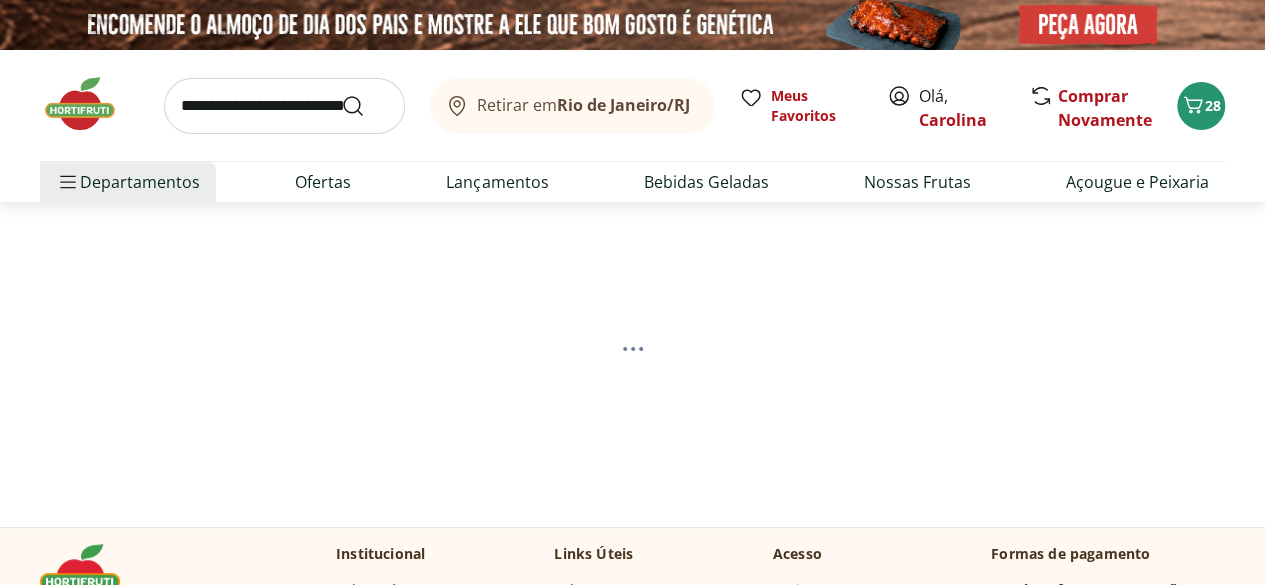 select on "**********" 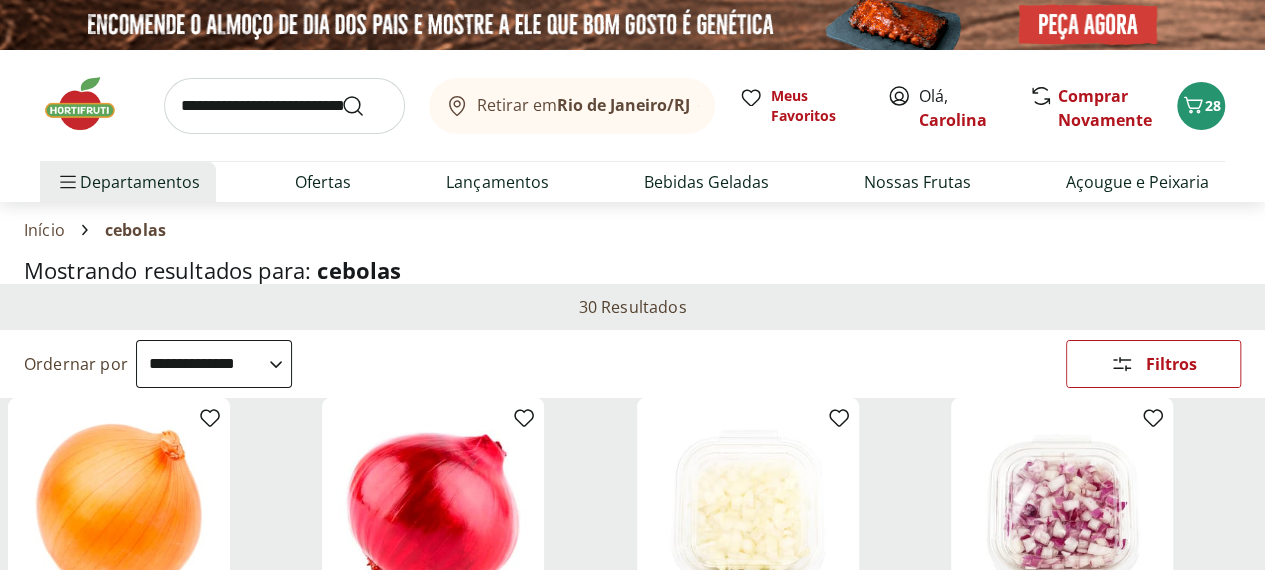click on "Mostrando resultados para:   cebolas" at bounding box center (632, 270) 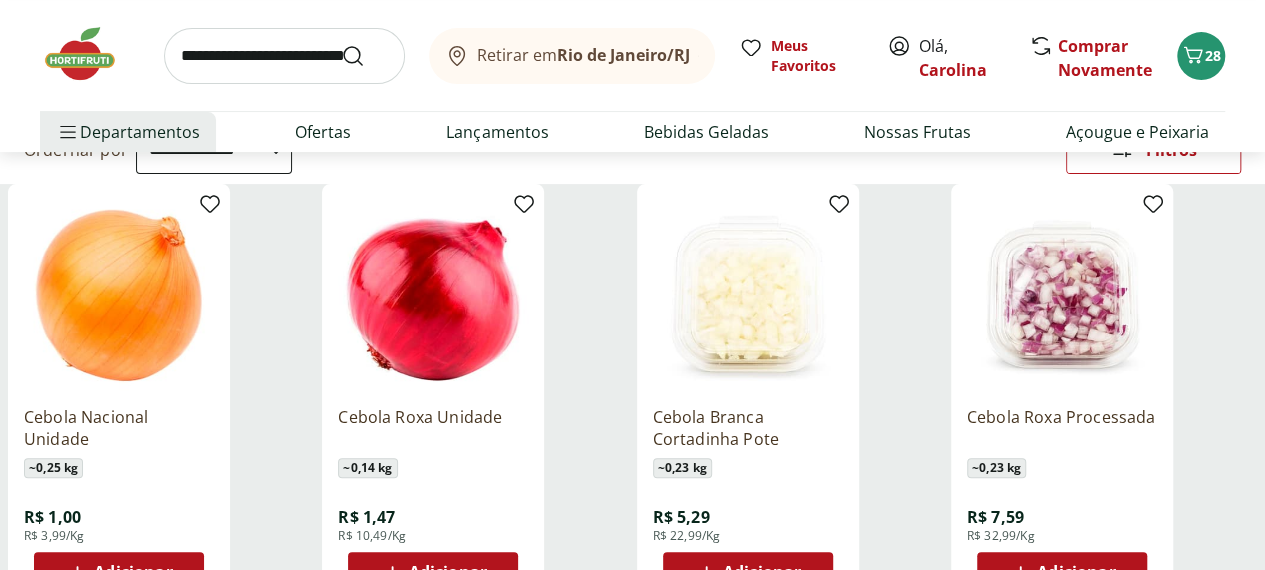 scroll, scrollTop: 280, scrollLeft: 0, axis: vertical 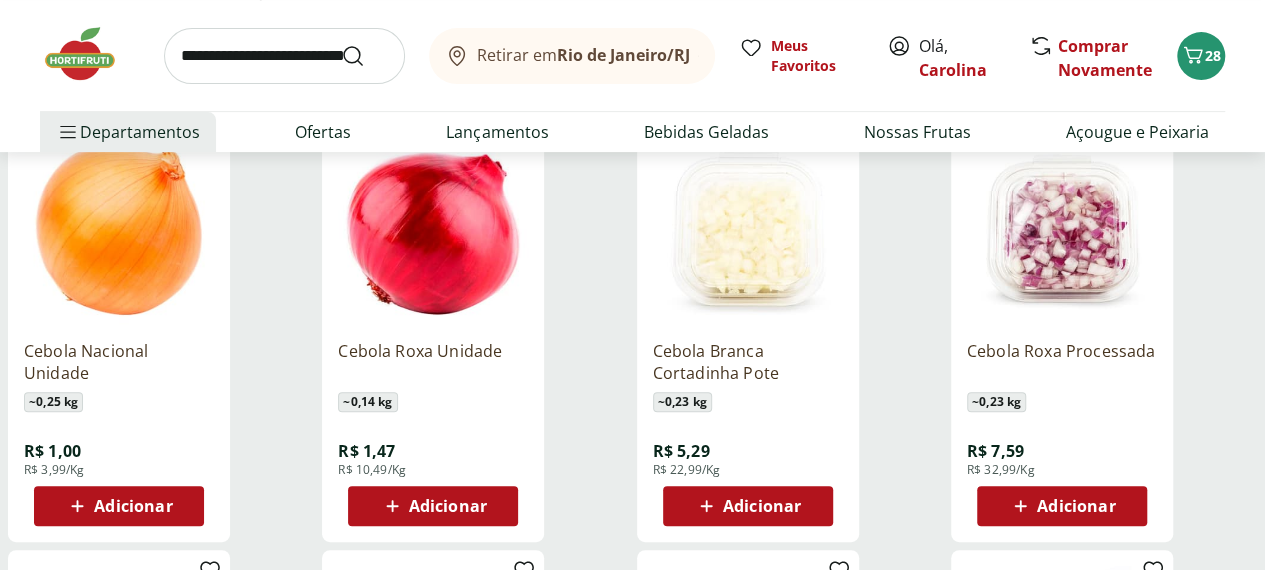 click at bounding box center (119, 229) 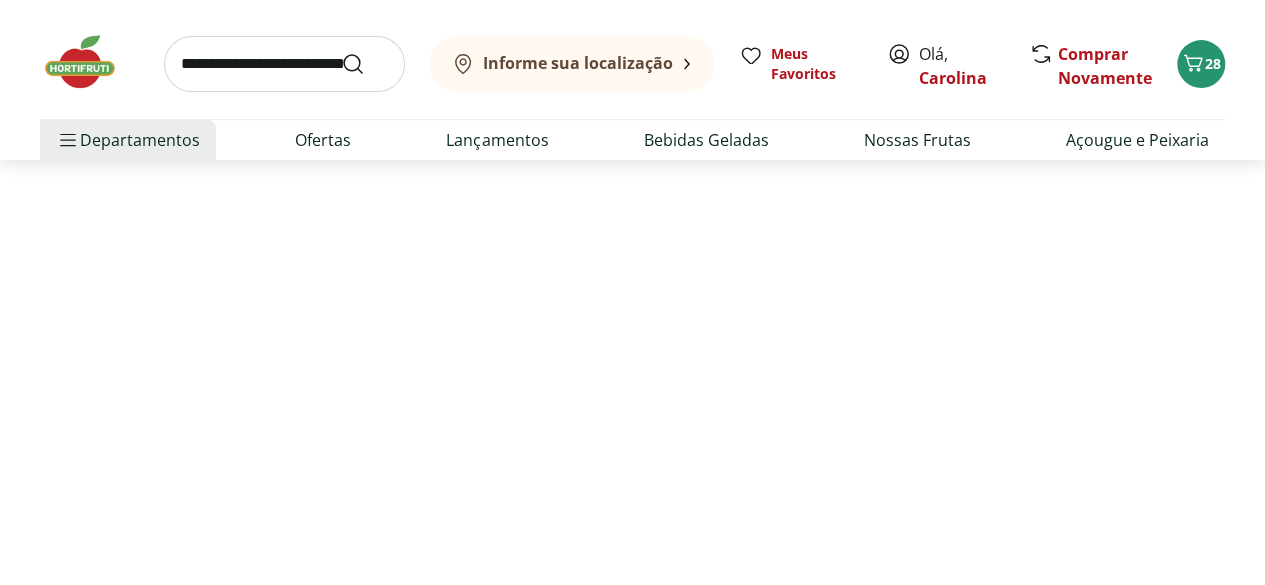scroll, scrollTop: 0, scrollLeft: 0, axis: both 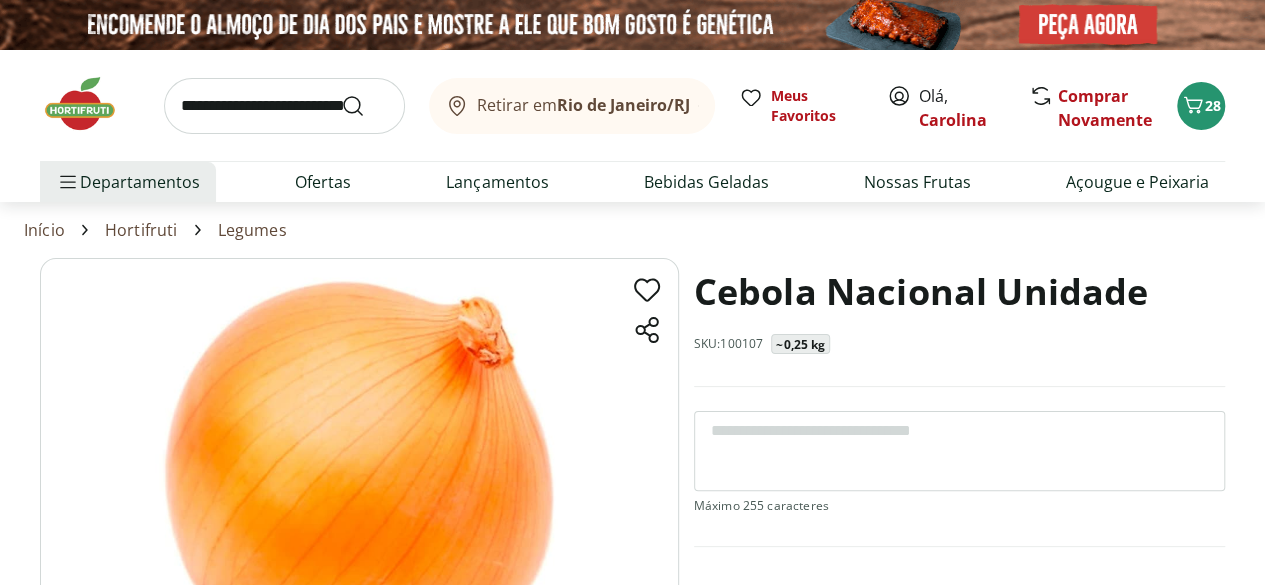 click on "Cebola Nacional Unidade SKU:  100107 ~0,25 kg R$ 1,00 R$  3,99 /Kg * Adicionar PRODUTO COM PESO VARIÁVEL O preço e a quantidade deste produto podem variar de acordo com o peso médio. O valor indicado é uma estimativa, e a quantidade final pode ser ajustada conforme o peso exato do produto no momento da pesagem. Cebola Nacional Unidade R$ 1,00 Adicionar" at bounding box center (959, 568) 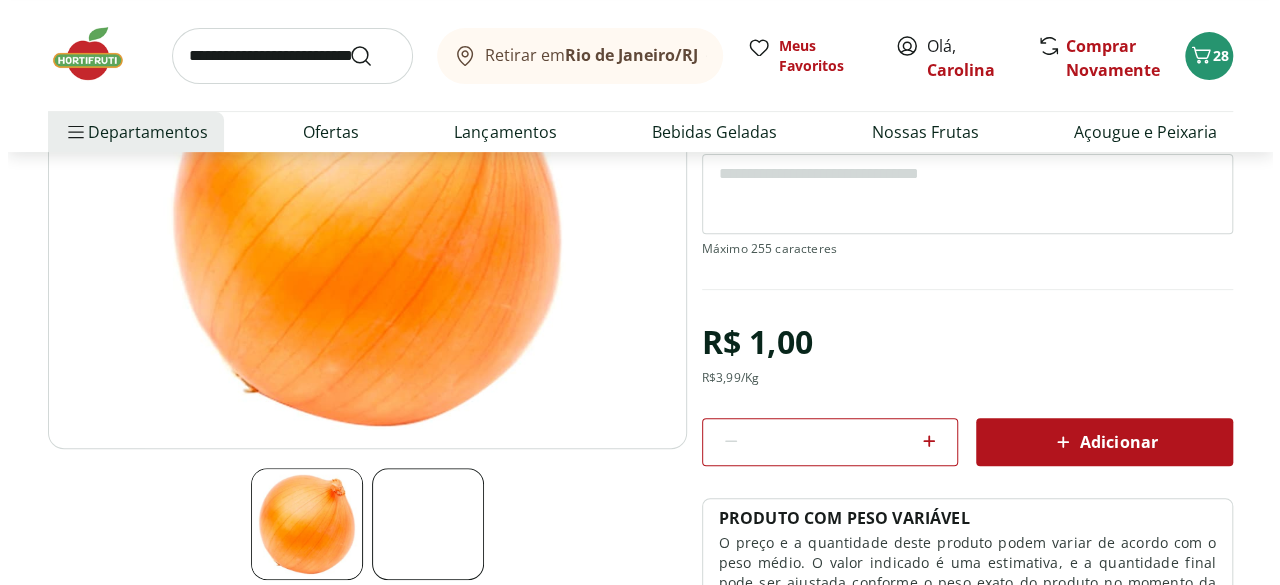 scroll, scrollTop: 360, scrollLeft: 0, axis: vertical 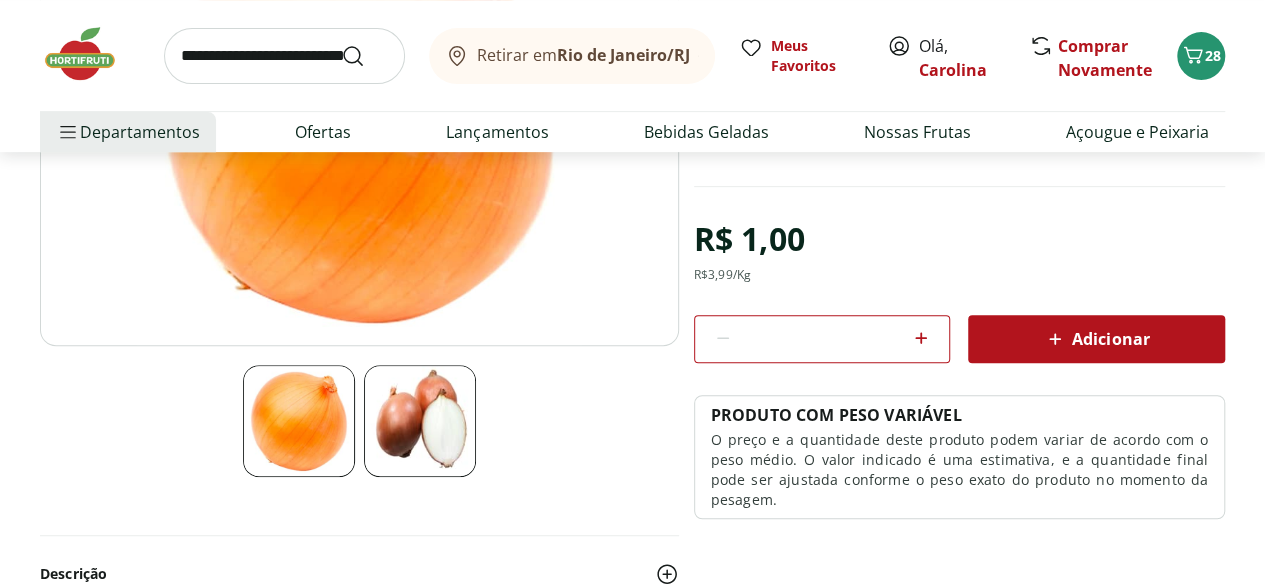 click 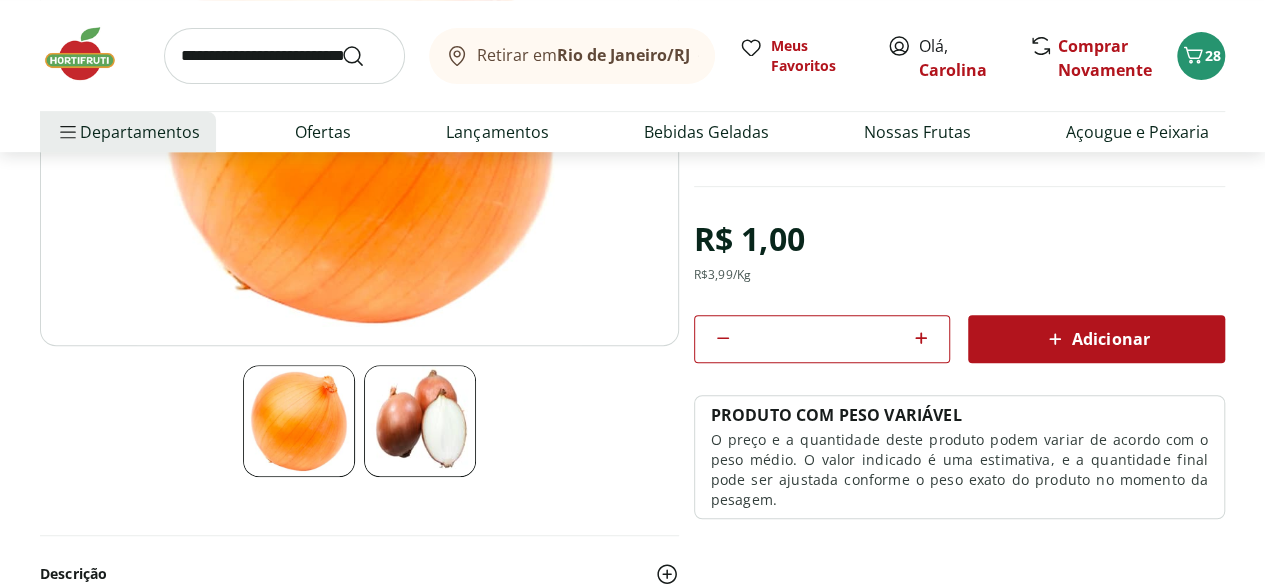 click 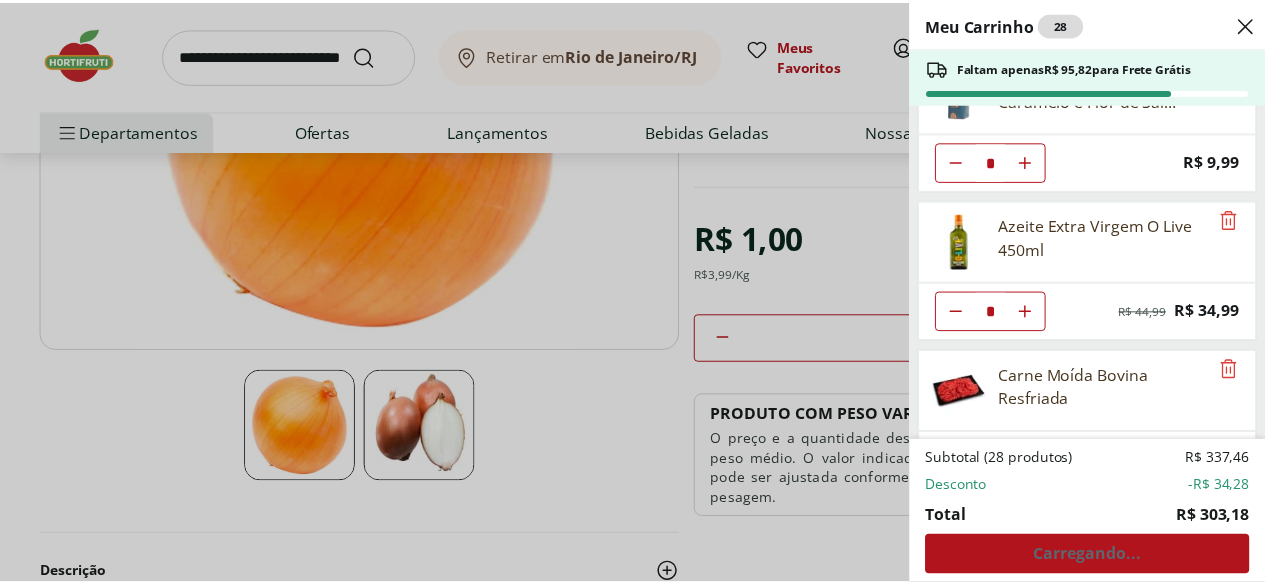 scroll, scrollTop: 1298, scrollLeft: 0, axis: vertical 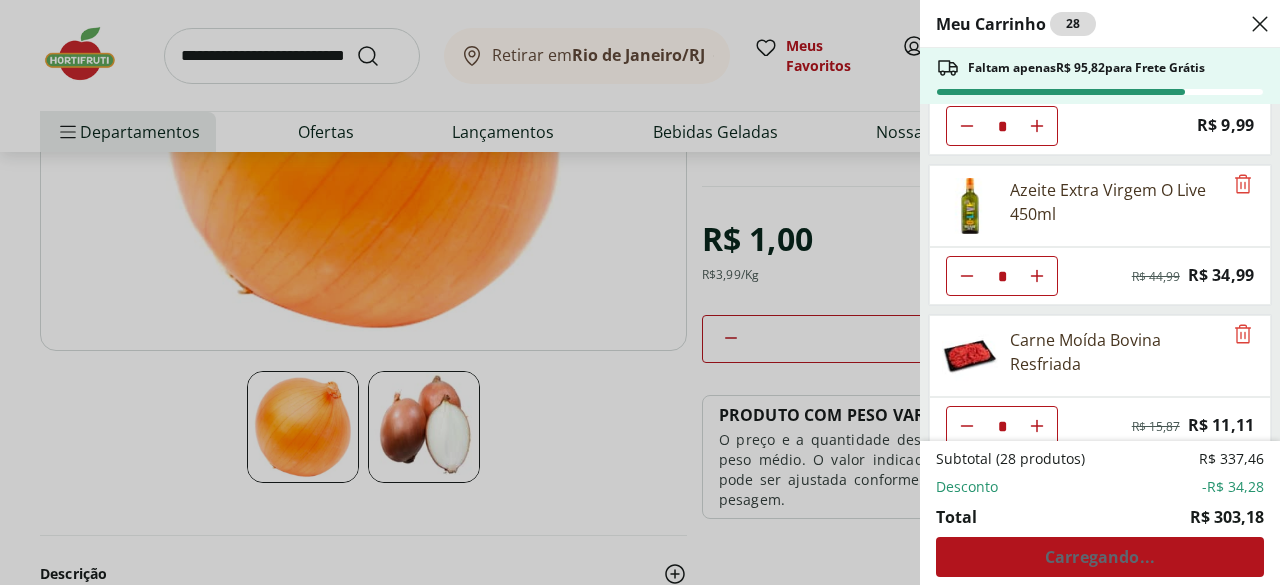 click on "Meu Carrinho 28 Faltam apenas  R$ 95,82  para Frete Grátis Farinha de Amêndoas Montan 150g * Price: R$ 35,99 Arroz Parboilizado Integral Tio João 1Kg * Price: R$ 10,99 Batata Palha Yoki 105g * Price: R$ 11,49 Arroz Tio João Tipo 1 1Kg * Price: R$ 7,79 Açúcar Orgânico Native Demerara 1Kg * Price: R$ 12,49 Milho Verde Bandeja * Price: R$ 9,09 Manga Palmer Unidade * Price: R$ 5,04 Limão Tahity Unidade * Price: R$ 0,55 Bebida de Aveia Sabor Caramelo e Flor de Sal Nude 250ml * Price: R$ 9,99 Azeite Extra Virgem O Live 450ml * Original price: R$ 44,99 Price: R$ 34,99 Carne Moída Bovina Resfriada * Original price: R$ 15,87 Price: R$ 11,11 Subtotal (28 produtos) R$ 337,46 Desconto -R$ 34,28 Total R$ 303,18 Carregando..." at bounding box center [640, 292] 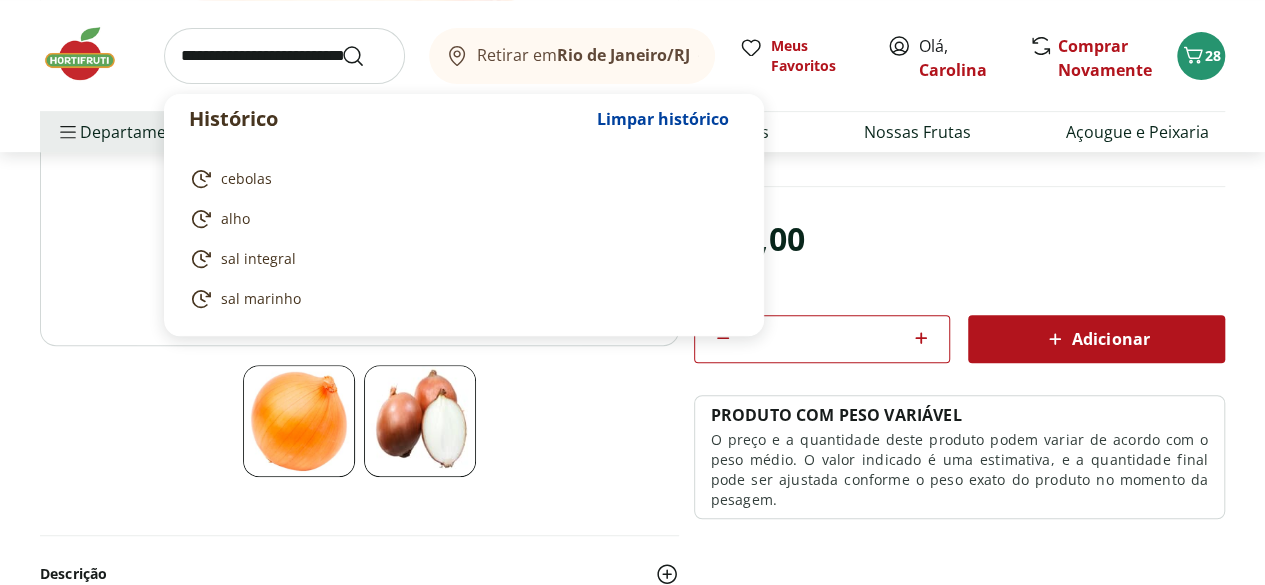 click at bounding box center (284, 56) 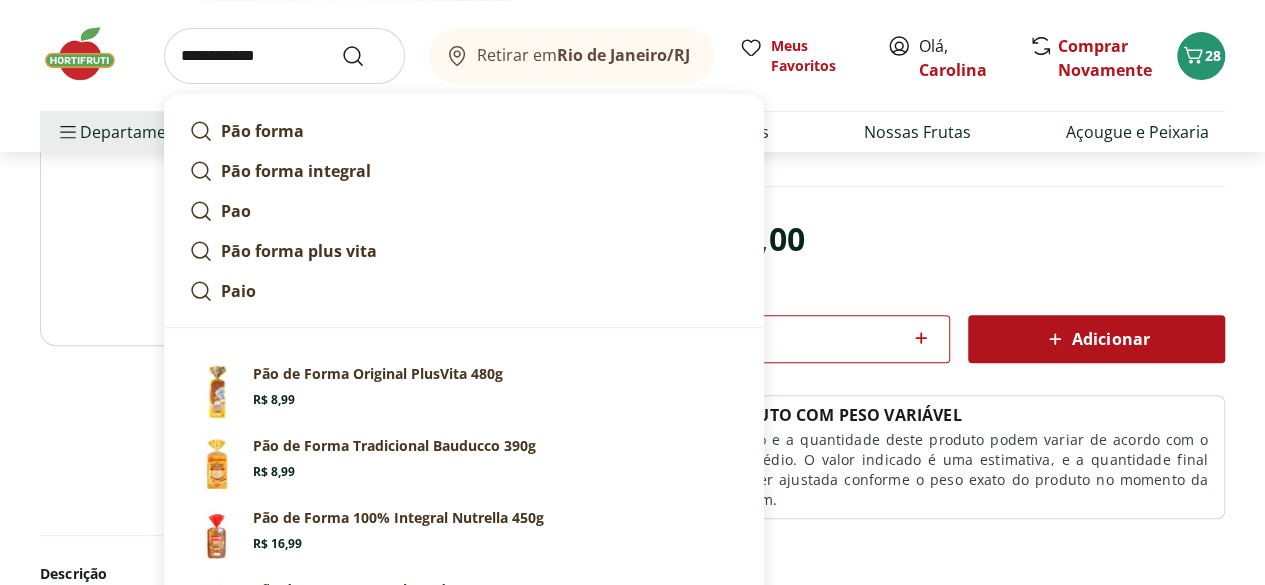 type on "**********" 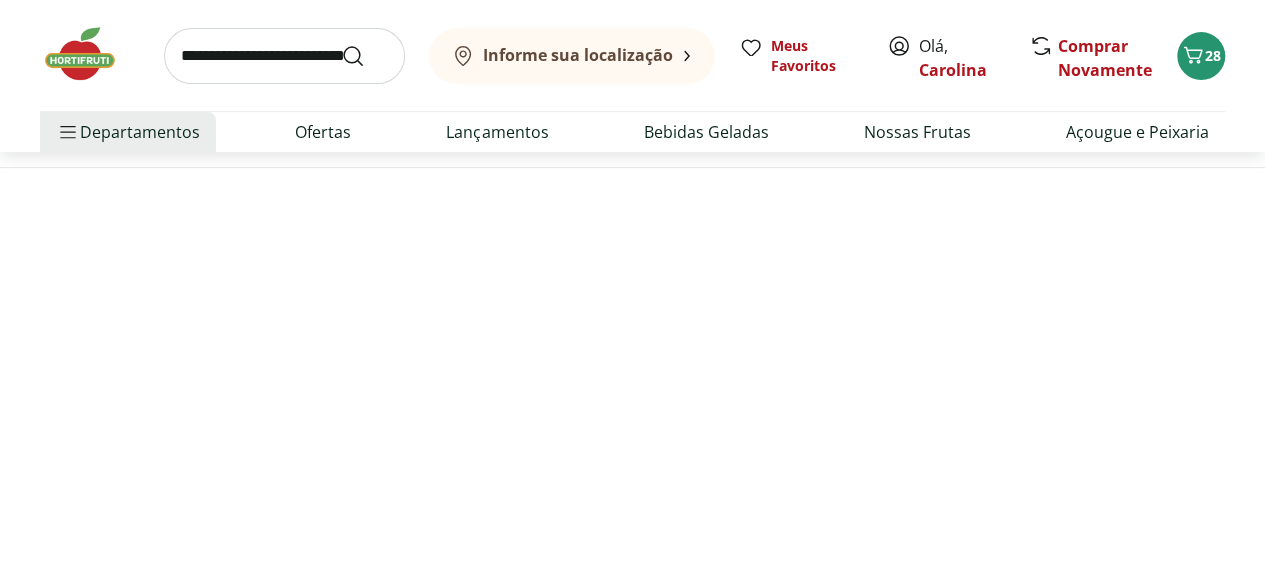 scroll, scrollTop: 0, scrollLeft: 0, axis: both 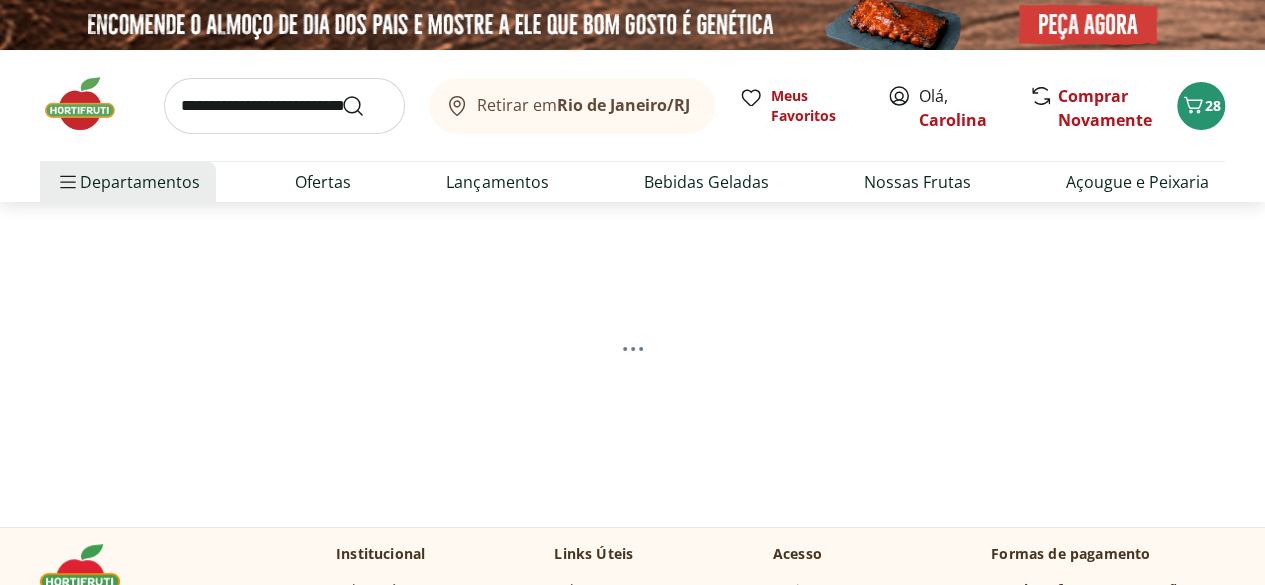 select on "**********" 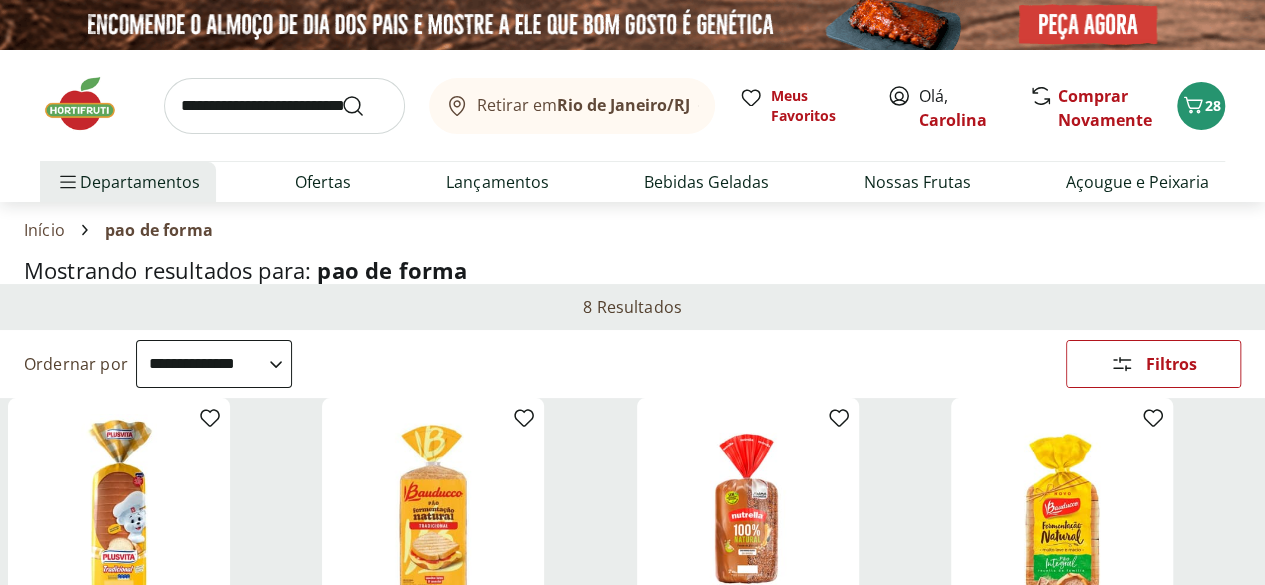 click on "Mostrando resultados para:   pao de forma" at bounding box center (632, 270) 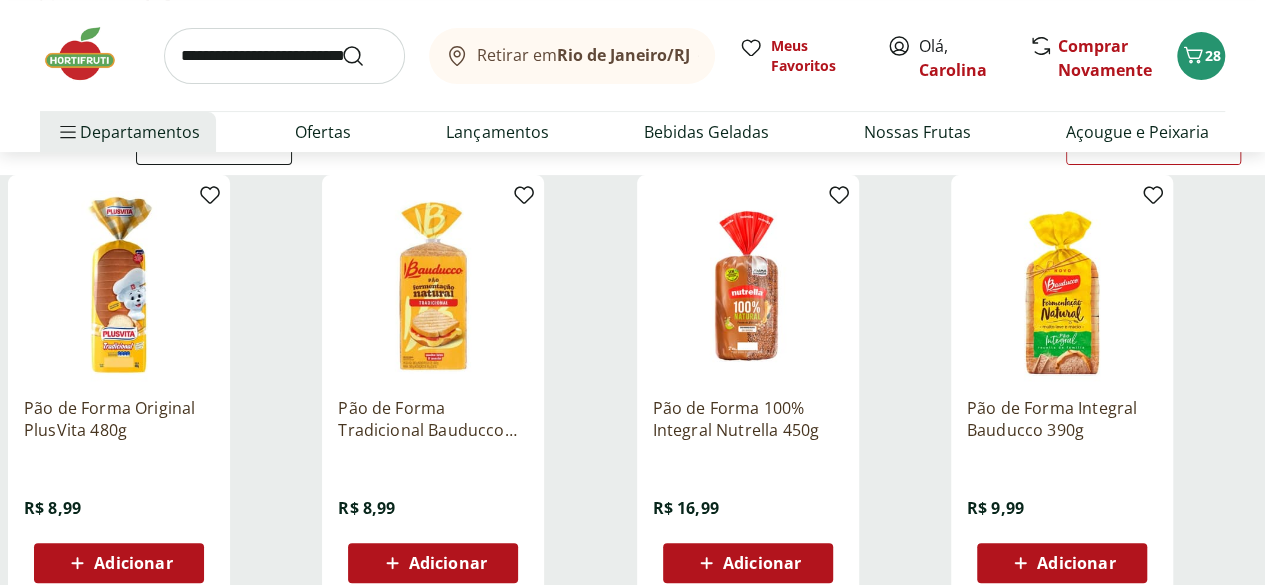 scroll, scrollTop: 240, scrollLeft: 0, axis: vertical 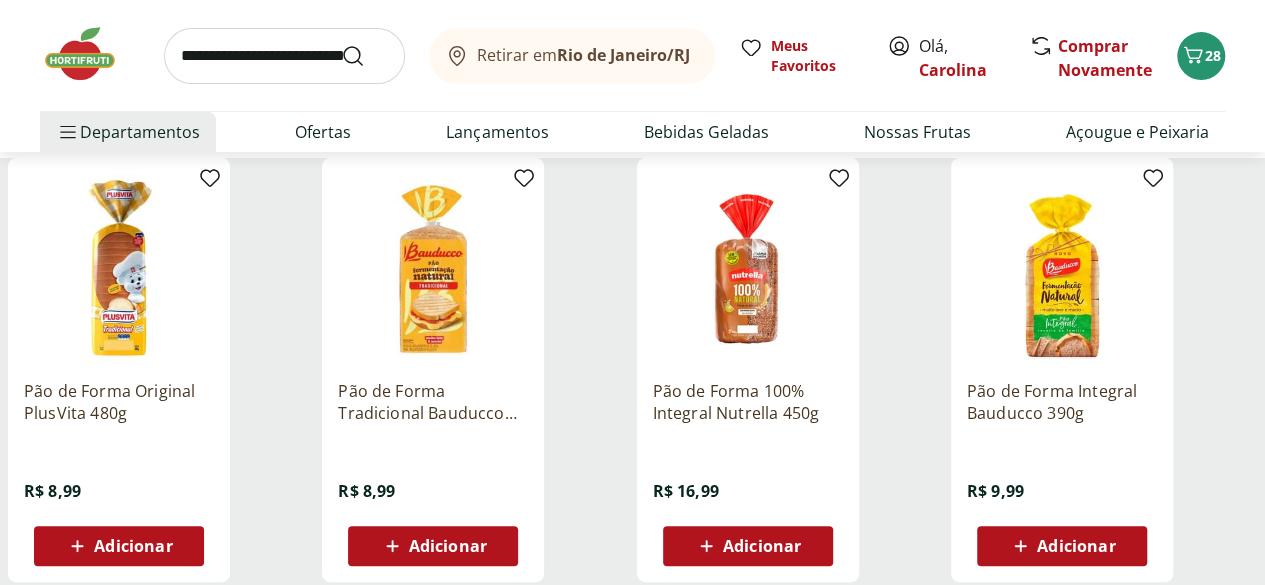 click at bounding box center [433, 269] 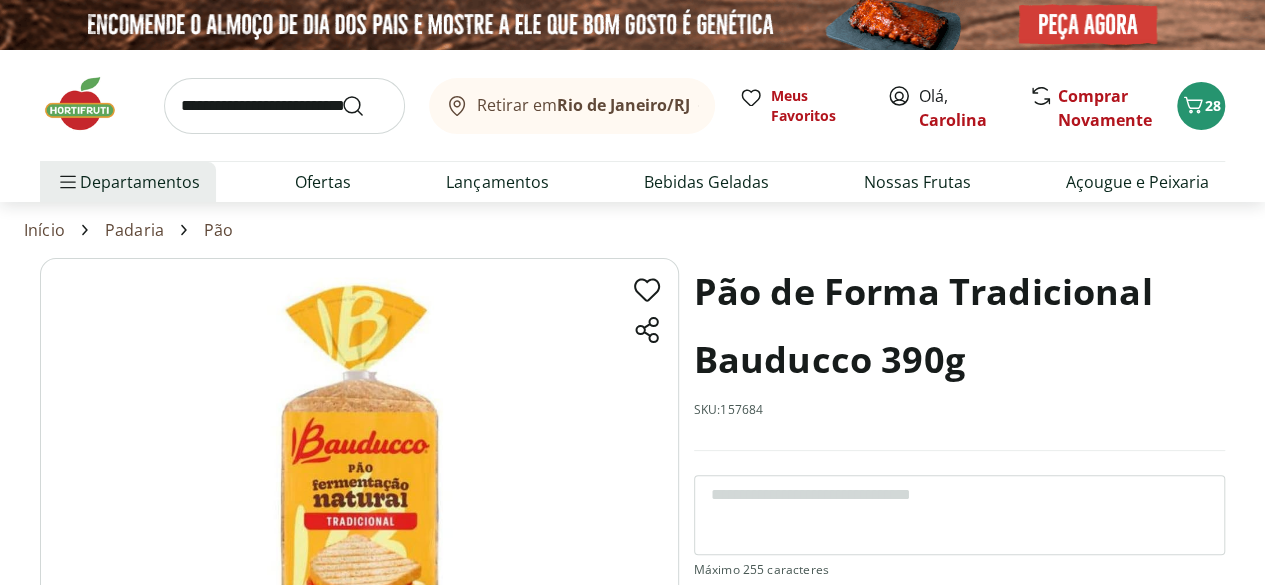 click on "Pão de Forma Tradicional Bauducco 390g SKU:  157684" at bounding box center (959, 354) 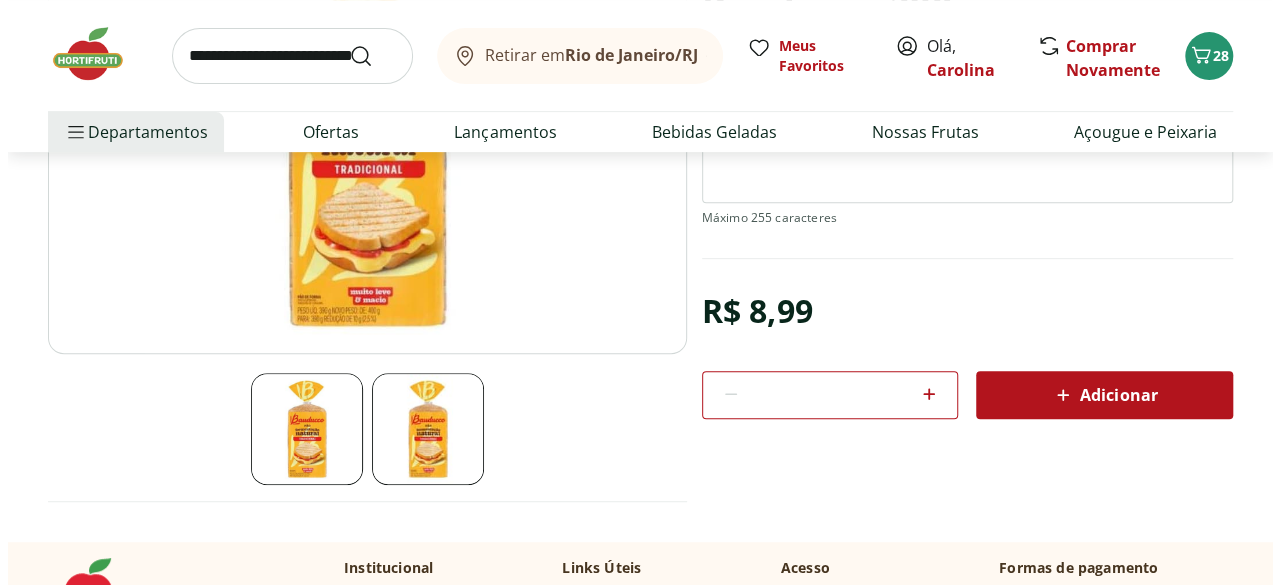 scroll, scrollTop: 360, scrollLeft: 0, axis: vertical 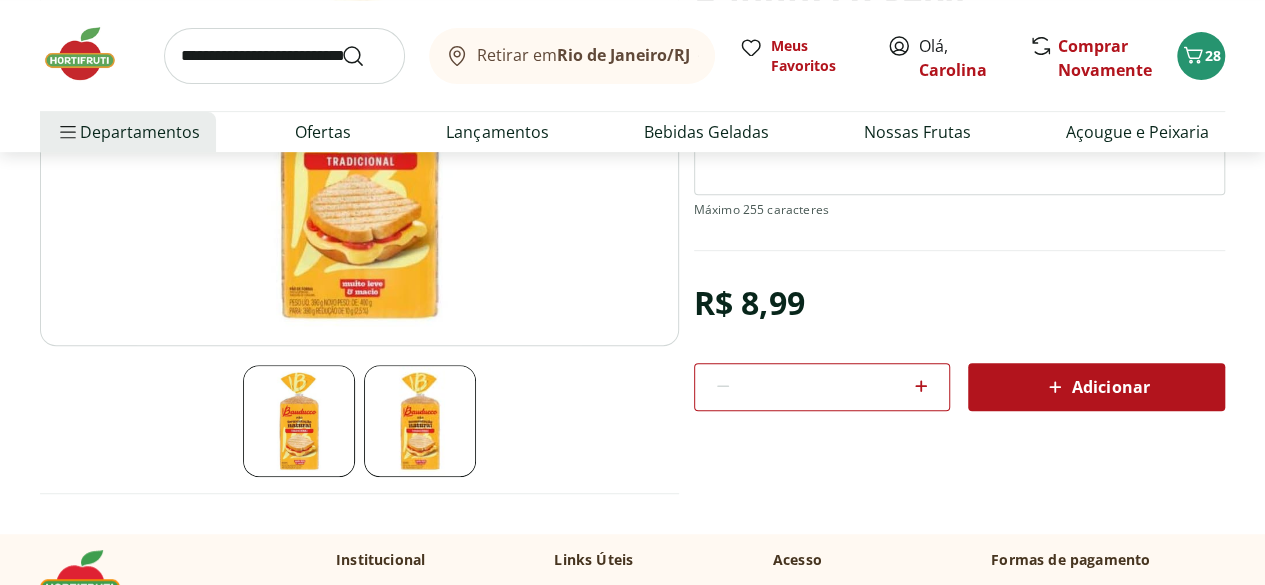 click 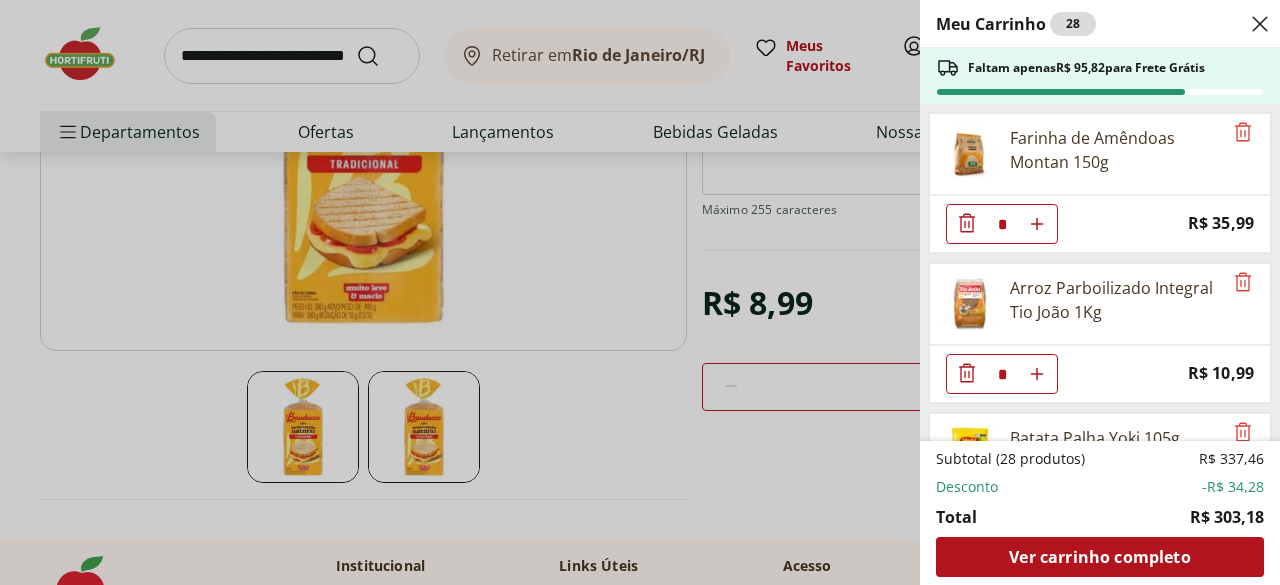 click on "Ver carrinho completo" at bounding box center (1099, 557) 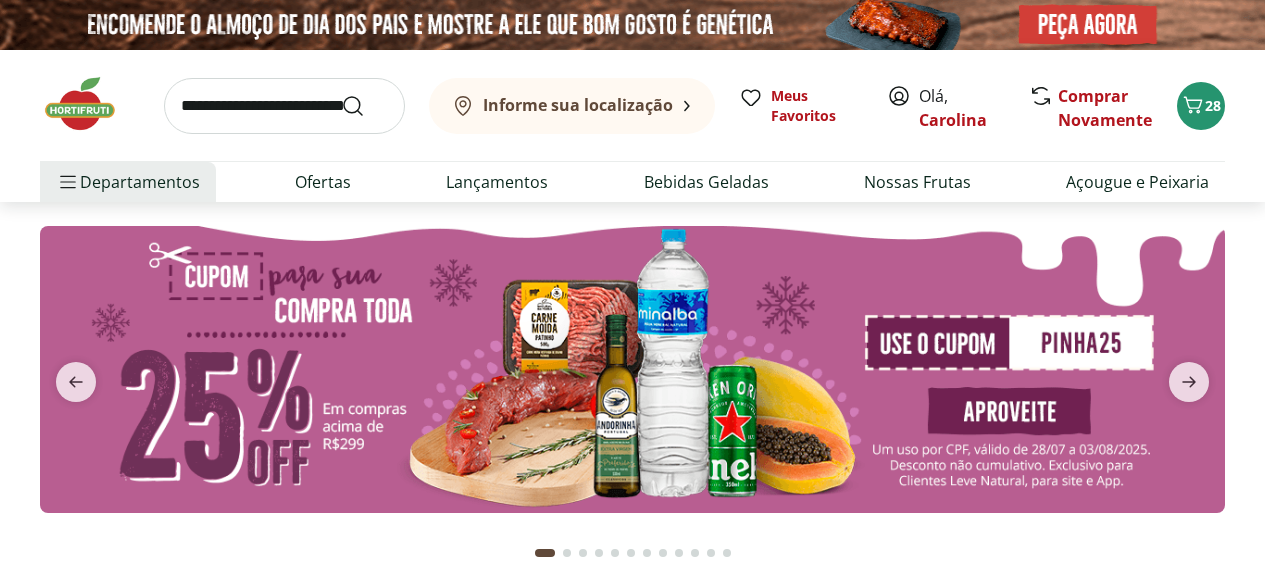 scroll, scrollTop: 0, scrollLeft: 0, axis: both 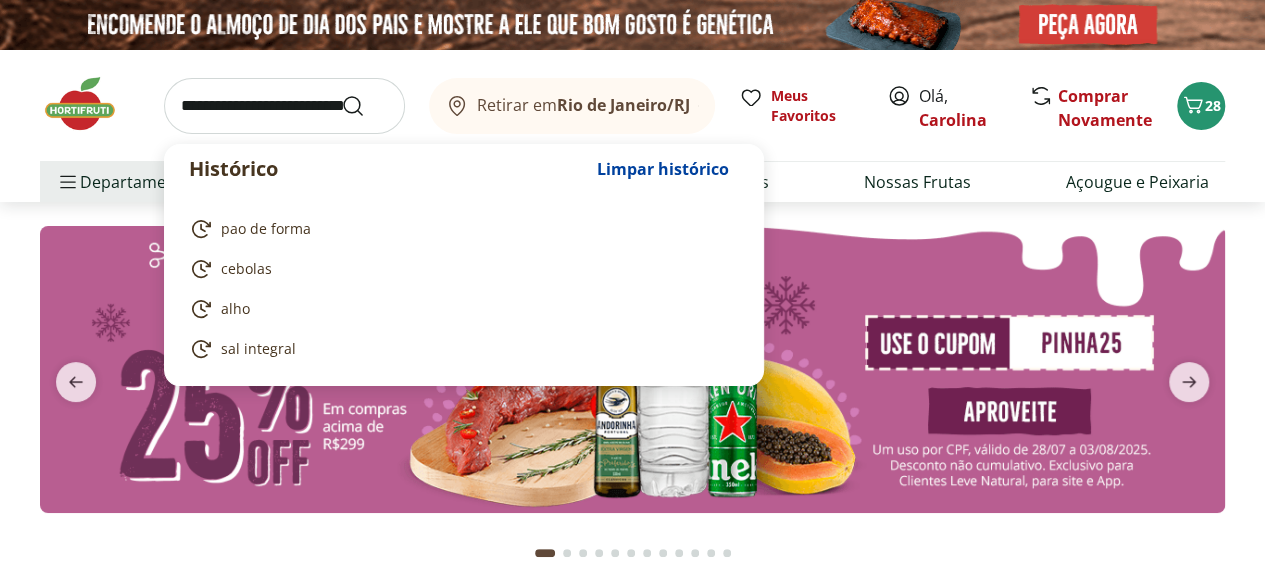 click at bounding box center [284, 106] 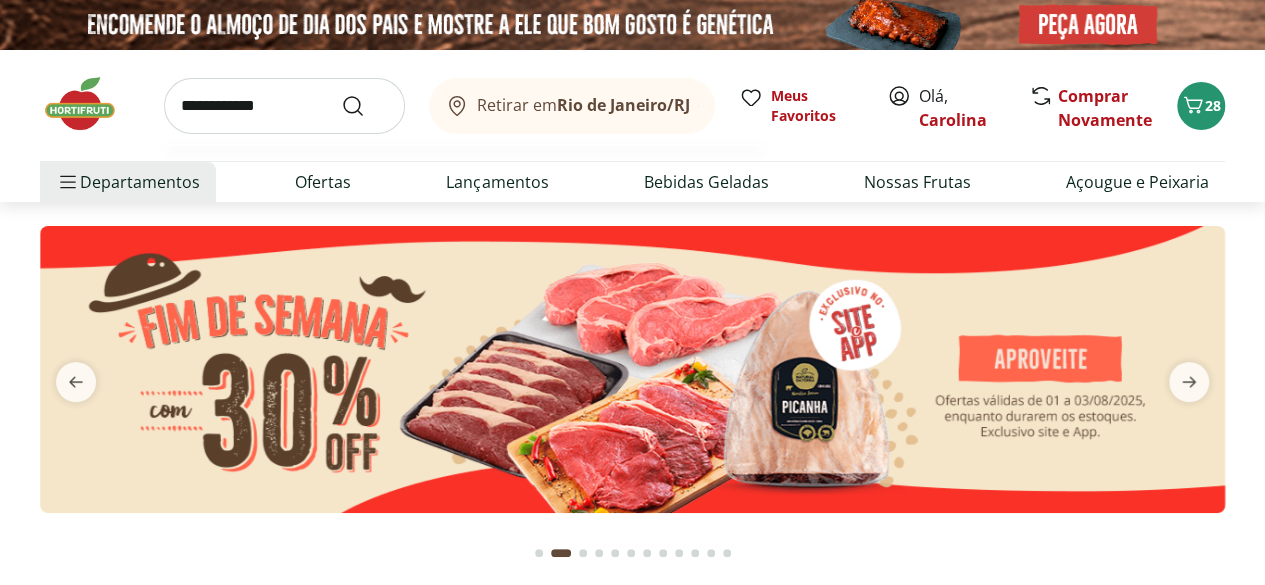 type on "**********" 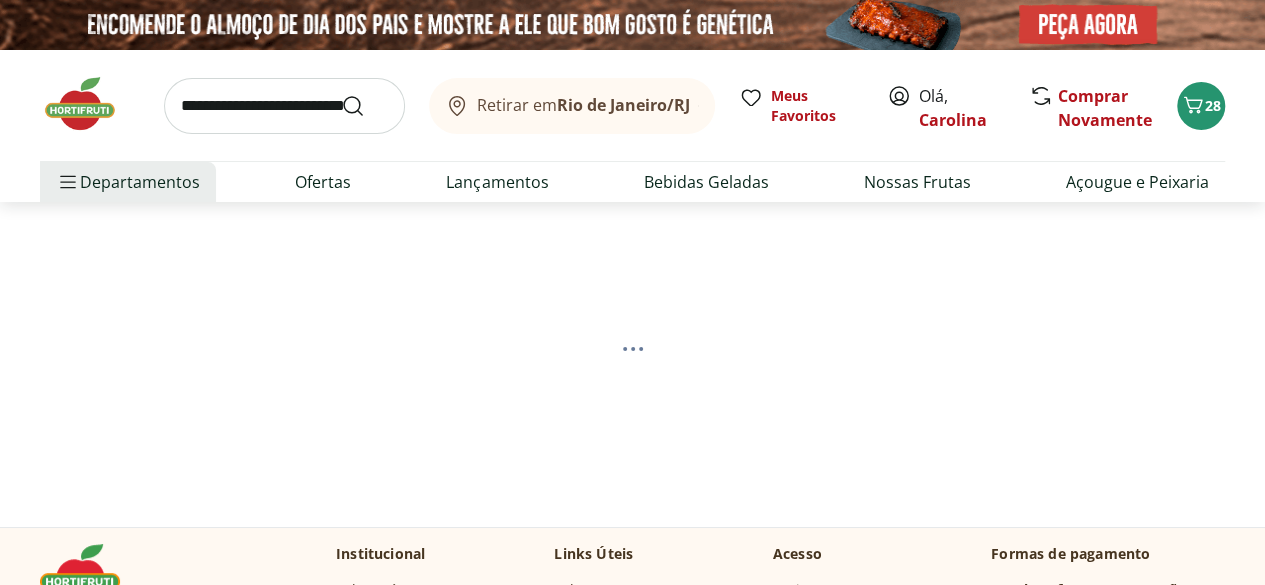 select on "**********" 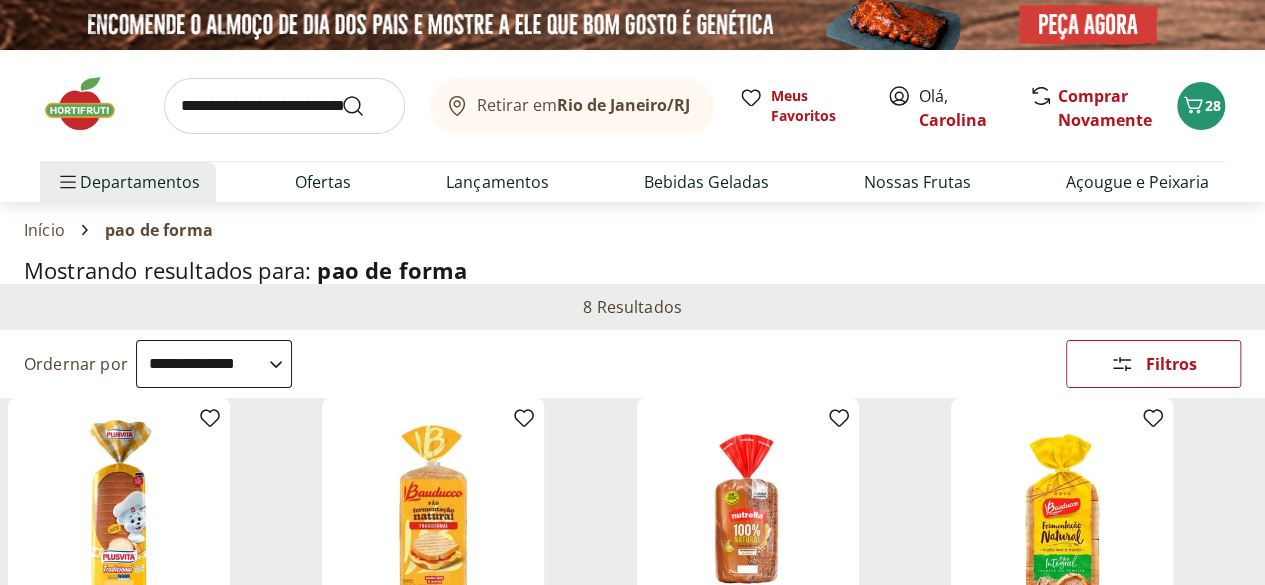 click on "Mostrando resultados para:   pao de forma" at bounding box center [632, 270] 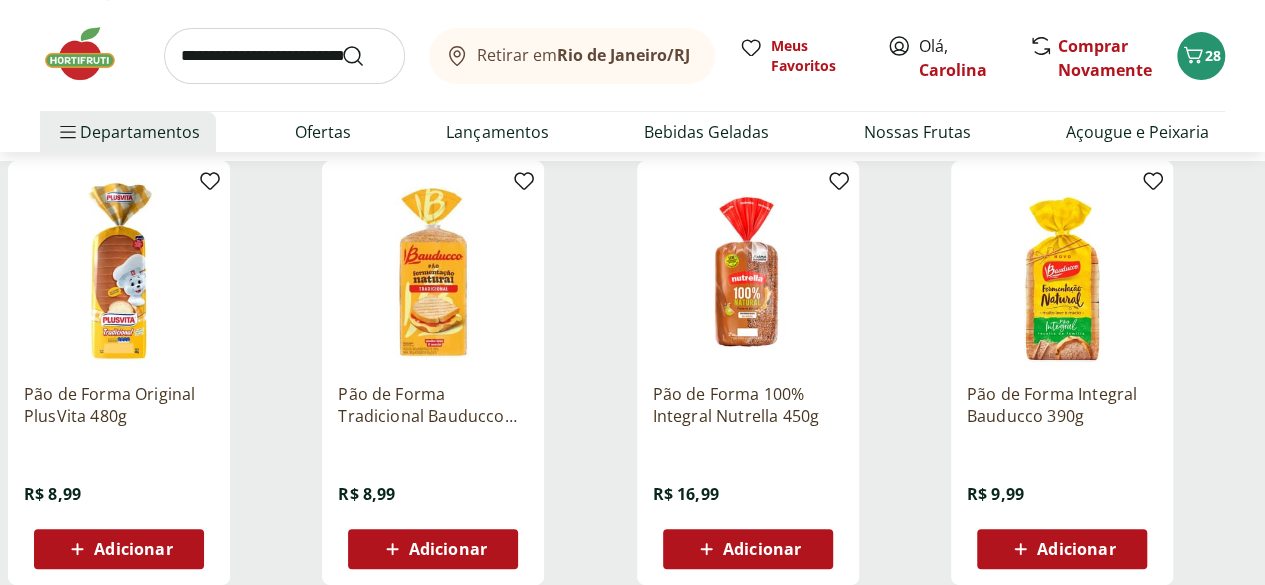 scroll, scrollTop: 320, scrollLeft: 0, axis: vertical 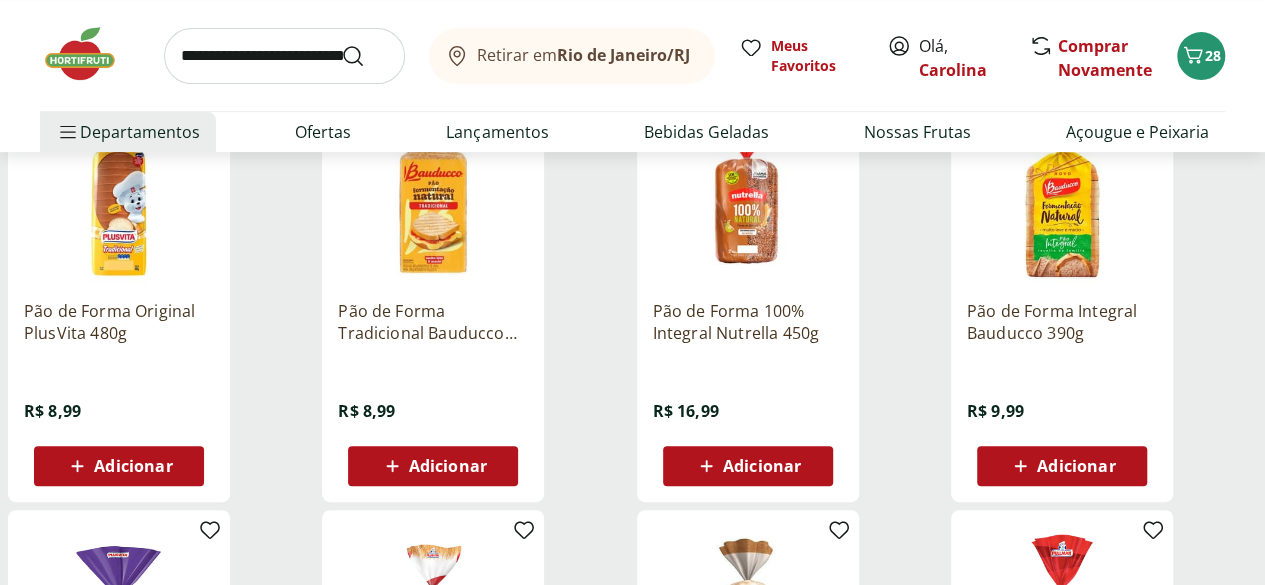 click at bounding box center [433, 189] 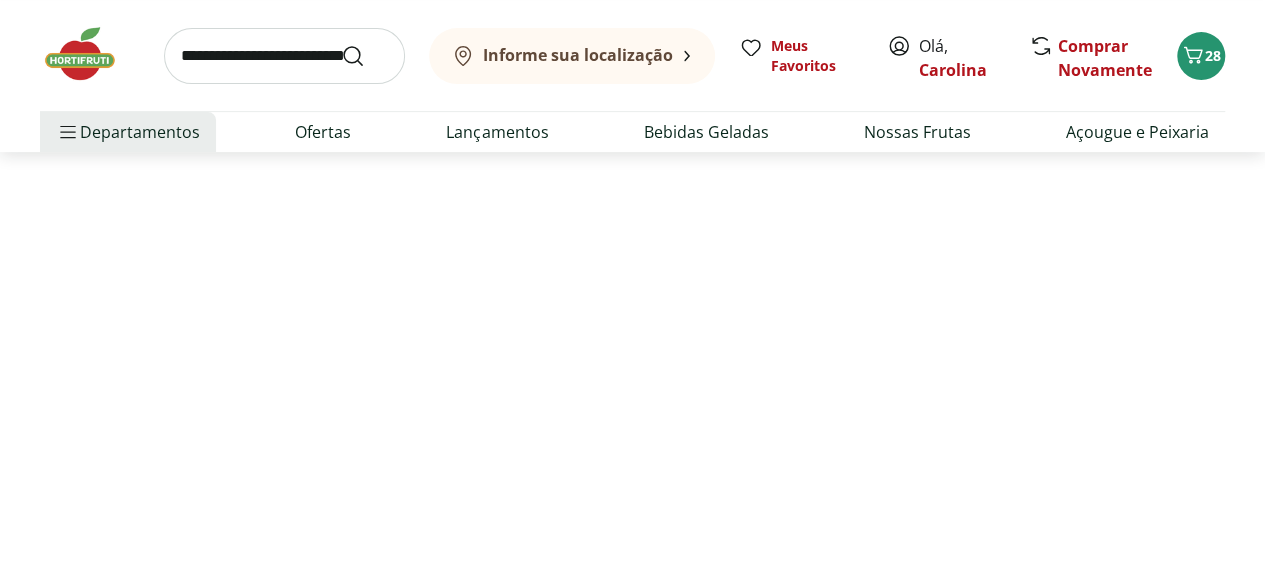 scroll, scrollTop: 0, scrollLeft: 0, axis: both 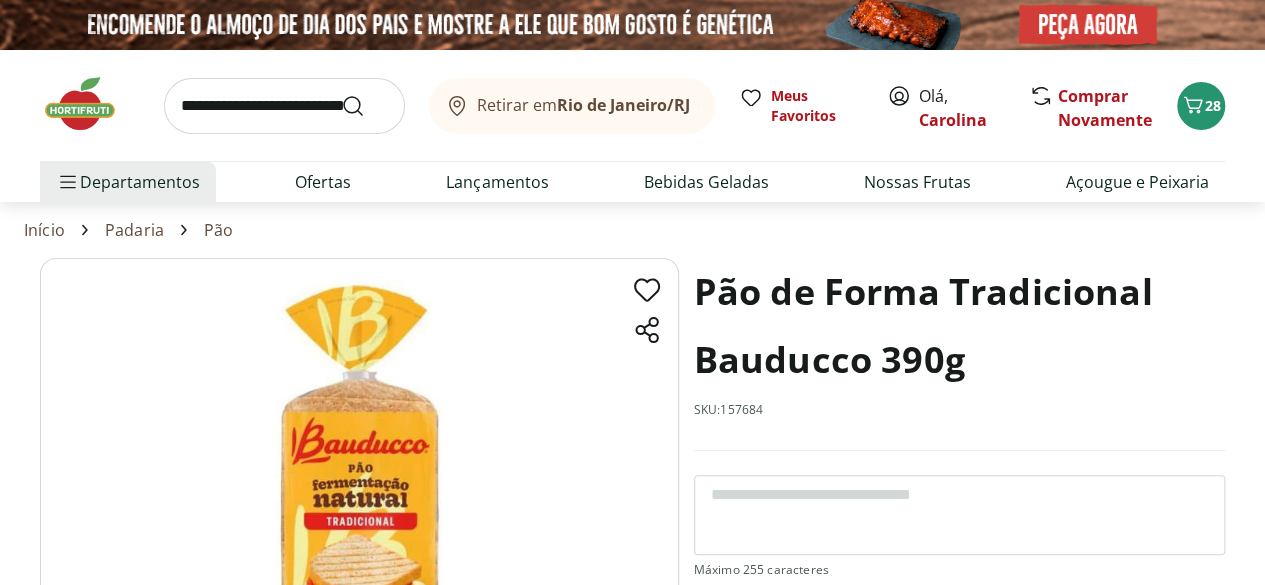 click on "Pão de Forma Tradicional Bauducco 390g SKU:  157684" at bounding box center (959, 354) 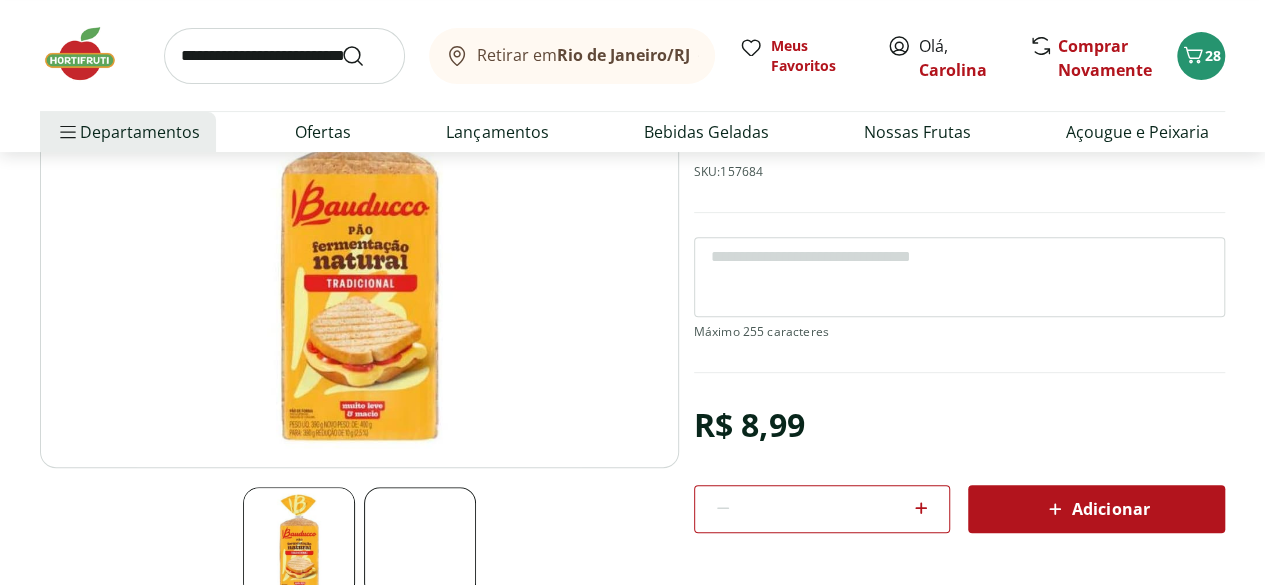 scroll, scrollTop: 320, scrollLeft: 0, axis: vertical 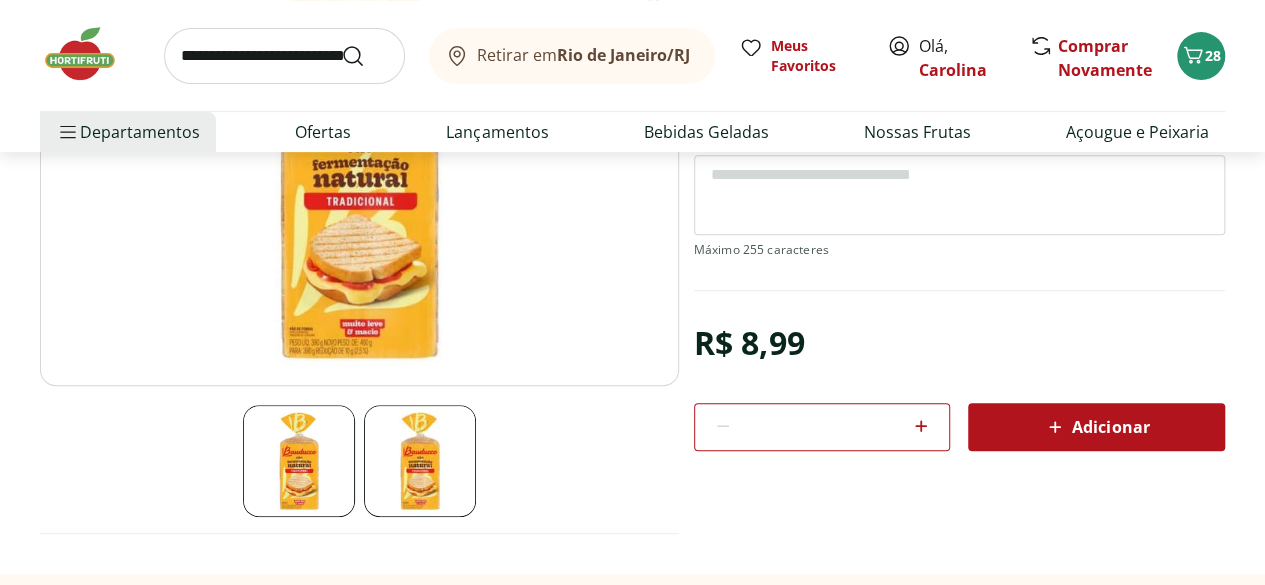 click 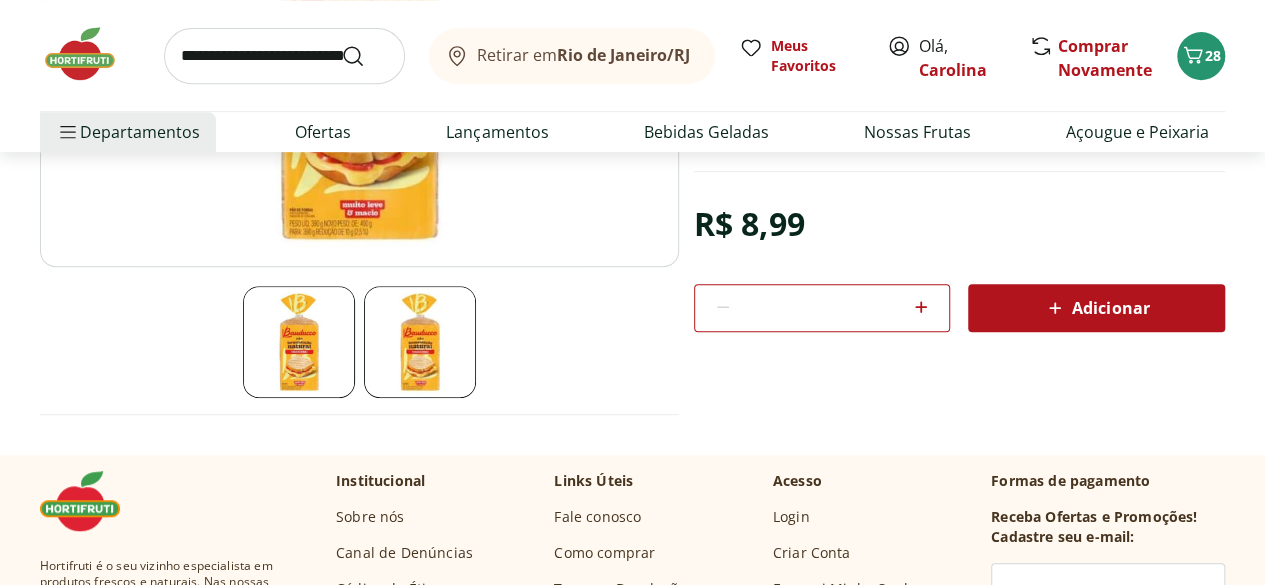 scroll, scrollTop: 440, scrollLeft: 0, axis: vertical 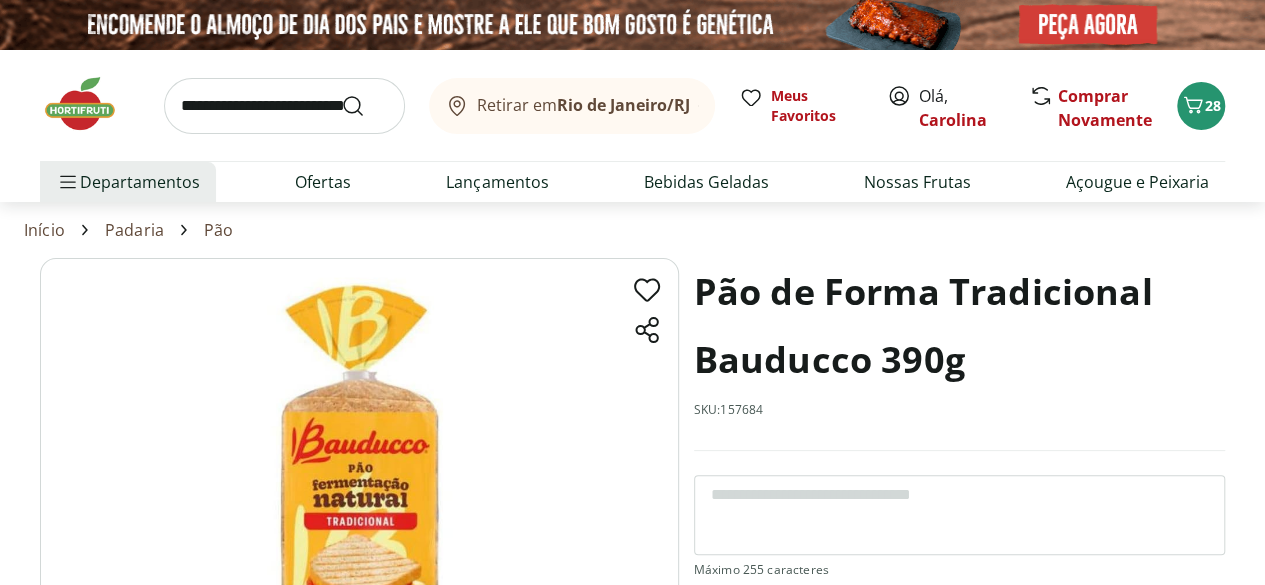 click on "Pão de Forma Tradicional Bauducco 390g SKU:  157684" at bounding box center [959, 354] 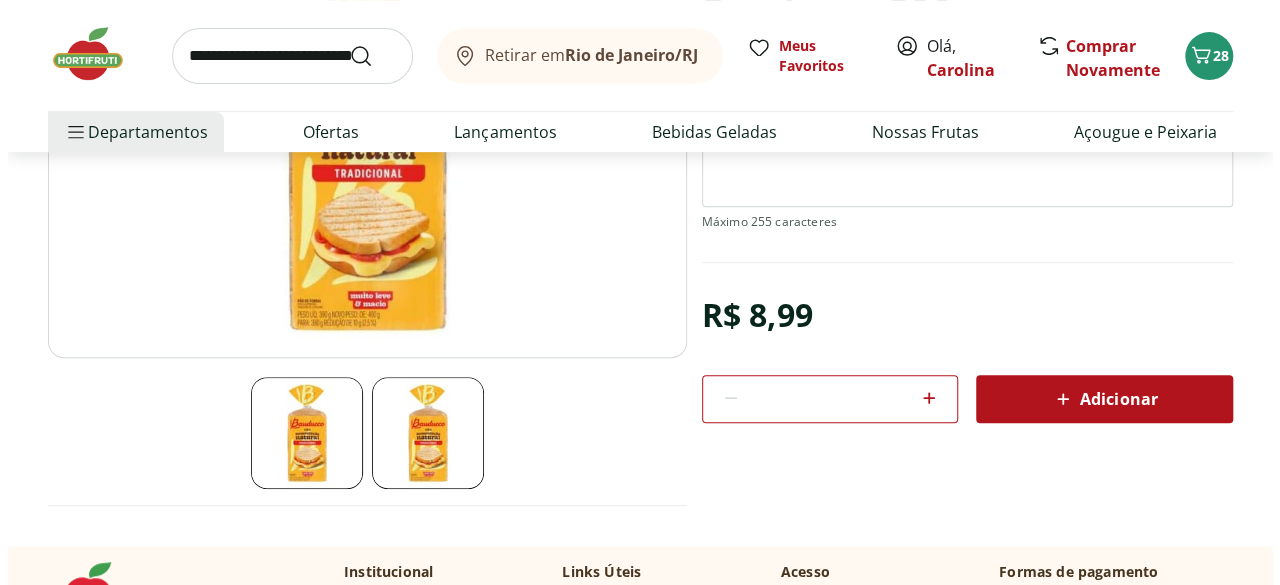 scroll, scrollTop: 360, scrollLeft: 0, axis: vertical 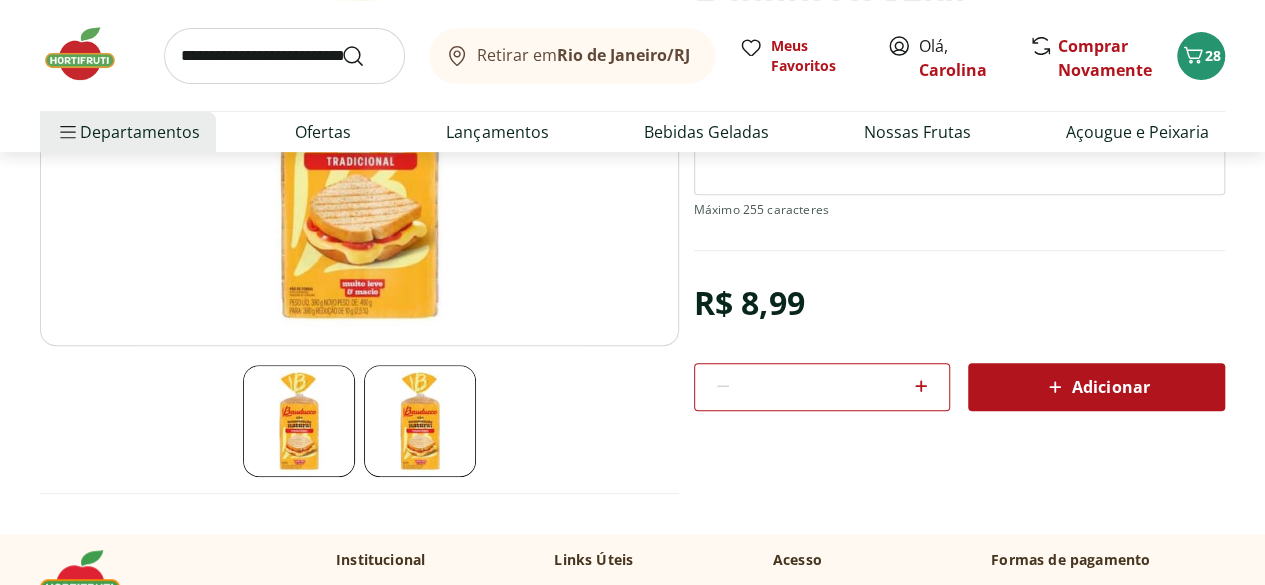 click 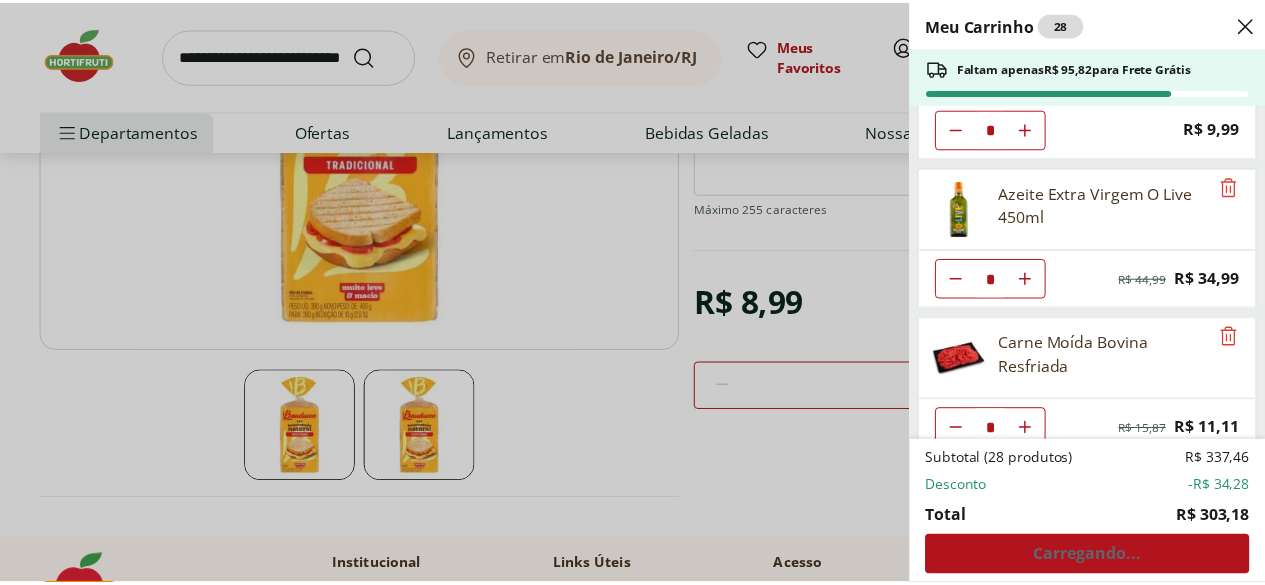 scroll, scrollTop: 1298, scrollLeft: 0, axis: vertical 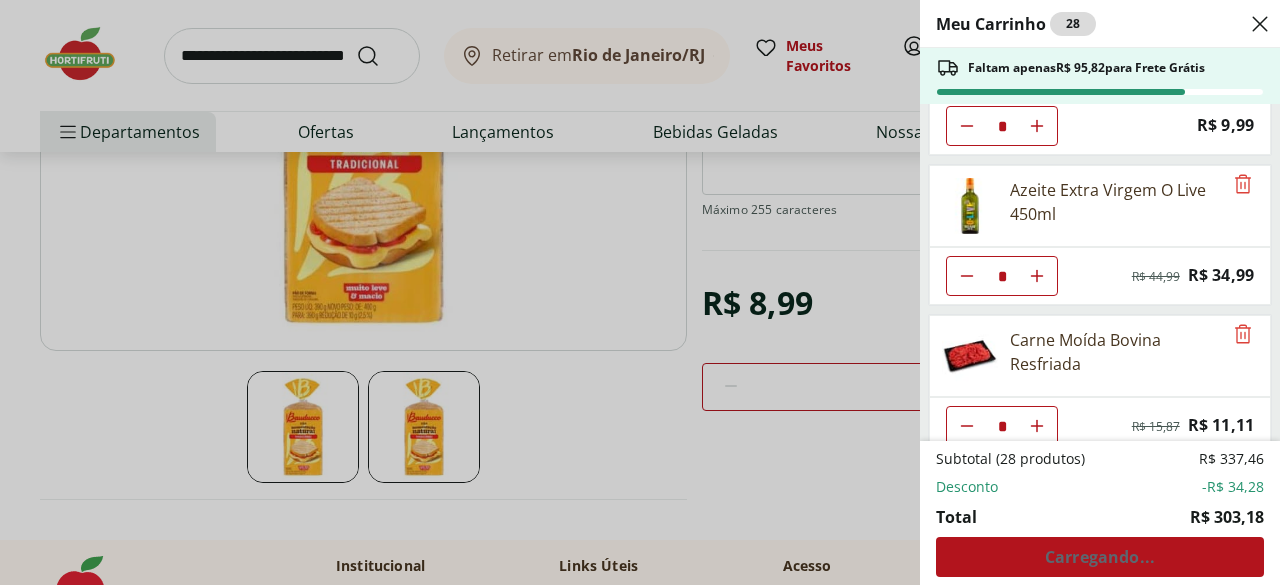 click on "Subtotal (28 produtos) R$ 337,46 Desconto -R$ 34,28 Total R$ 303,18 Carregando..." at bounding box center [1100, 513] 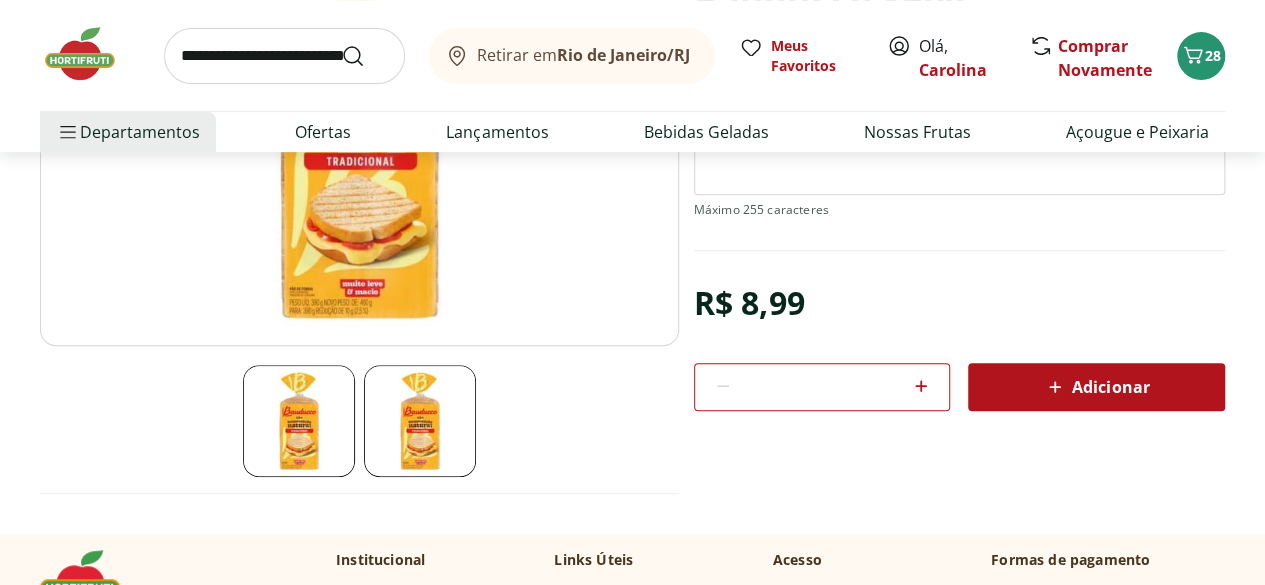 click on "Adicionar" at bounding box center [1096, 387] 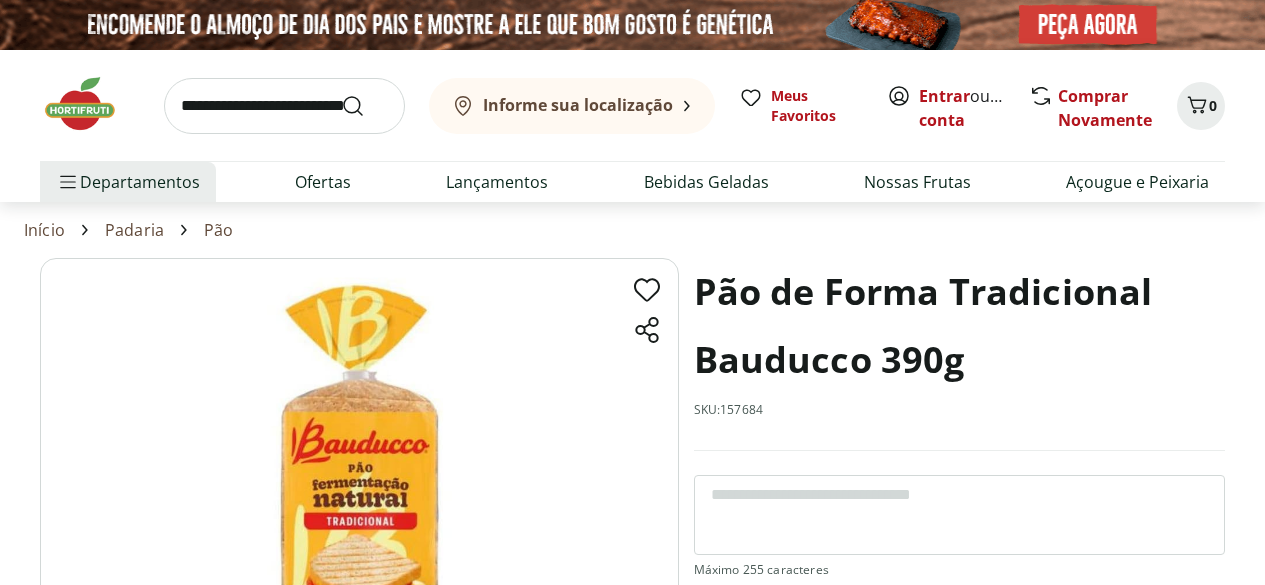 scroll, scrollTop: 0, scrollLeft: 0, axis: both 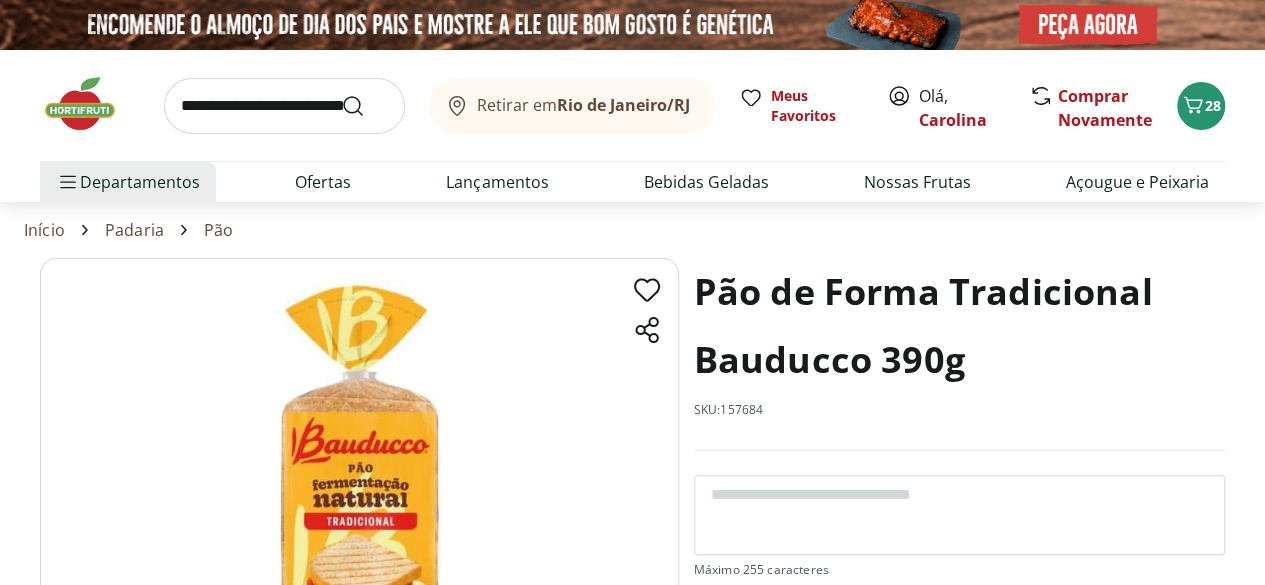 click on "Pão de Forma Tradicional Bauducco 390g SKU:  157684 R$ 8,99 * Adicionar Pão de Forma Tradicional Bauducco 390g R$ 8,99 Adicionar" at bounding box center (632, 576) 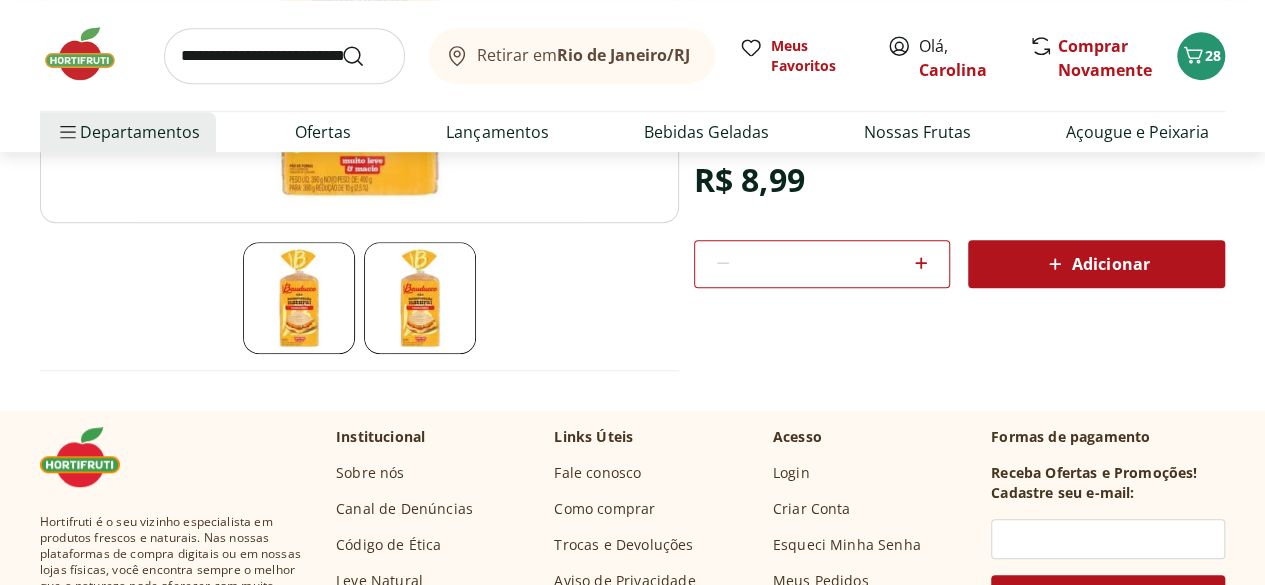 scroll, scrollTop: 520, scrollLeft: 0, axis: vertical 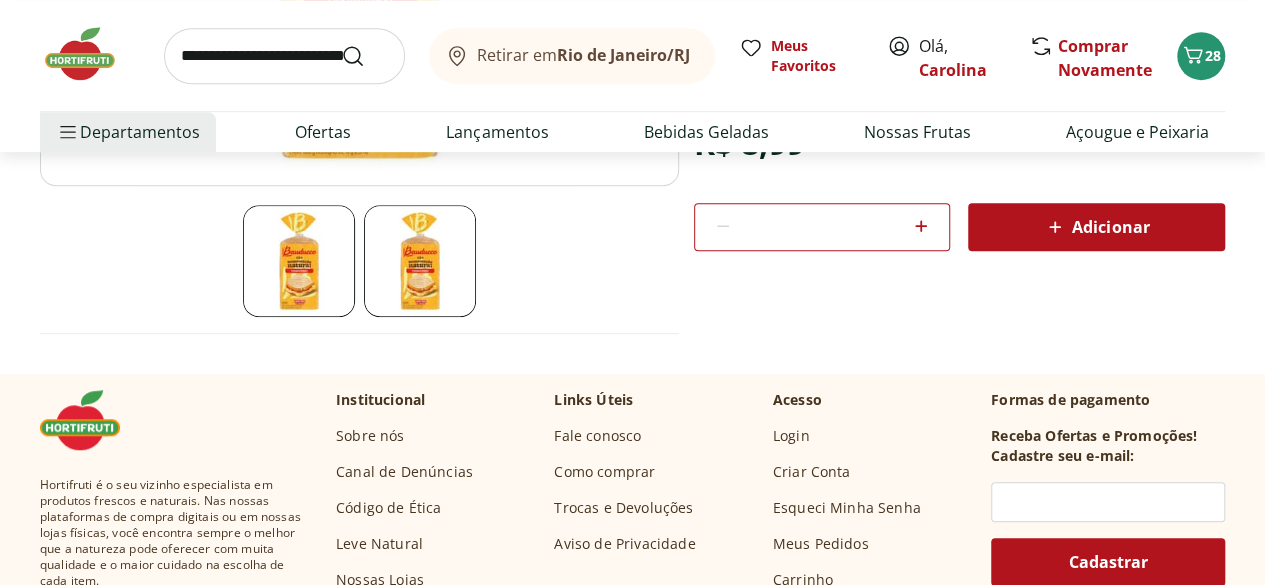 click on "Adicionar" at bounding box center [1096, 227] 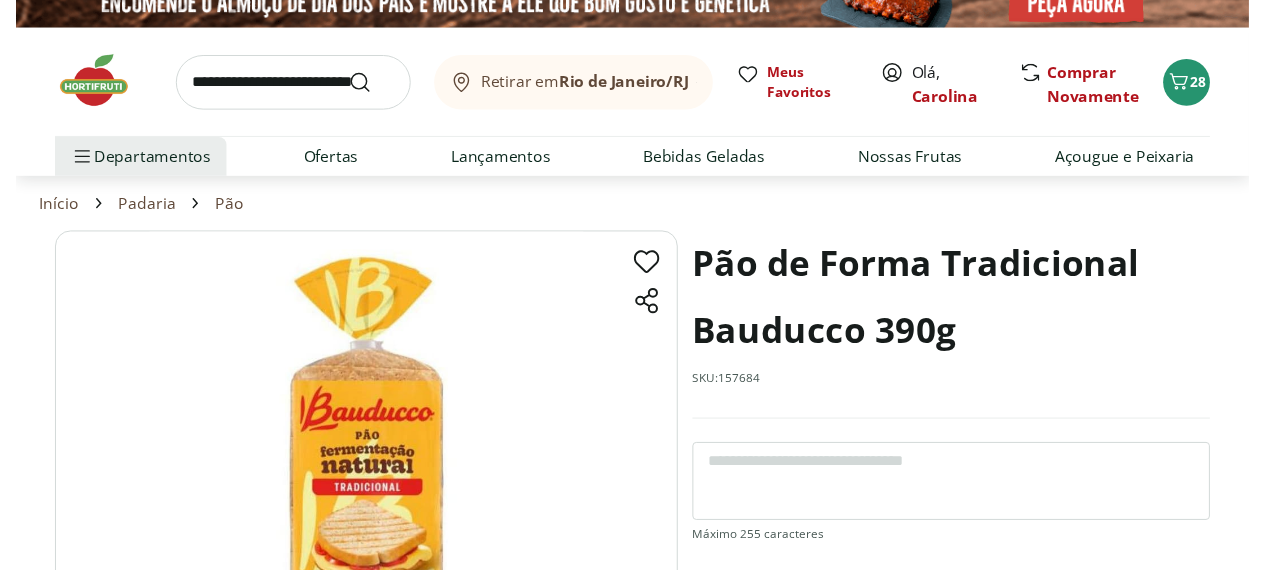 scroll, scrollTop: 0, scrollLeft: 0, axis: both 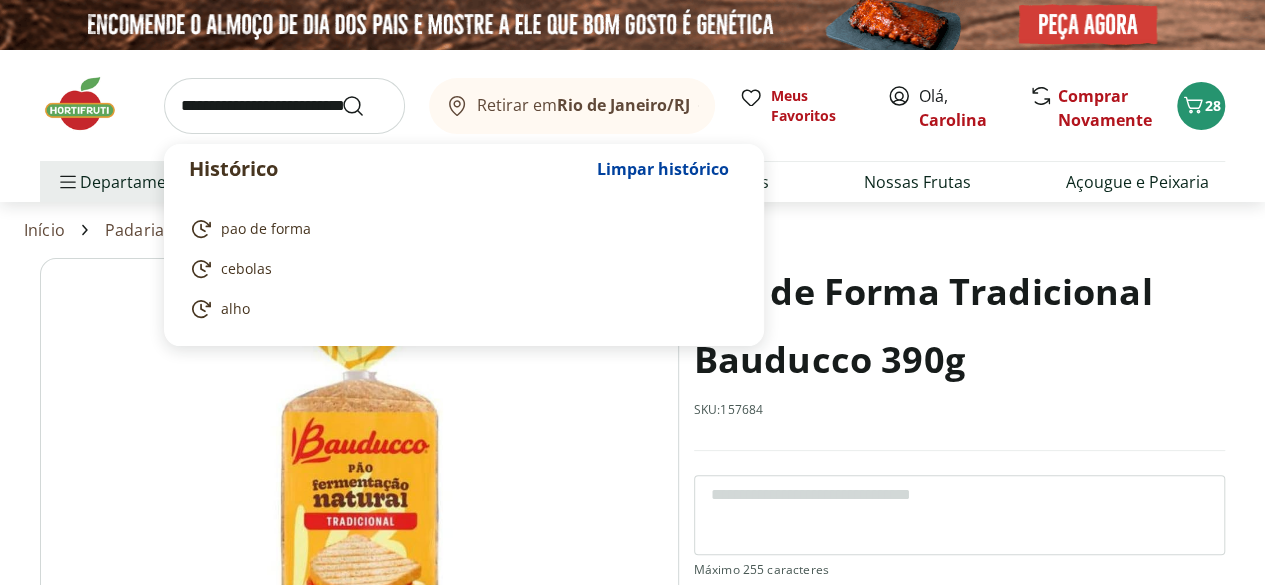 click at bounding box center (284, 106) 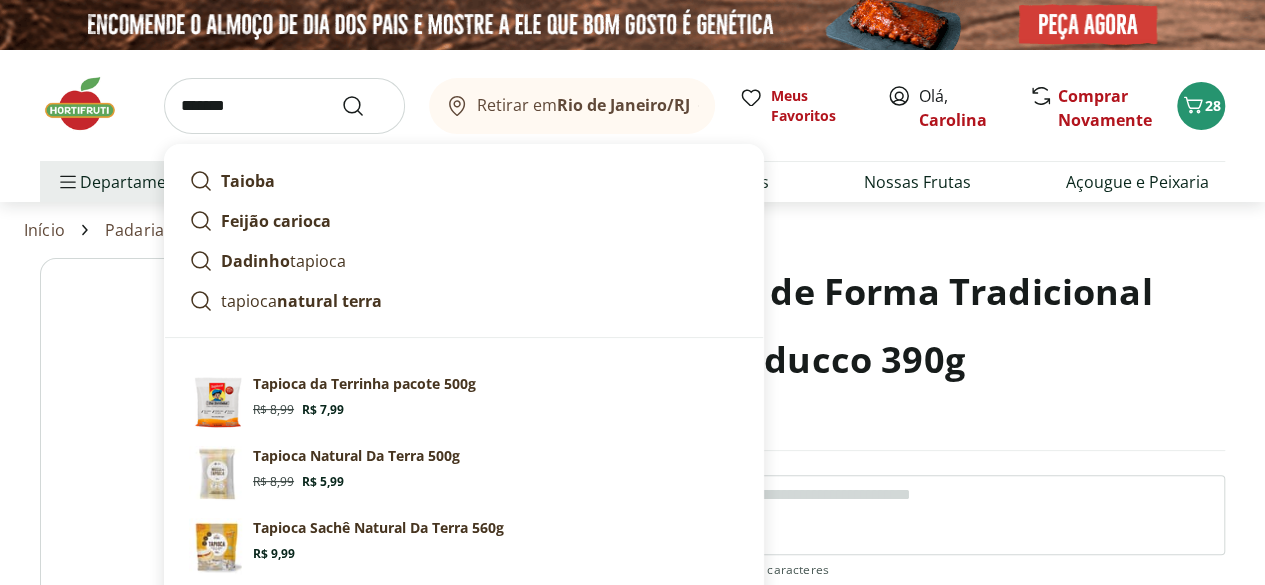 type on "*******" 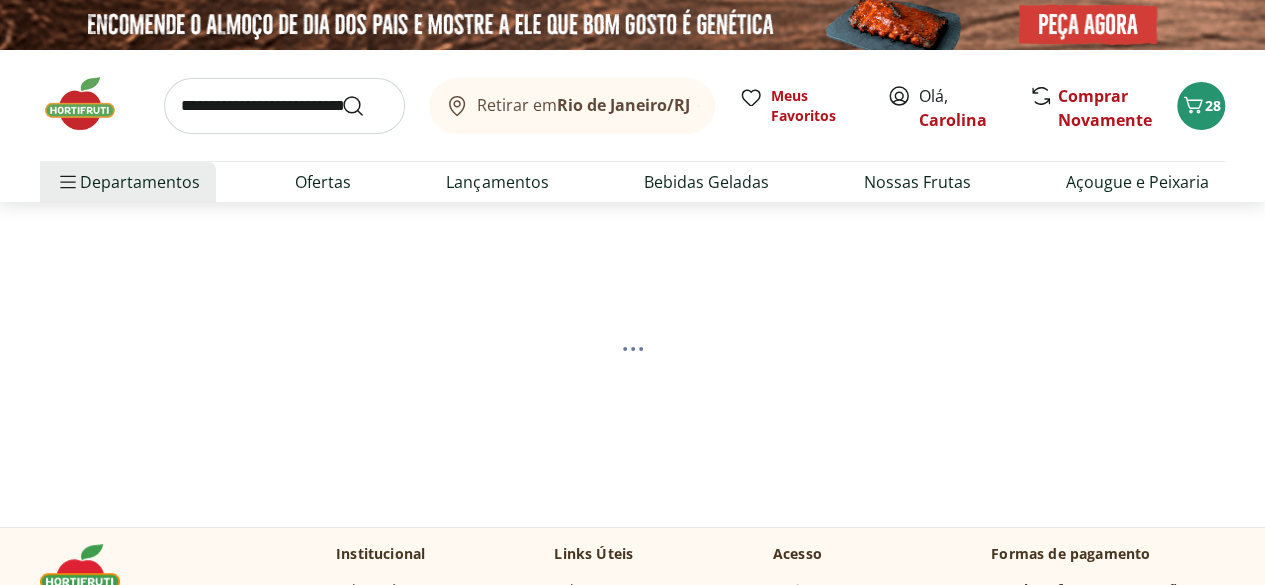 select on "**********" 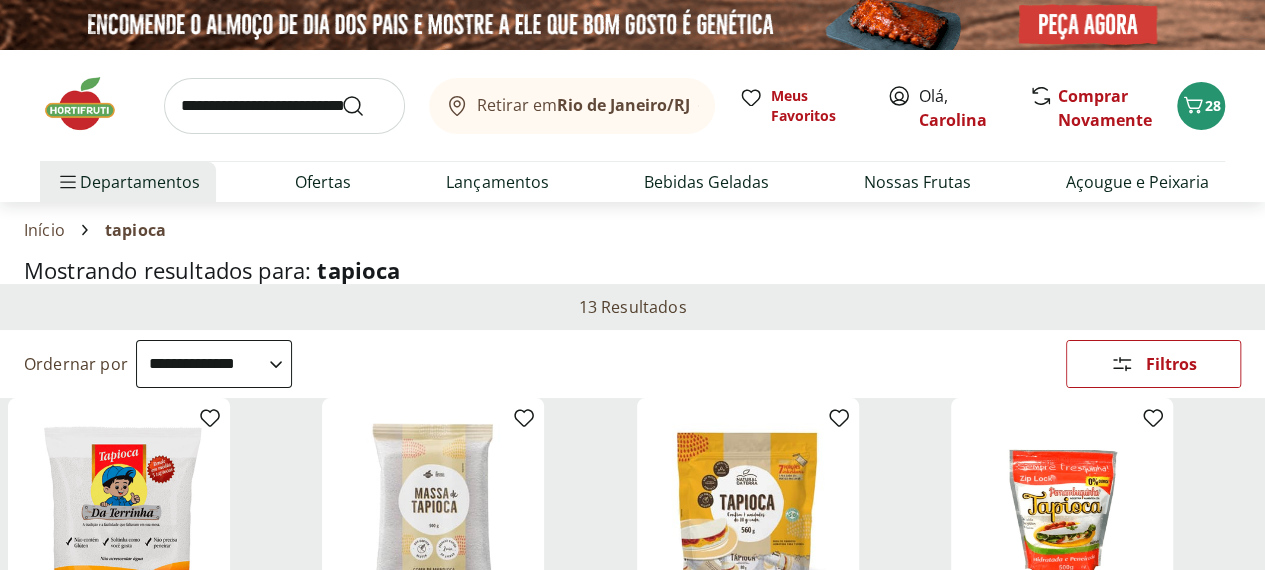 click on "Mostrando resultados para:   tapioca" at bounding box center (632, 270) 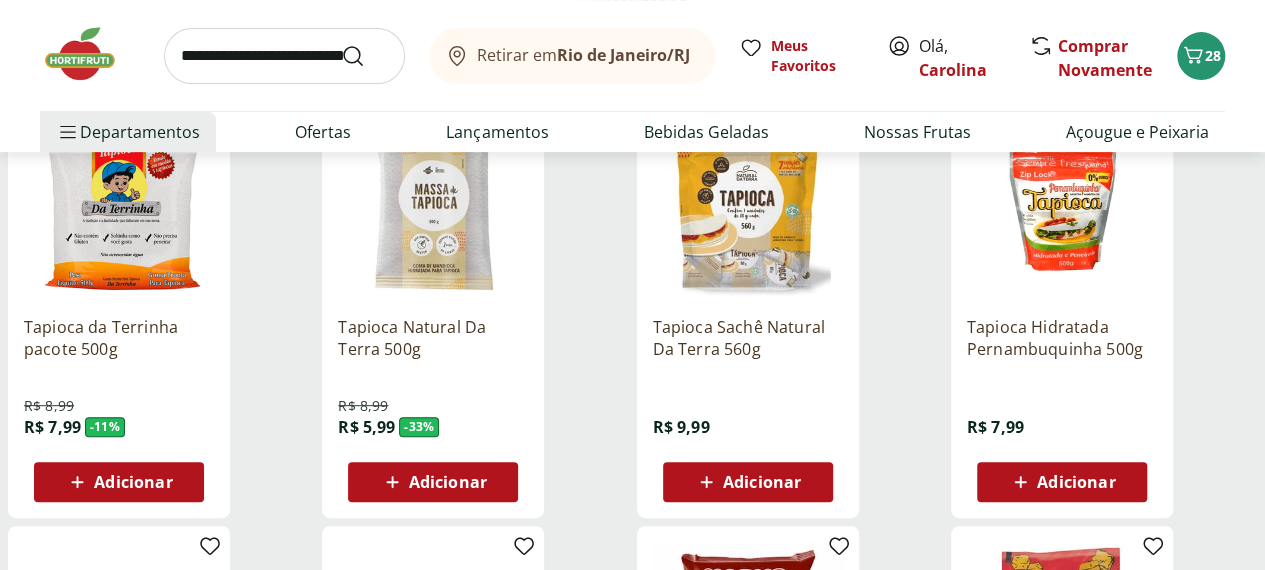 scroll, scrollTop: 320, scrollLeft: 0, axis: vertical 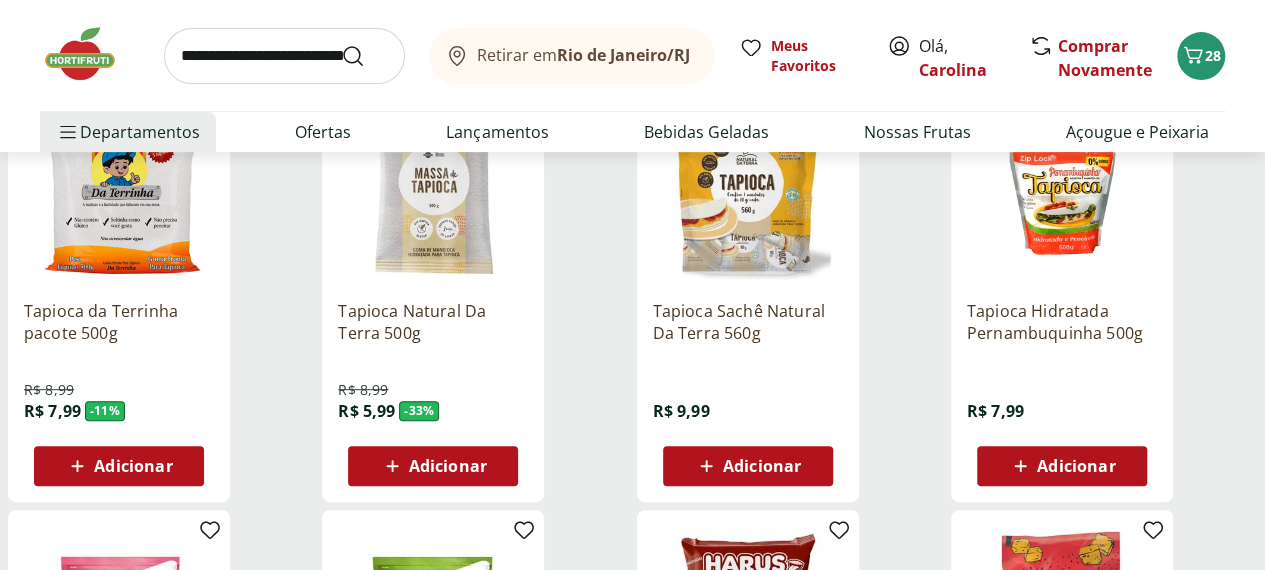 click on "Adicionar" at bounding box center [133, 466] 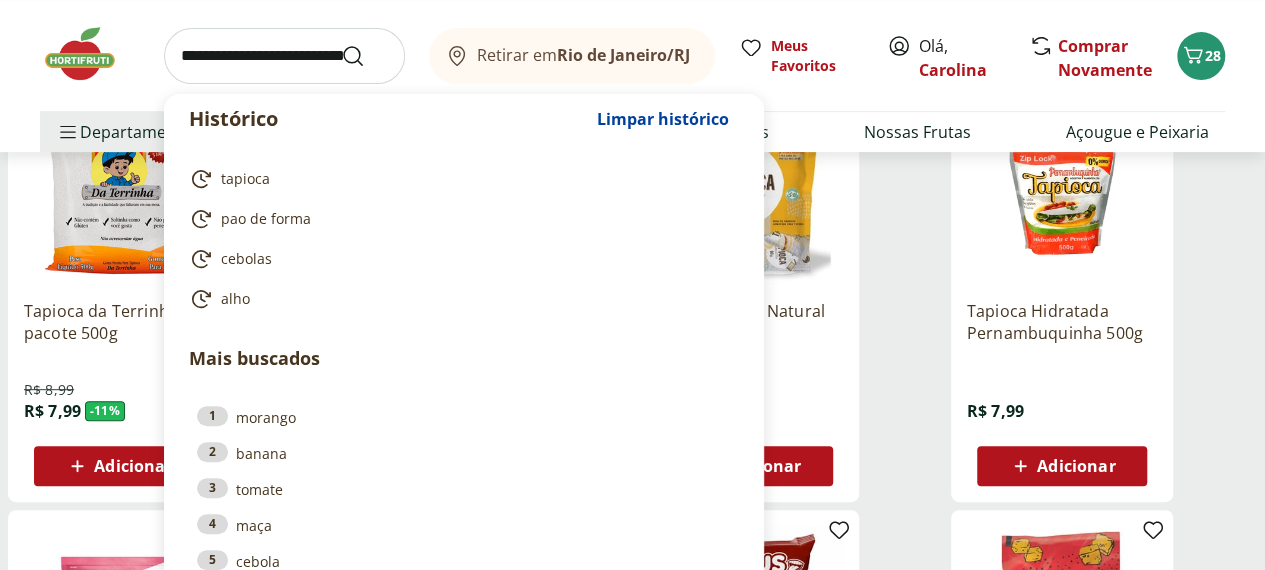 click at bounding box center [284, 56] 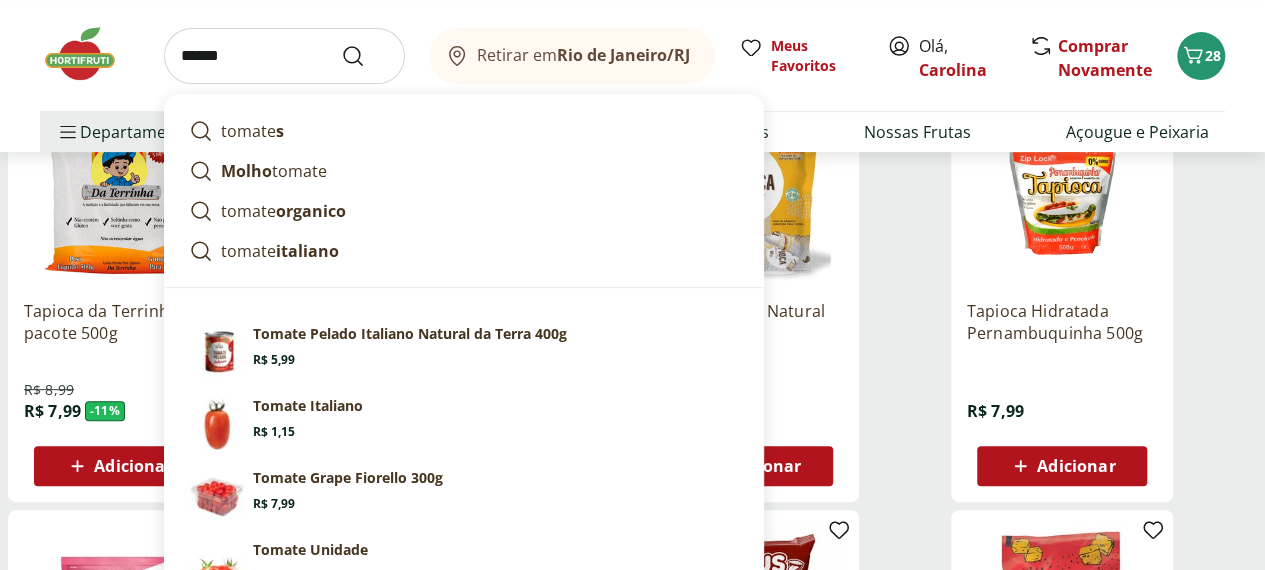 click on "Tomate Grape Fiorello 300g Price: R$ 7,99" at bounding box center [496, 490] 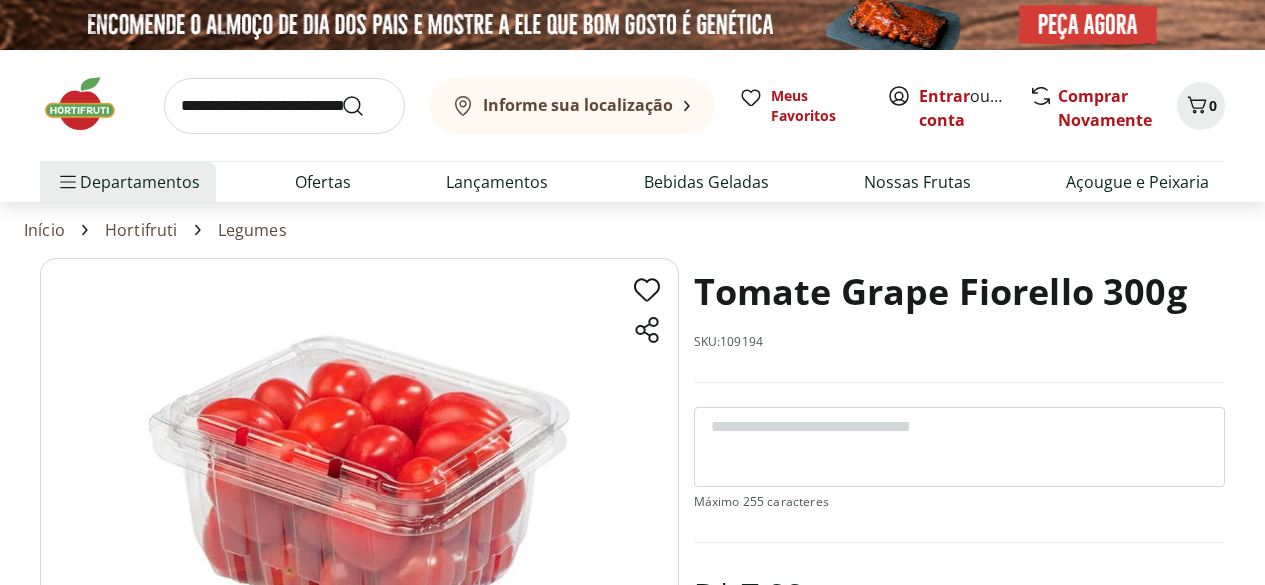 scroll, scrollTop: 0, scrollLeft: 0, axis: both 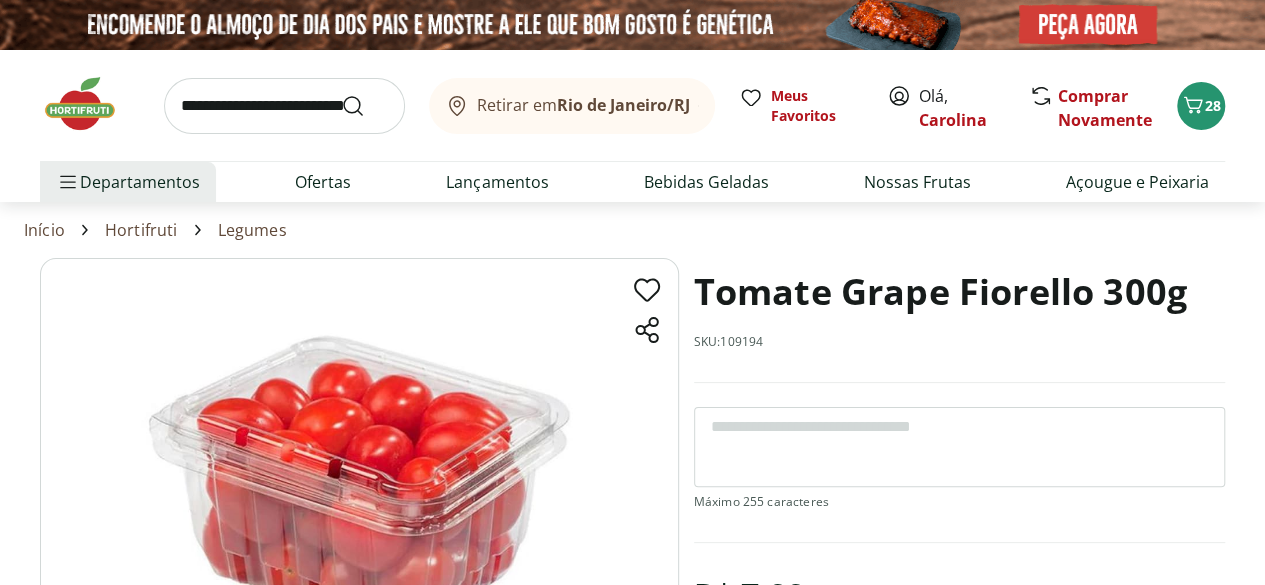 click on "Tomate Grape Fiorello 300g SKU:  109194" at bounding box center (959, 320) 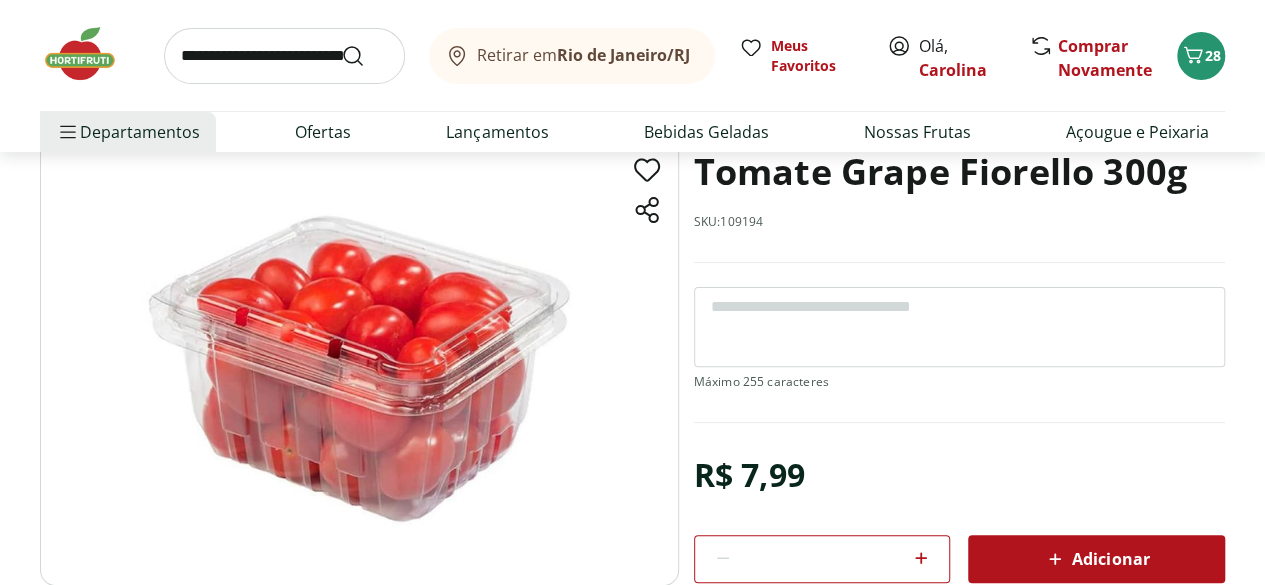 scroll, scrollTop: 160, scrollLeft: 0, axis: vertical 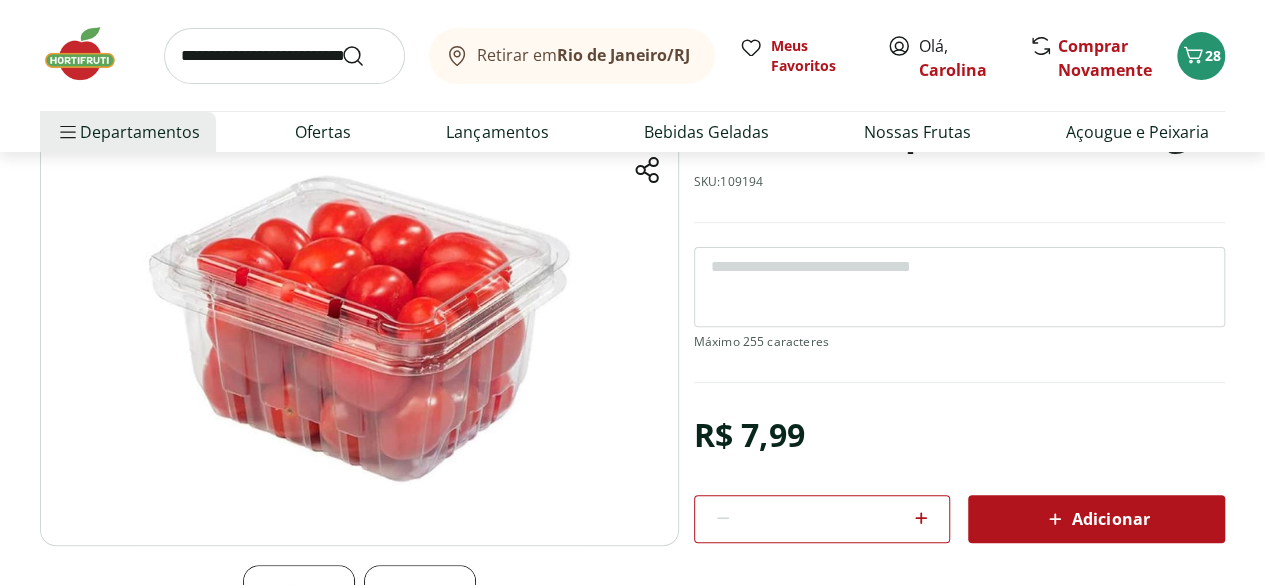 click 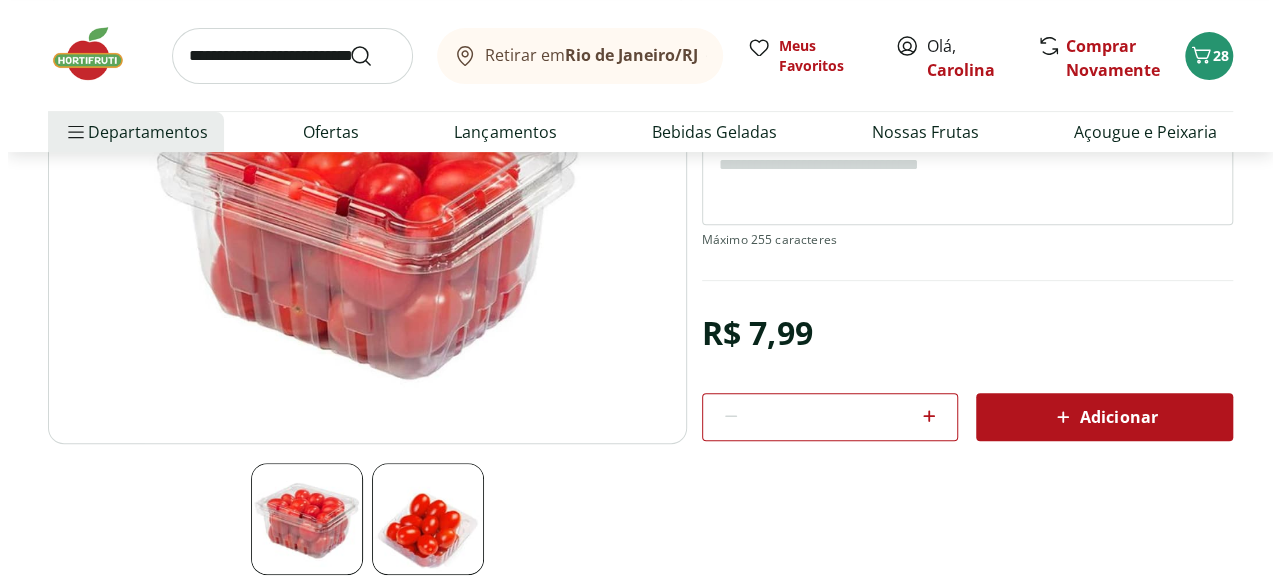 scroll, scrollTop: 520, scrollLeft: 0, axis: vertical 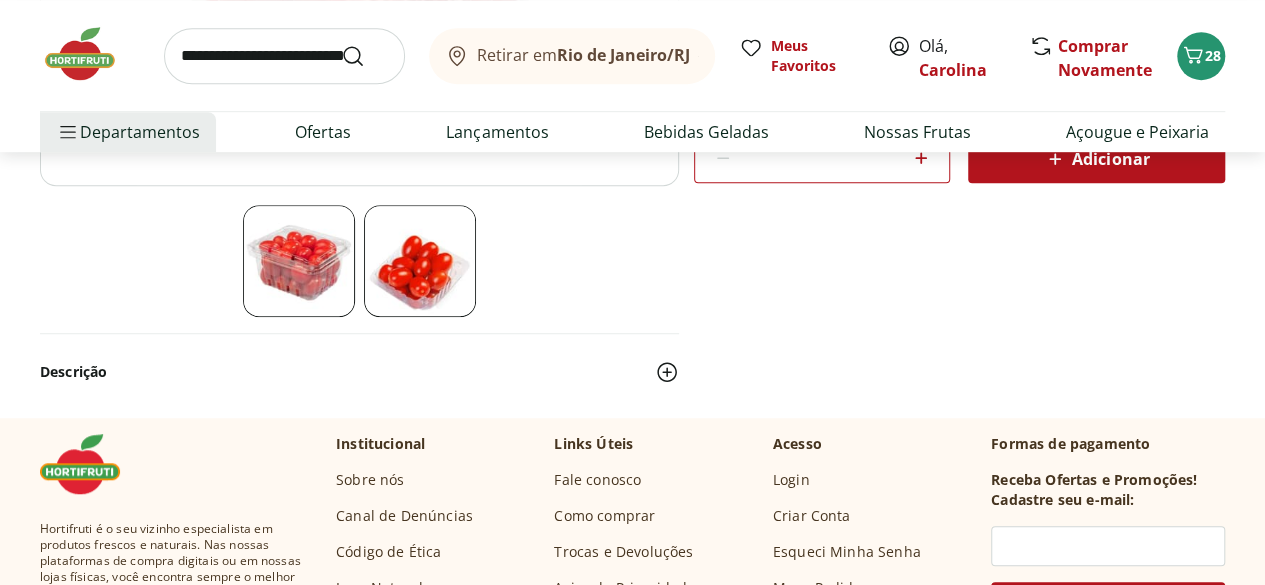 click 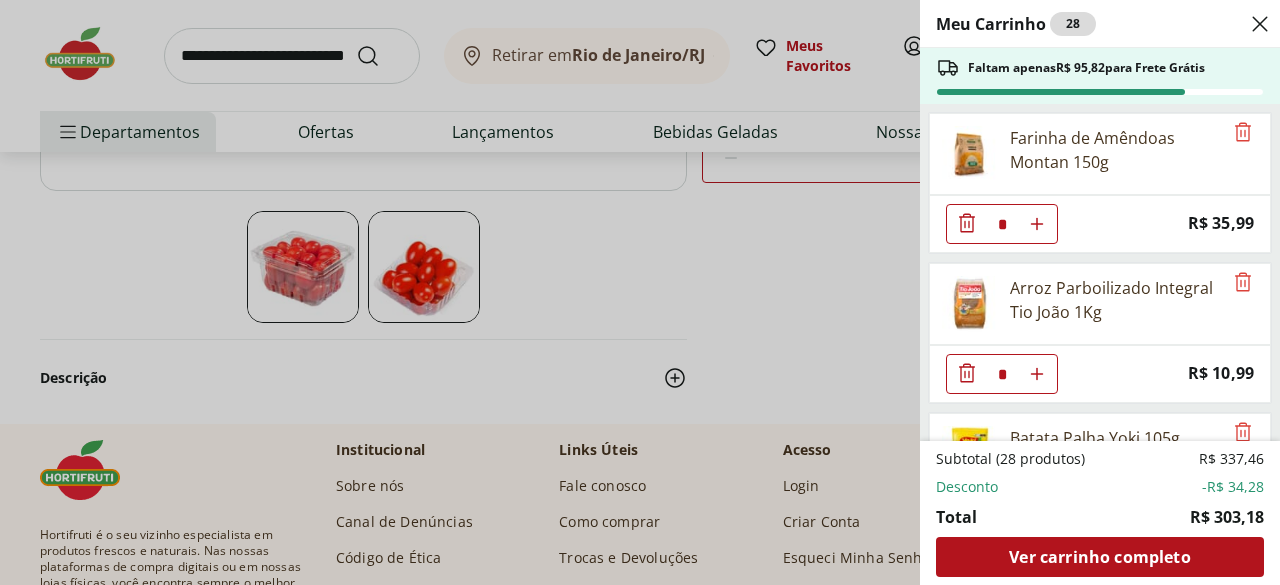 click on "Ver carrinho completo" at bounding box center [1099, 557] 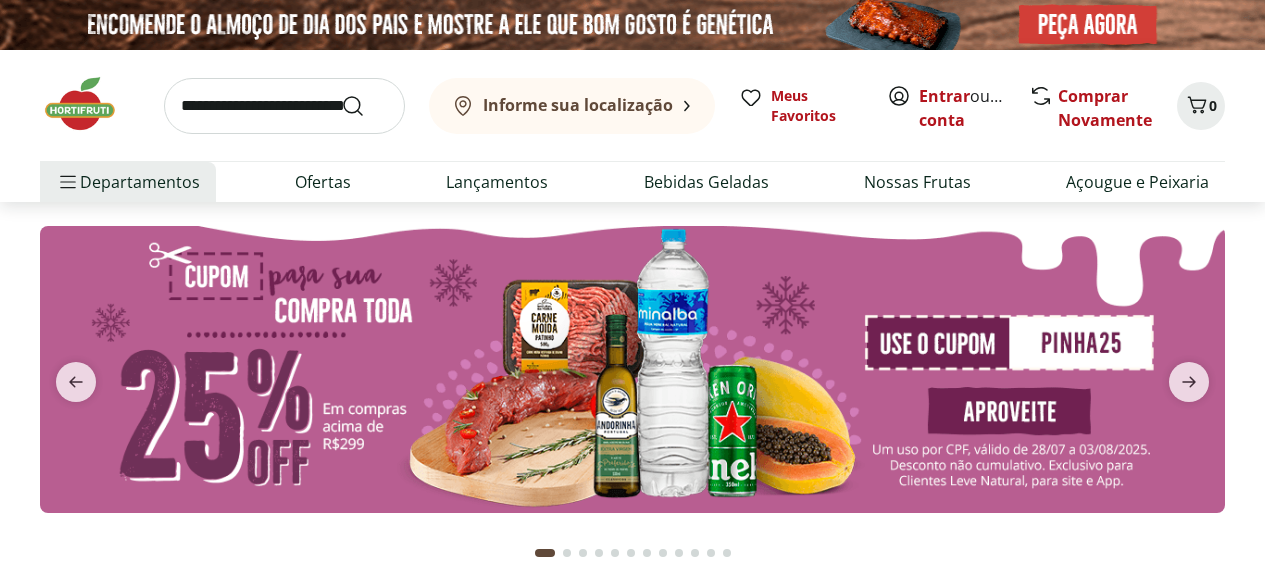 scroll, scrollTop: 0, scrollLeft: 0, axis: both 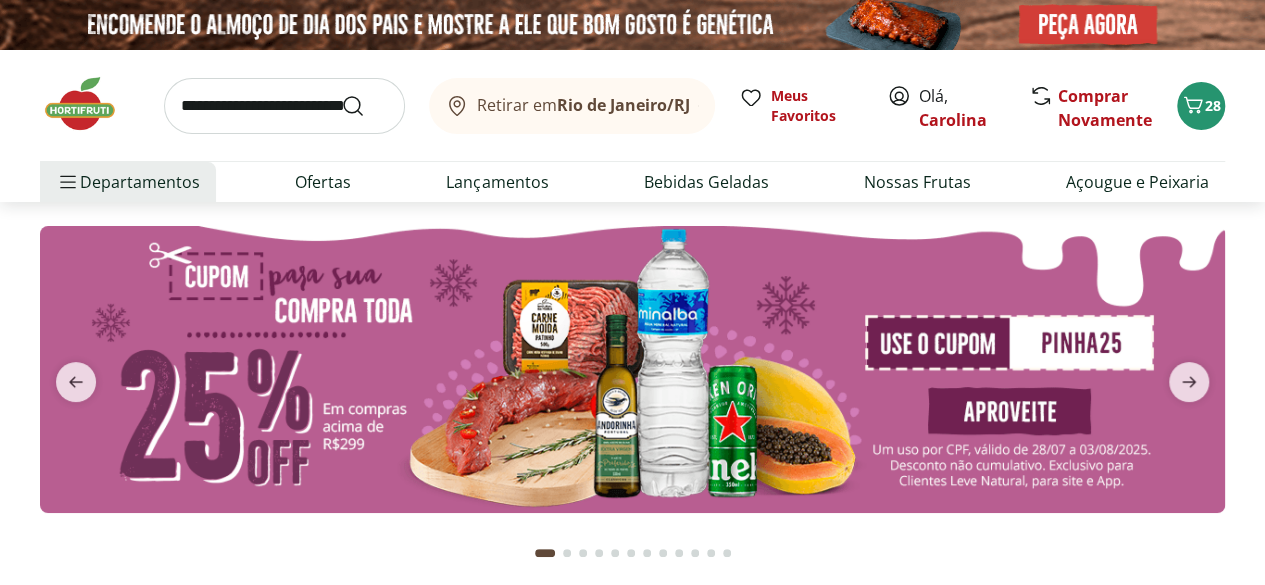 click at bounding box center [632, 389] 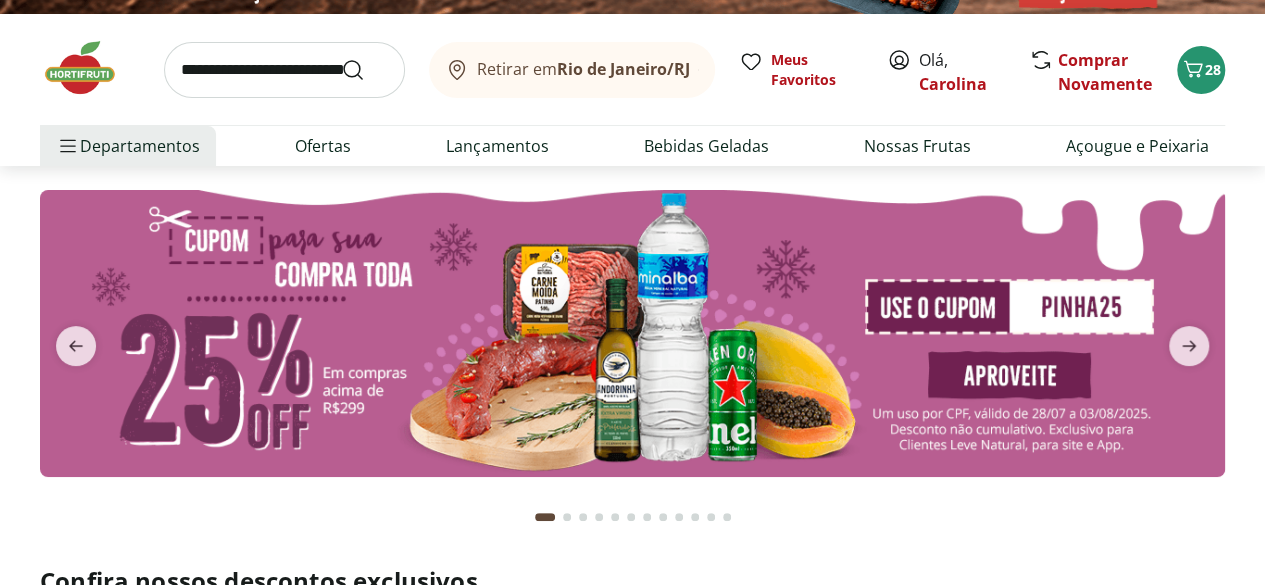 scroll, scrollTop: 40, scrollLeft: 0, axis: vertical 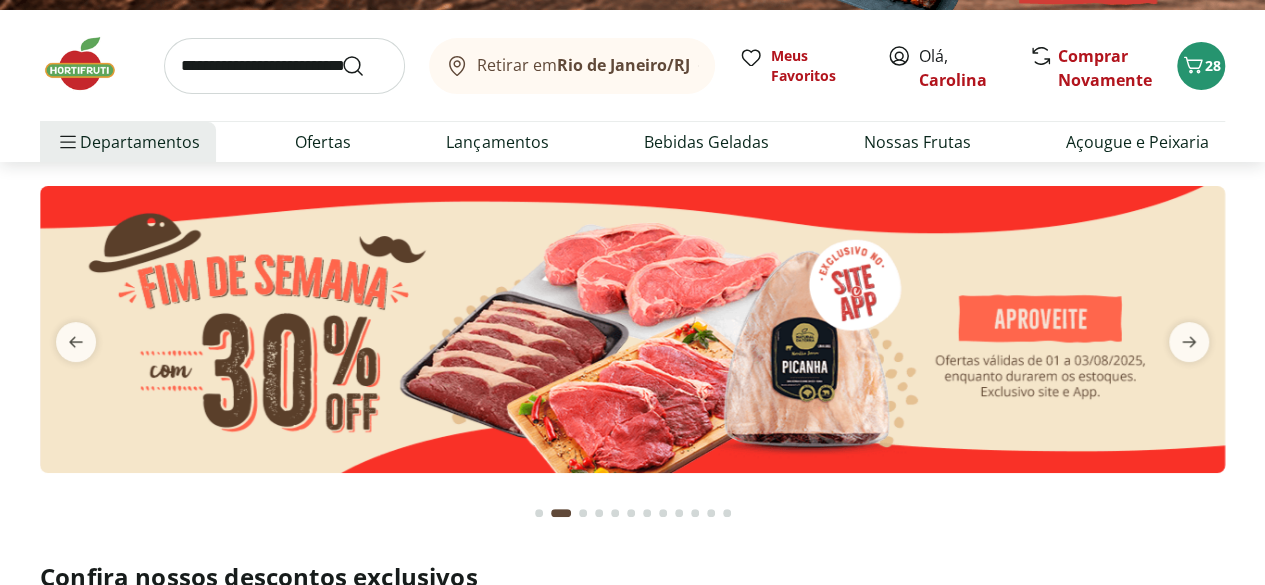 click at bounding box center [632, 349] 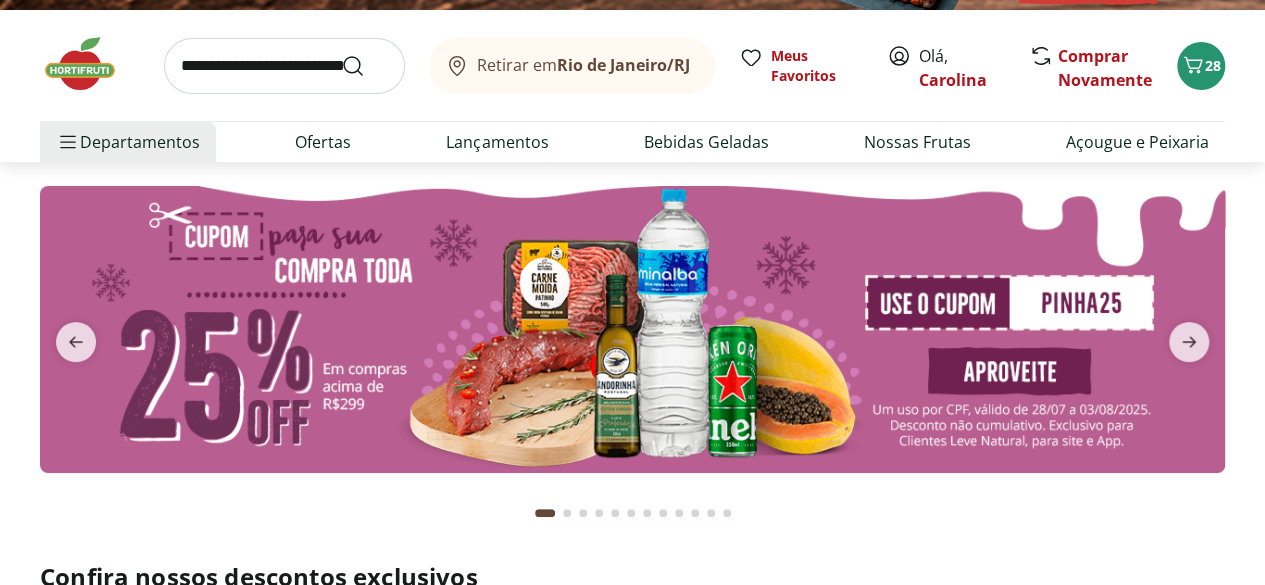 click 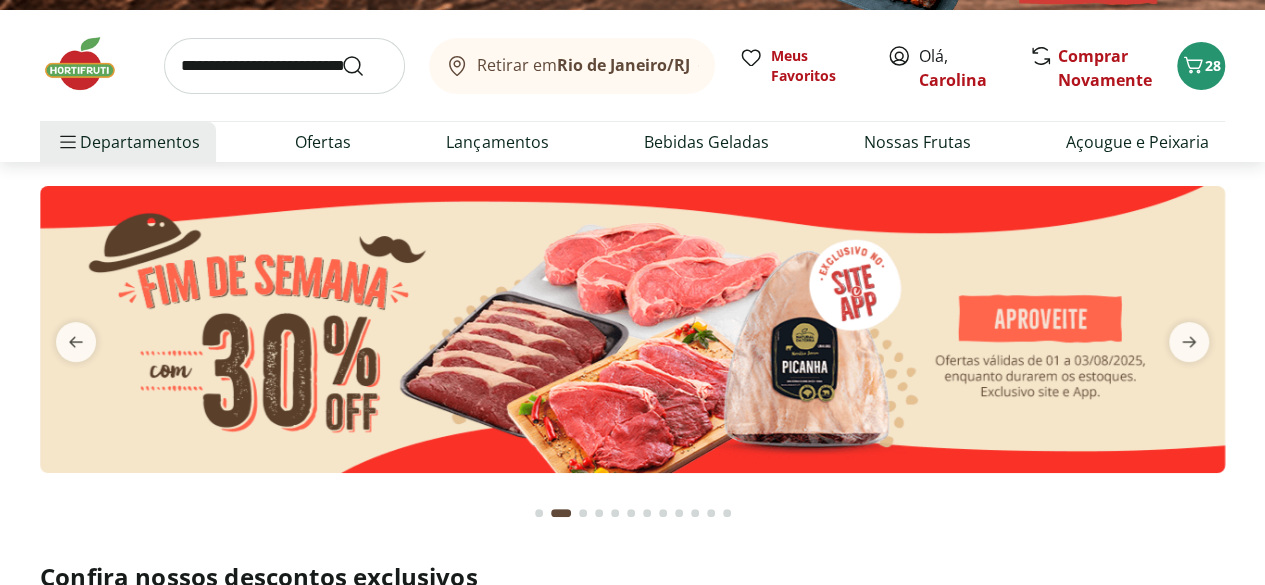 click 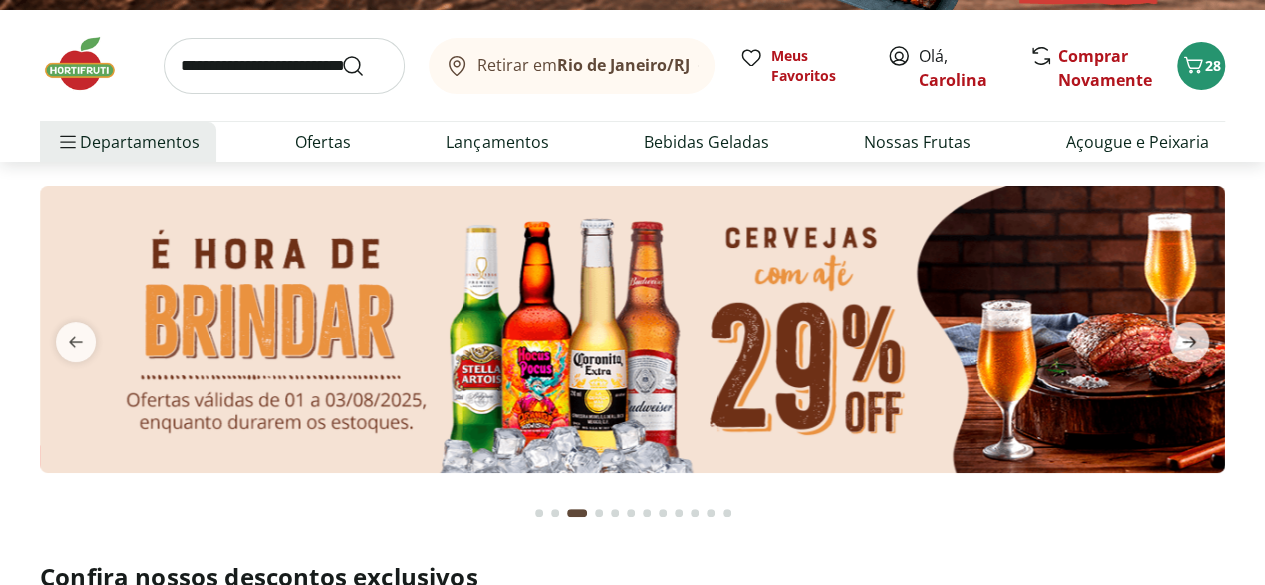 click 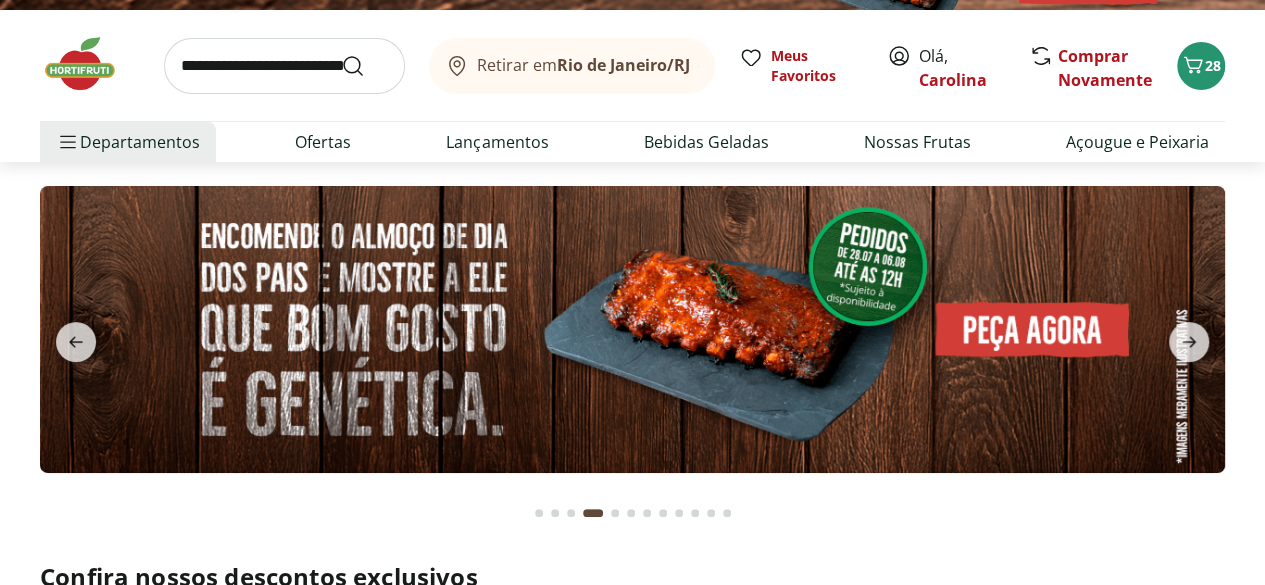 click 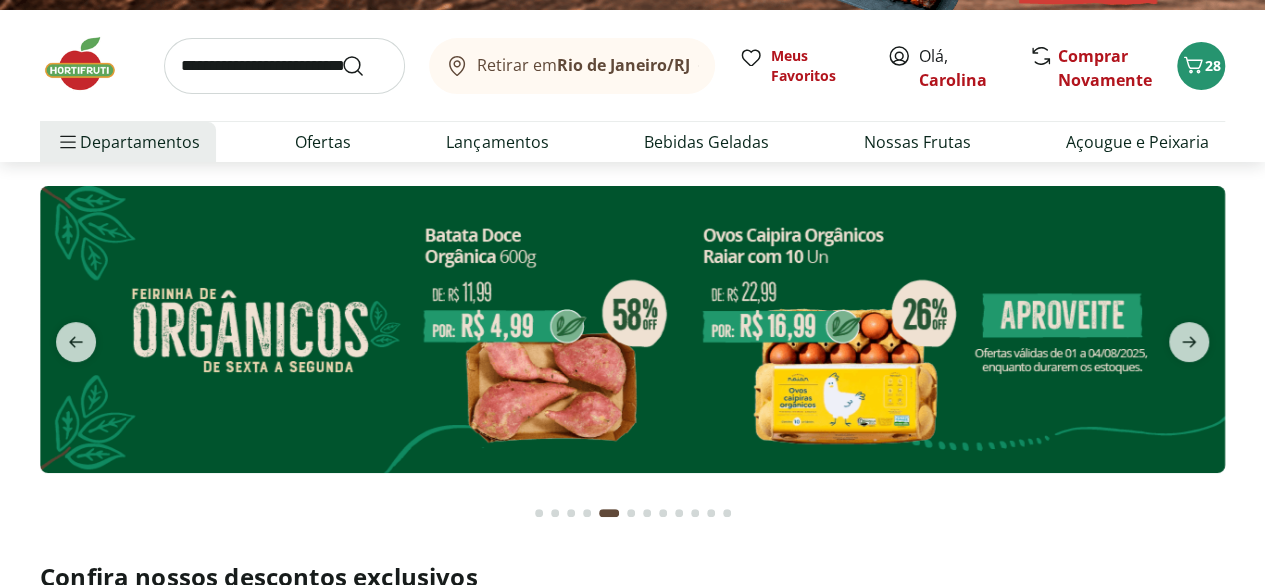 click at bounding box center (632, 349) 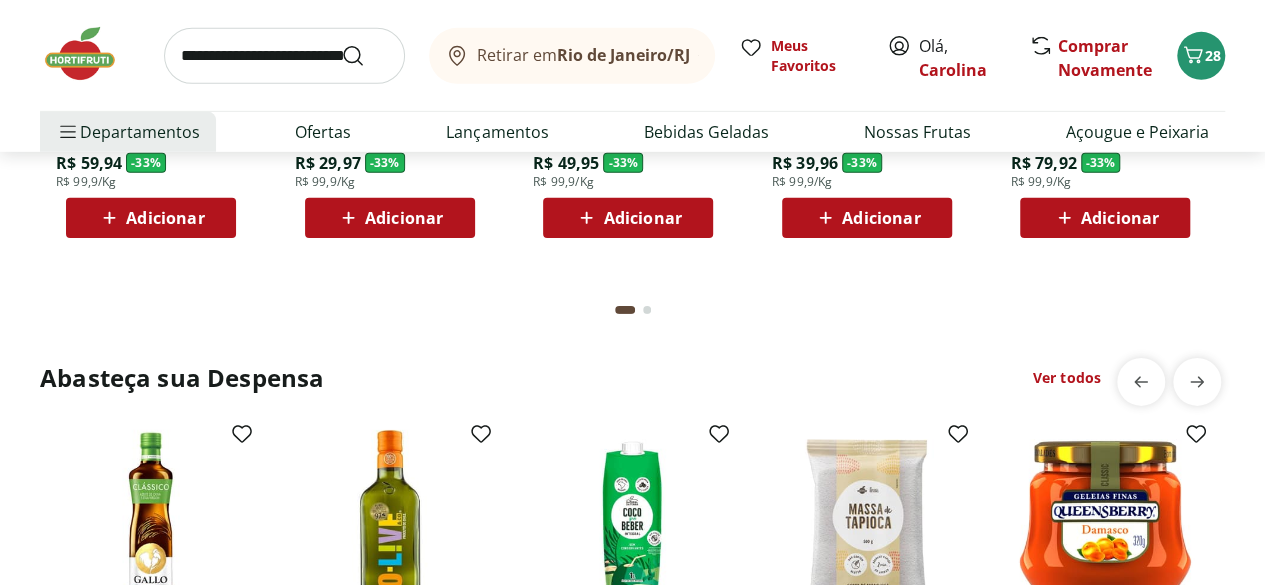 scroll, scrollTop: 2964, scrollLeft: 0, axis: vertical 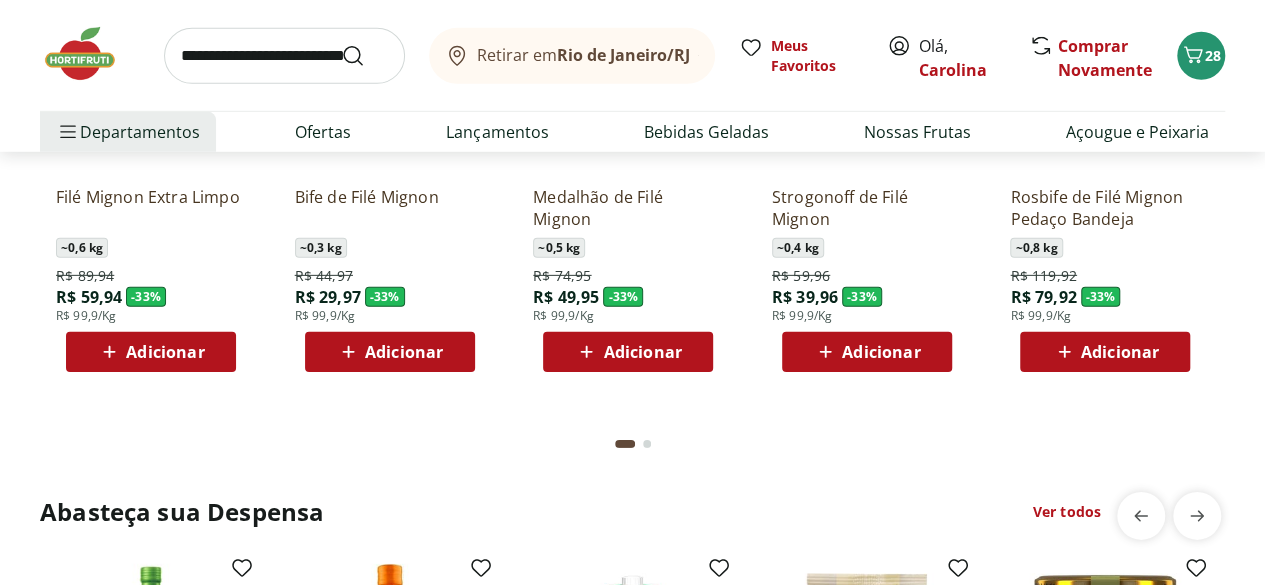 click on "Açougue e Peixaria Ver todos Filé Mignon Extra Limpo ~ 0,6 kg R$ 89,94 R$ 59,94 - 33 % R$ 99,9/Kg Adicionar Bife de Filé Mignon ~ 0,3 kg R$ 44,97 R$ 29,97 - 33 % R$ 99,9/Kg Adicionar Medalhão de Filé Mignon ~ 0,5 kg R$ 74,95 R$ 49,95 - 33 % R$ 99,9/Kg Adicionar Strogonoff  de Filé Mignon ~ 0,4 kg R$ 59,96 R$ 39,96 - 33 % R$ 99,9/Kg Adicionar Rosbife de Filé Mignon Pedaço Bandeja ~ 0,8 kg R$ 119,92 R$ 79,92 - 33 % R$ 99,9/Kg Adicionar Filé de Tilápia Congelada Frescatto 500g R$ 42,99 R$ 29,99 - 30 % Adicionar Oferta Fim de Semana Almôndega Bovina Resfriada Best Beef 360g R$ 23,99 R$ 16,79 - 30 % Adicionar Oferta Fim de Semana Acém Pedaço ~ 0,8 kg R$ 39,92 R$ 27,94 - 30 % R$ 49,9/Kg Adicionar Oferta Fim de Semana Bife de Patinho ~ 0,4 kg R$ 25,96 R$ 18,17 - 30 % R$ 64,9/Kg Adicionar Oferta Fim de Semana Bife de Alcatra ~ 0,4 kg R$ 27,96 R$ 19,57 - 30 % R$ 69,9/Kg Adicionar" at bounding box center [632, 188] 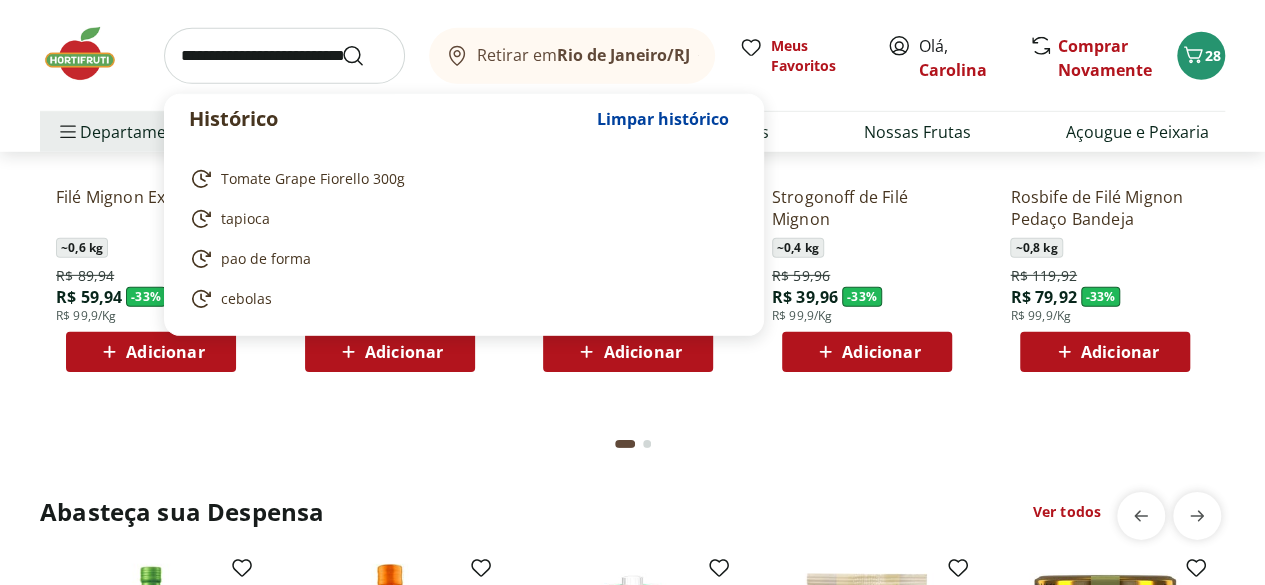 click at bounding box center (284, 56) 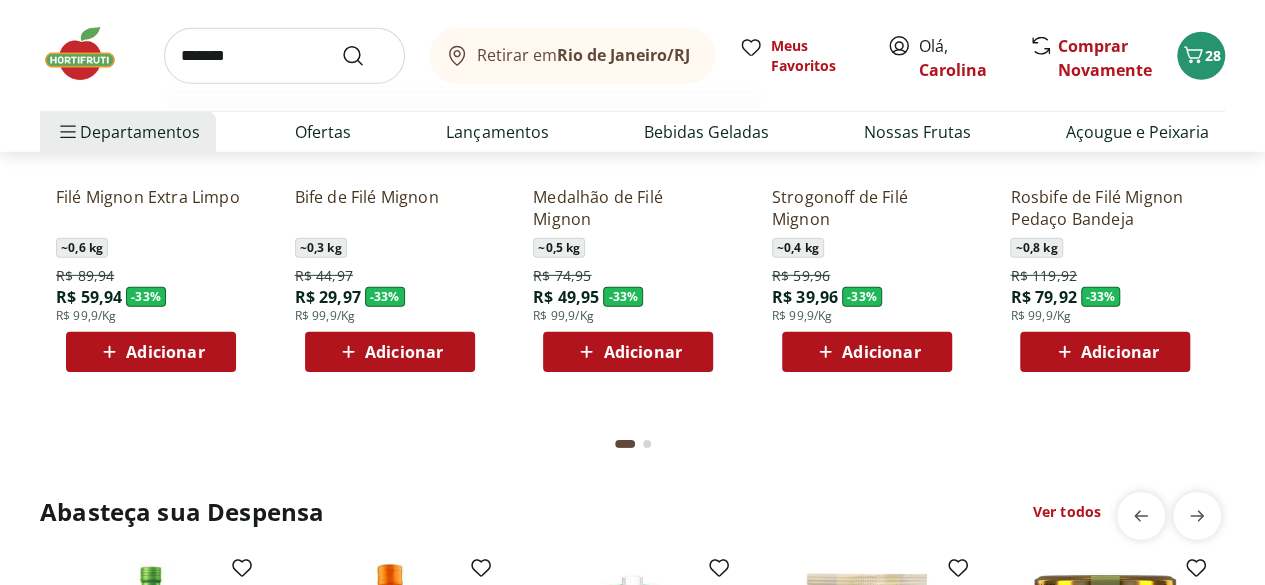 type on "*******" 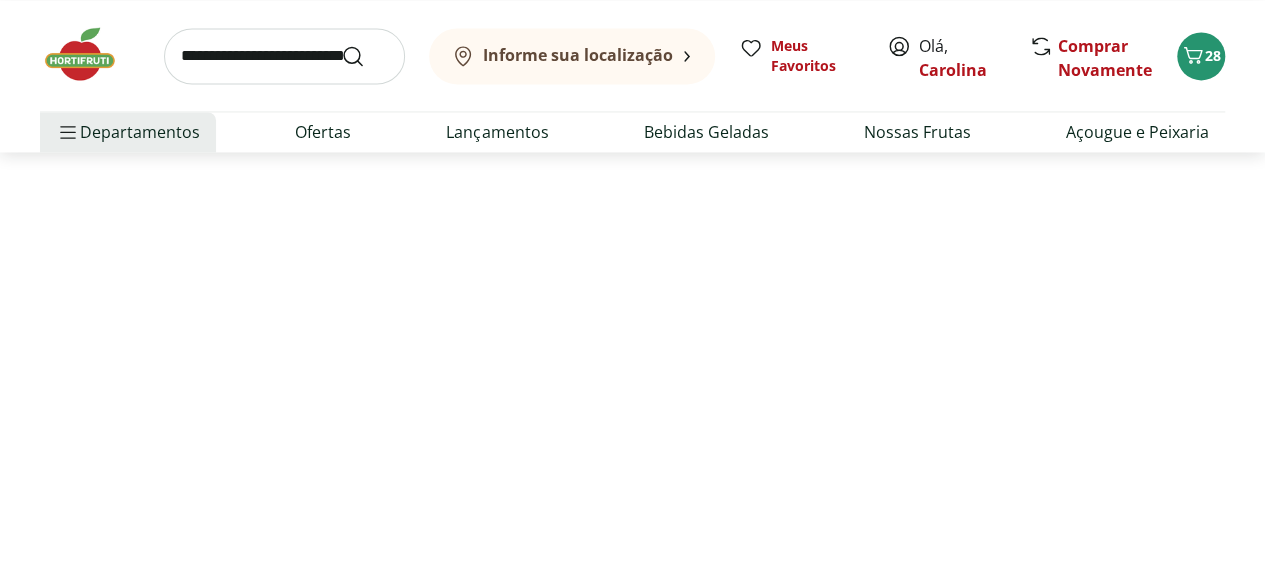 scroll, scrollTop: 0, scrollLeft: 0, axis: both 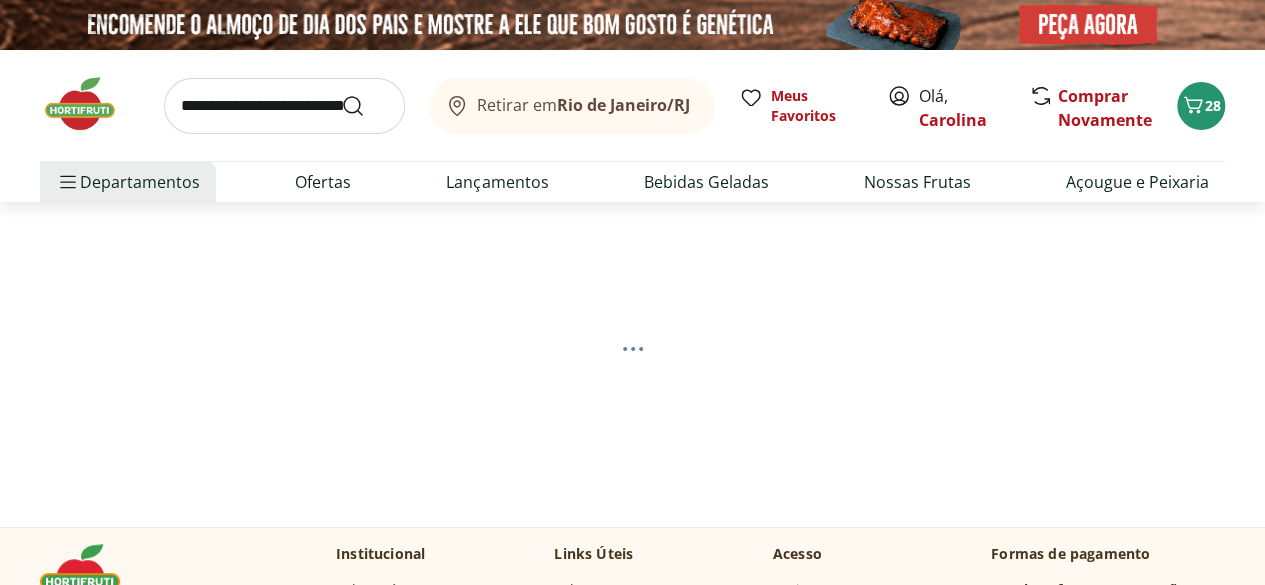 select on "**********" 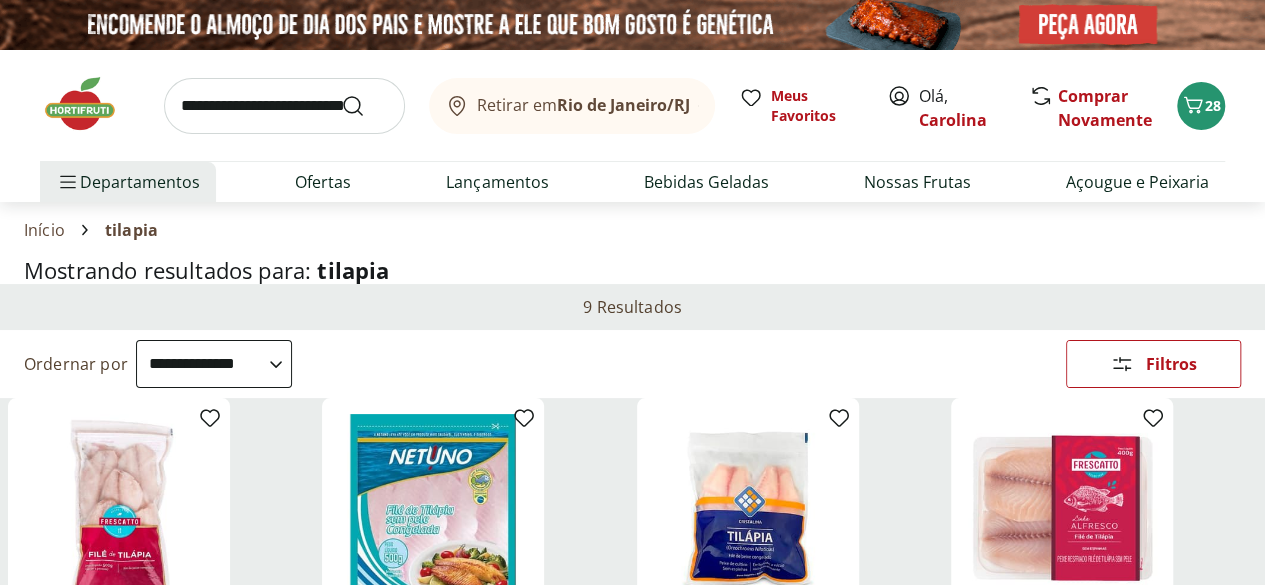 click on "Hortifruti Retirar em  Rio de Janeiro/RJ Olá,  Carolina 28 Retirar em  Rio de Janeiro/RJ Meus Favoritos Olá,  Carolina Comprar Novamente 28  Departamentos Nossa Marca Nossa Marca Ver tudo do departamento Açougue & Peixaria Congelados e Refrigerados Frutas, Legumes e Verduras Orgânicos Mercearia Sorvetes Hortifruti Hortifruti Ver tudo do departamento Cogumelos Frutas Legumes Ovos Temperos Frescos Verduras Orgânicos Orgânicos Ver tudo do departamento Bebidas Orgânicas Frutas Orgânicas Legumes Orgânicos Ovos Orgânicos Perecíveis Orgânicos Verduras Orgânicas Temperos Frescos Açougue e Peixaria Açougue e Peixaria Ver tudo do departamento Aves Bovinos Exóticos Frutos do Mar Linguiça e Salsicha Peixes Salgados e Defumados Suínos Prontinhos Prontinhos Ver tudo do departamento Frutas Cortadinhas Pré Preparados Prontos para Consumo Saladas Sucos e Água de Coco Padaria Padaria Ver tudo do departamento Bolos e Mini Bolos Doces Pão Padaria Própria Salgados Torradas Bebidas Bebidas Água Água de Coco" at bounding box center (632, 2483) 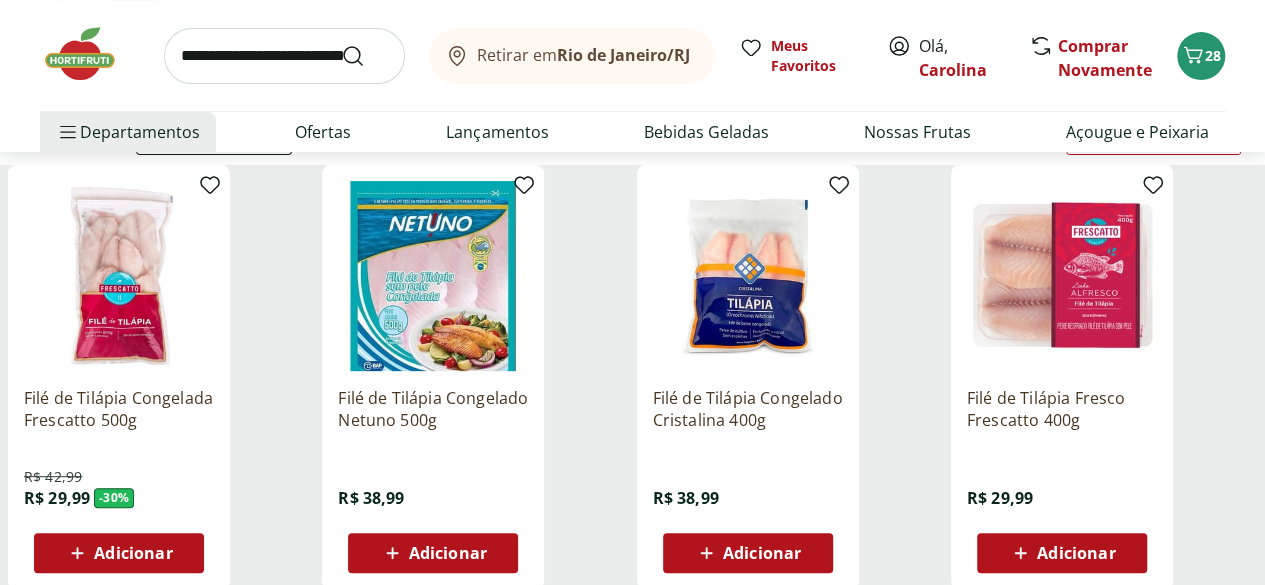 scroll, scrollTop: 240, scrollLeft: 0, axis: vertical 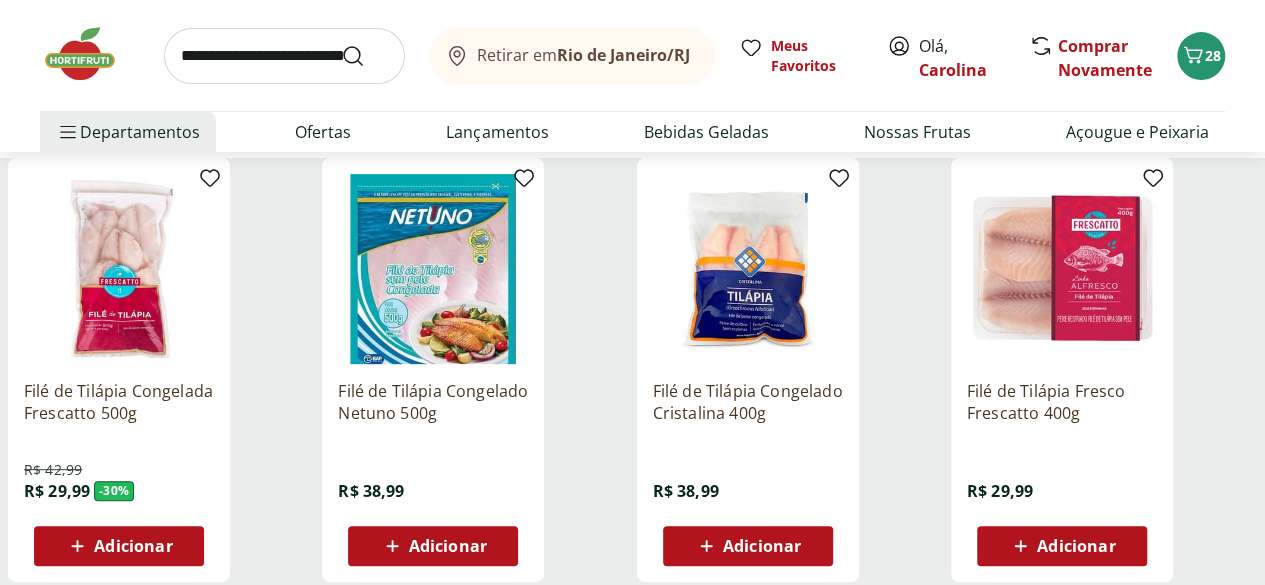 click at bounding box center [748, 269] 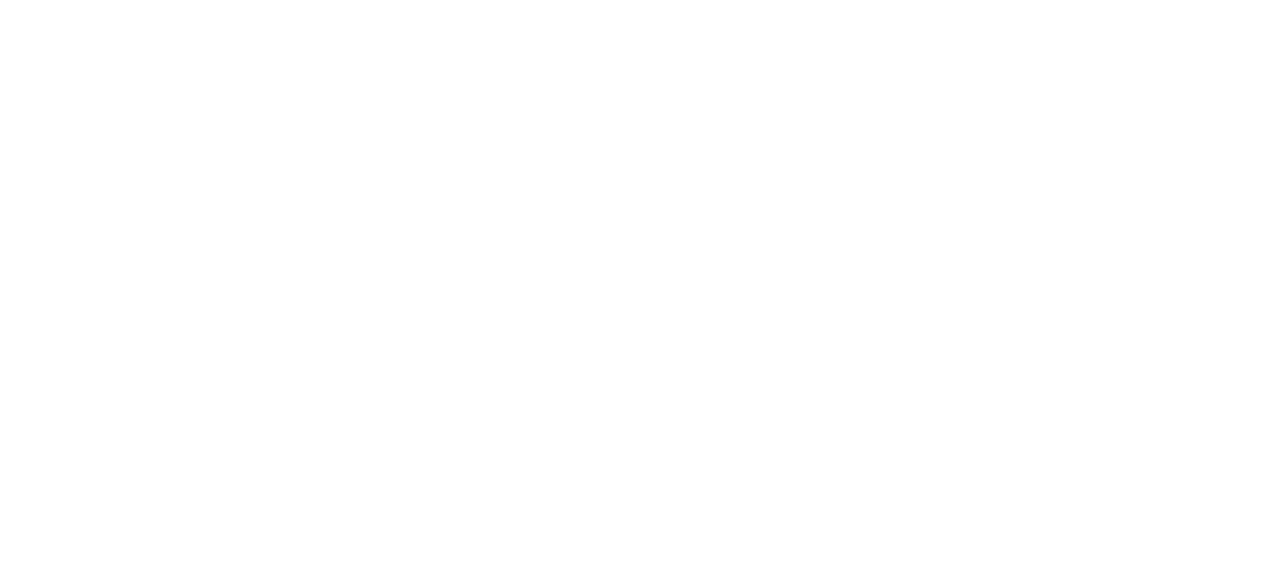 scroll, scrollTop: 0, scrollLeft: 0, axis: both 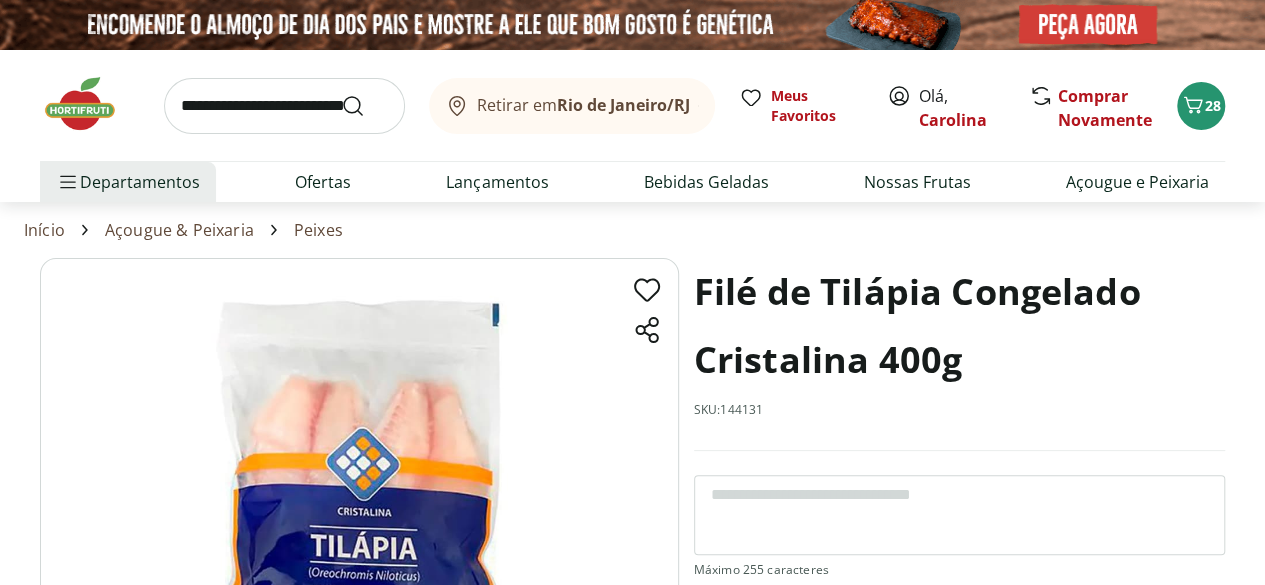 click on "Filé de Tilápia Congelado Cristalina 400g SKU:  144131" at bounding box center (959, 354) 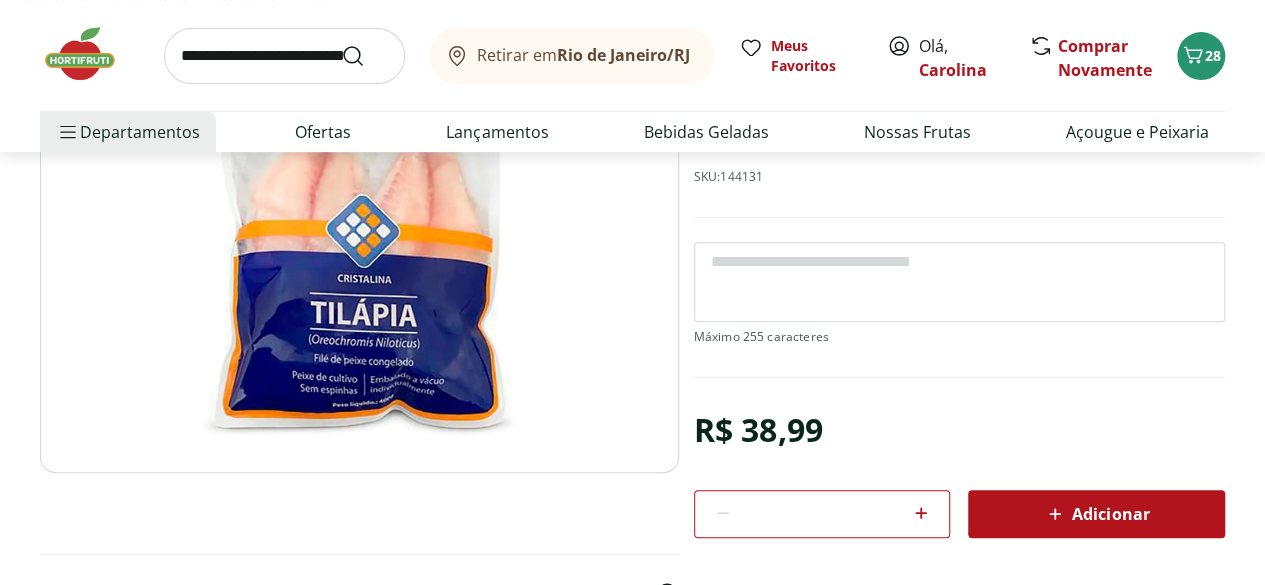 scroll, scrollTop: 280, scrollLeft: 0, axis: vertical 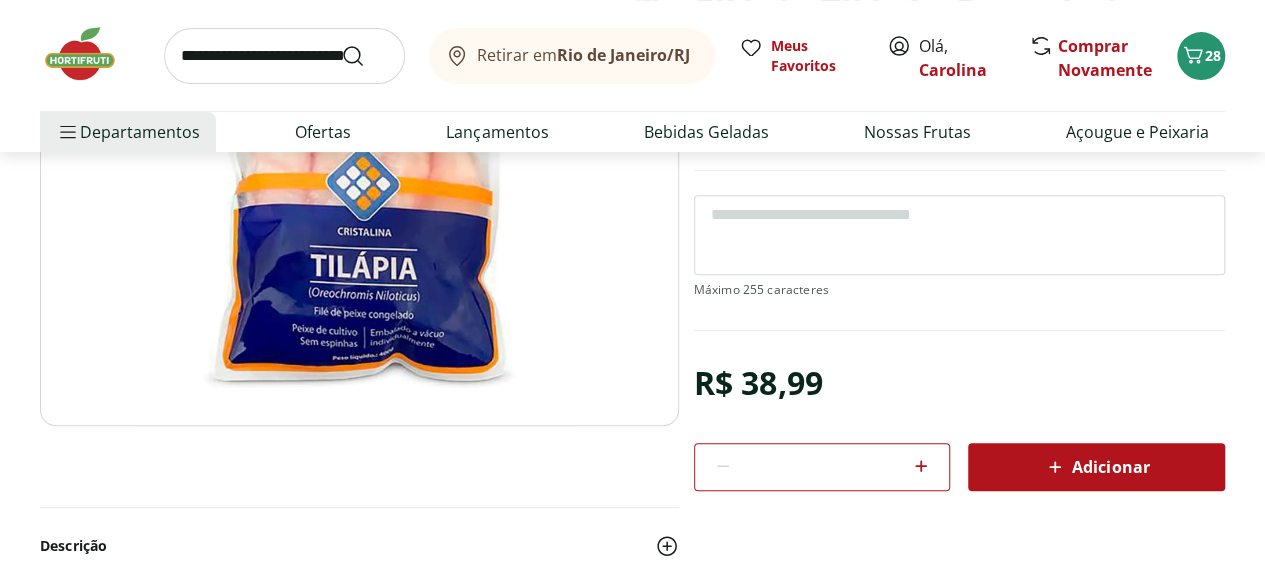click on "Adicionar" at bounding box center [1096, 467] 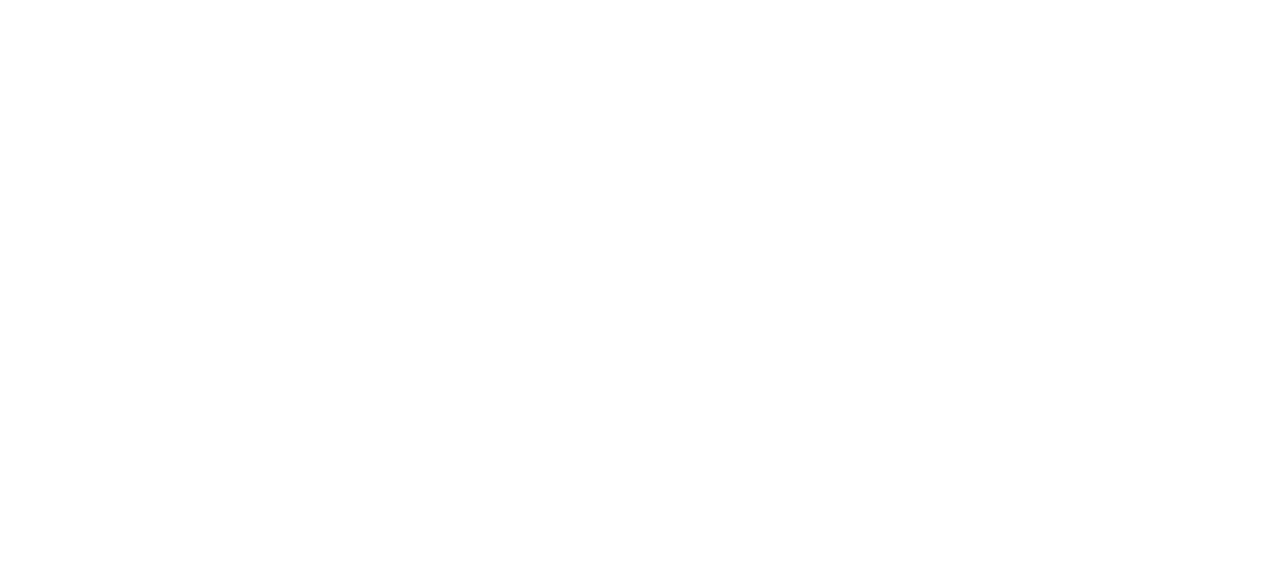 scroll, scrollTop: 0, scrollLeft: 0, axis: both 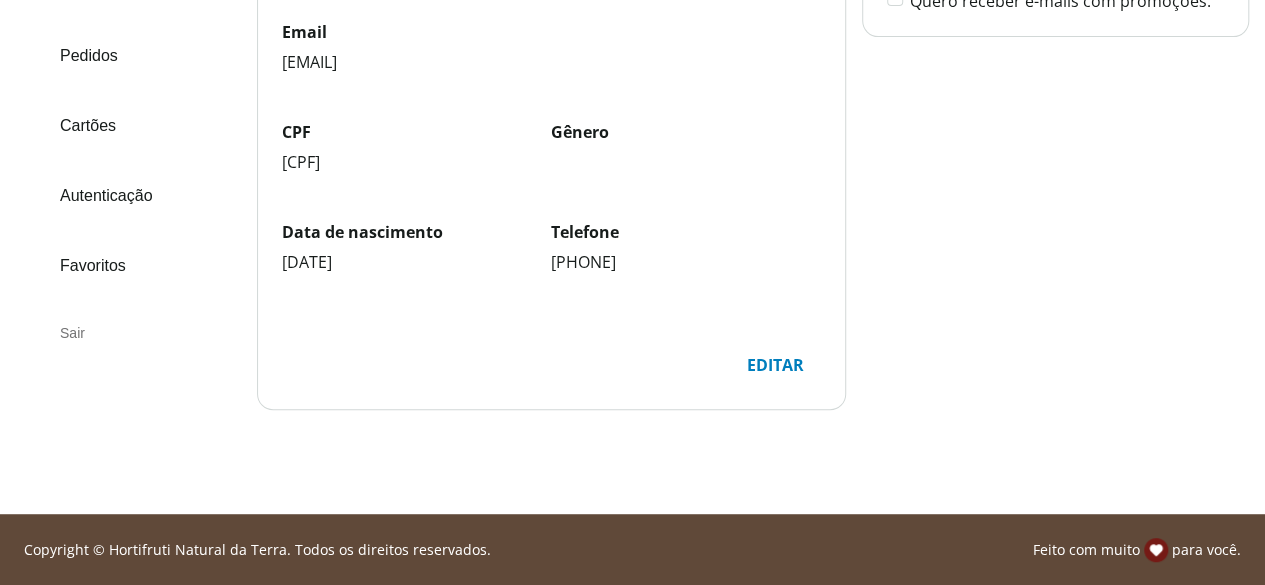 click on "Nome [FIRST] Sobrenome [LAST] Email [EMAIL] CPF [CPF] Gênero Data de nascimento [DATE] Telefone [PHONE]" at bounding box center (551, 121) 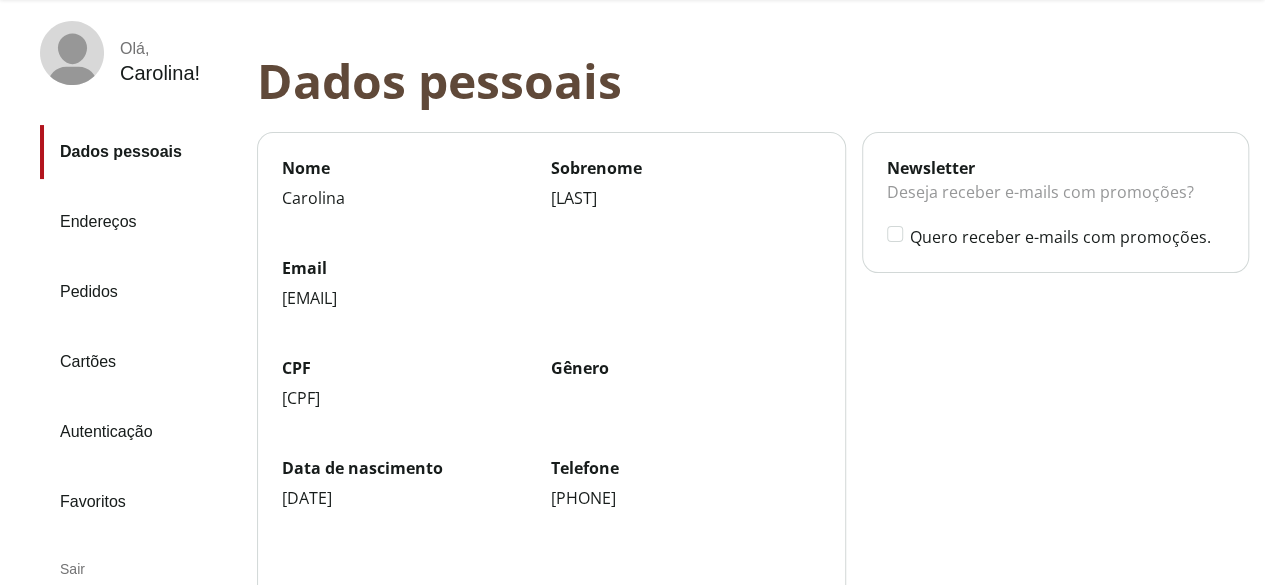scroll, scrollTop: 67, scrollLeft: 0, axis: vertical 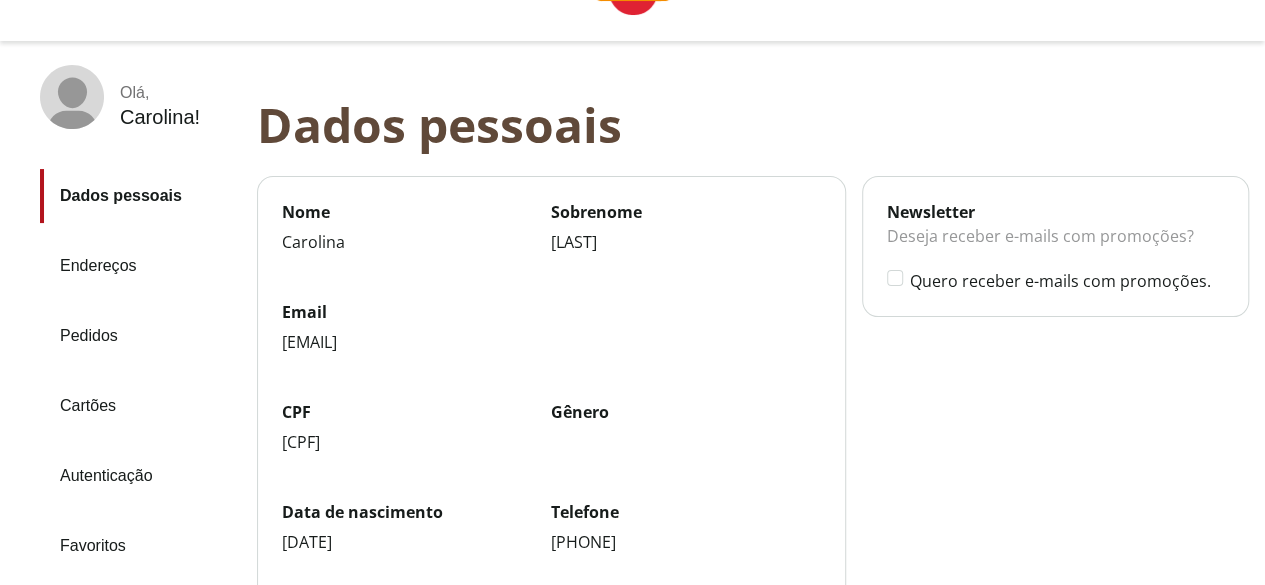 click on "Cartões" at bounding box center (140, 406) 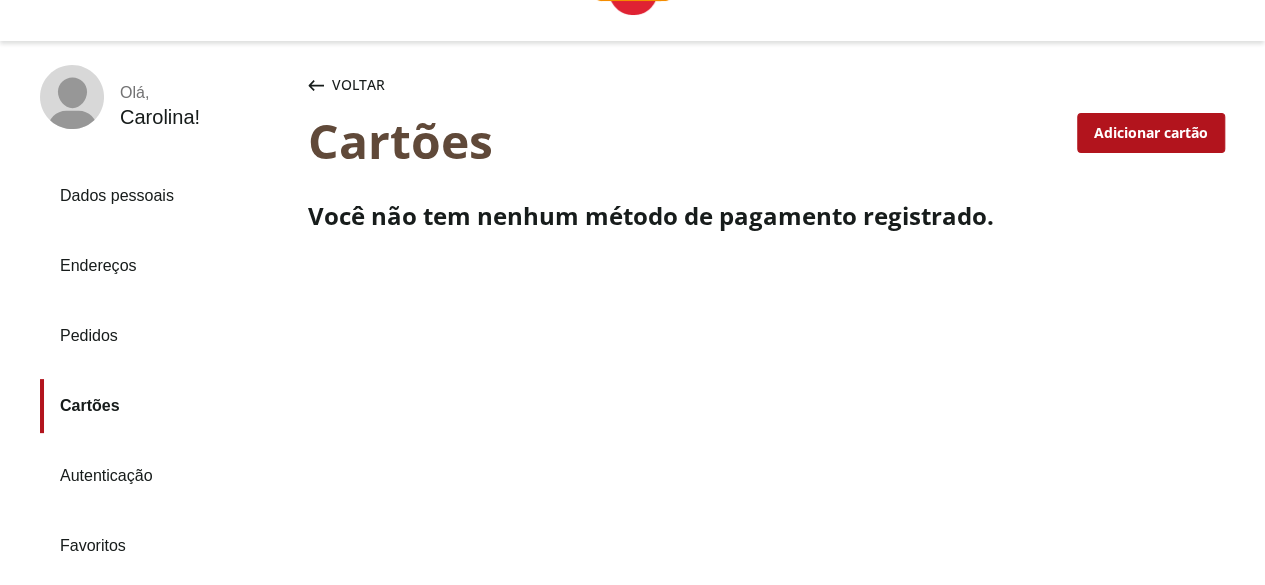 click on "Voltar" at bounding box center (358, 85) 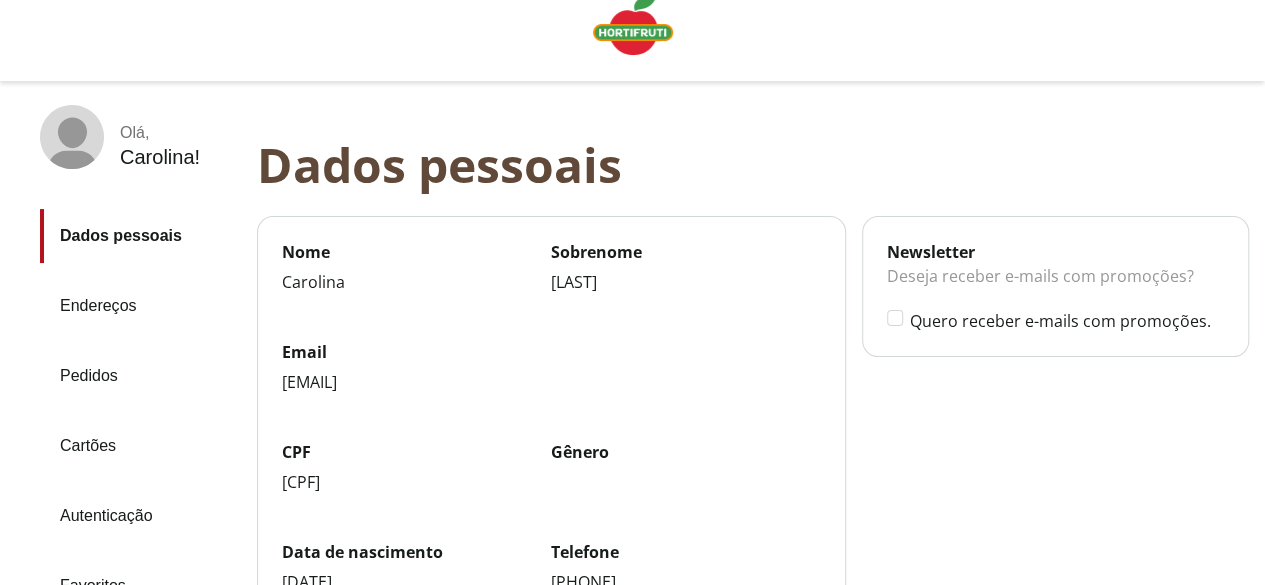 scroll, scrollTop: 0, scrollLeft: 0, axis: both 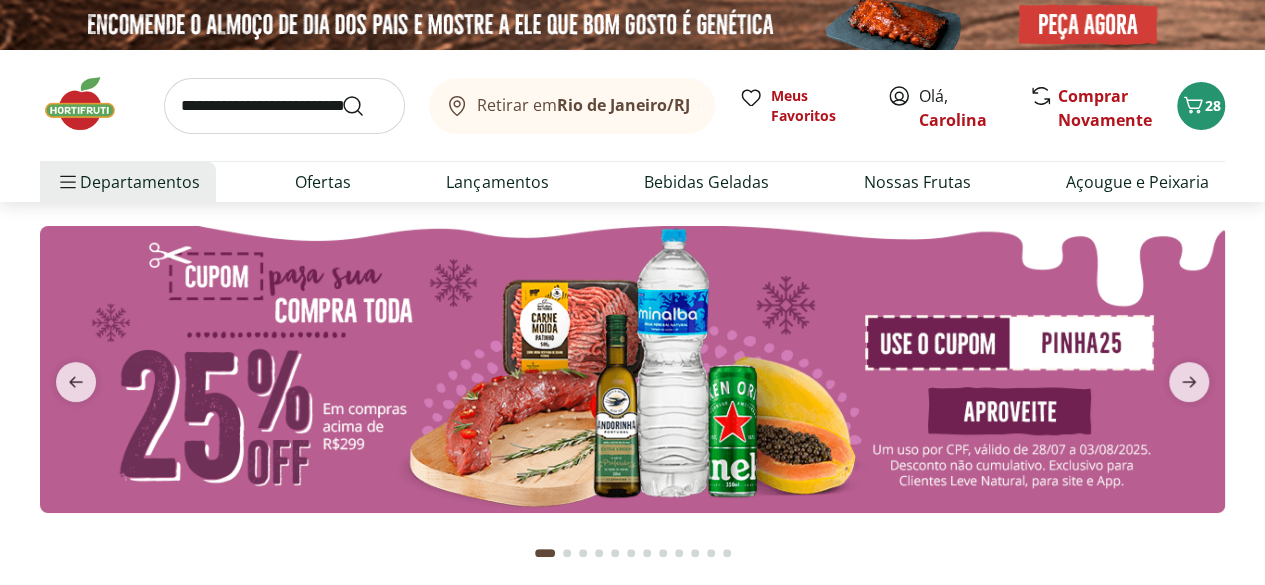 click at bounding box center [284, 106] 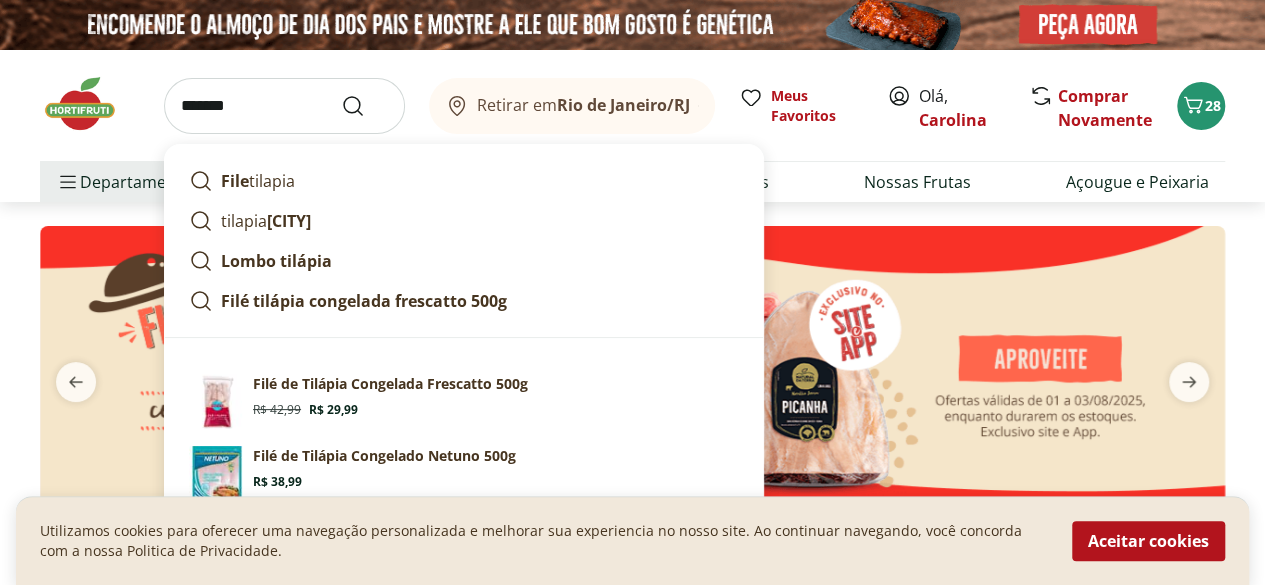 type on "*******" 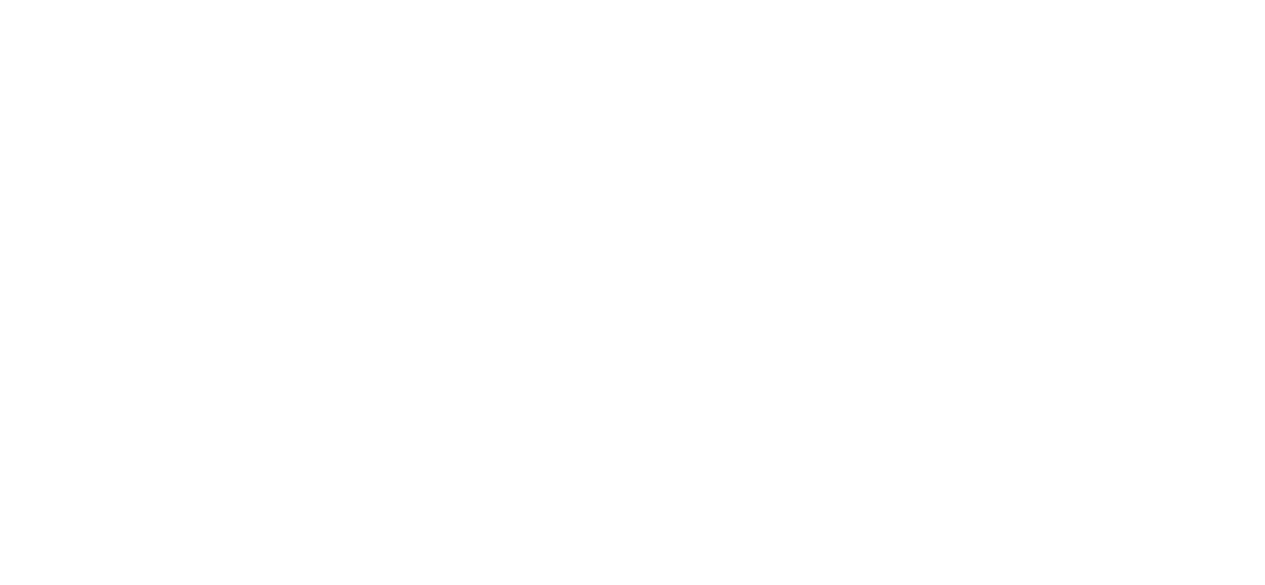 select on "**********" 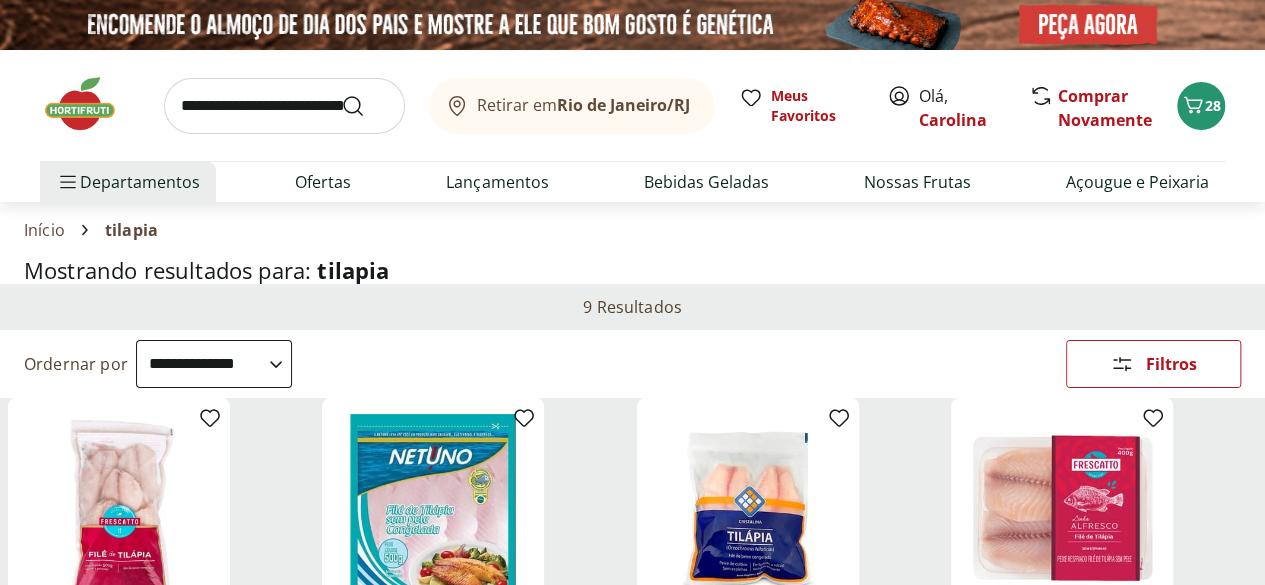 click on "Mostrando resultados para:   tilapia" at bounding box center [632, 270] 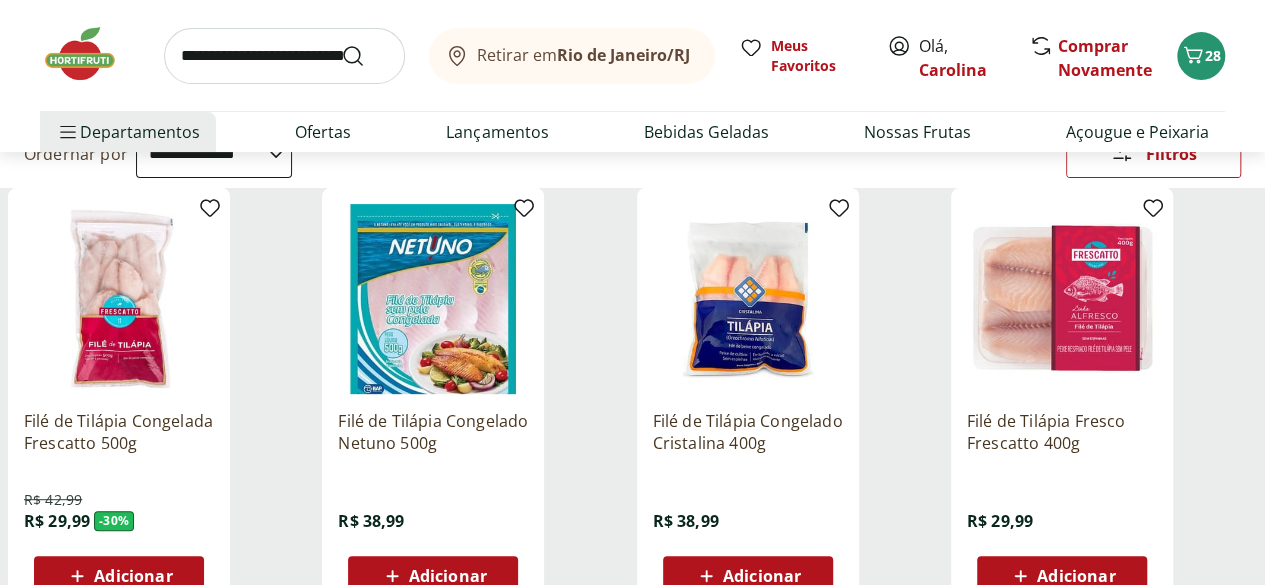 scroll, scrollTop: 280, scrollLeft: 0, axis: vertical 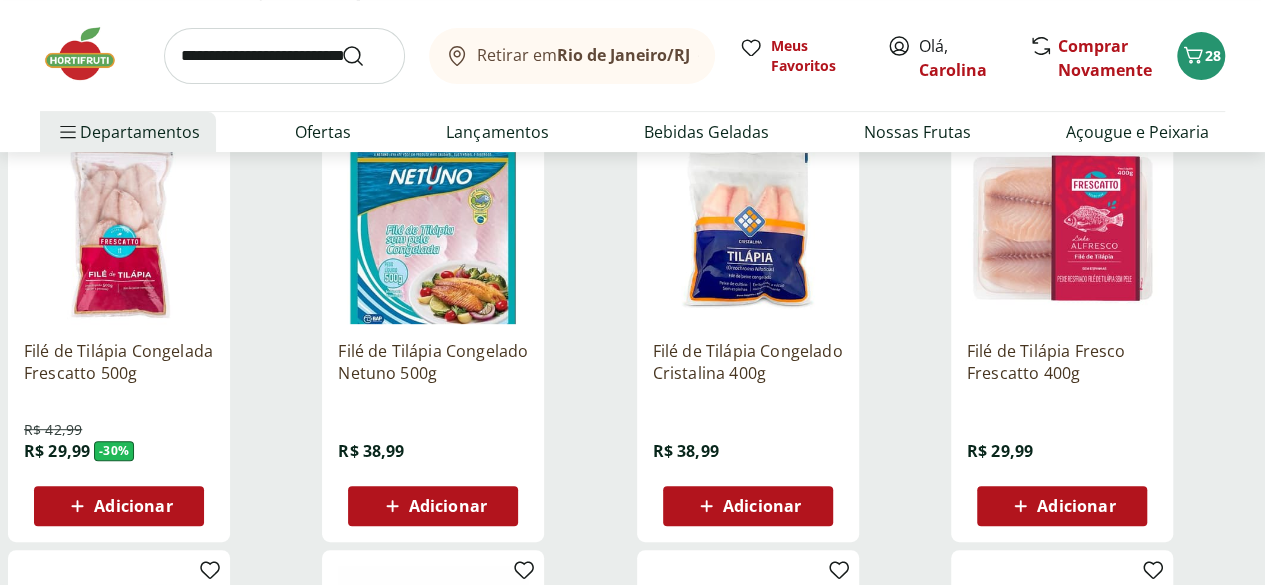 click 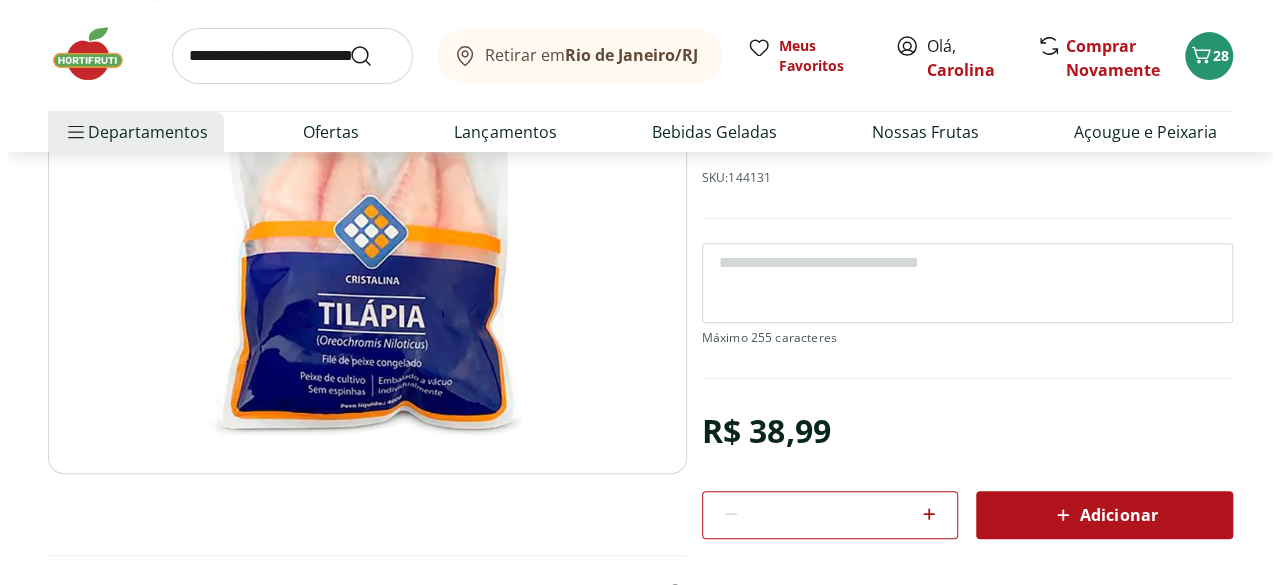 scroll, scrollTop: 240, scrollLeft: 0, axis: vertical 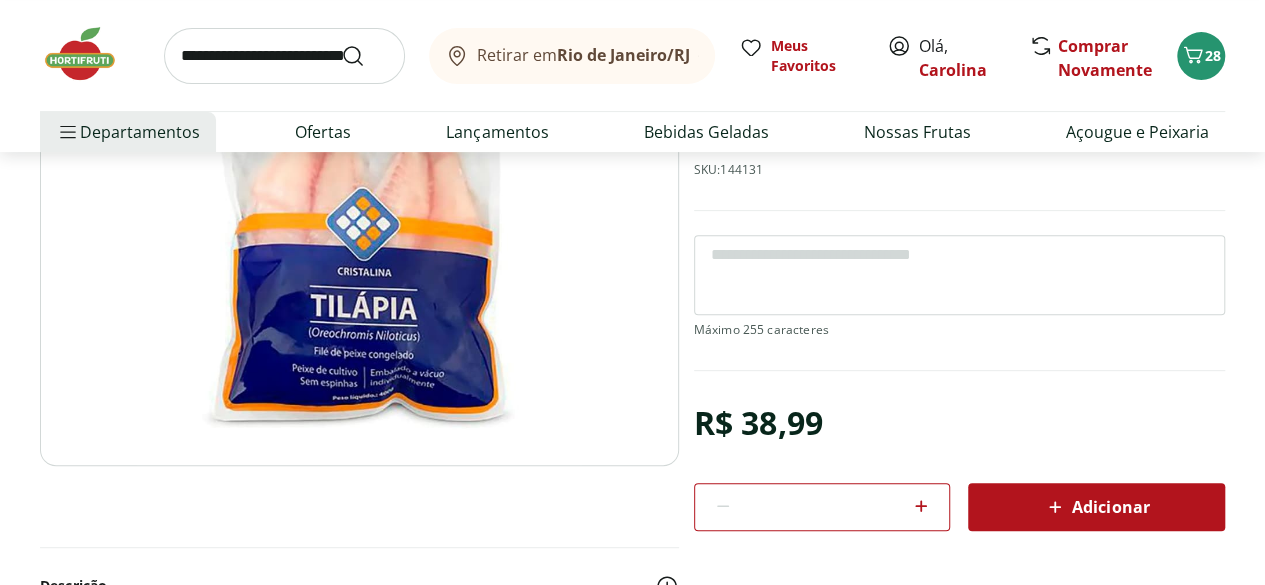 click on "Adicionar" 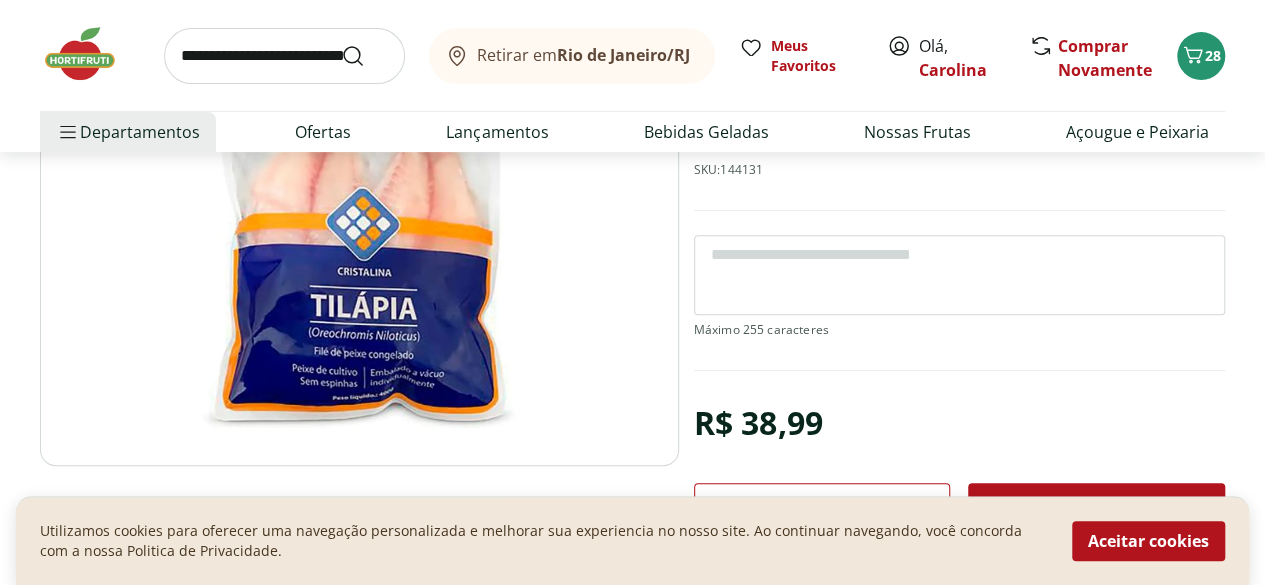 click on "Aceitar cookies" 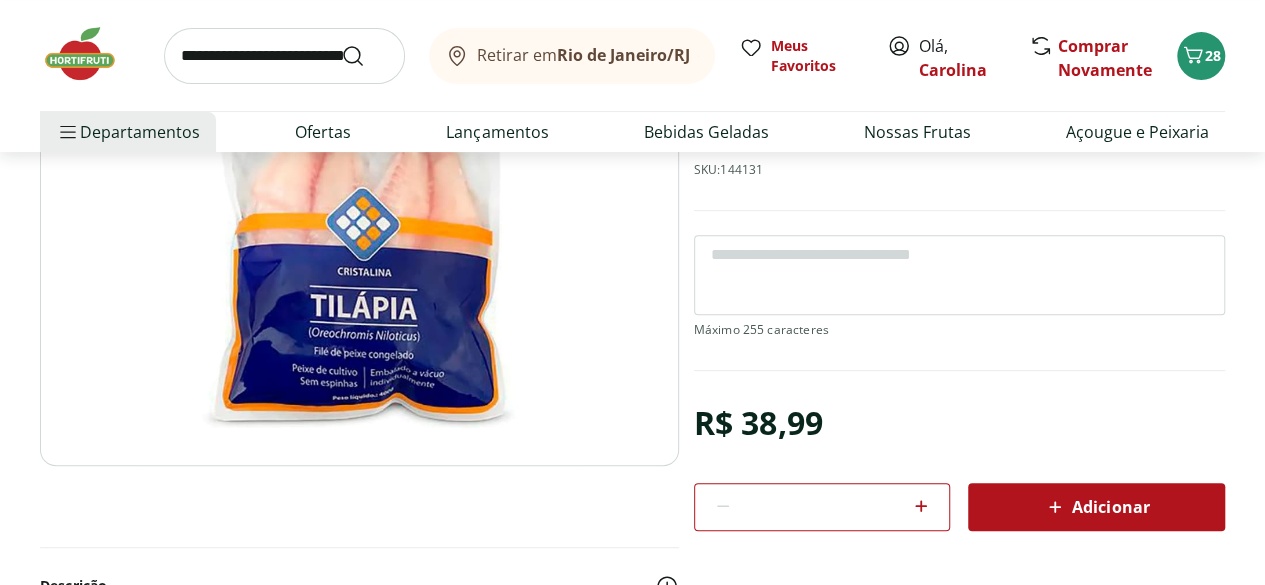 click on "Adicionar" 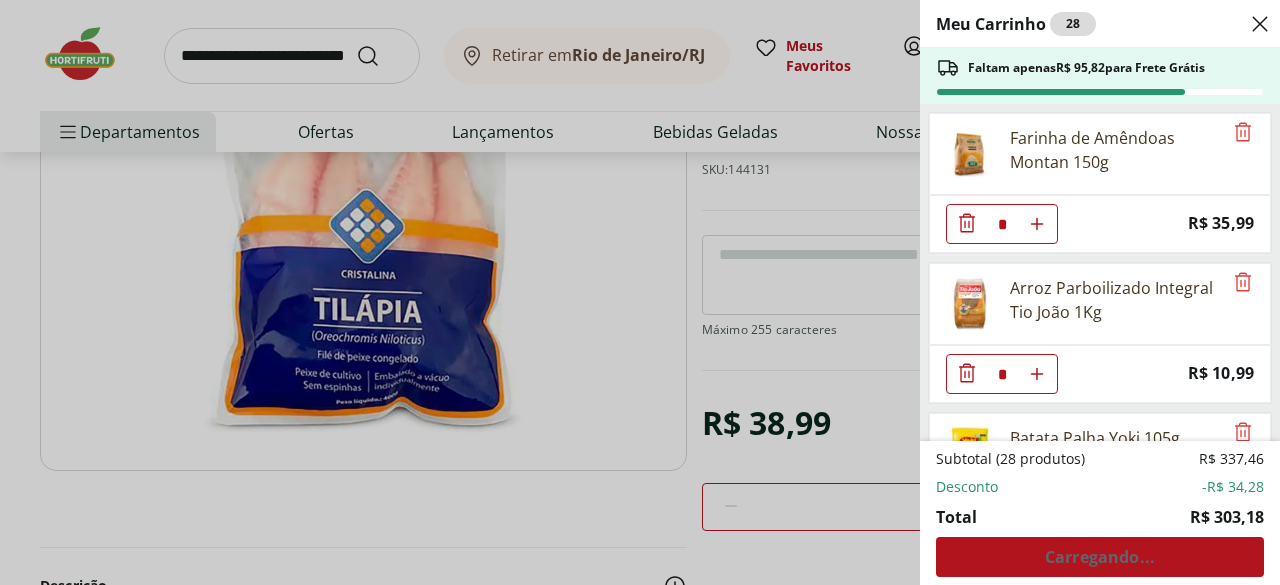 click on "Subtotal (28 produtos) R$ 337,46 Desconto -R$ 34,28 Total R$ 303,18 Carregando..." 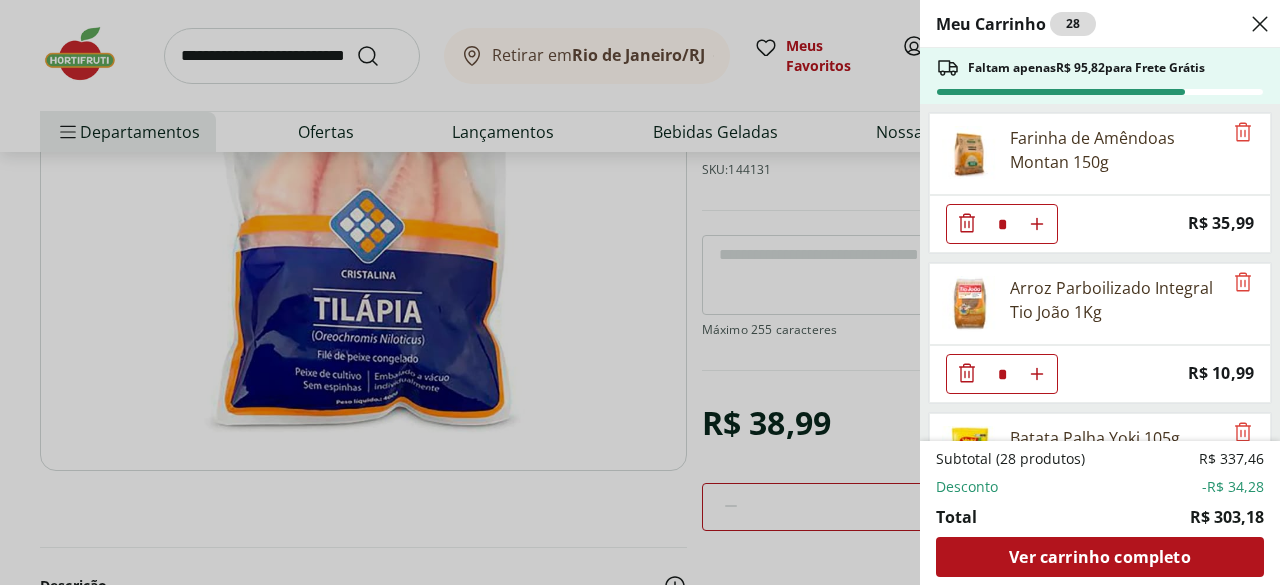 click on "Ver carrinho completo" 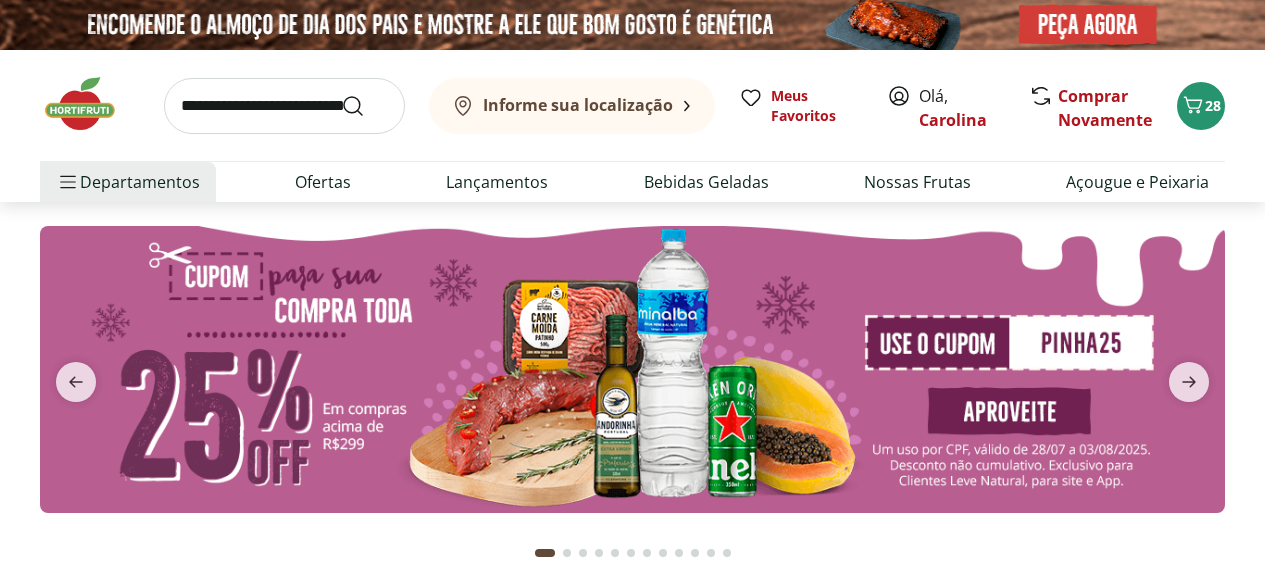 scroll, scrollTop: 0, scrollLeft: 0, axis: both 